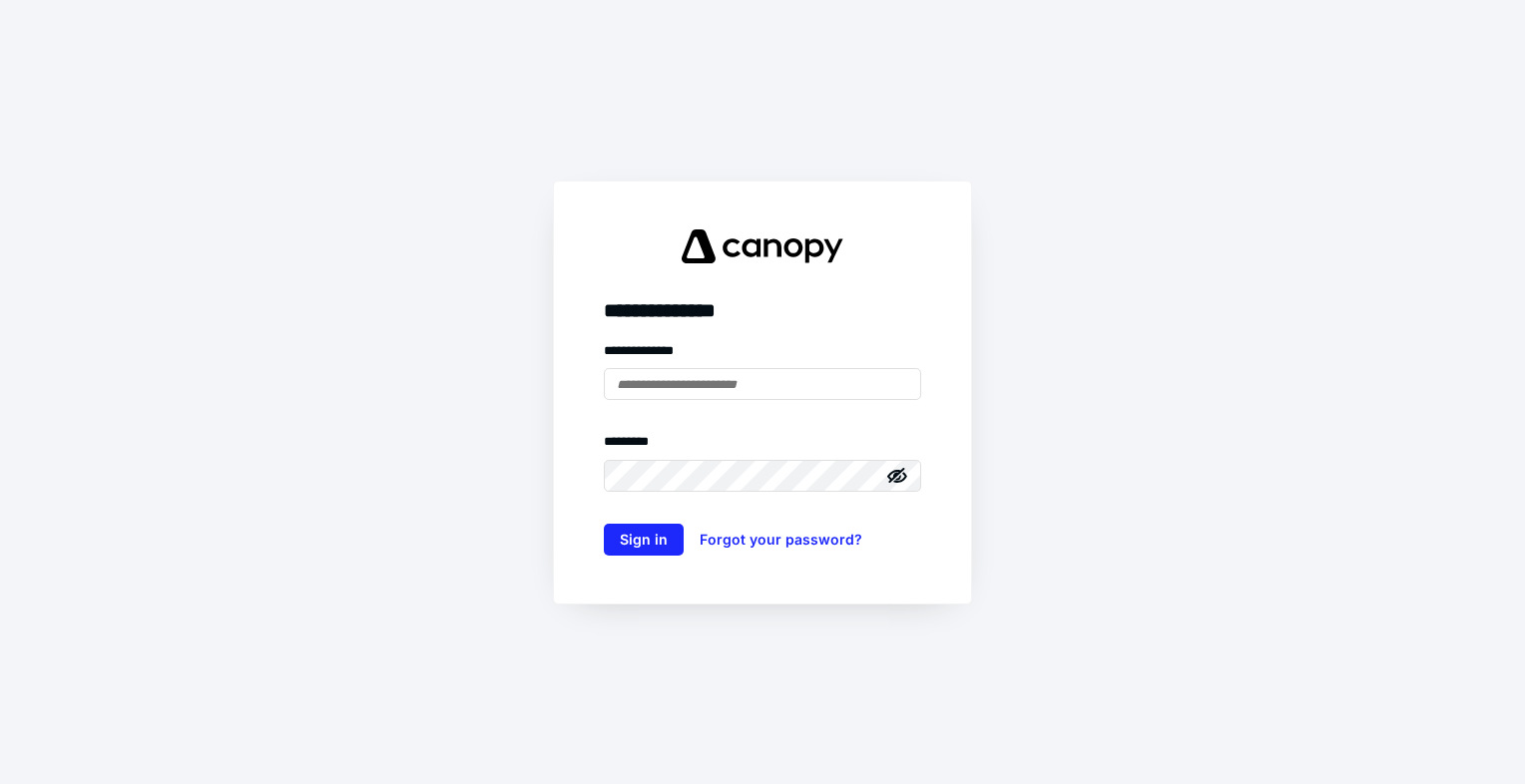 scroll, scrollTop: 0, scrollLeft: 0, axis: both 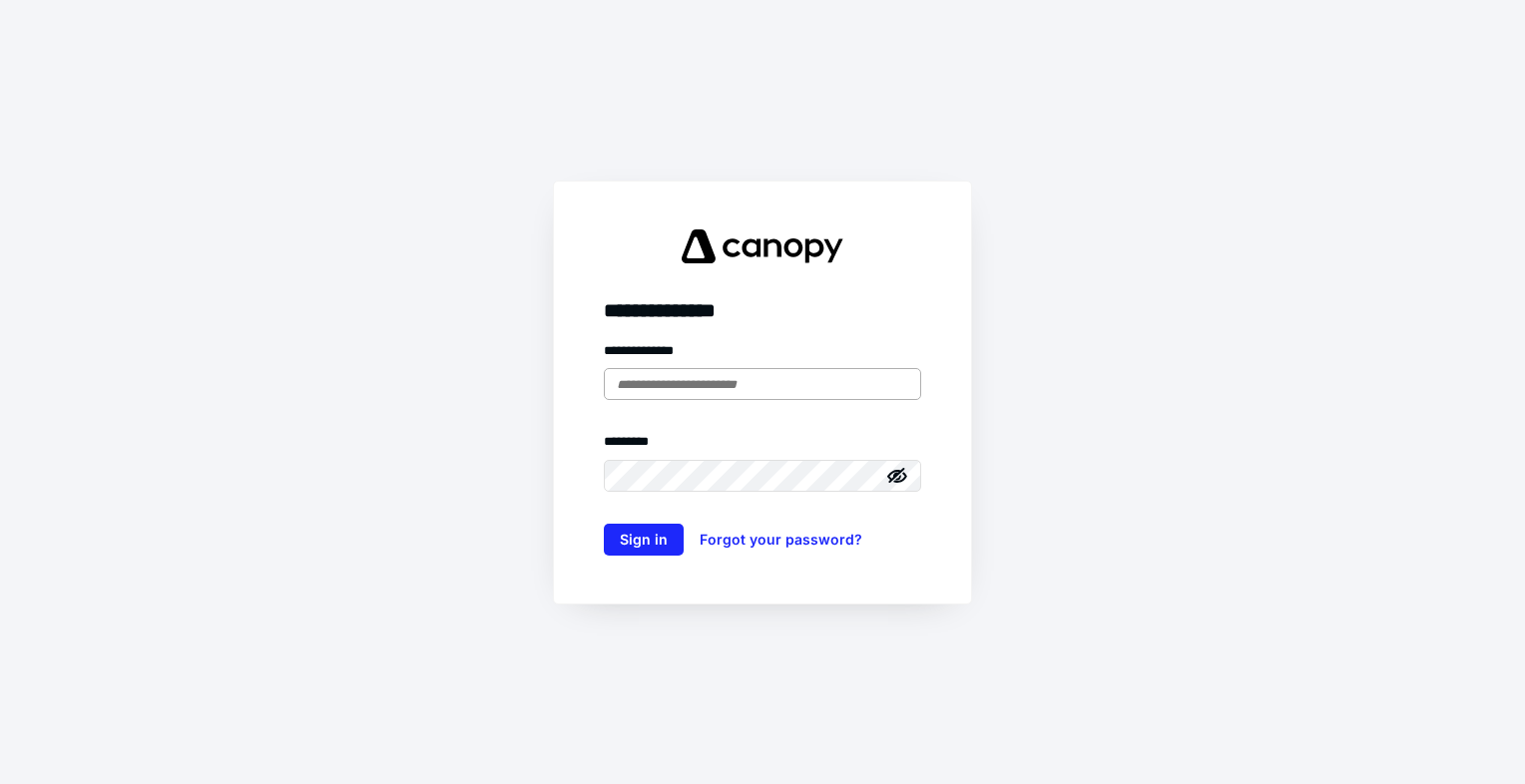 click at bounding box center [762, 384] 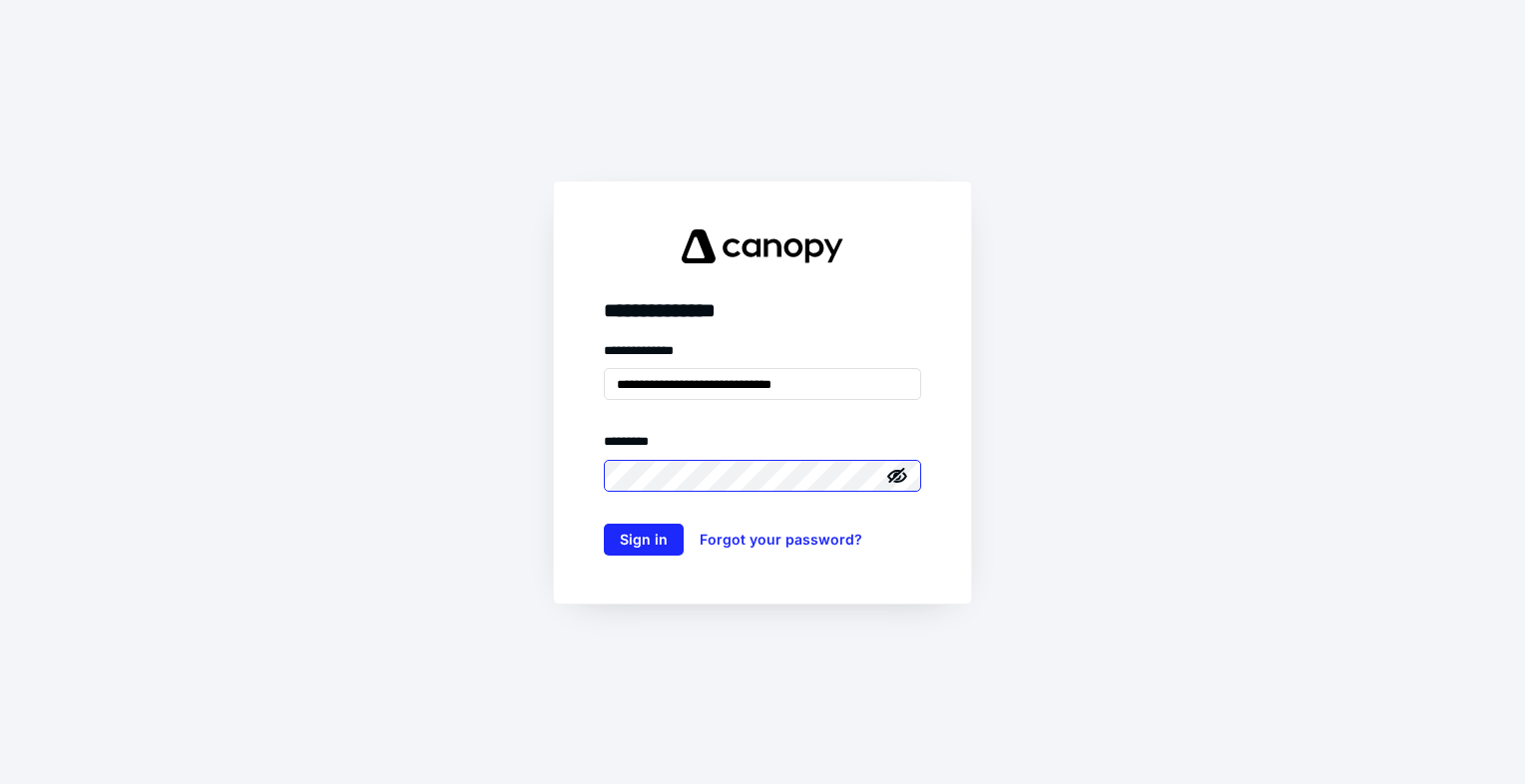 click on "Sign in" at bounding box center [644, 540] 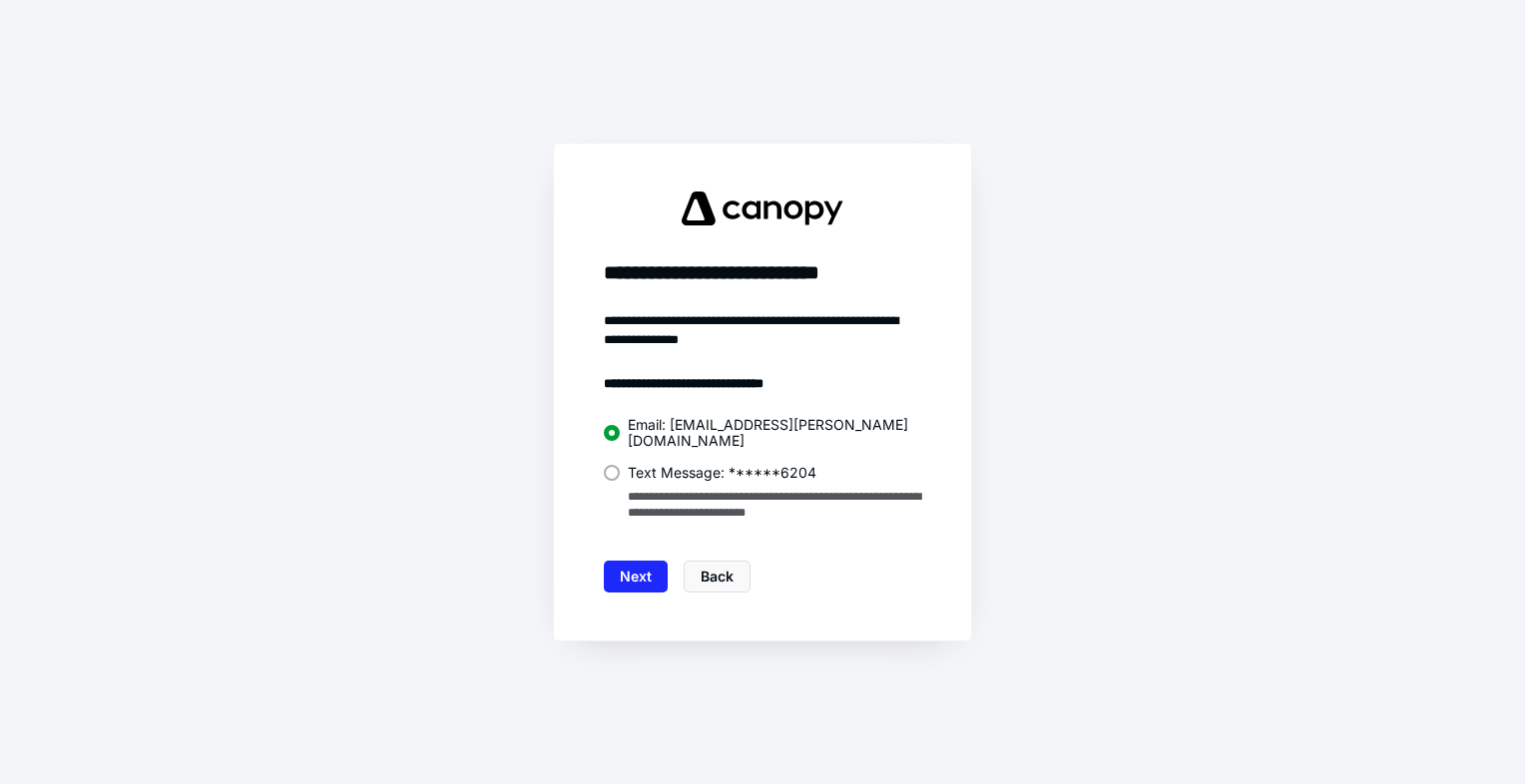 drag, startPoint x: 607, startPoint y: 468, endPoint x: 615, endPoint y: 477, distance: 12.0415946 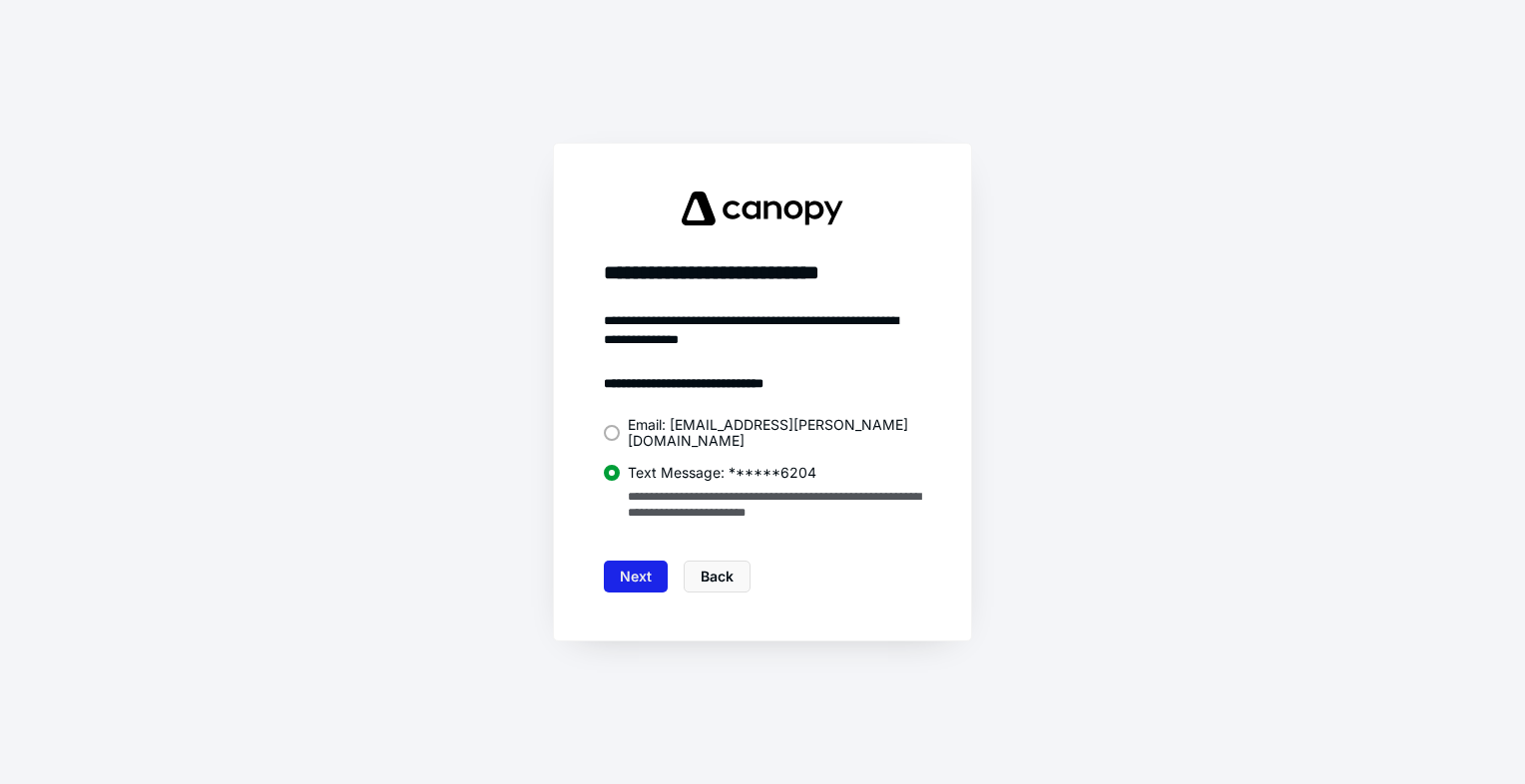 click on "Next" at bounding box center [636, 577] 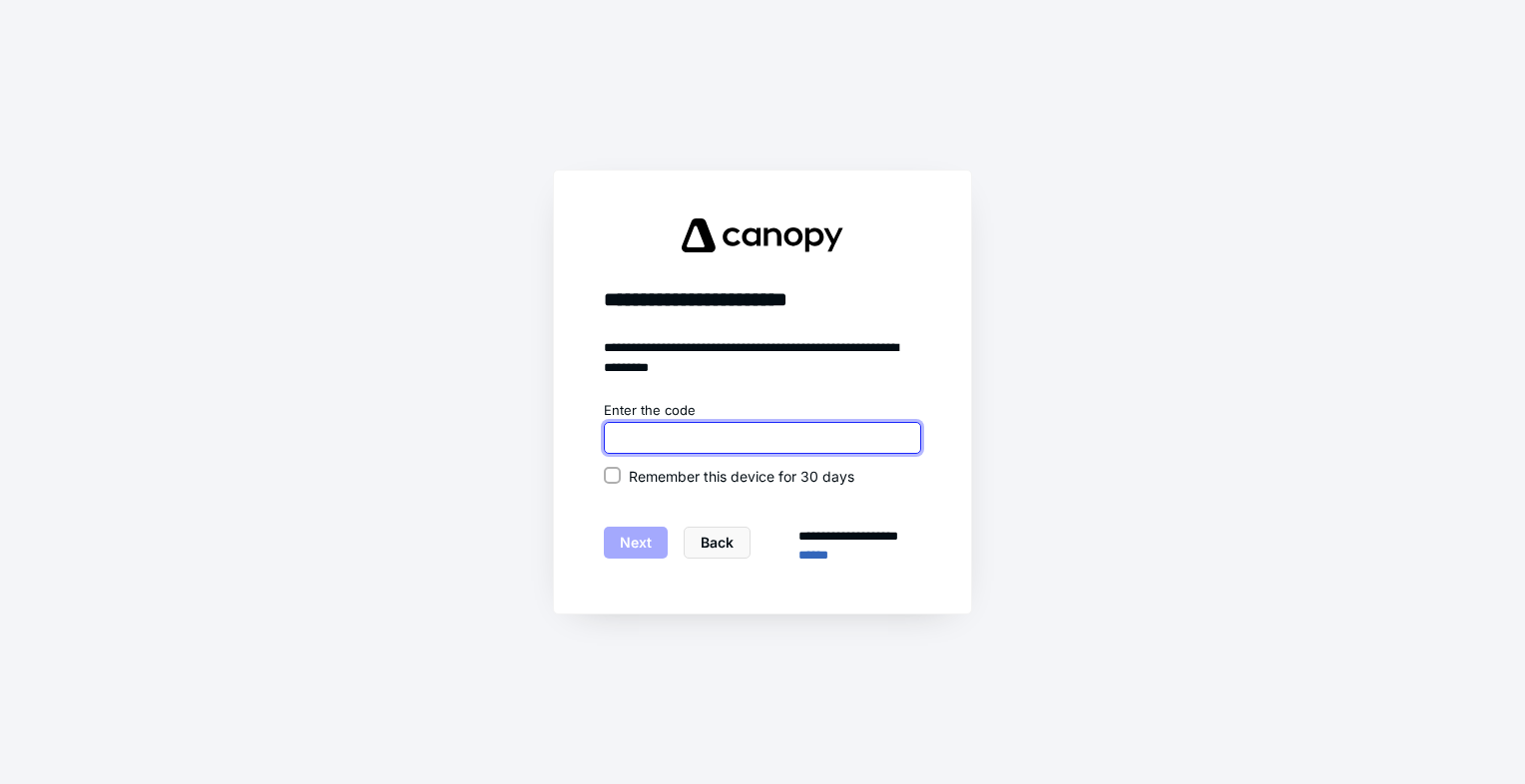click at bounding box center (762, 438) 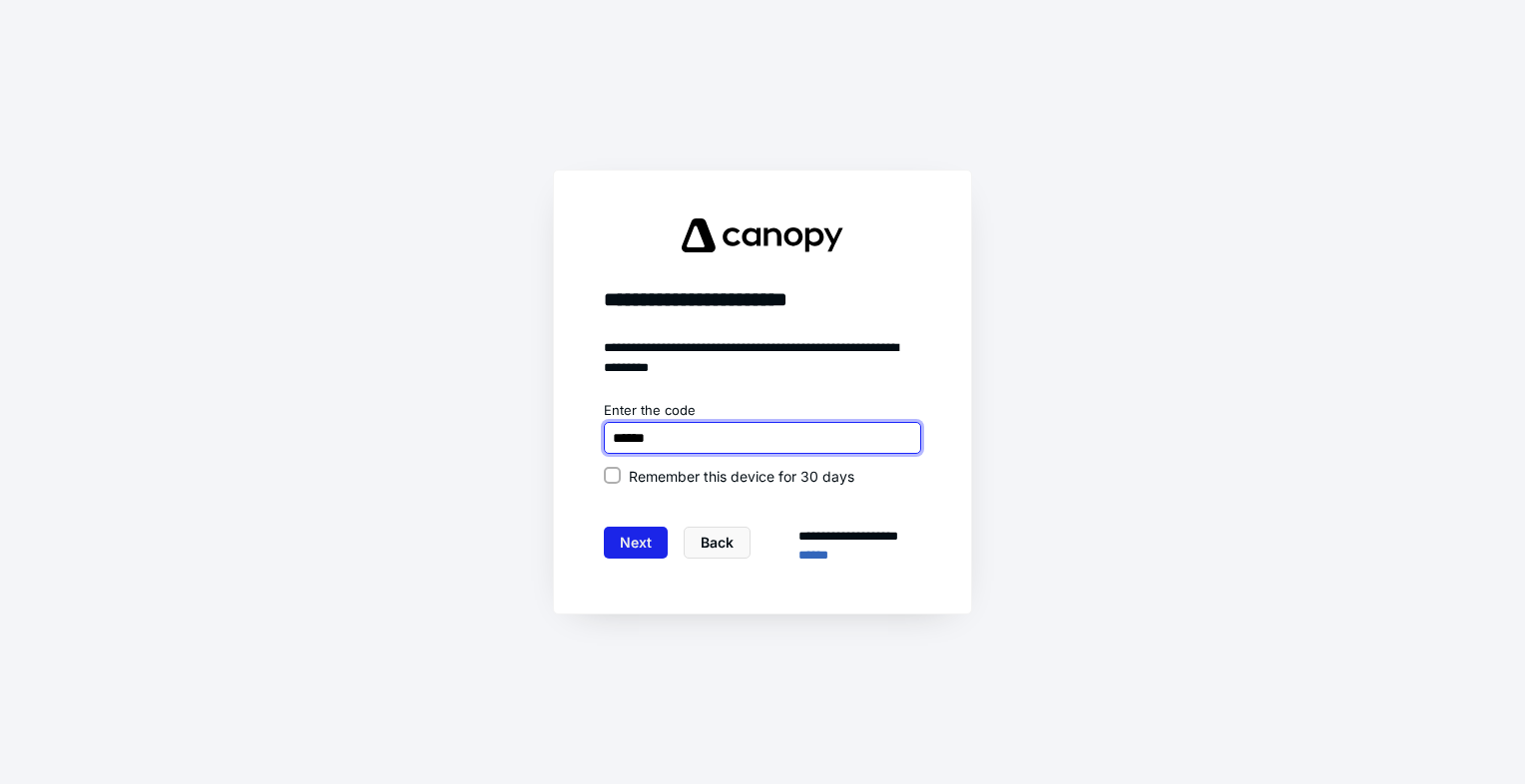 type on "******" 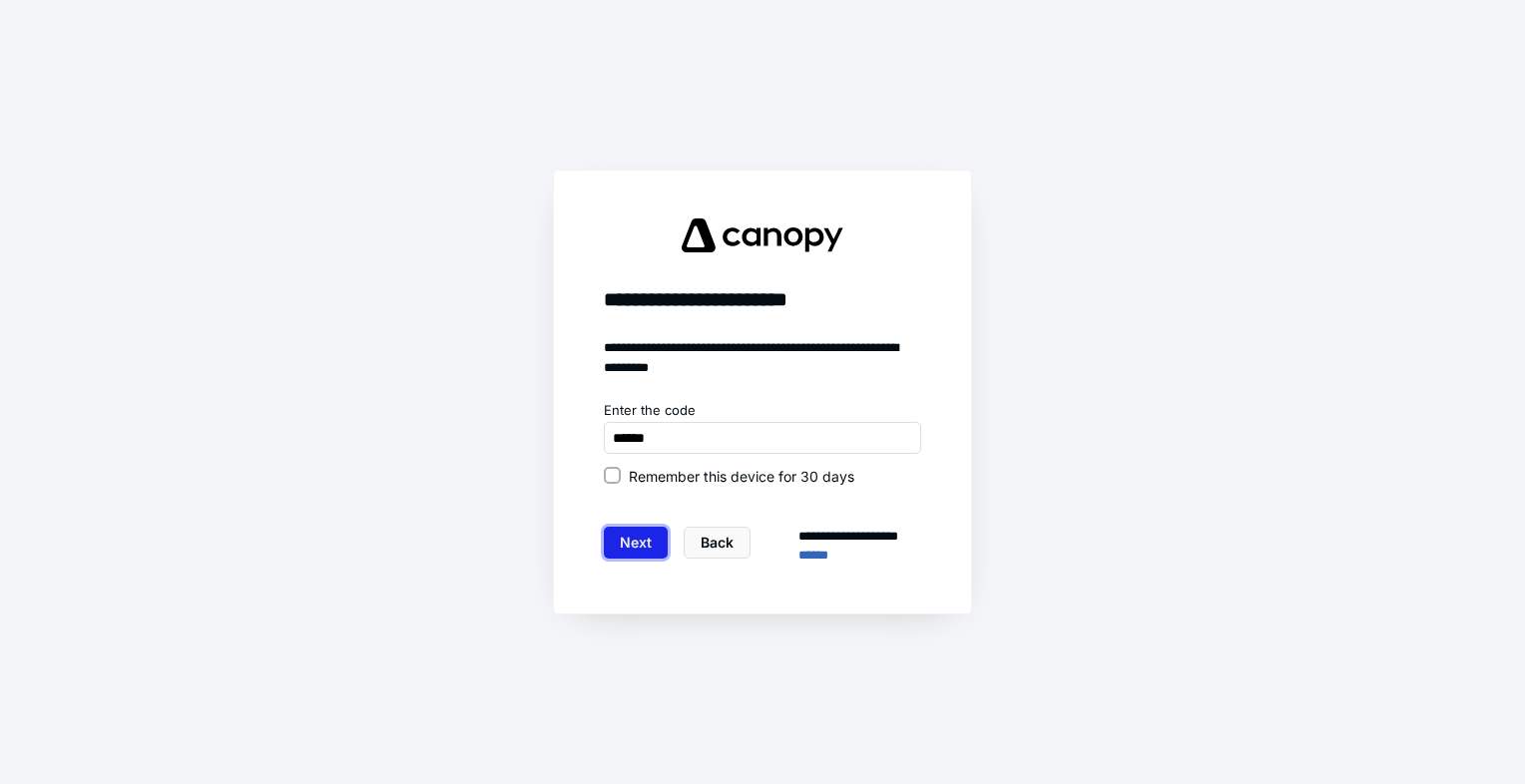 click on "Next" at bounding box center [636, 543] 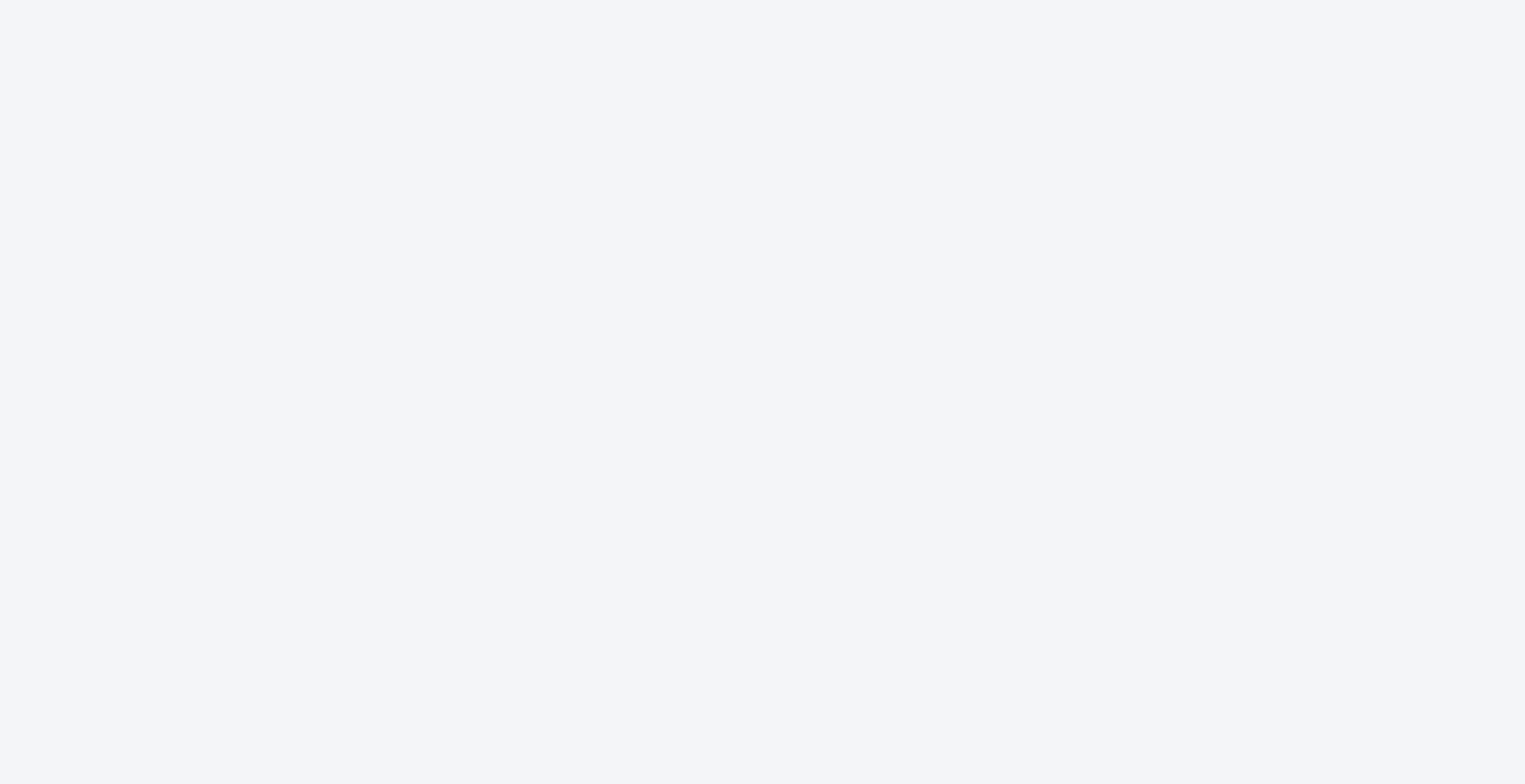 scroll, scrollTop: 0, scrollLeft: 0, axis: both 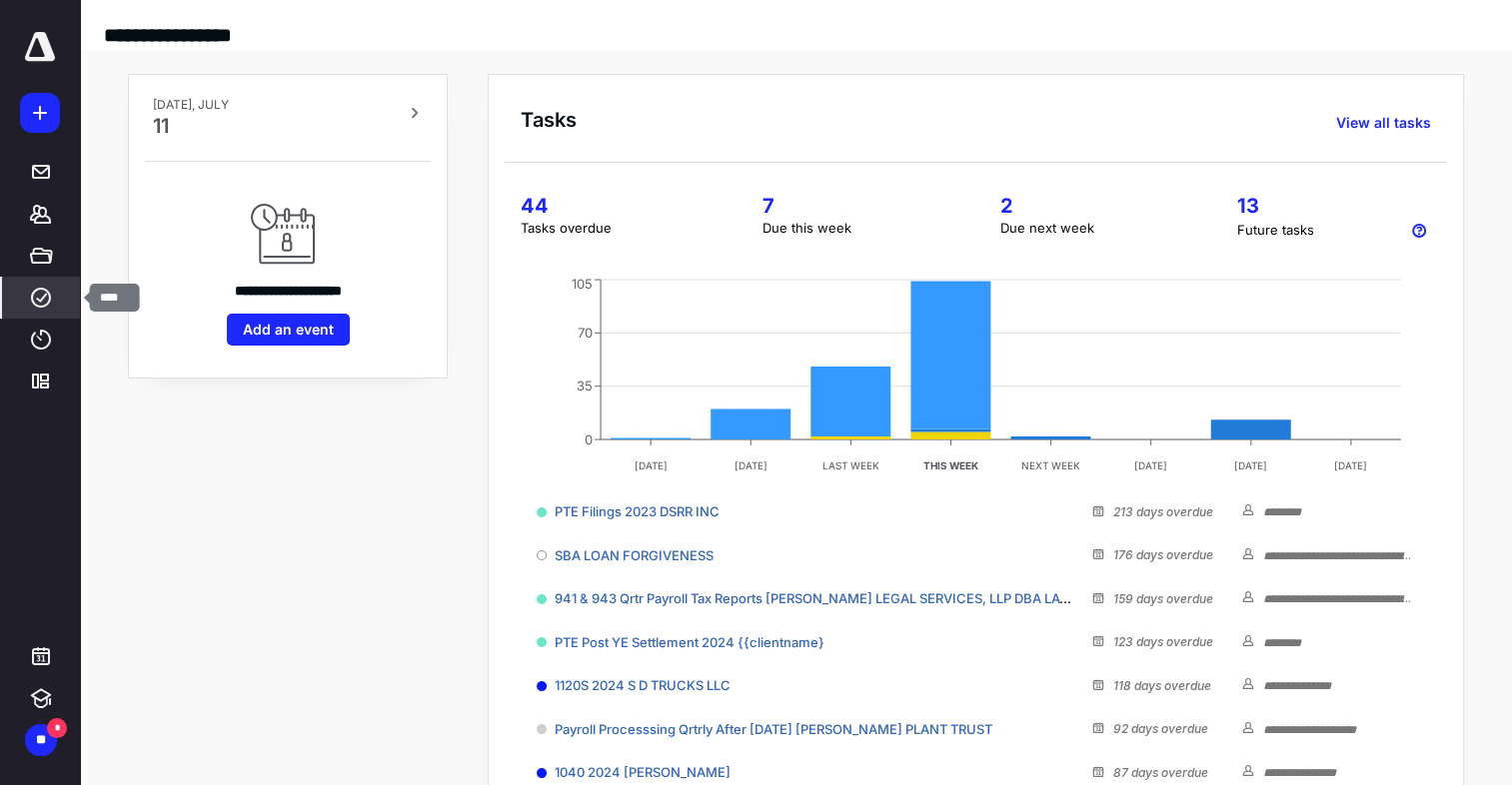 click 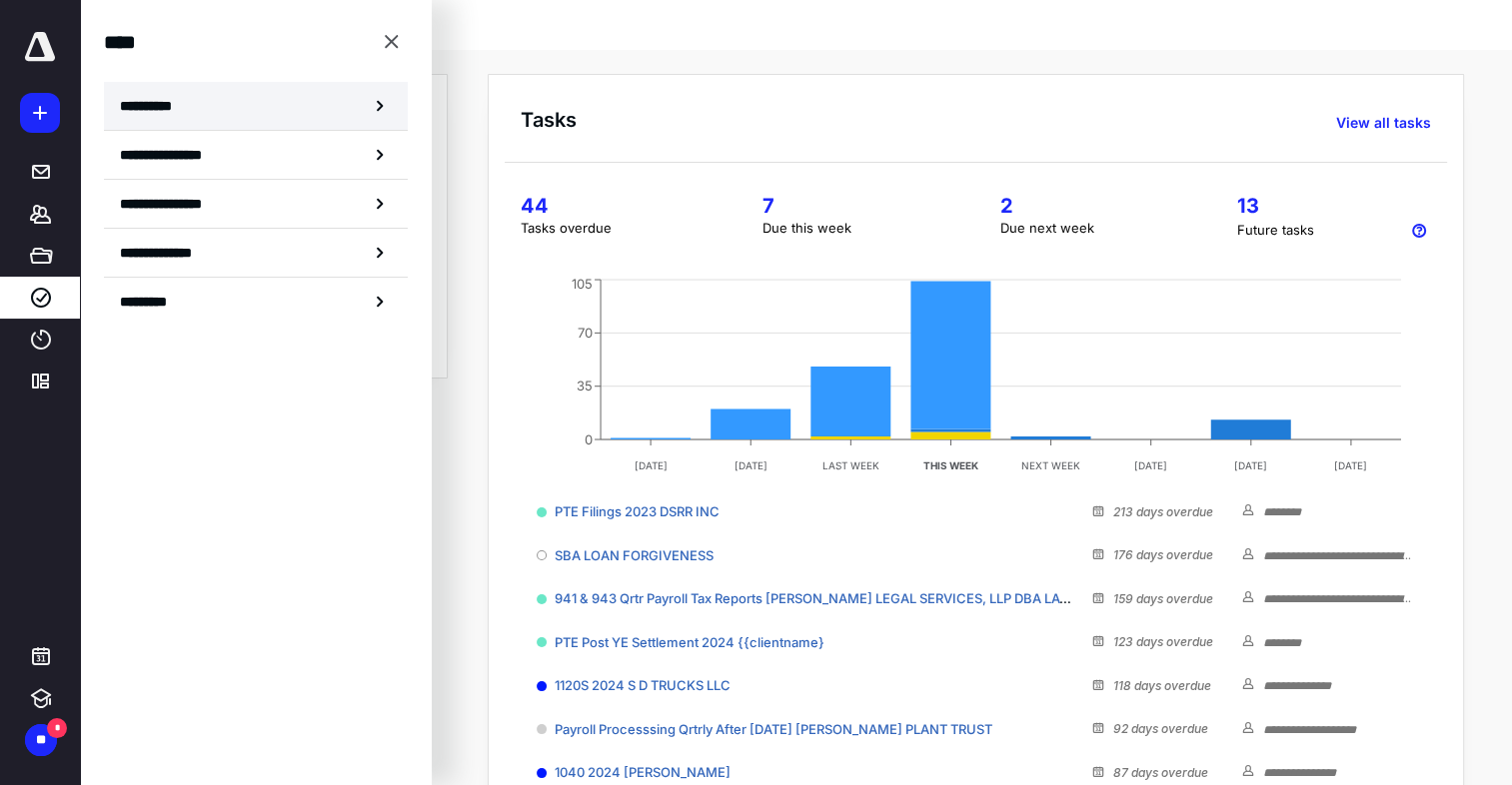 click on "**********" at bounding box center (256, 106) 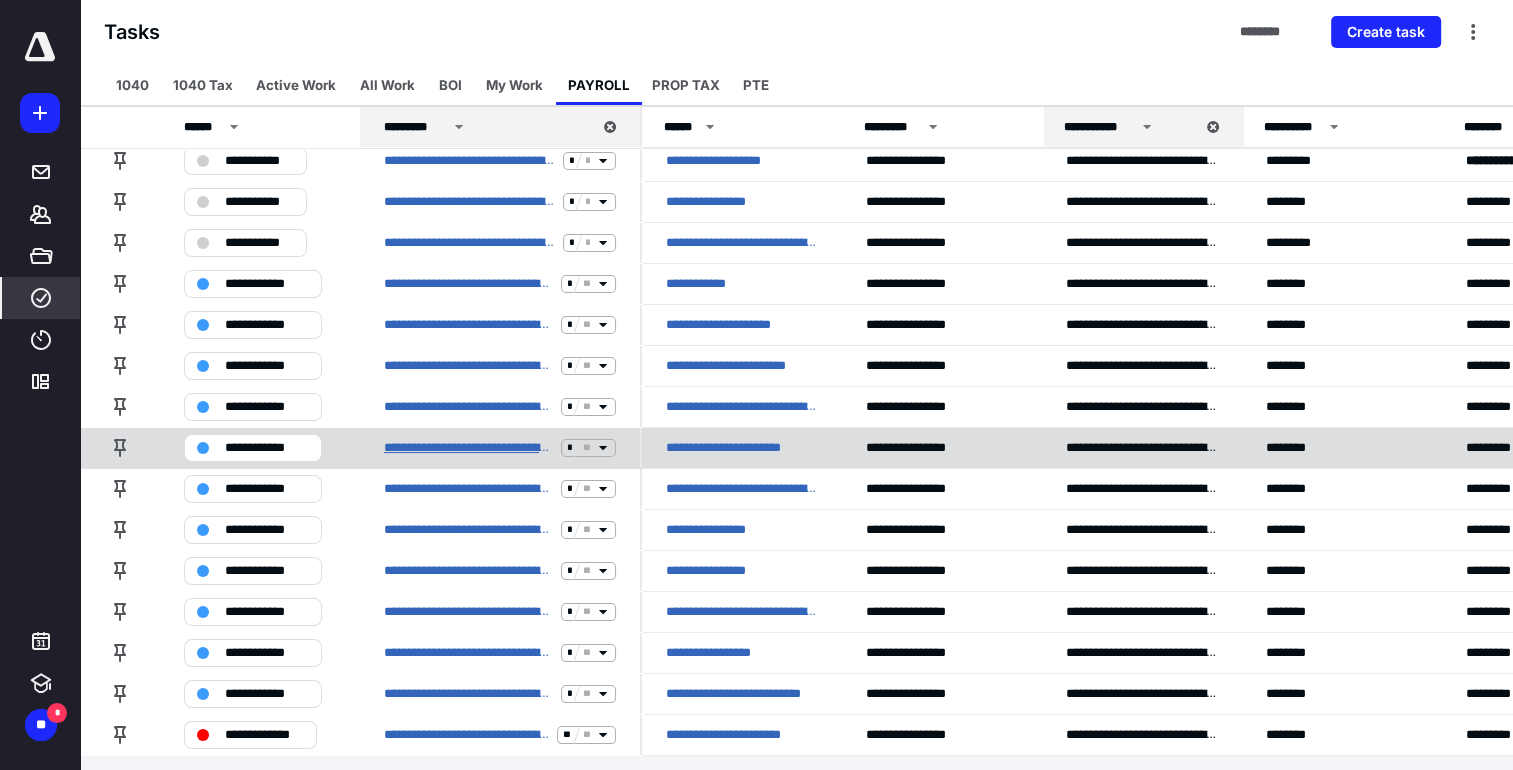 scroll, scrollTop: 136, scrollLeft: 0, axis: vertical 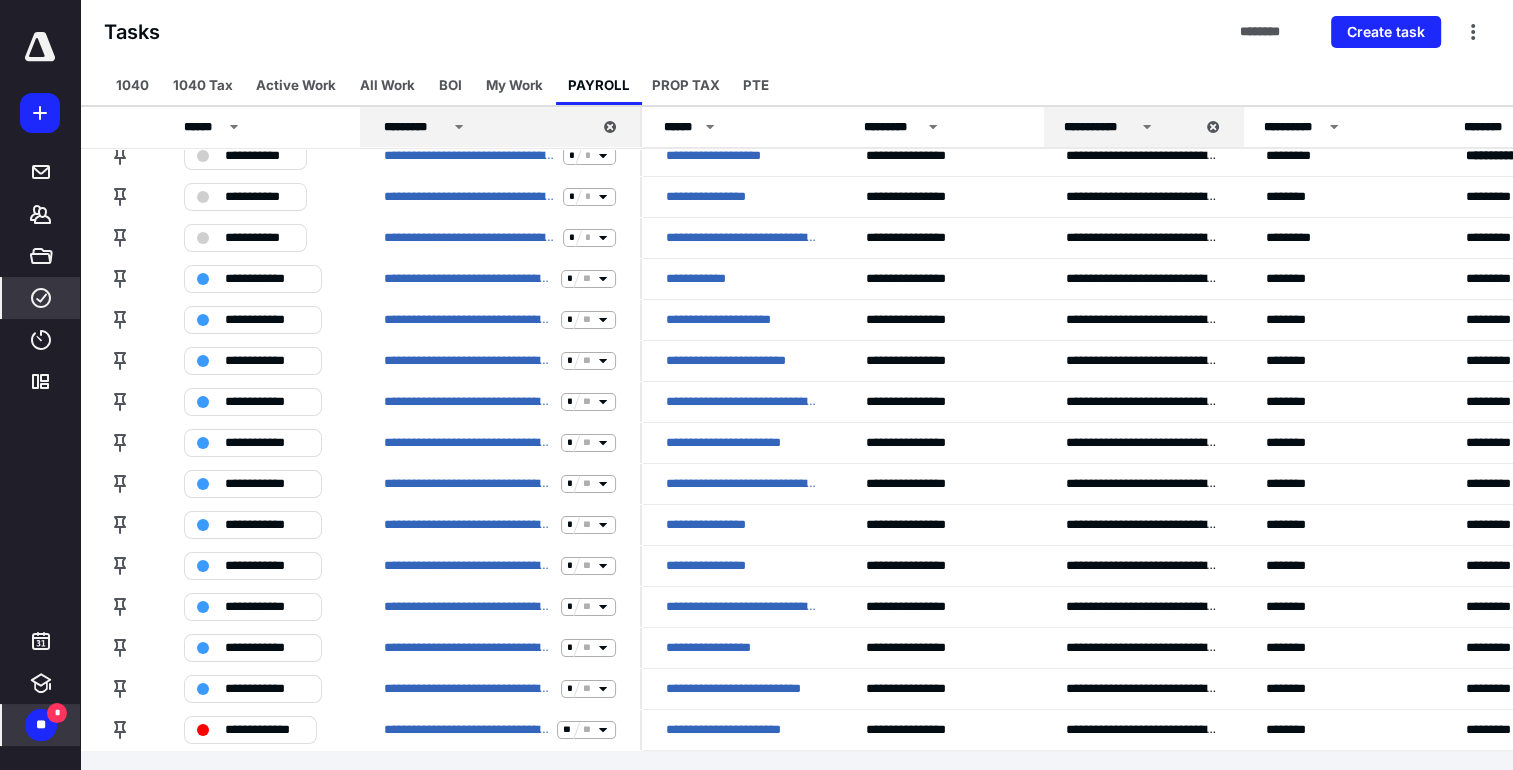 click on "*" at bounding box center [57, 713] 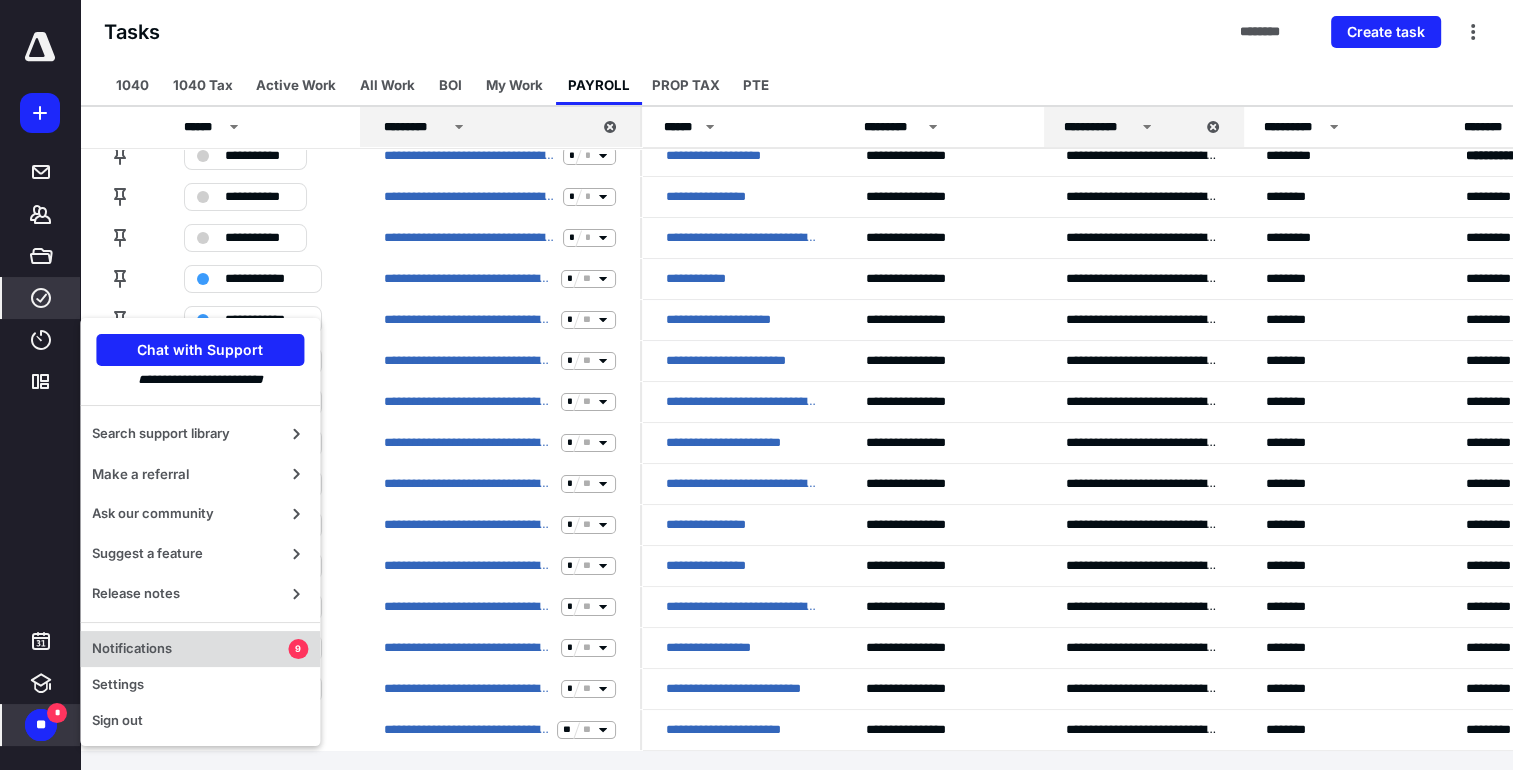 click on "9" at bounding box center (298, 649) 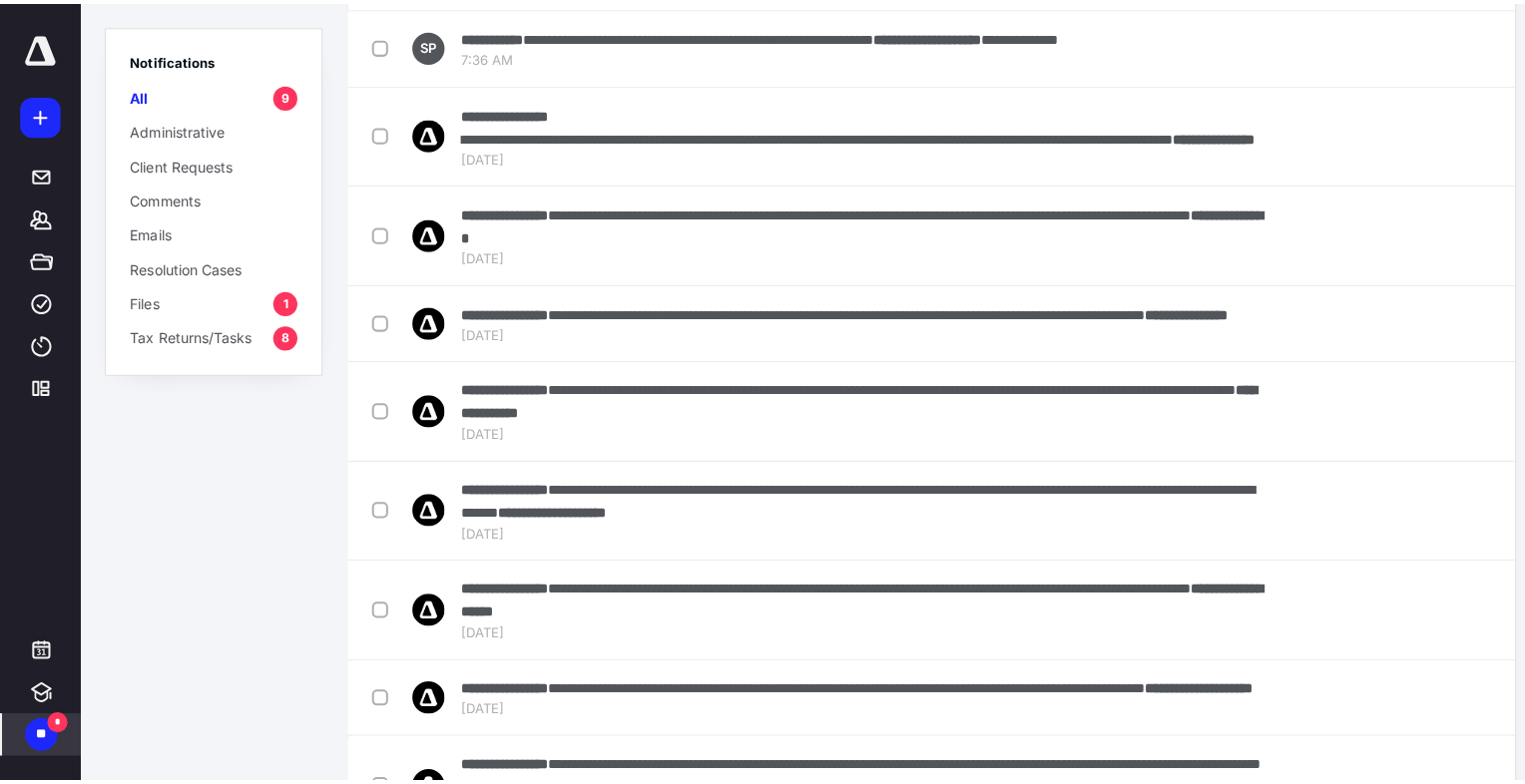 scroll, scrollTop: 0, scrollLeft: 0, axis: both 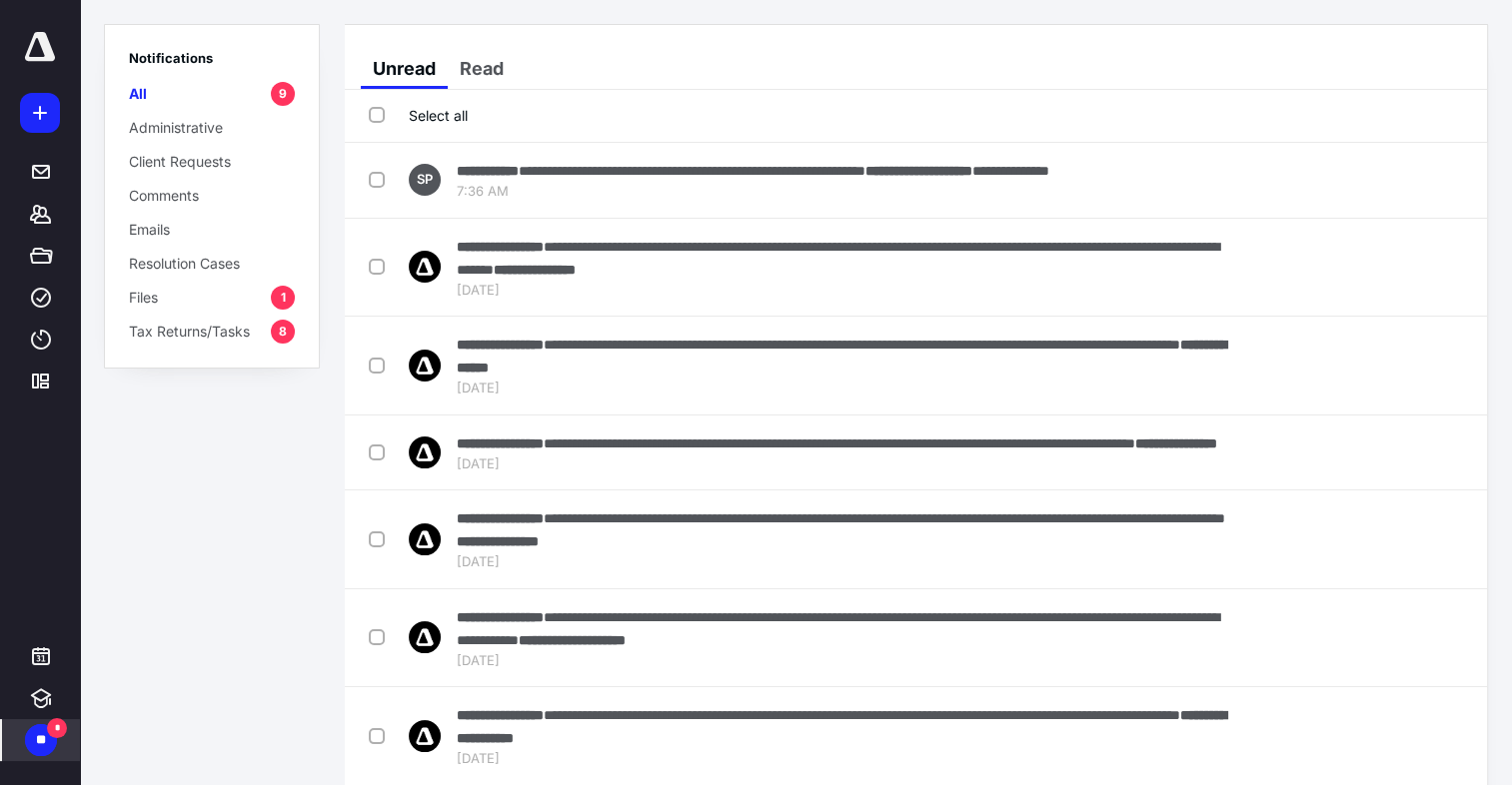 click on "Select all" at bounding box center (418, 115) 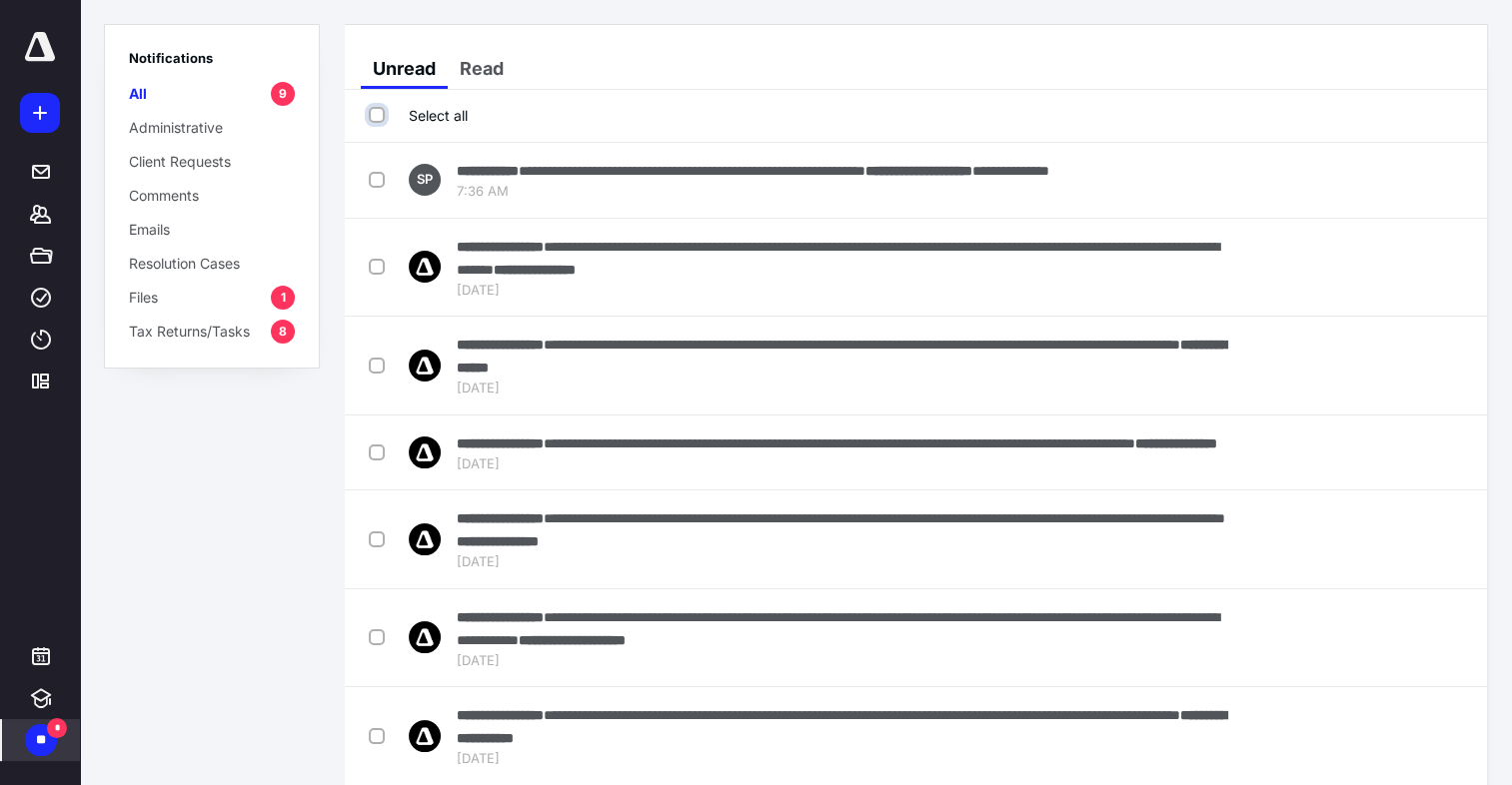 click on "Select all" at bounding box center [379, 115] 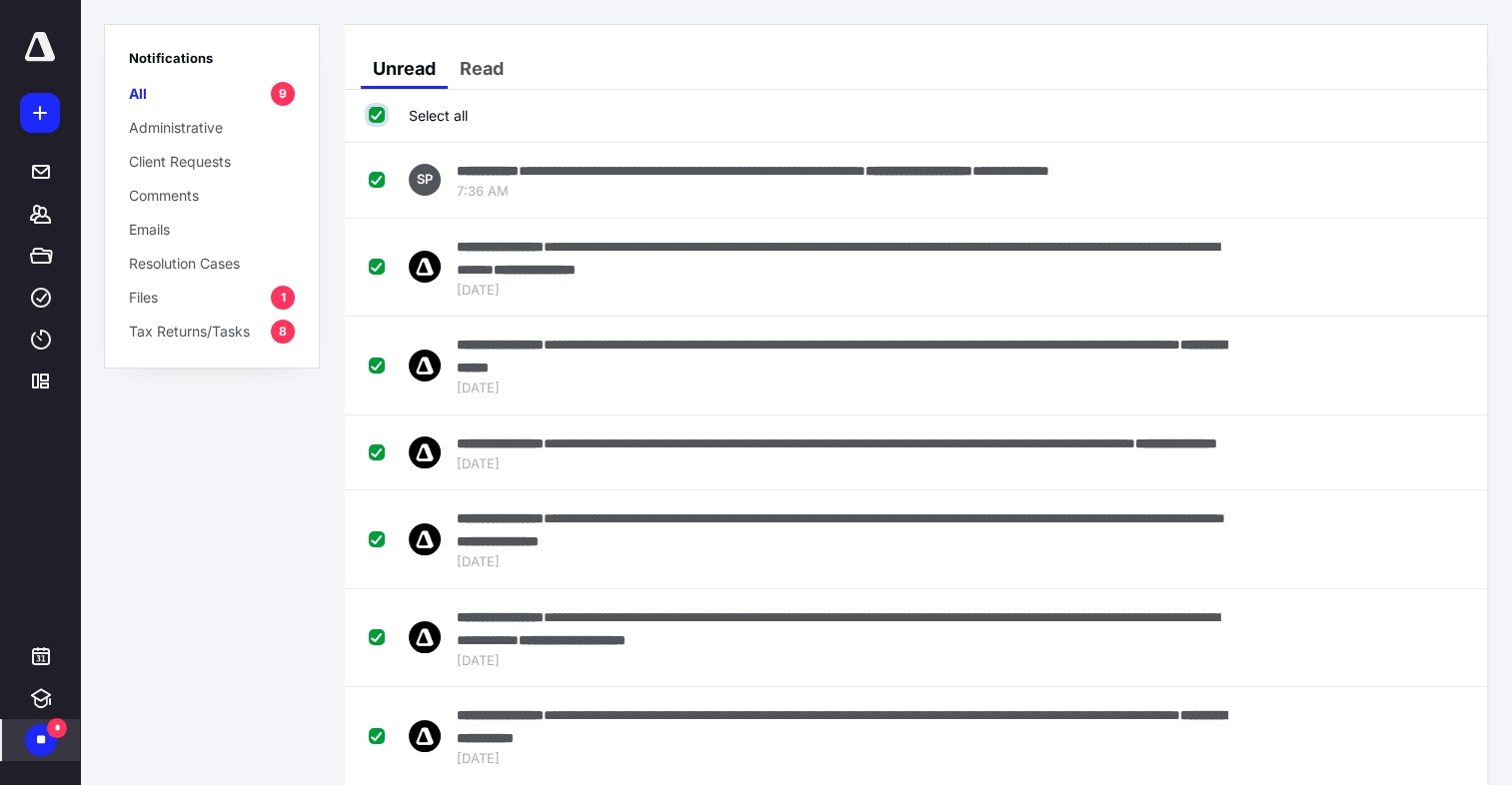 checkbox on "true" 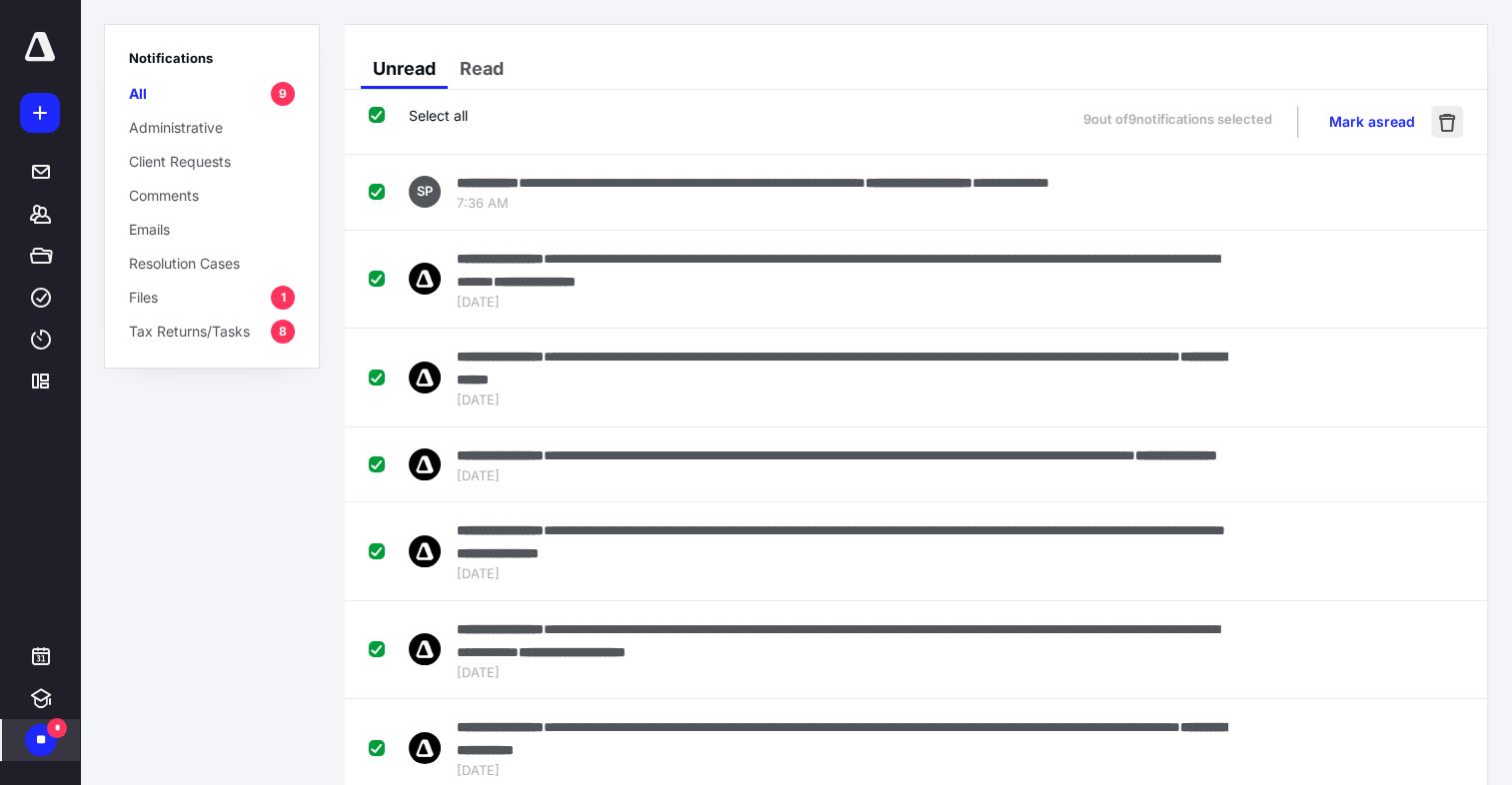 click at bounding box center [1447, 122] 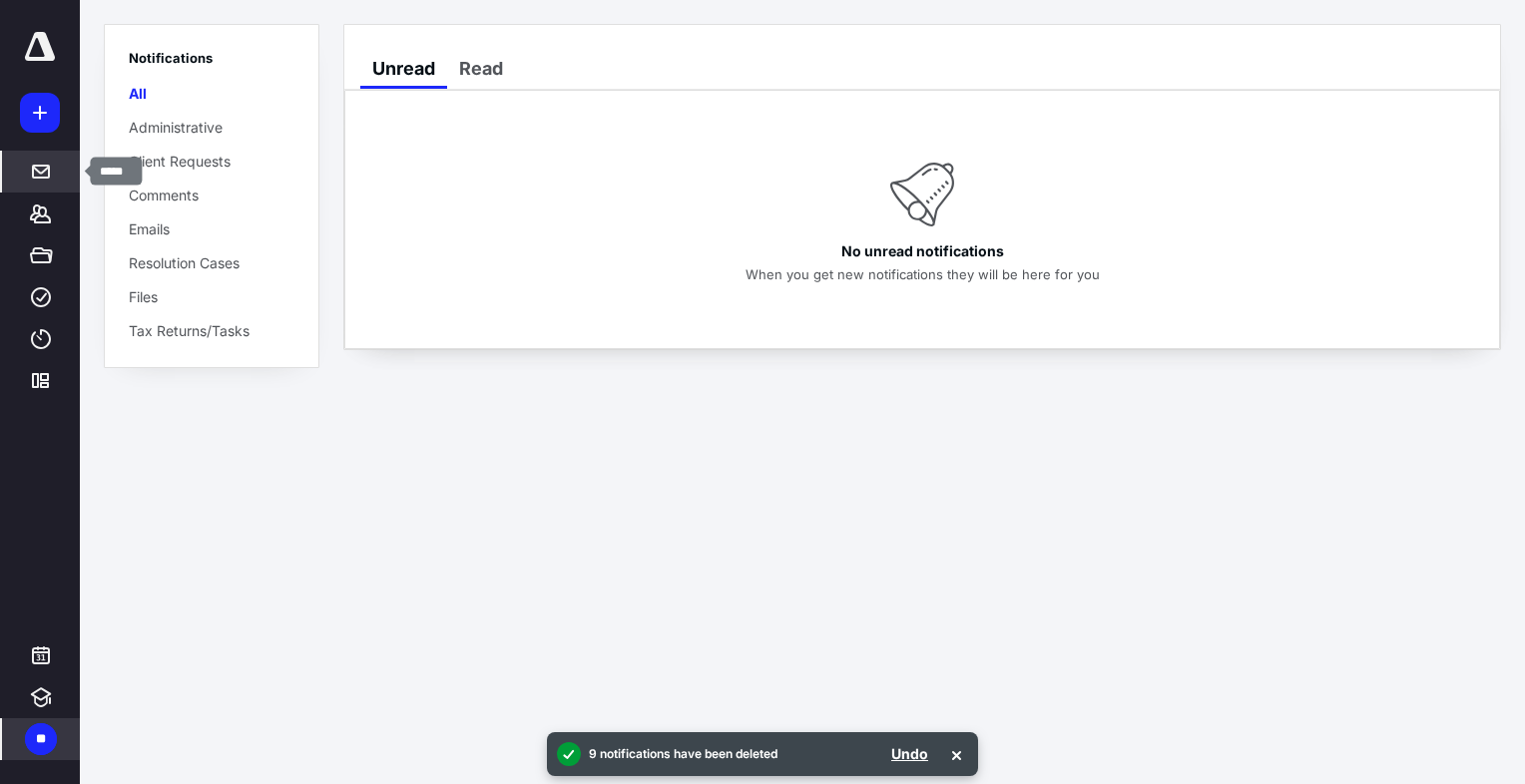 click 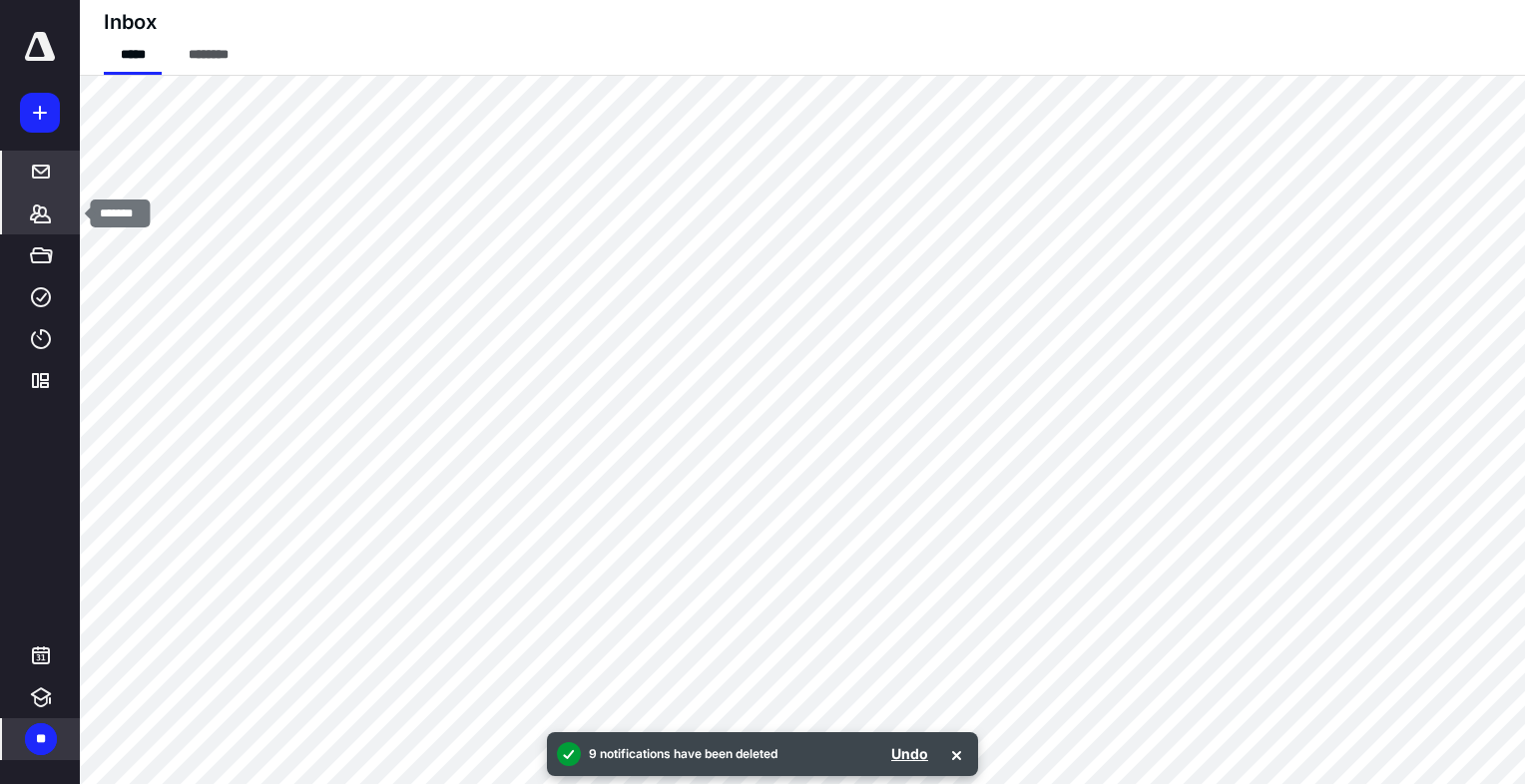 click 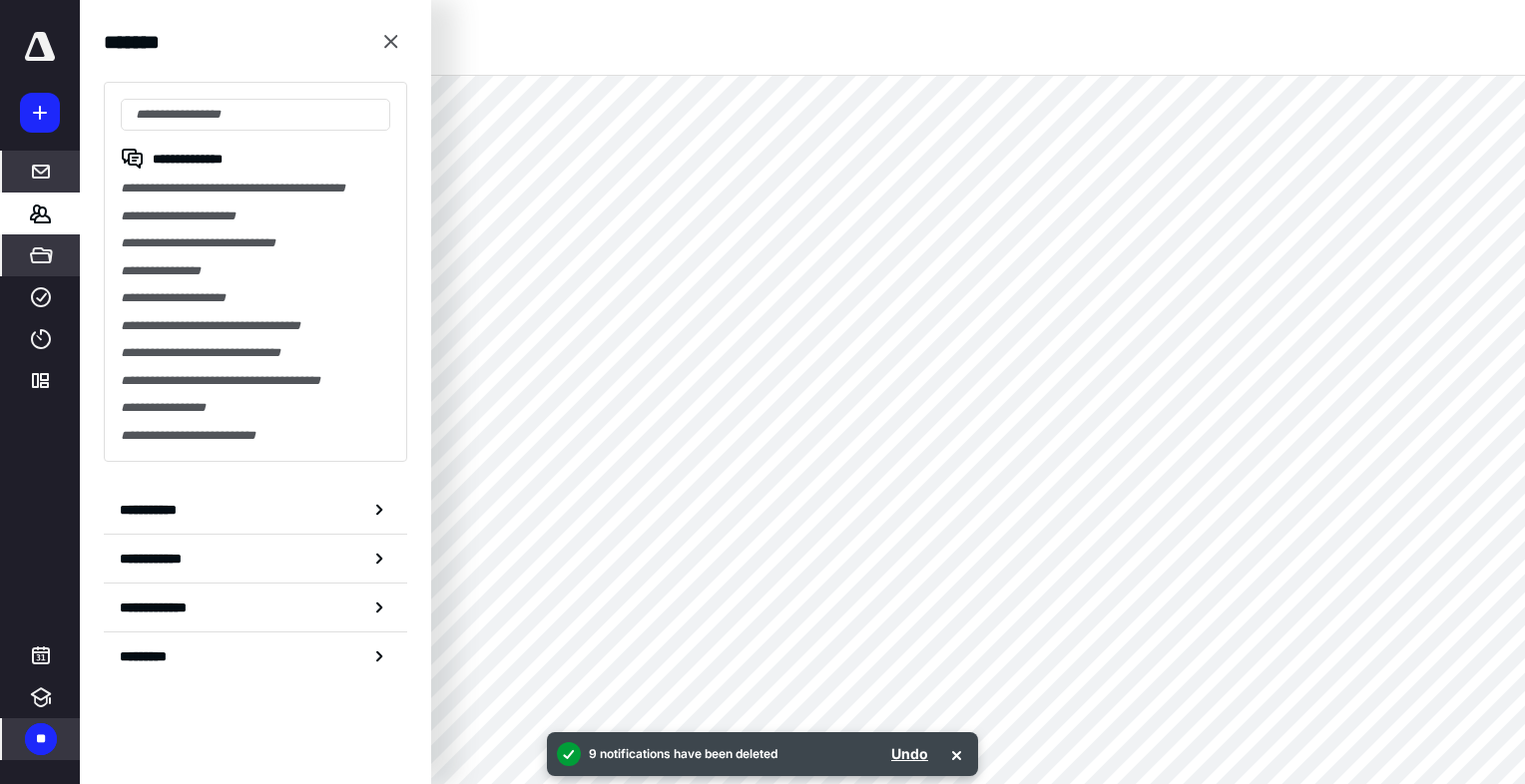click 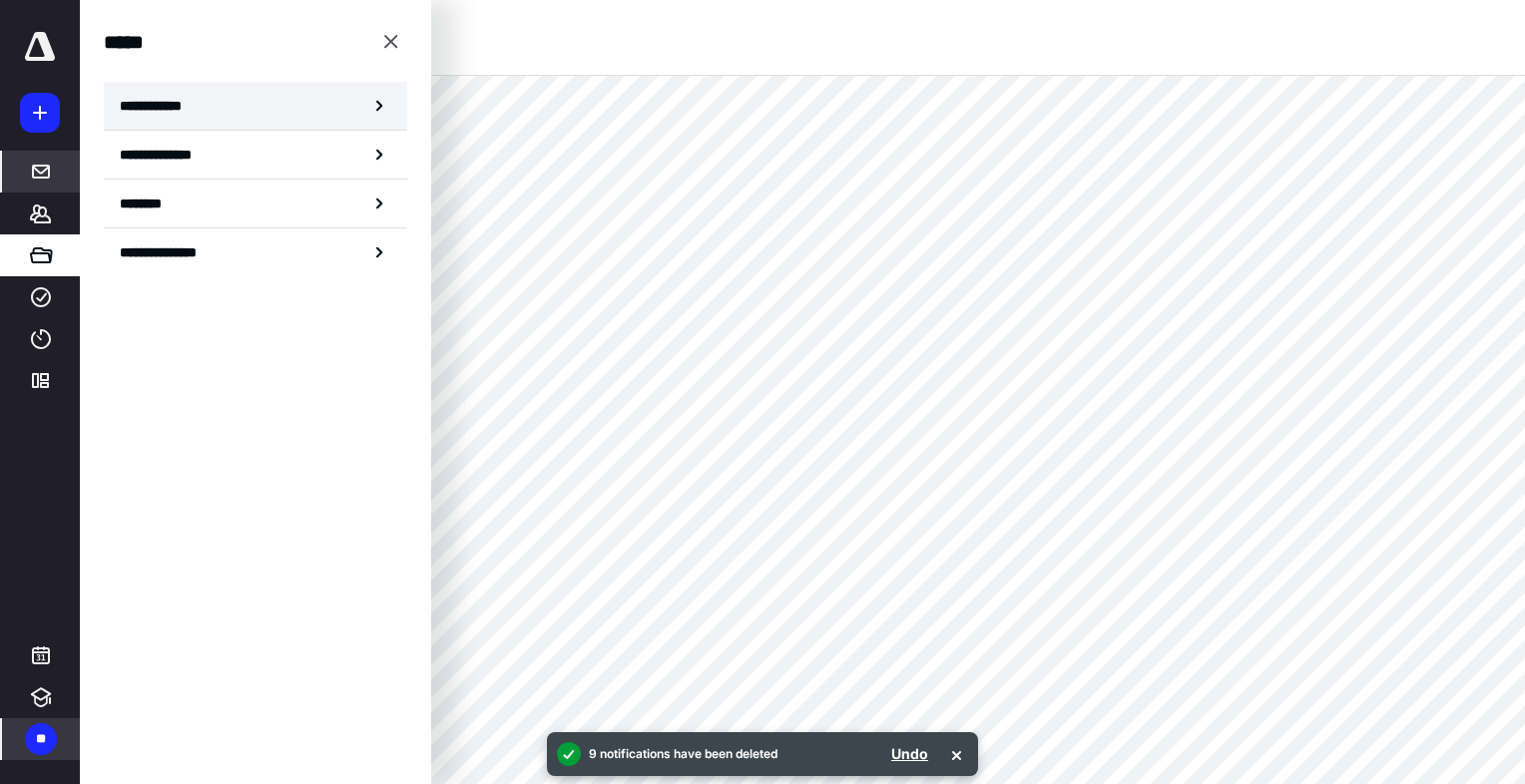 click on "**********" at bounding box center [157, 106] 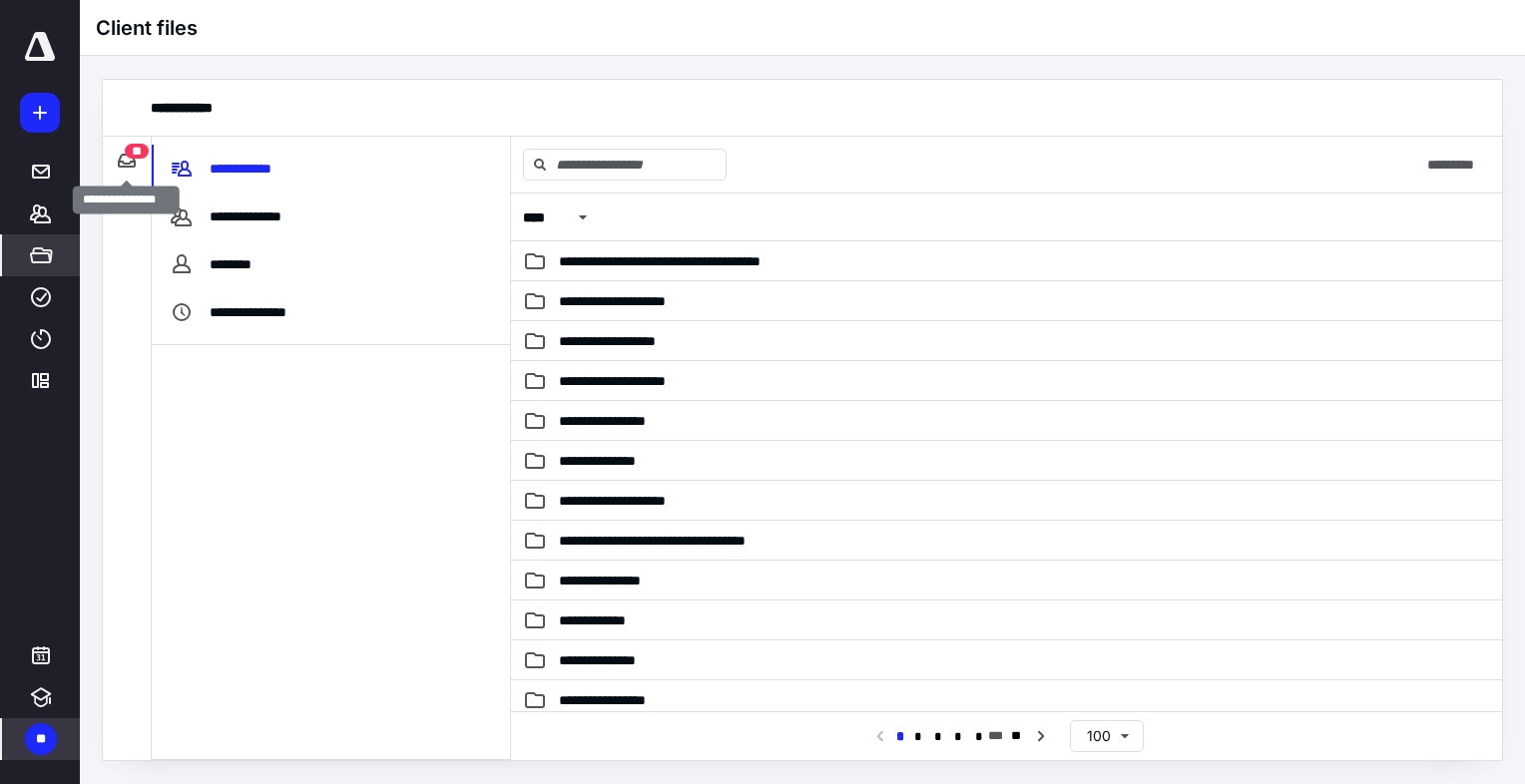 click on "**" at bounding box center [137, 151] 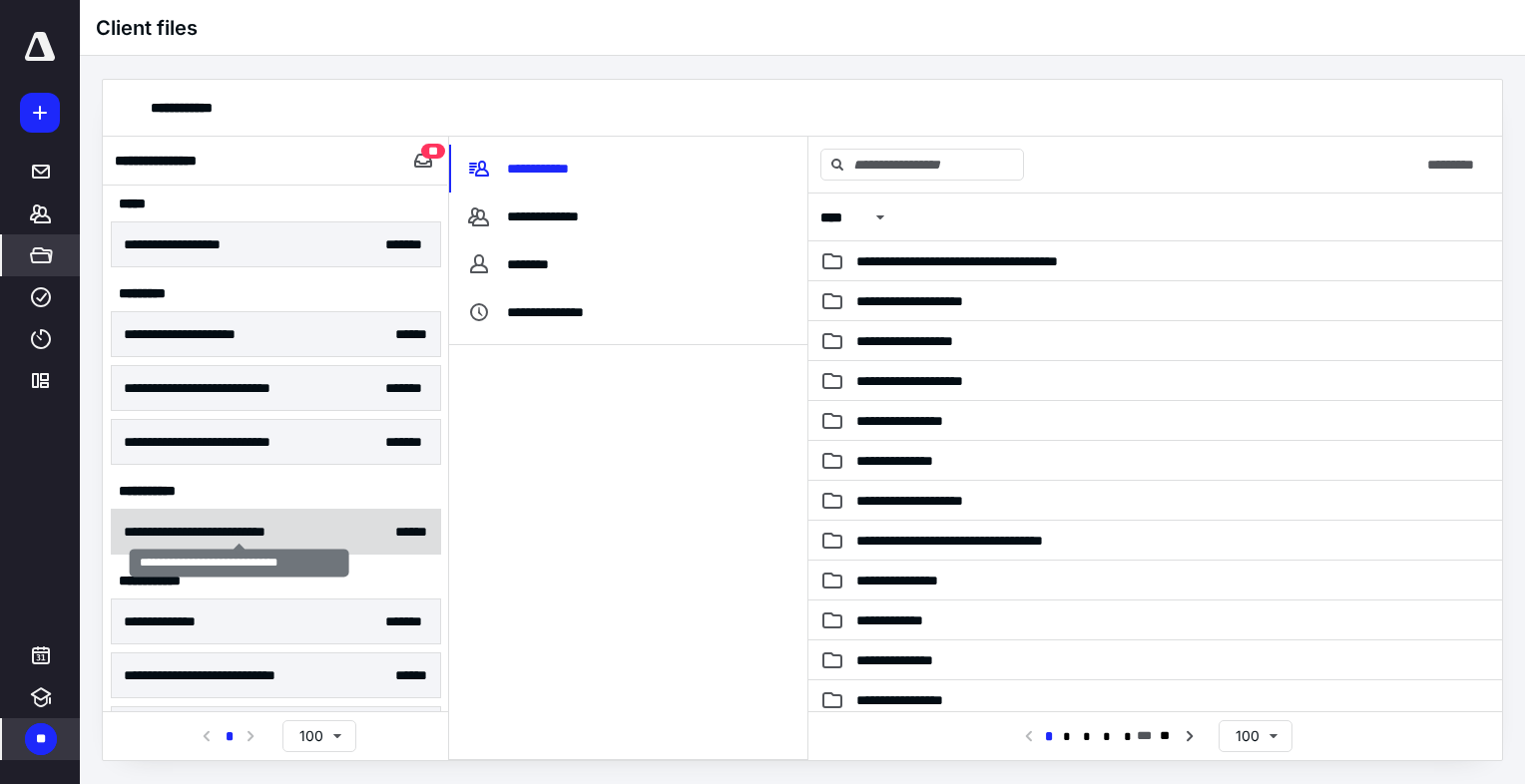 click on "**********" at bounding box center [240, 532] 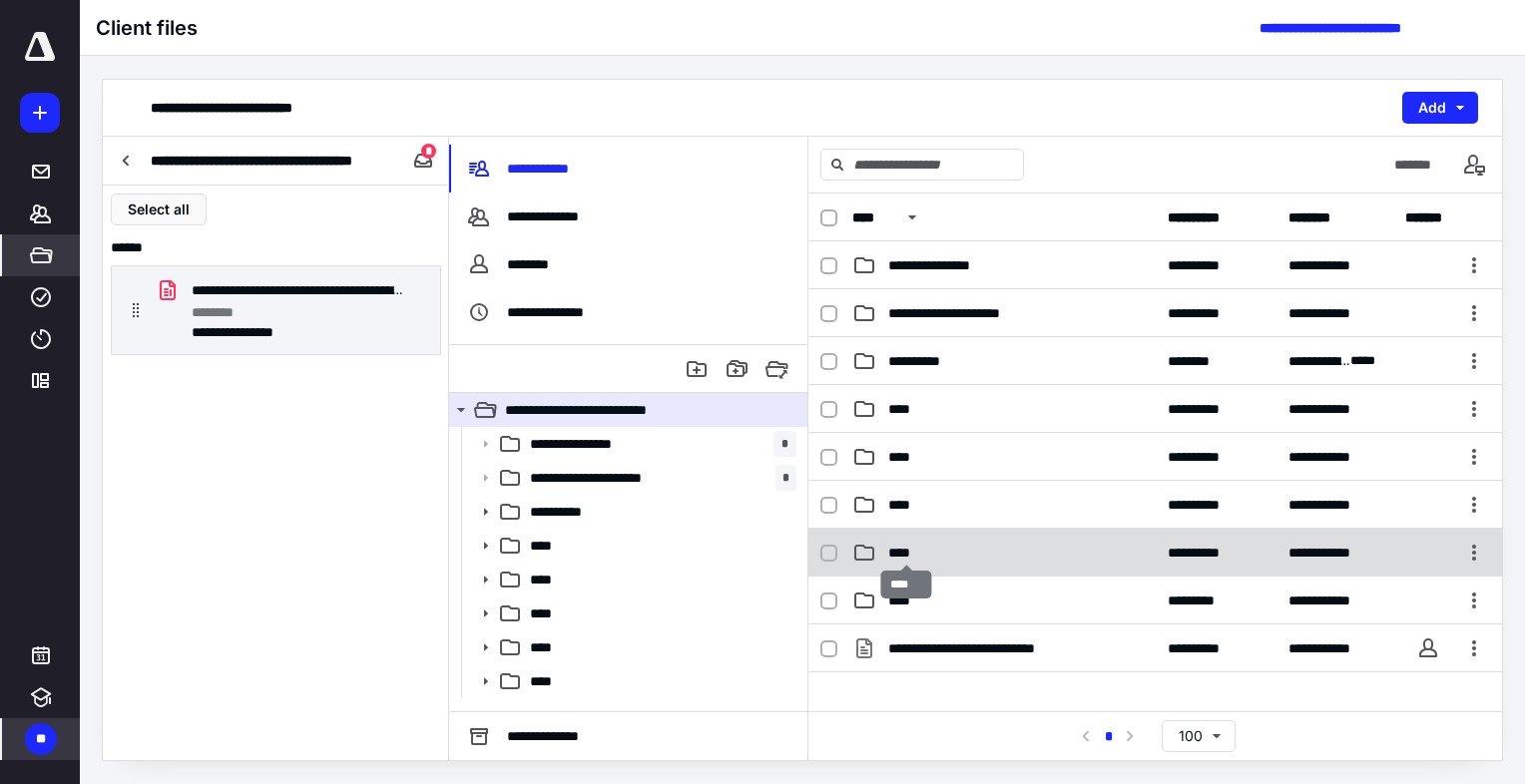 click on "****" at bounding box center (906, 553) 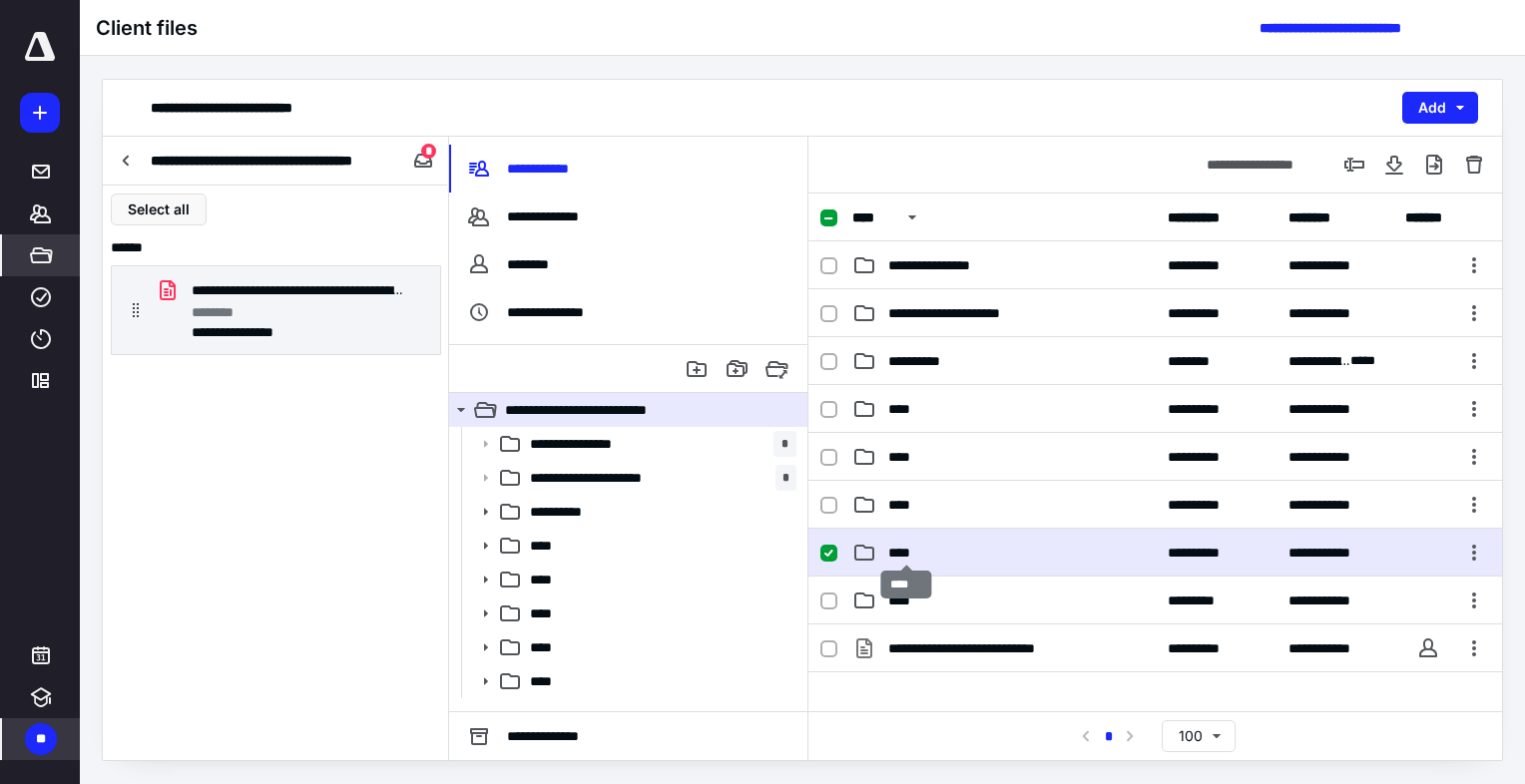 click on "****" at bounding box center [906, 553] 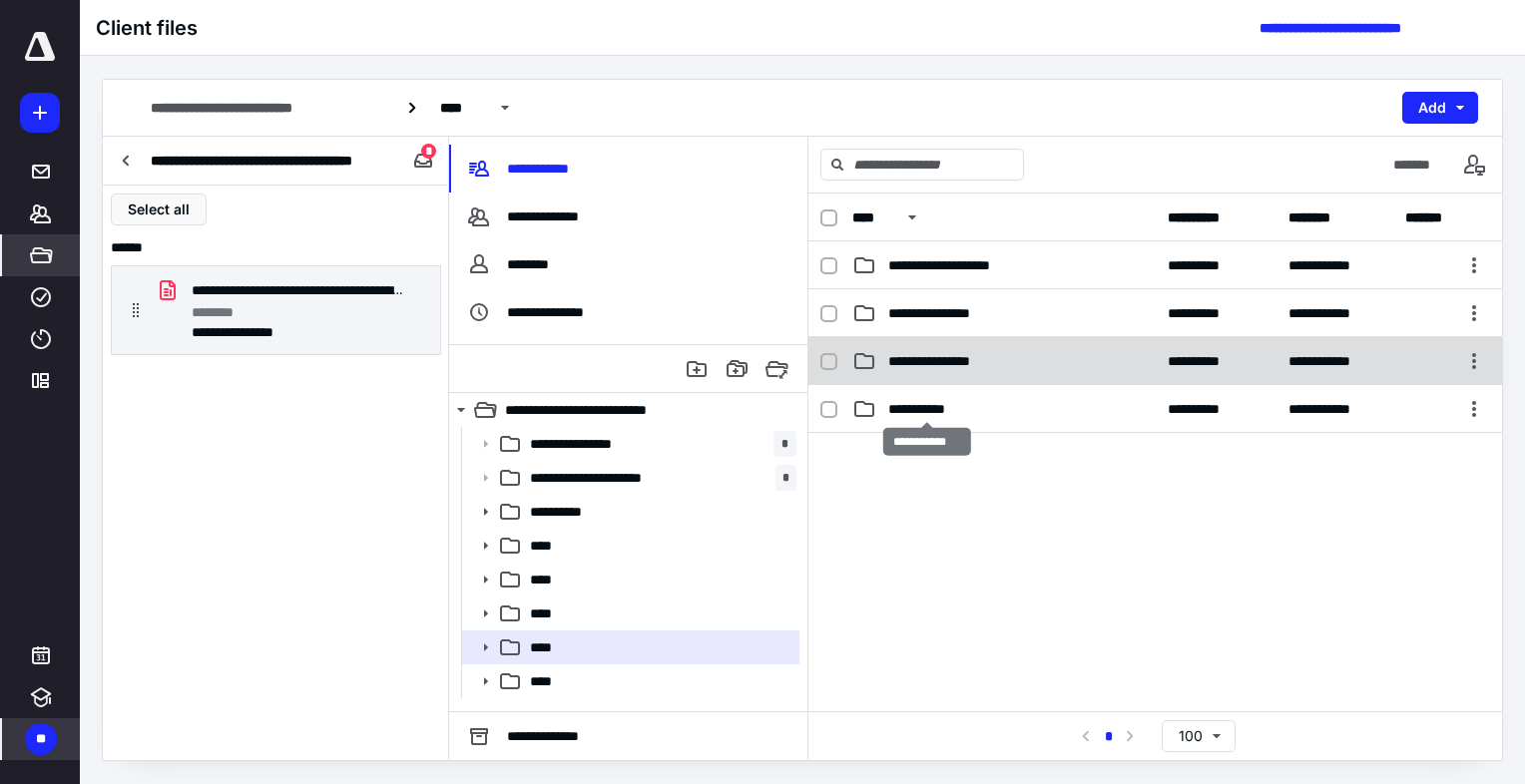 click on "**********" at bounding box center (927, 409) 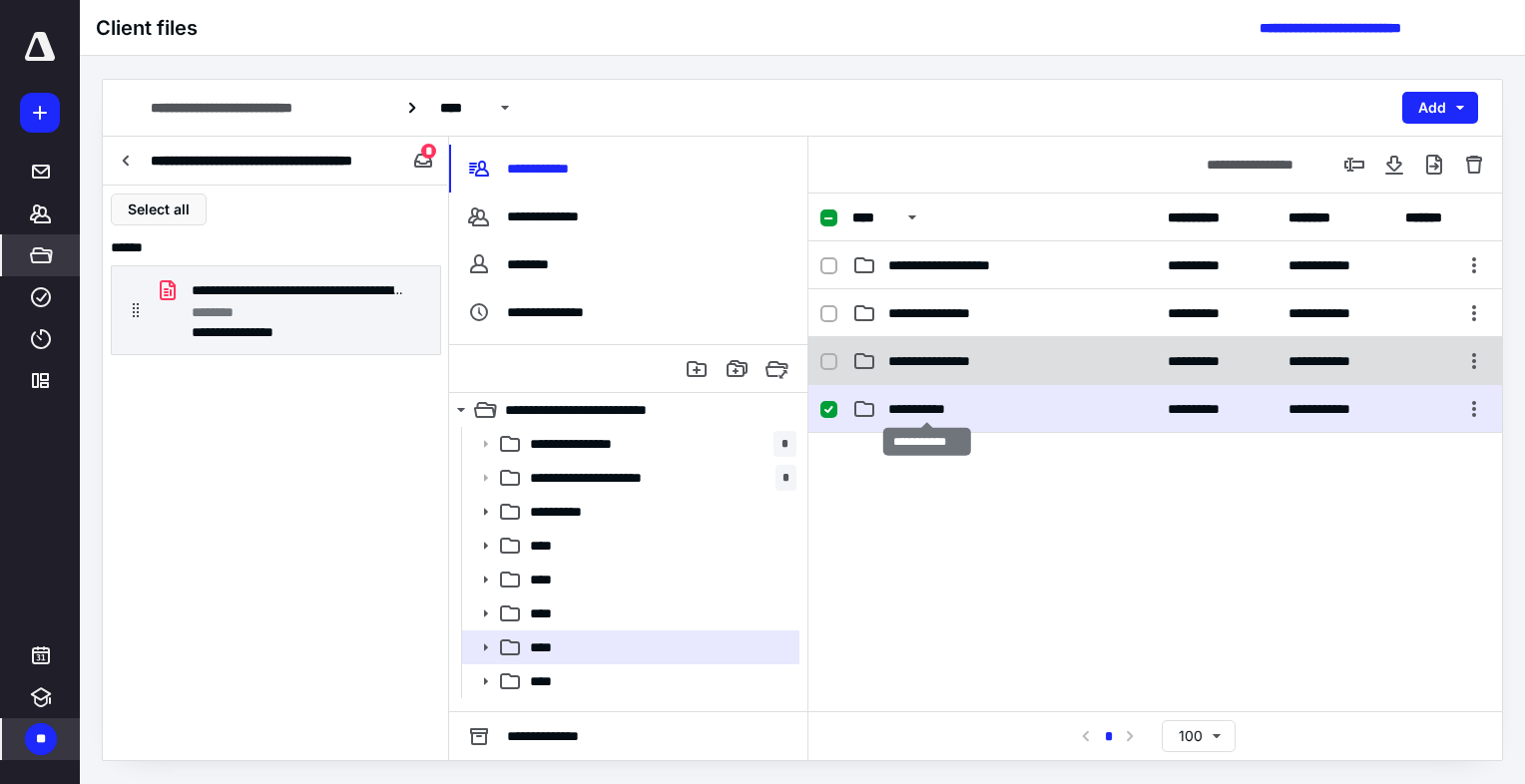click on "**********" at bounding box center (927, 409) 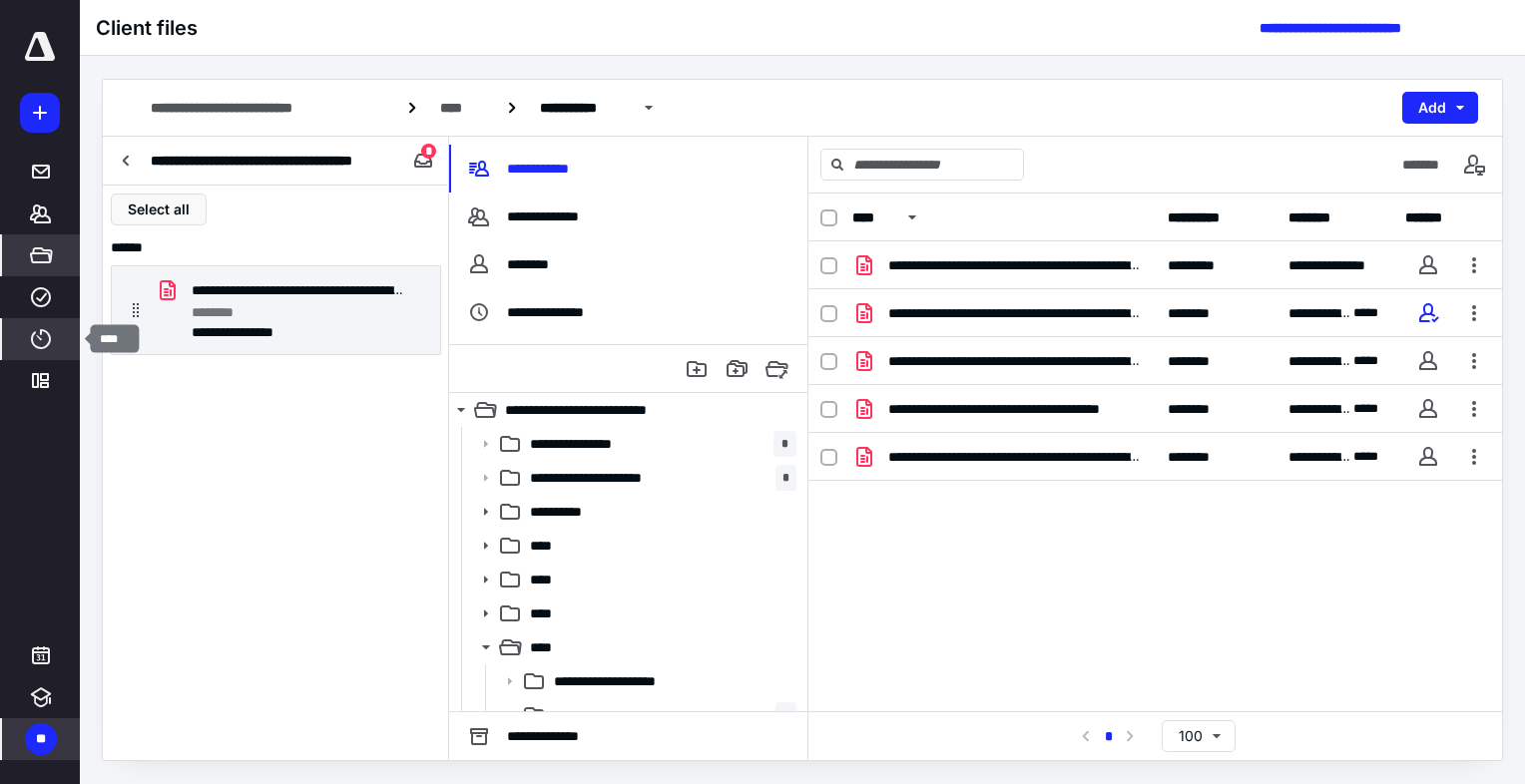 click 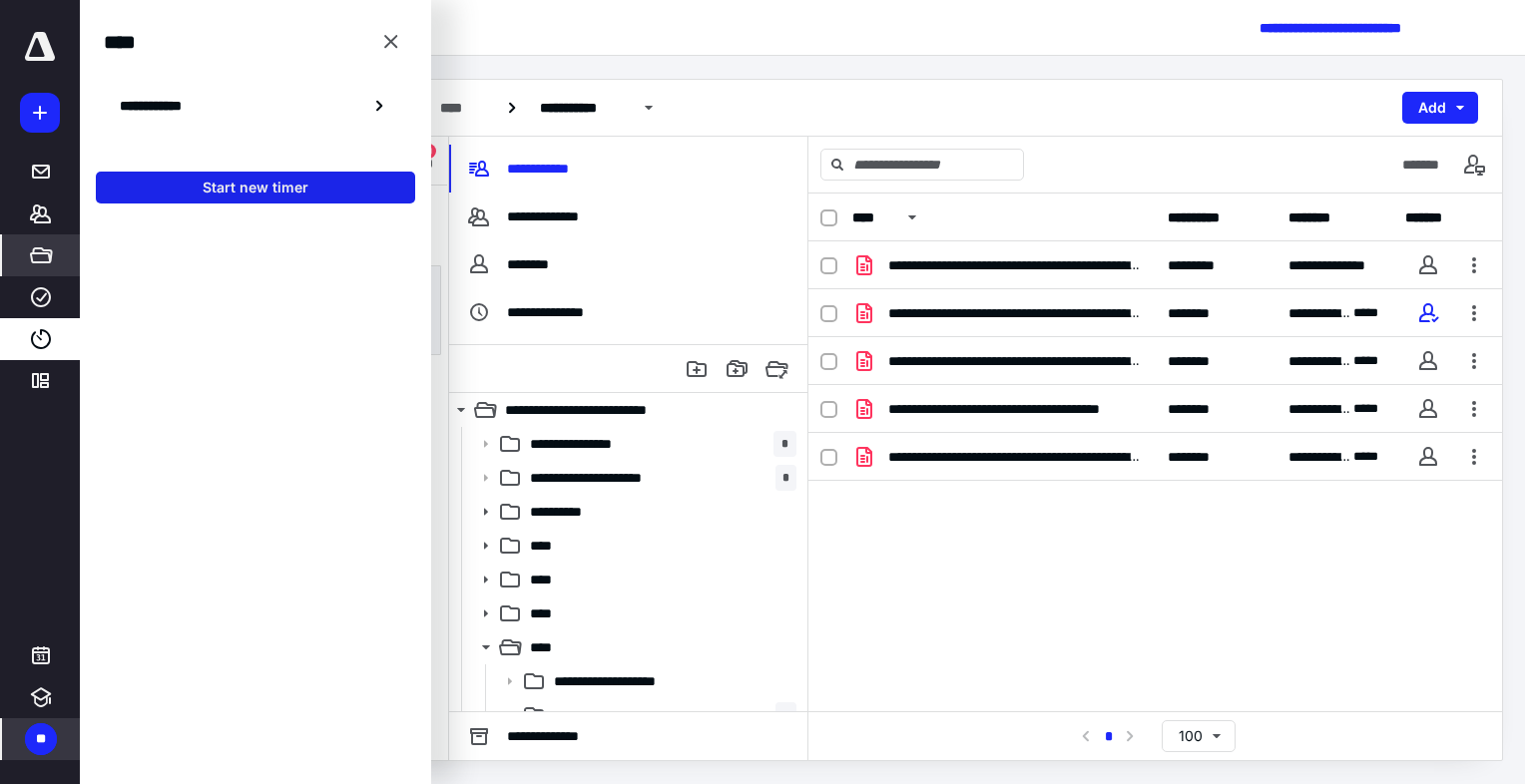 click on "Start new timer" at bounding box center (255, 188) 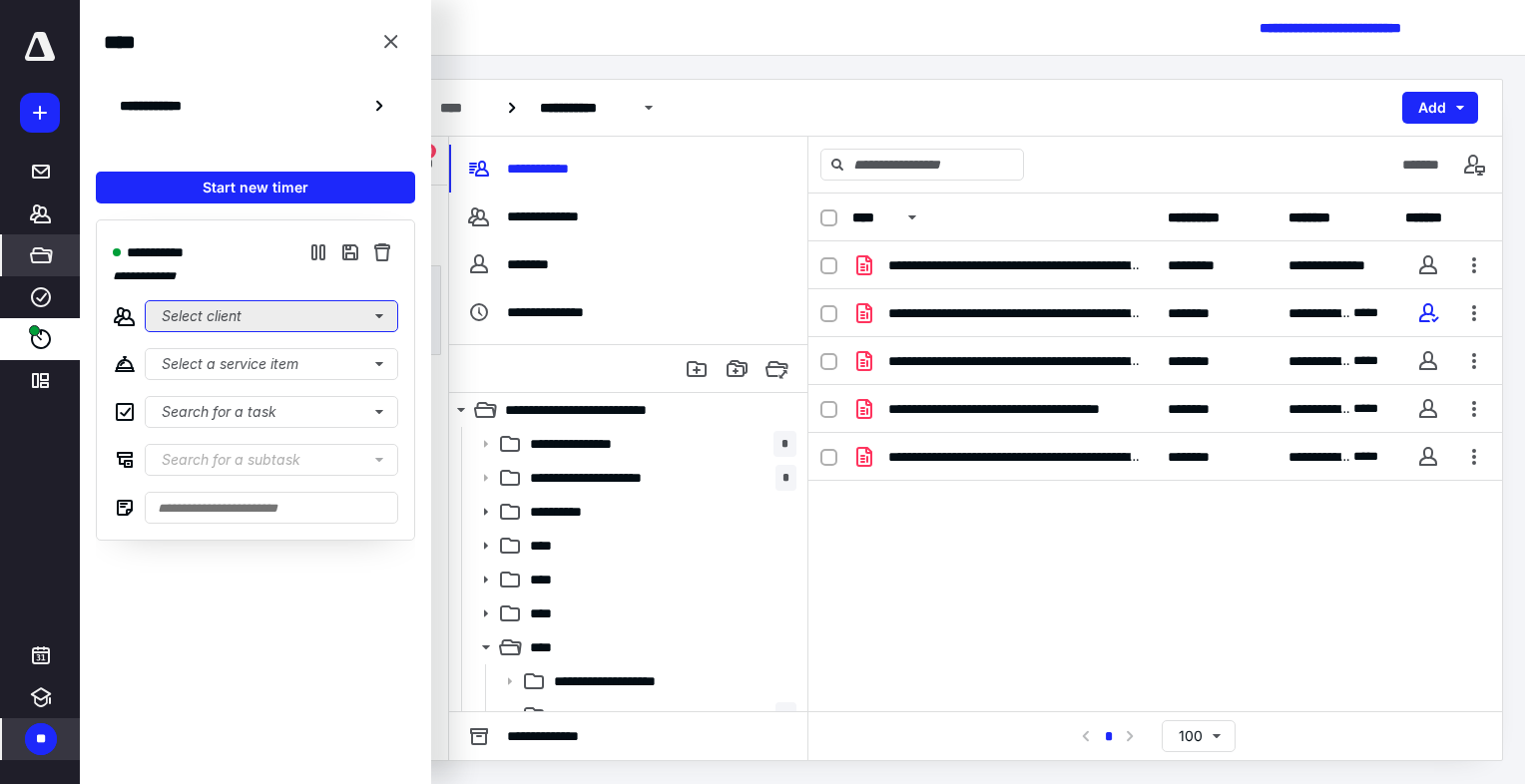 click on "Select client" at bounding box center [271, 316] 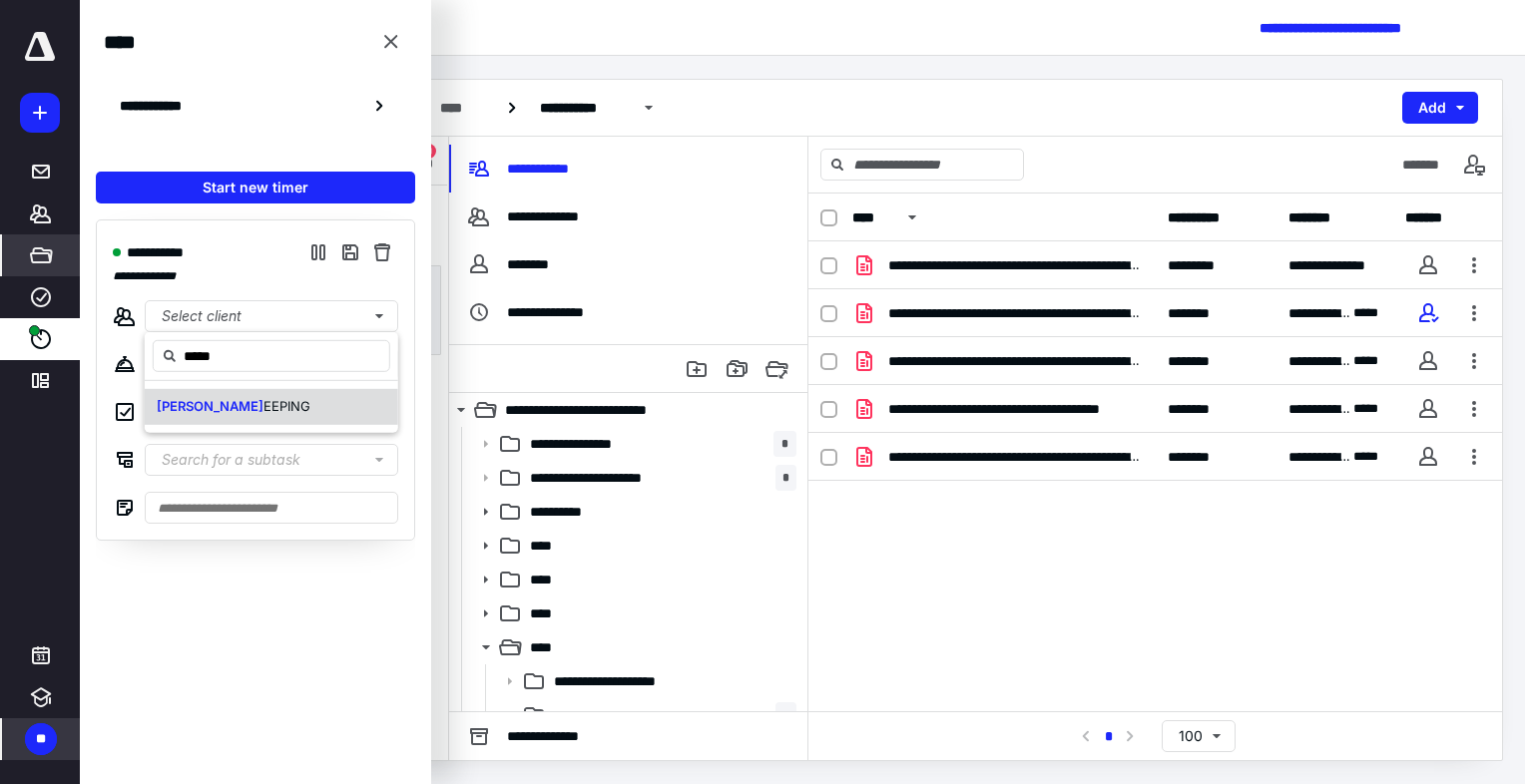click on "[PERSON_NAME]" at bounding box center [210, 406] 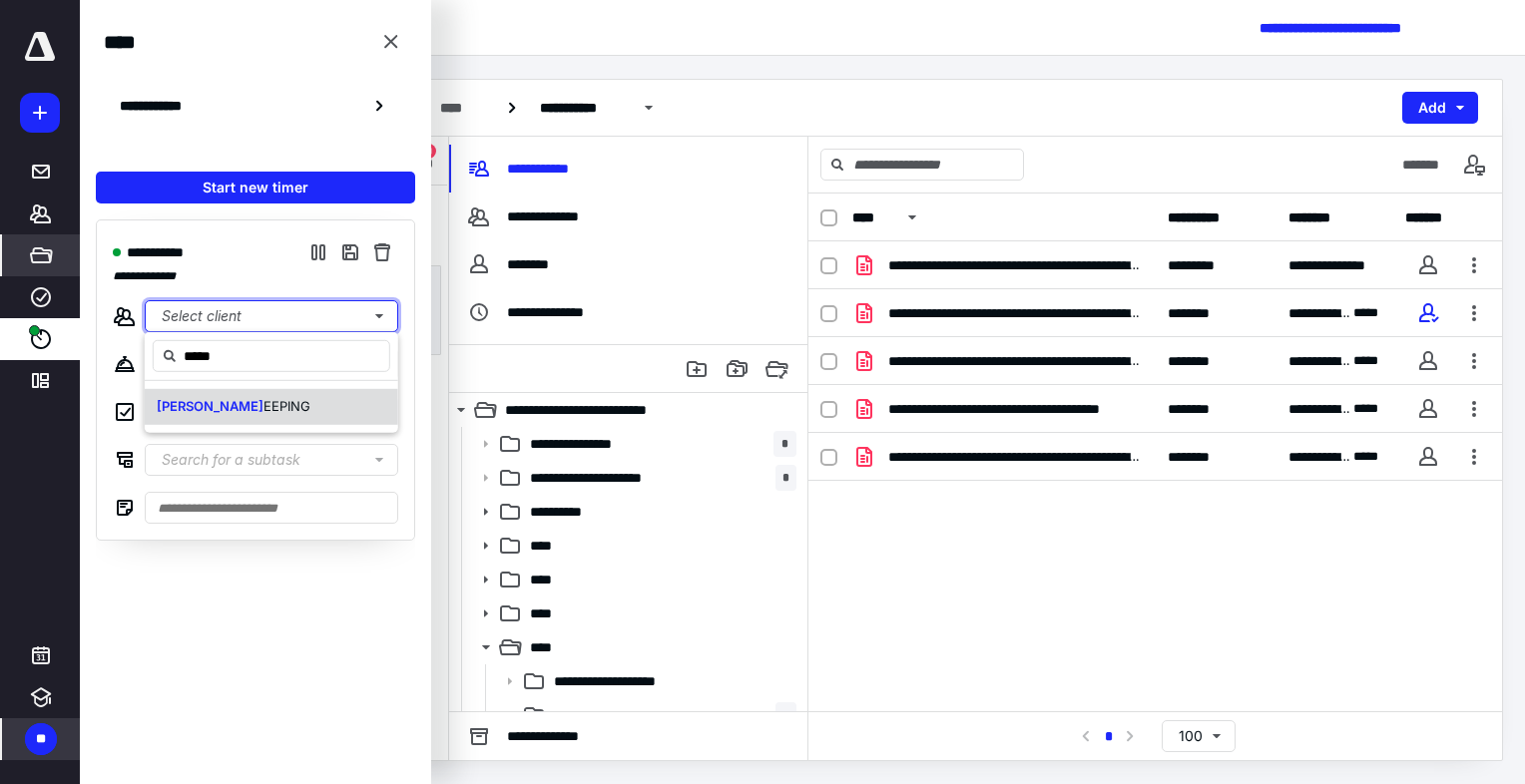 type 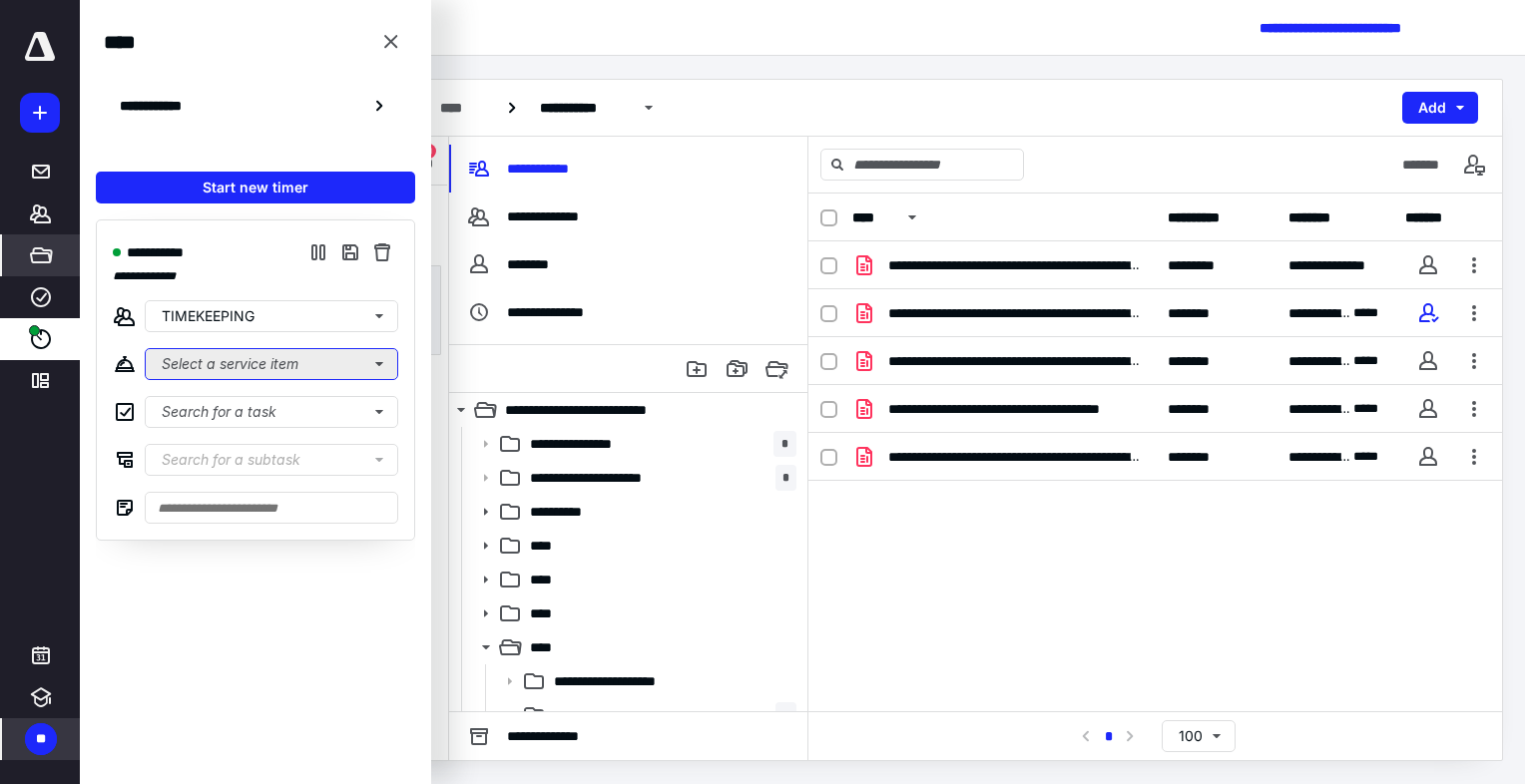 click on "Select a service item" at bounding box center (271, 364) 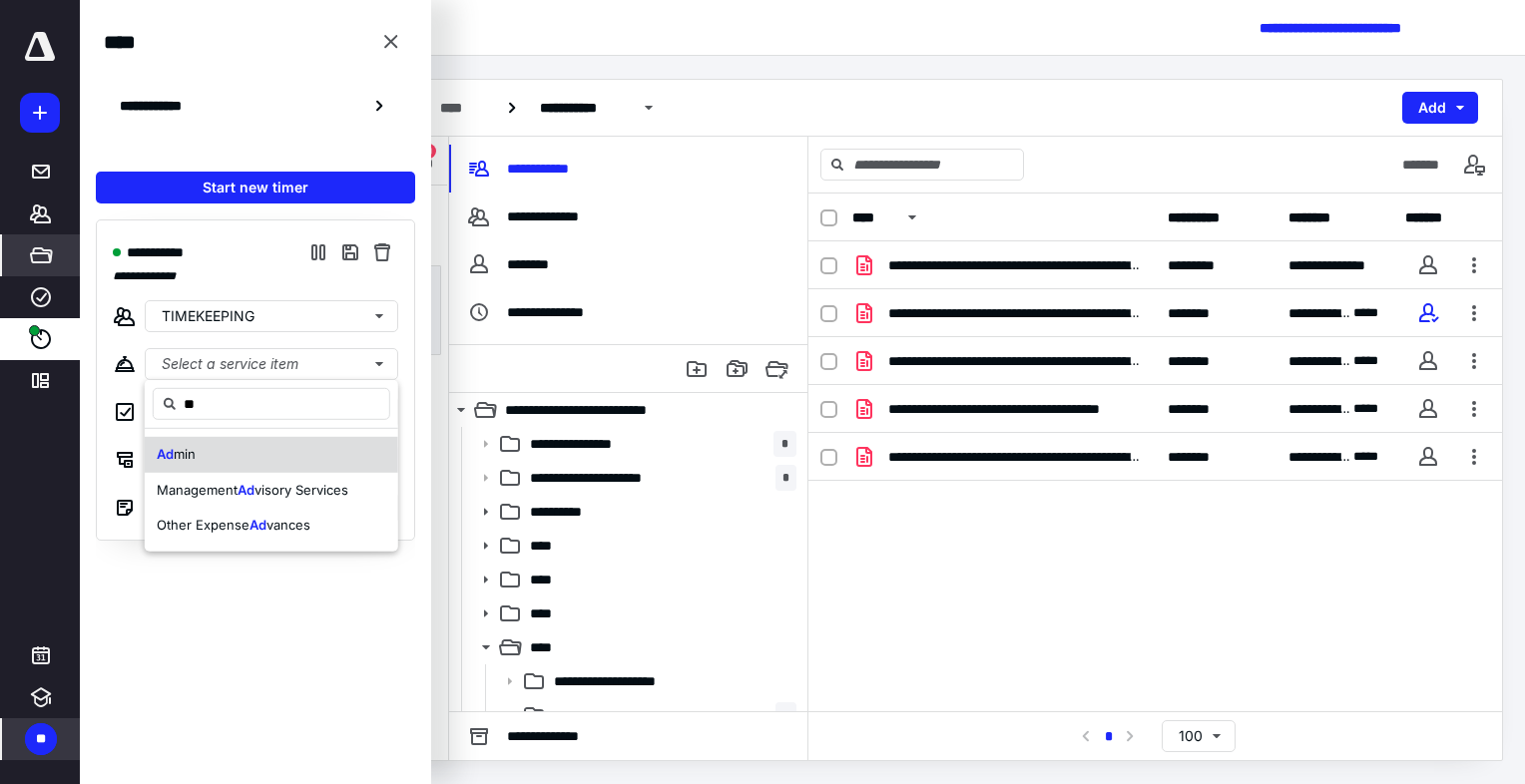click on "min" at bounding box center (185, 454) 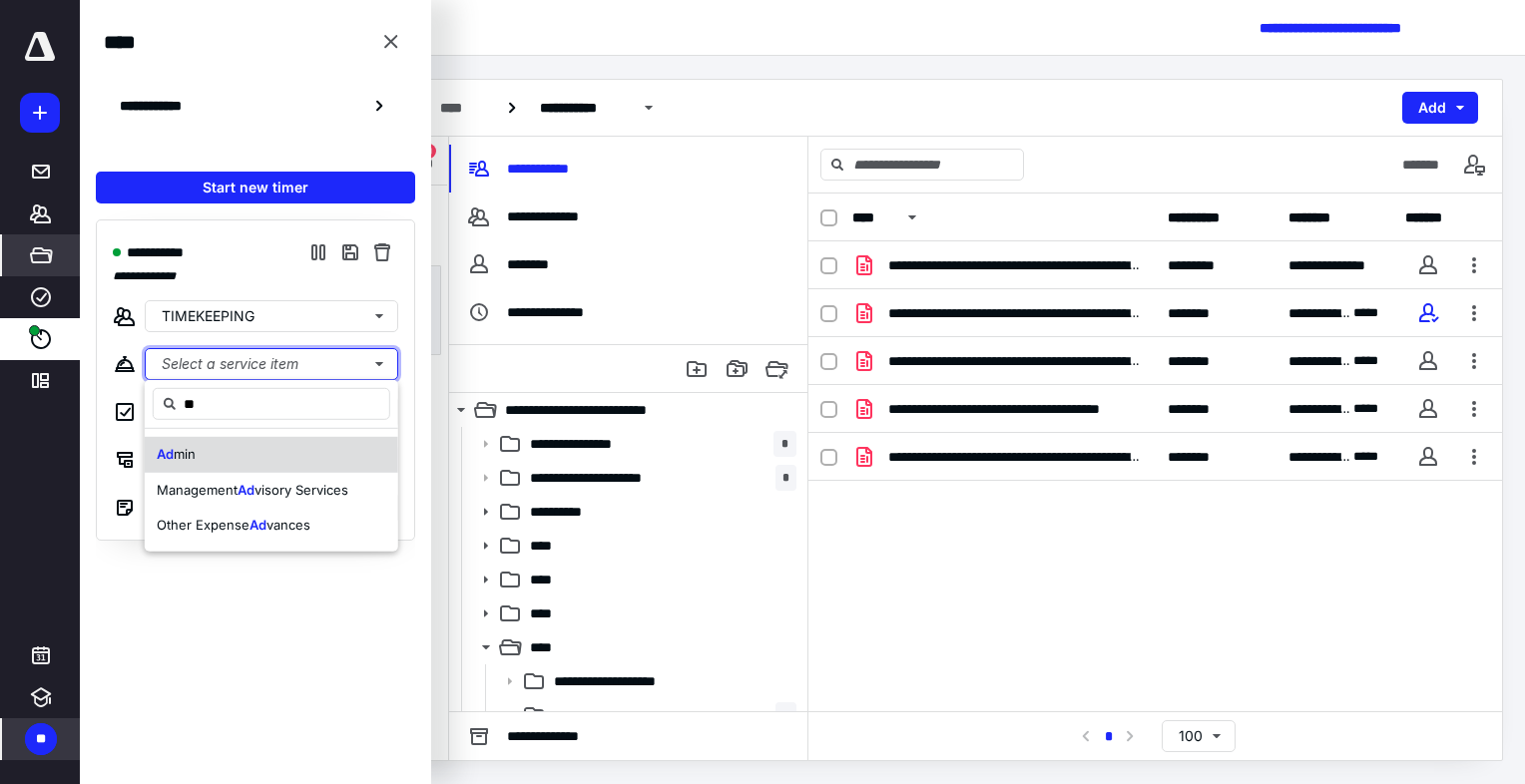 type 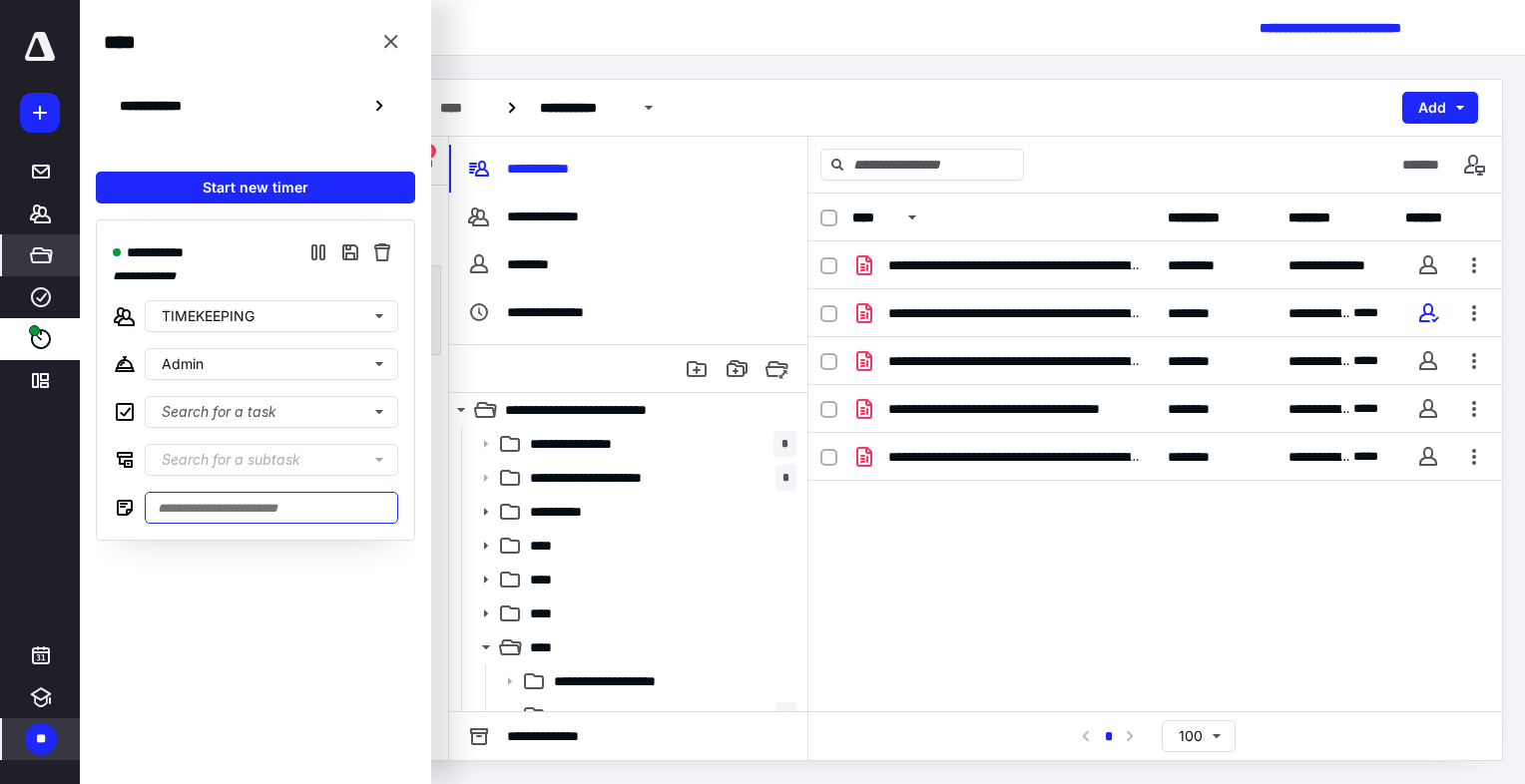click at bounding box center [271, 508] 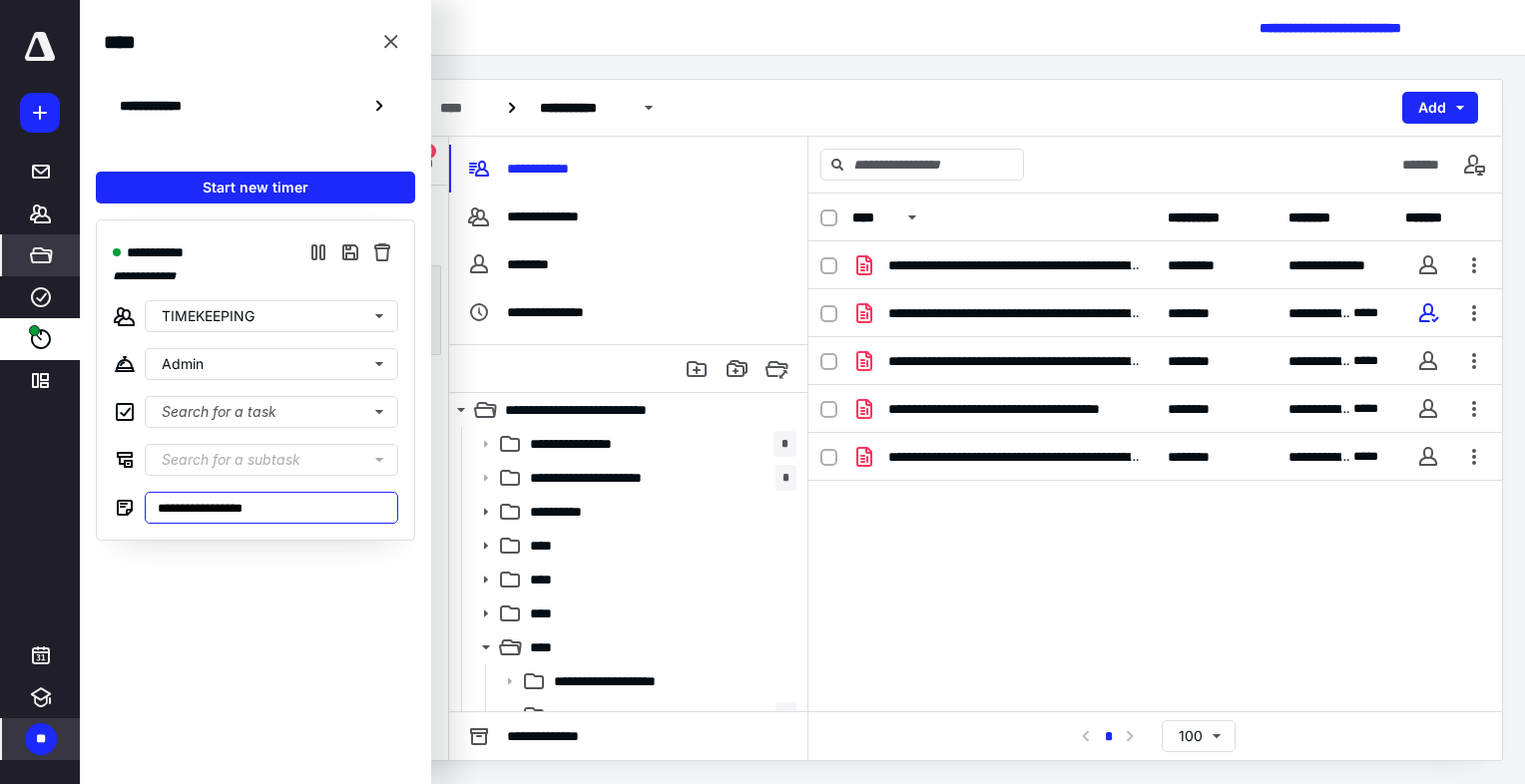 type on "**********" 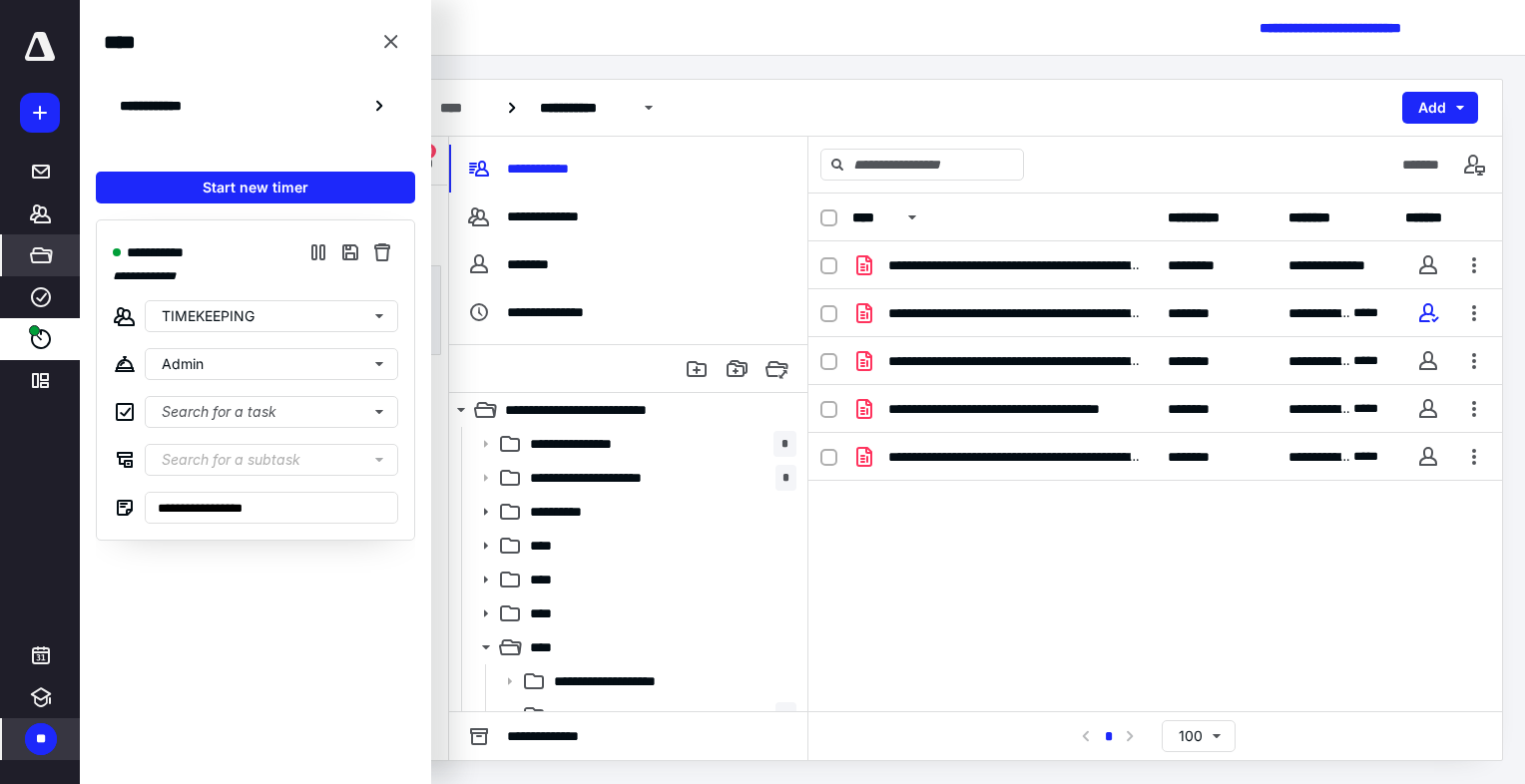 click on "**********" at bounding box center [802, 108] 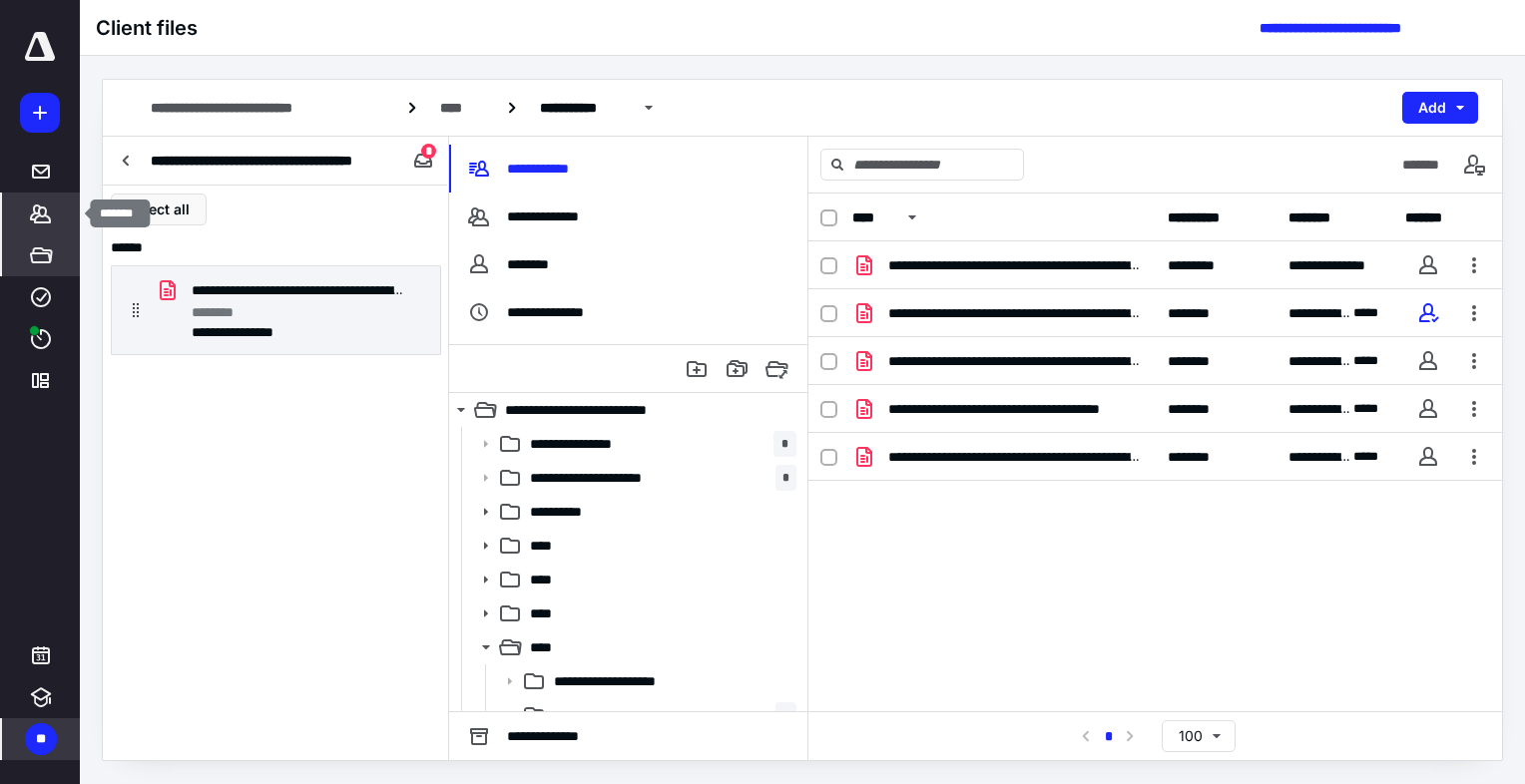 click 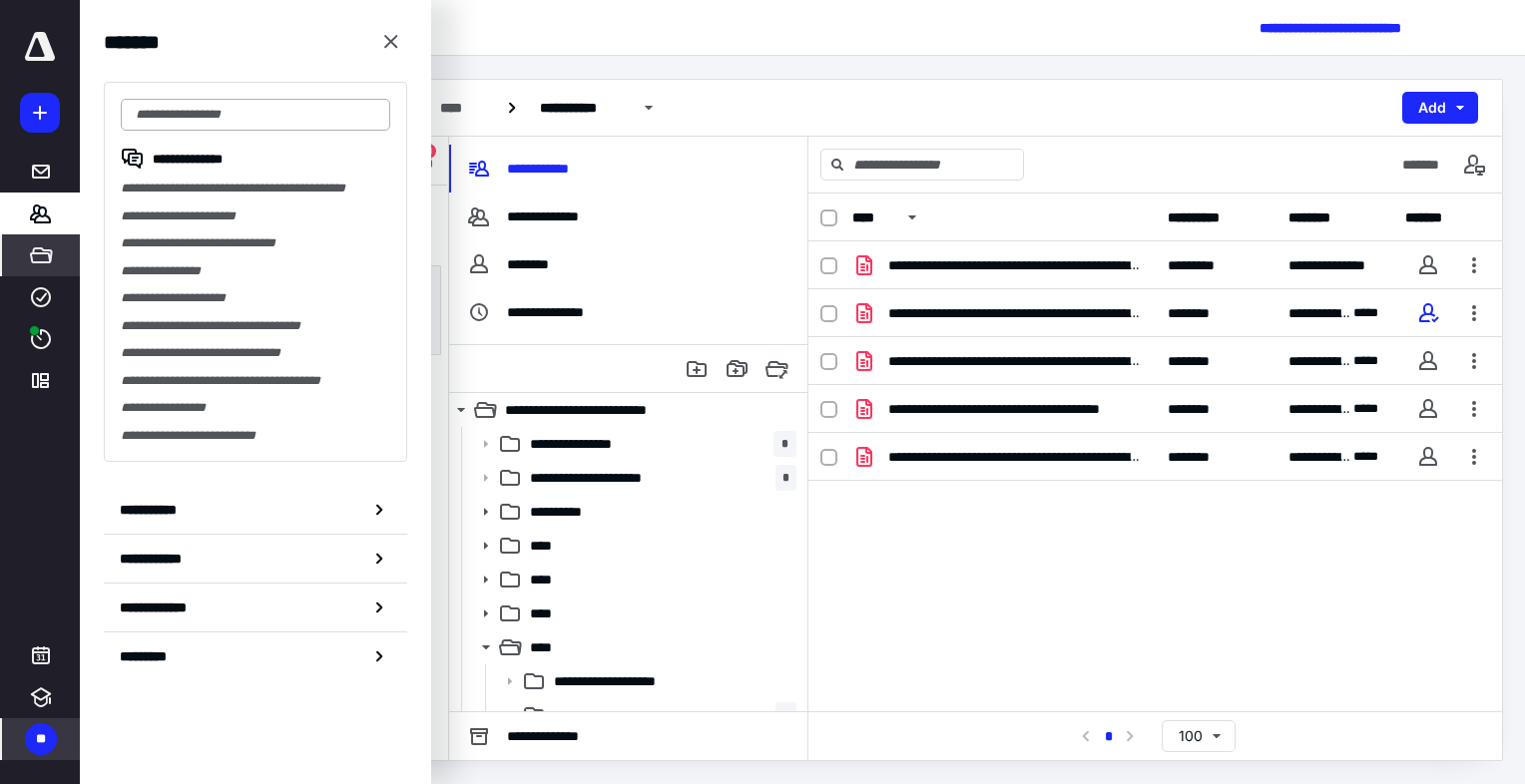 click at bounding box center (255, 115) 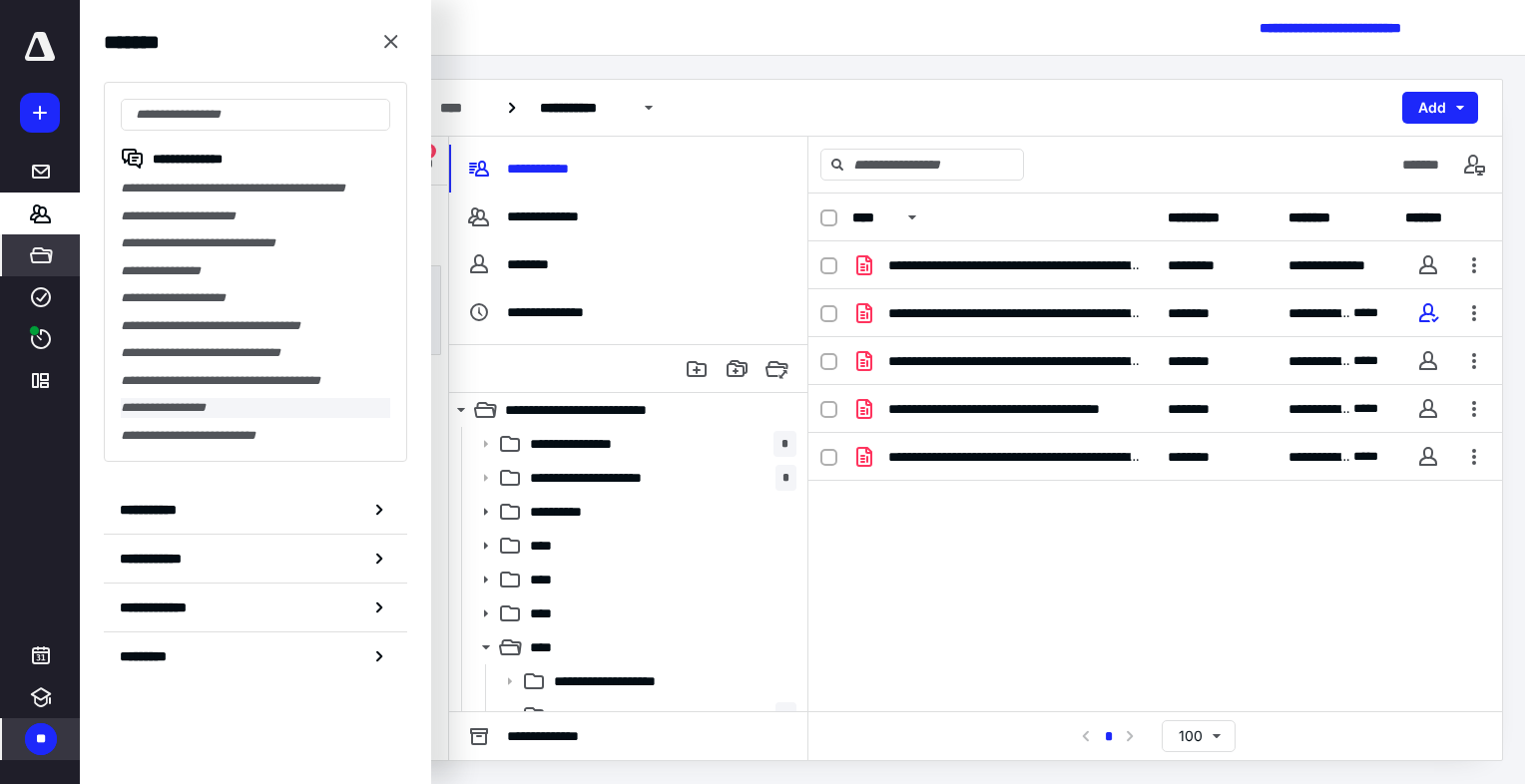 click on "**********" at bounding box center (255, 408) 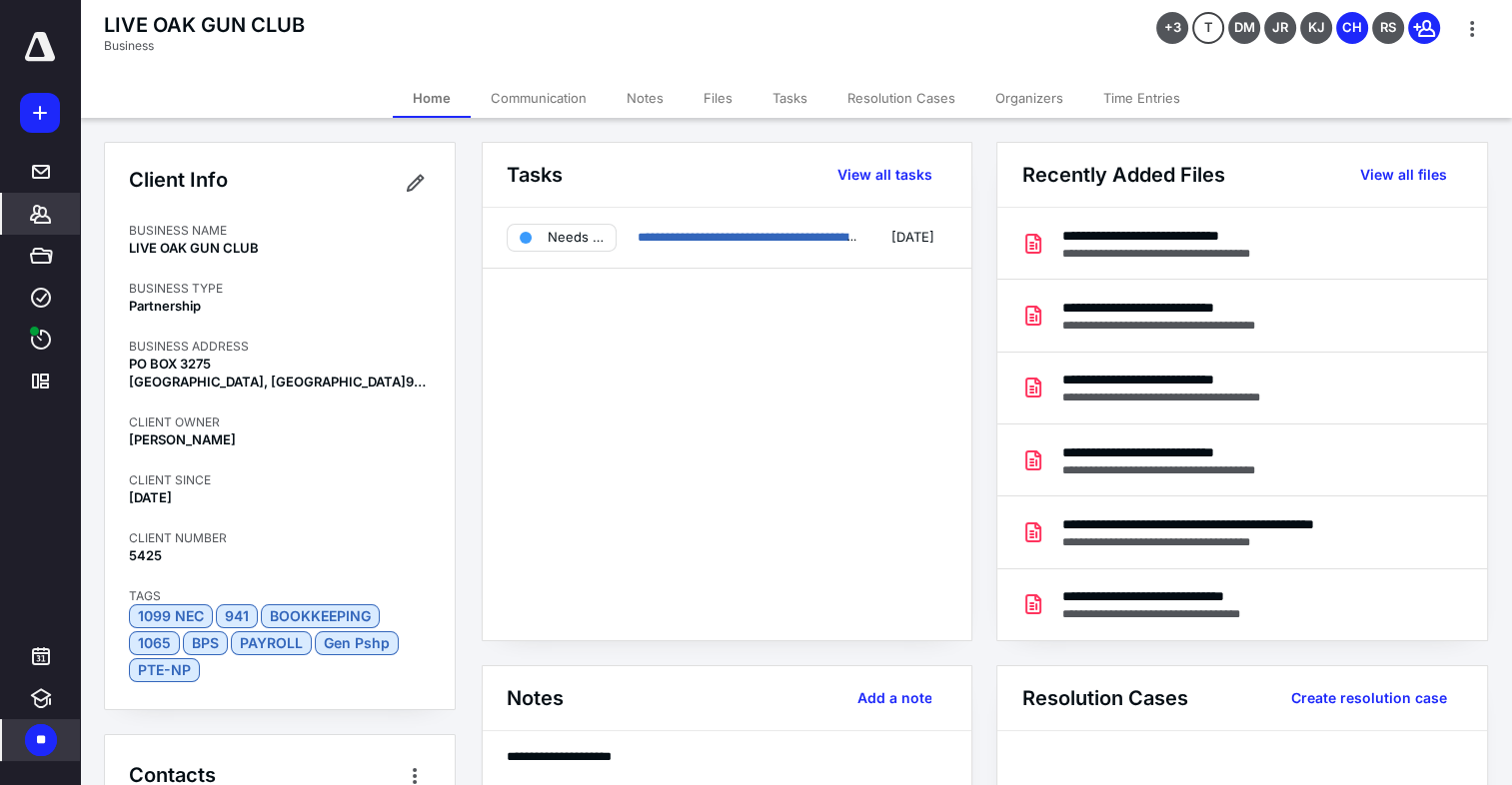 click on "Files" at bounding box center [718, 98] 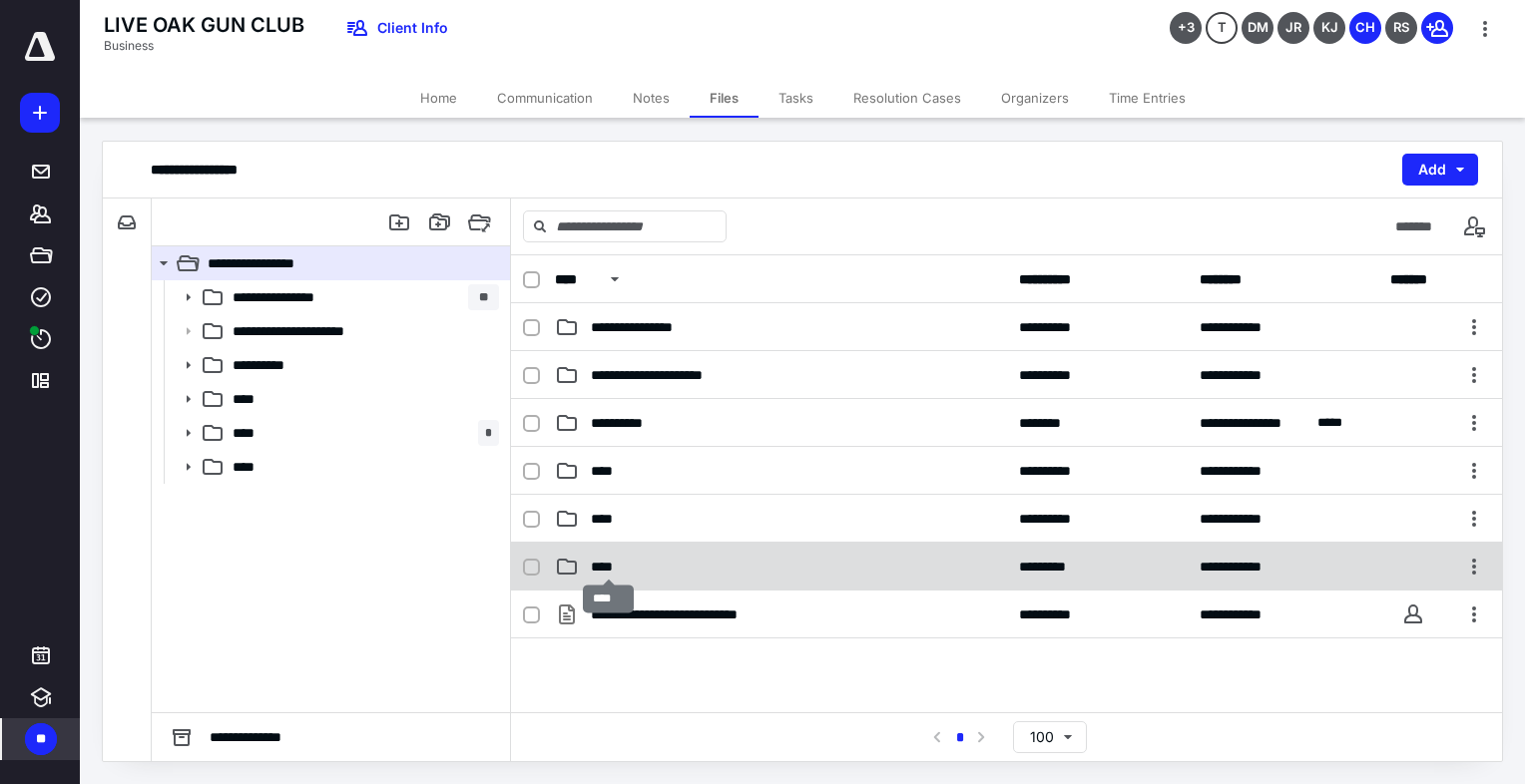 click on "****" at bounding box center (609, 567) 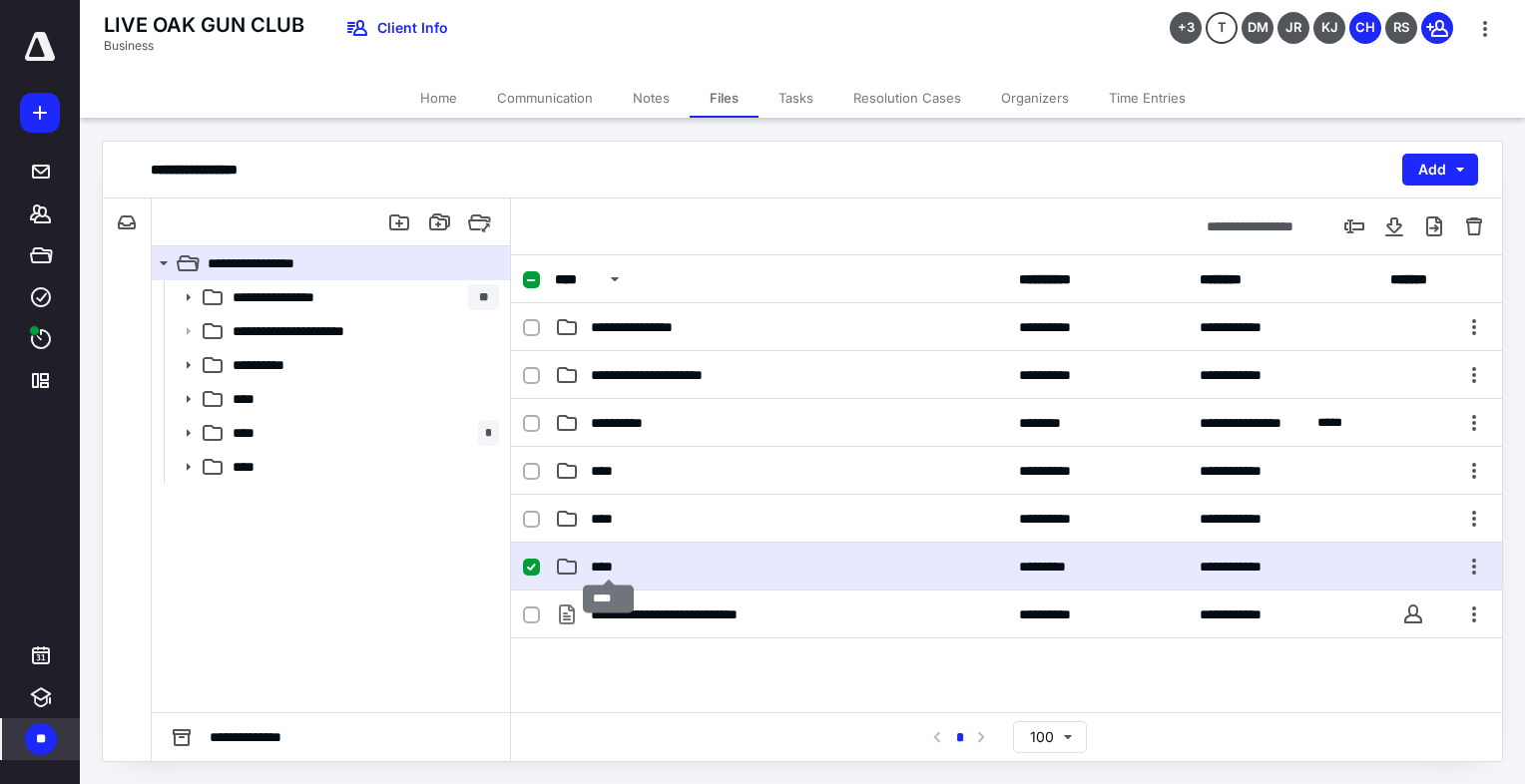 click on "****" at bounding box center [609, 567] 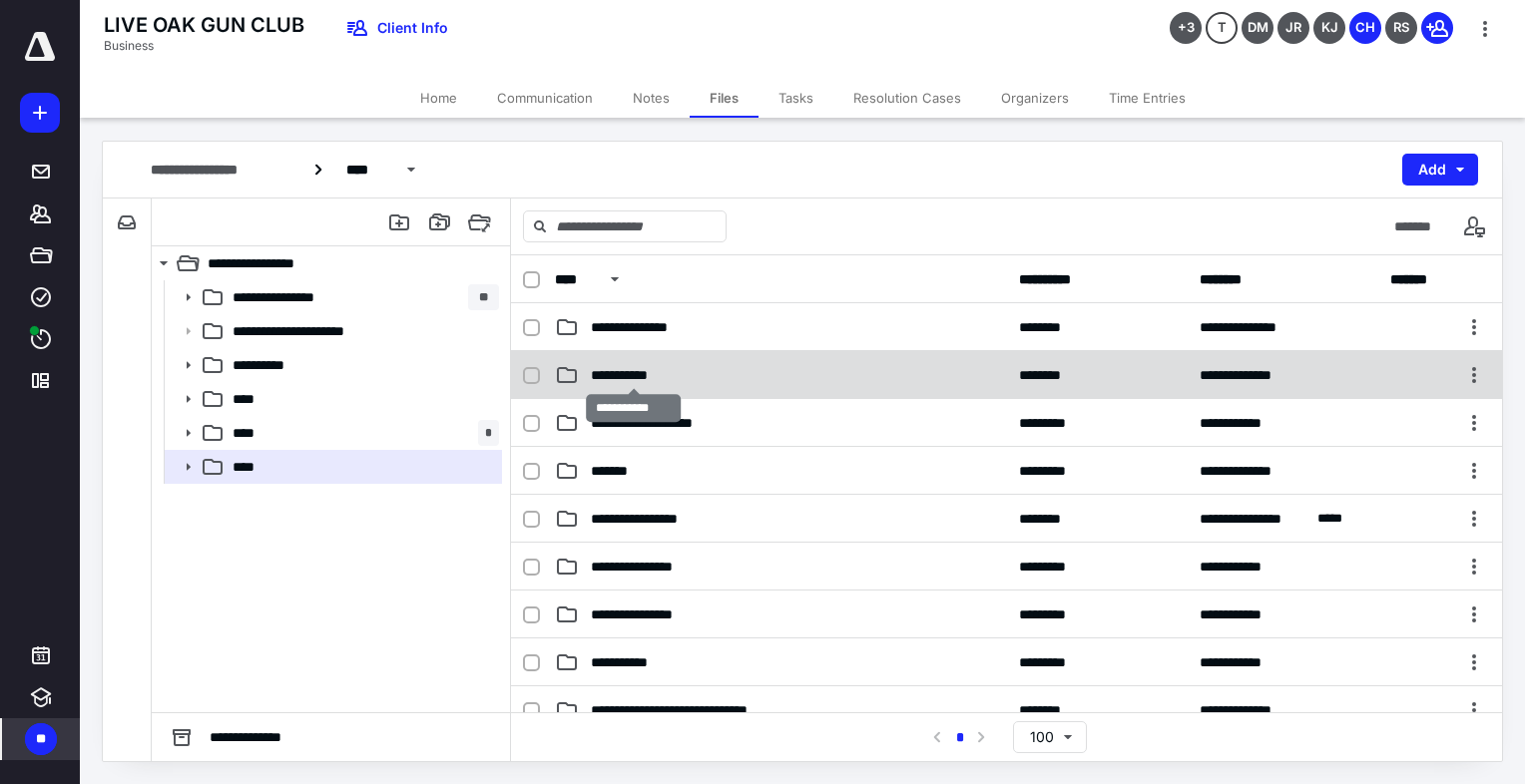 click on "**********" at bounding box center [634, 375] 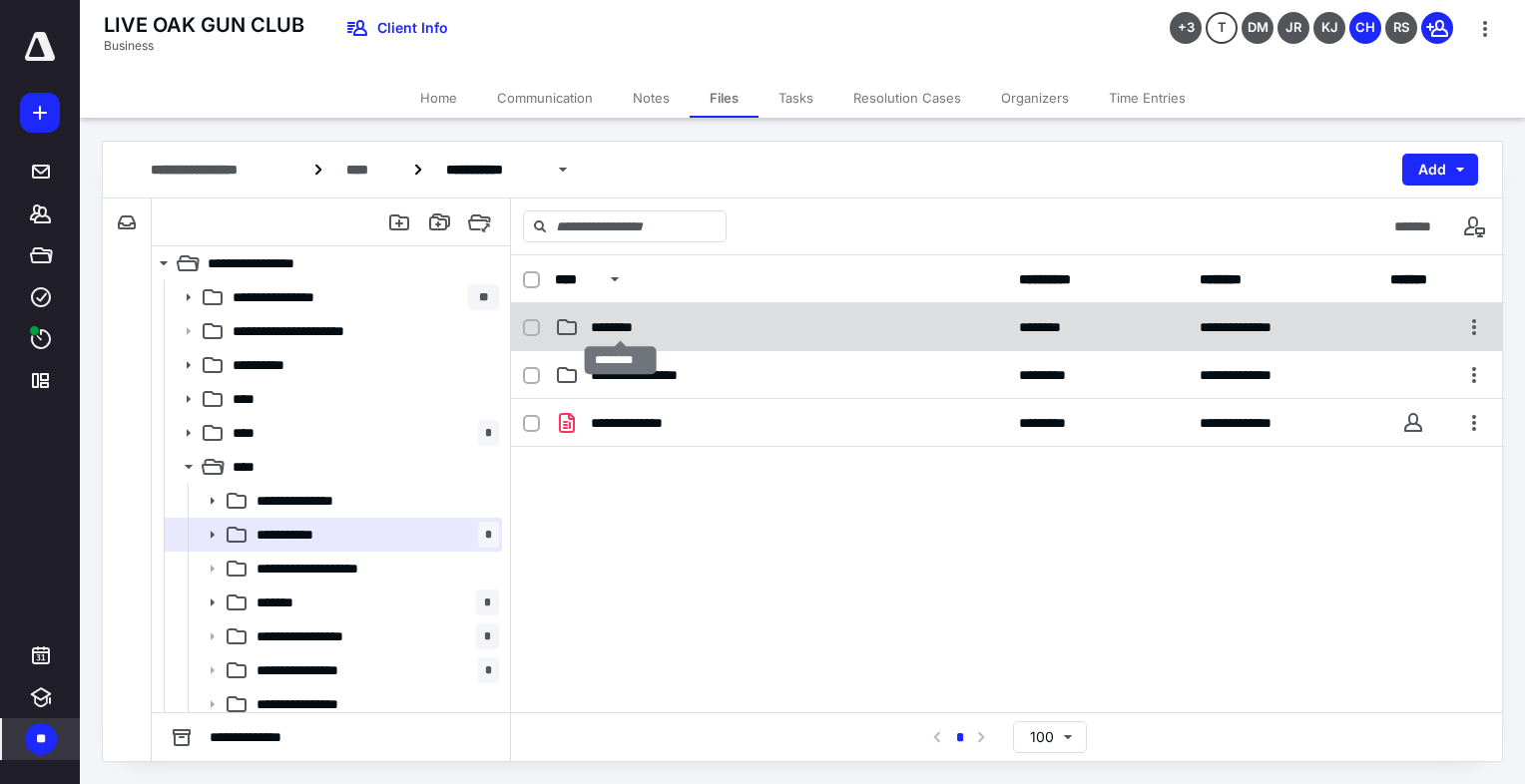 click on "********" at bounding box center (621, 327) 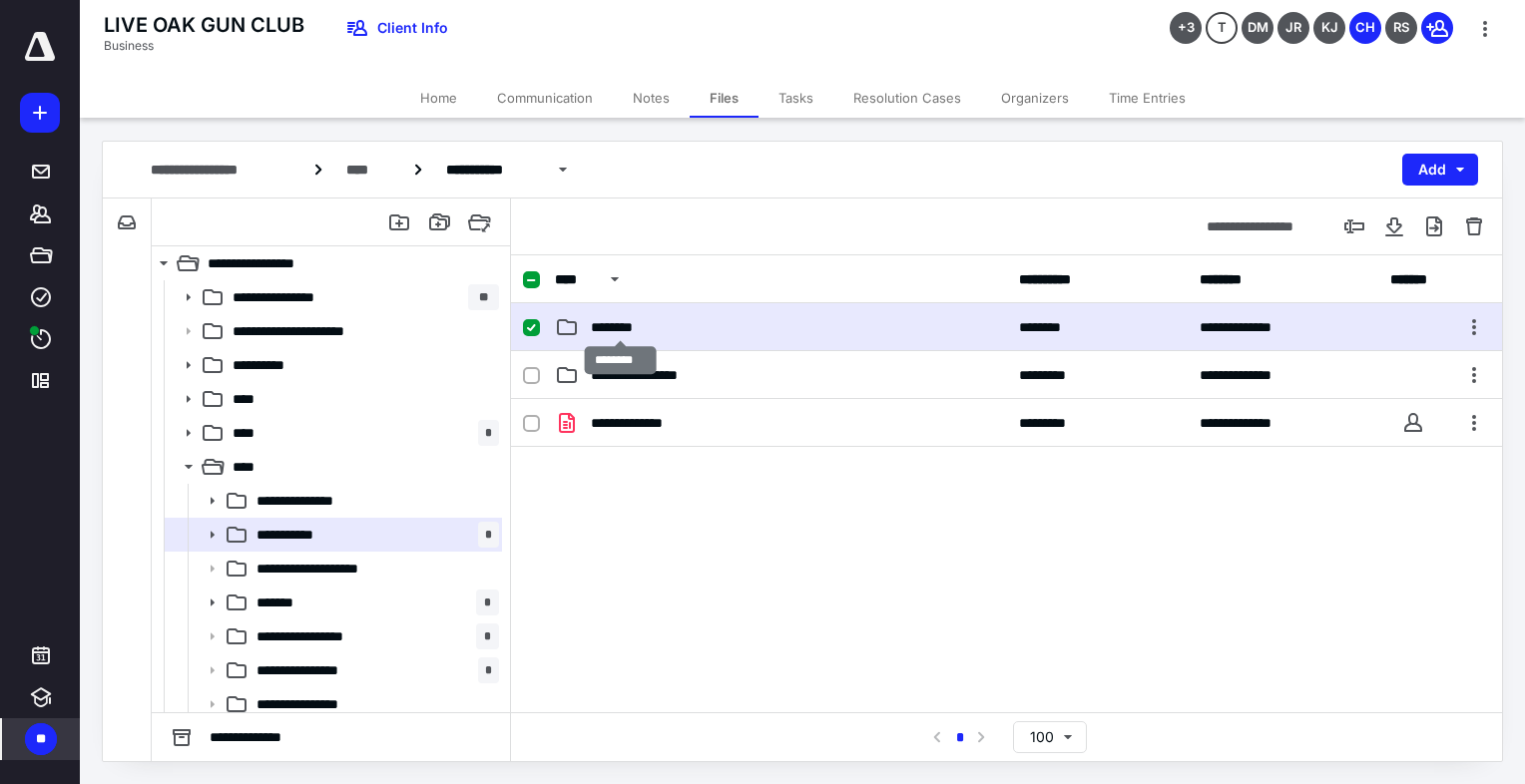click on "********" at bounding box center [621, 327] 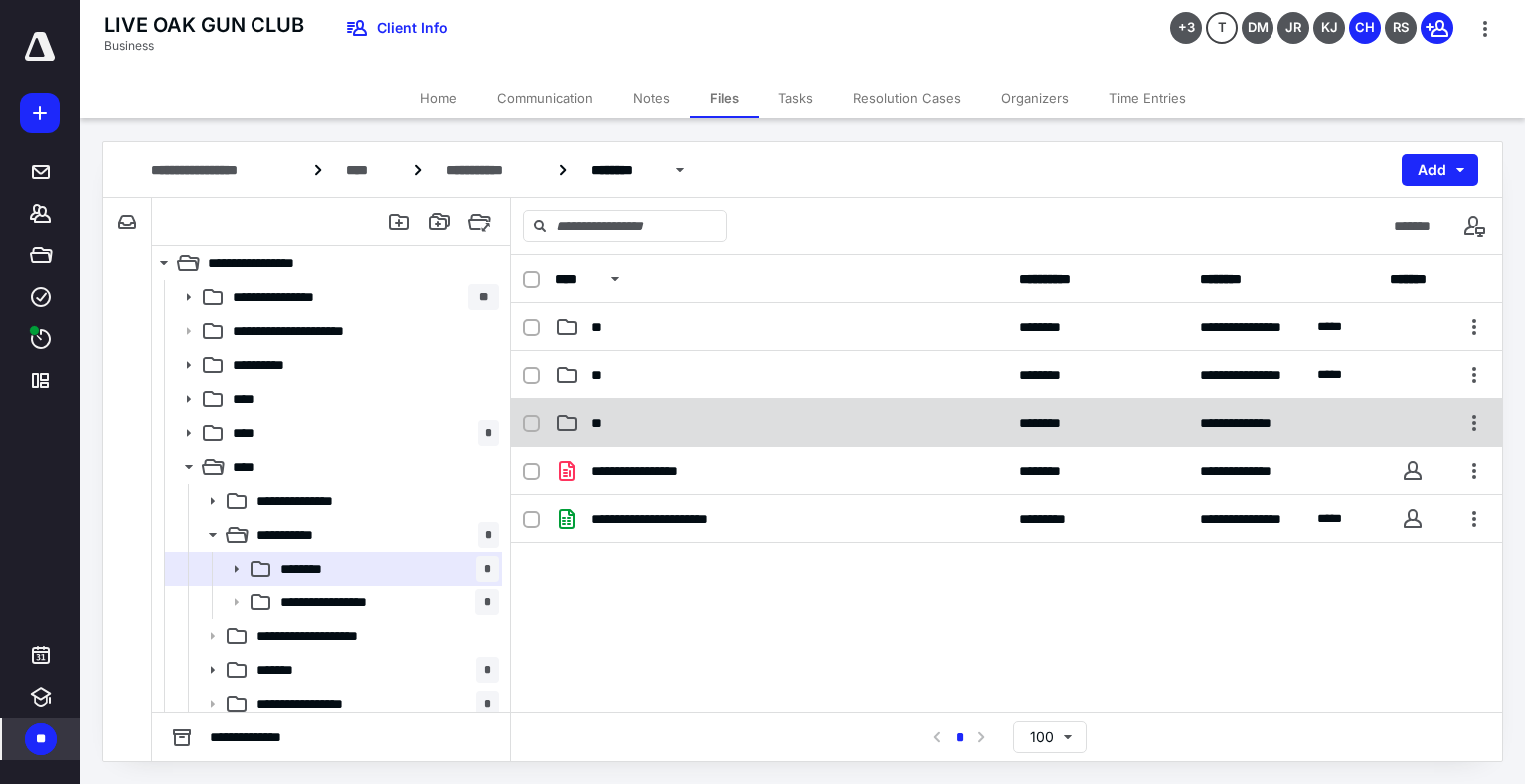 click on "**" at bounding box center [780, 423] 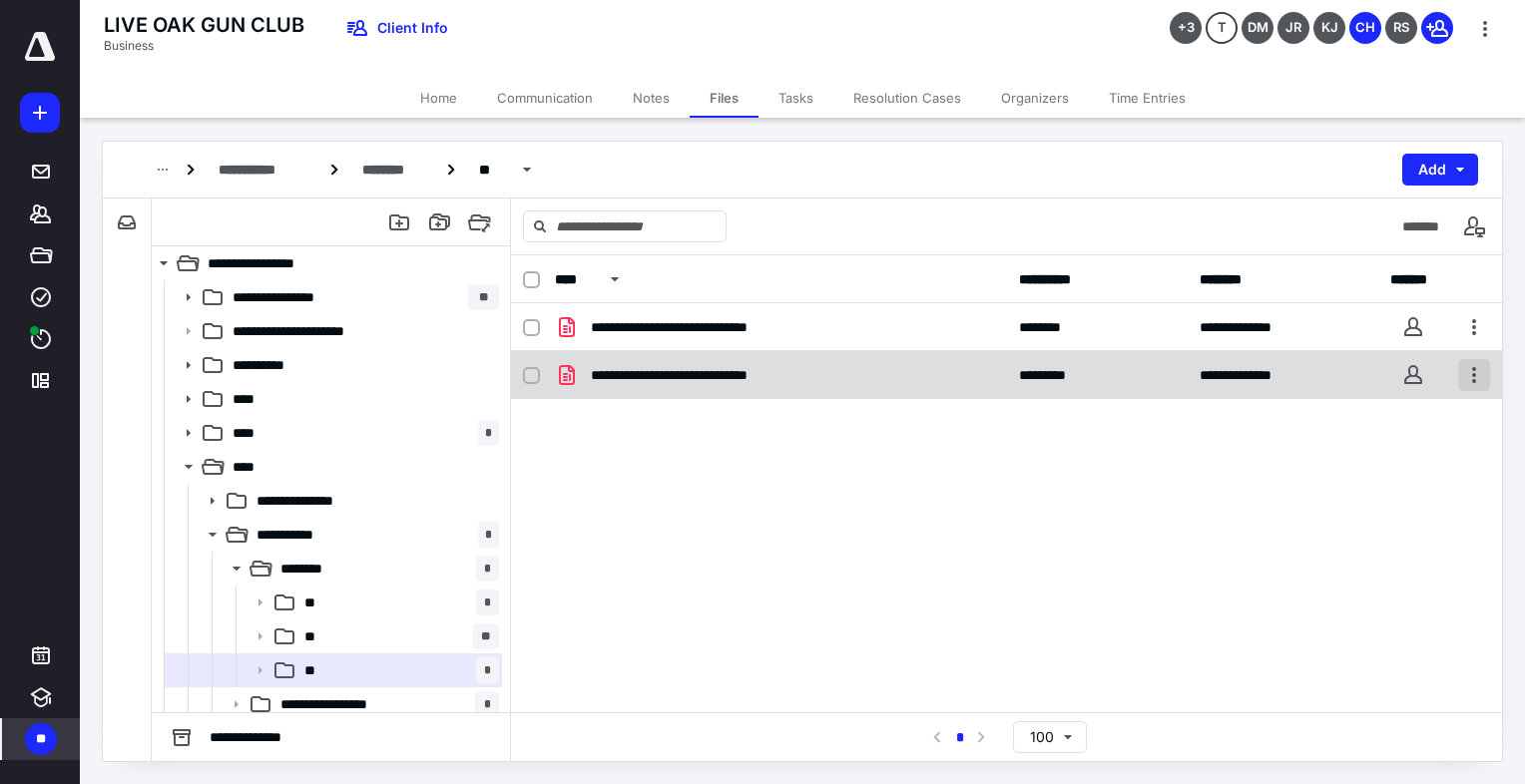 click at bounding box center (1474, 375) 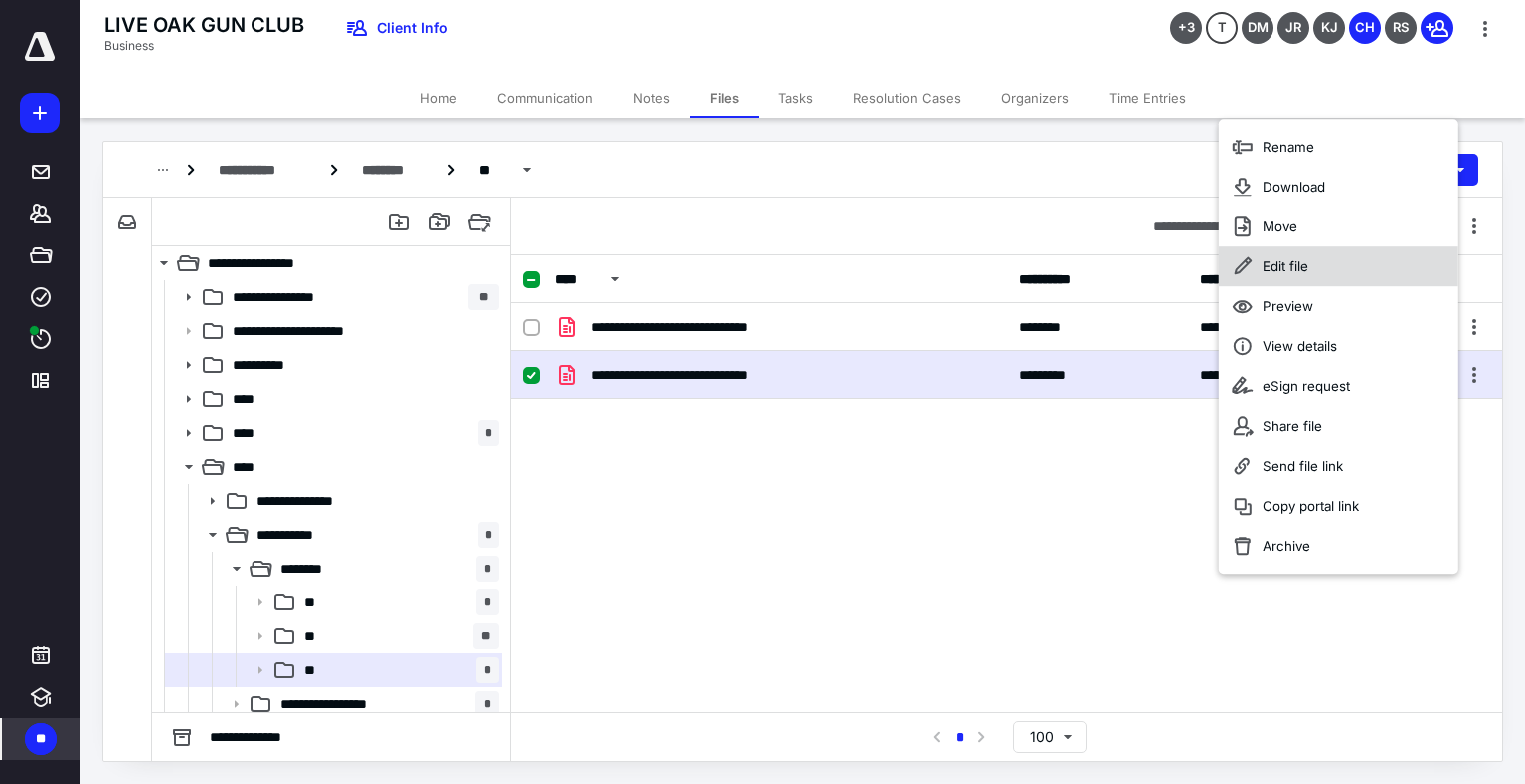 click on "Edit file" at bounding box center (1338, 266) 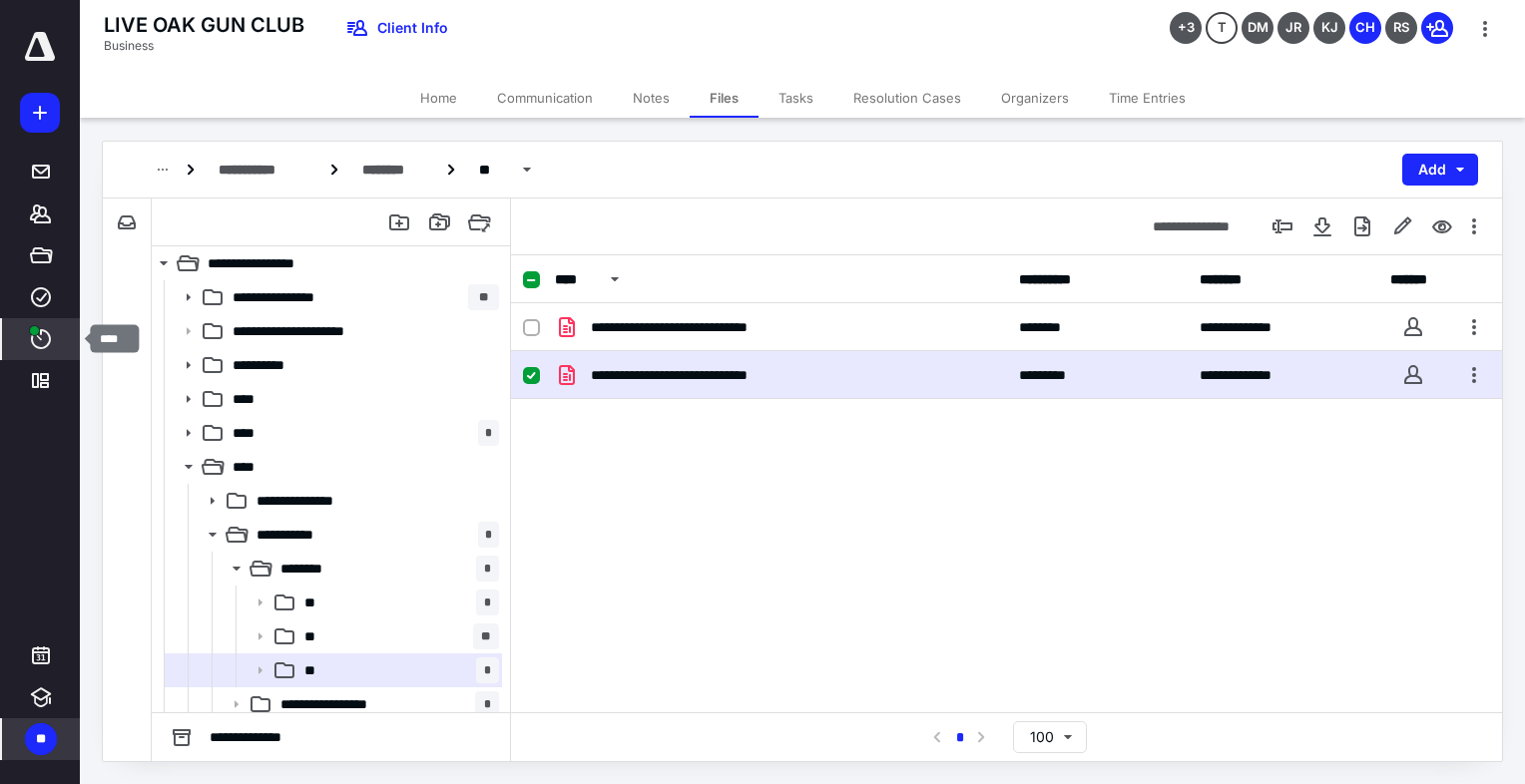 click 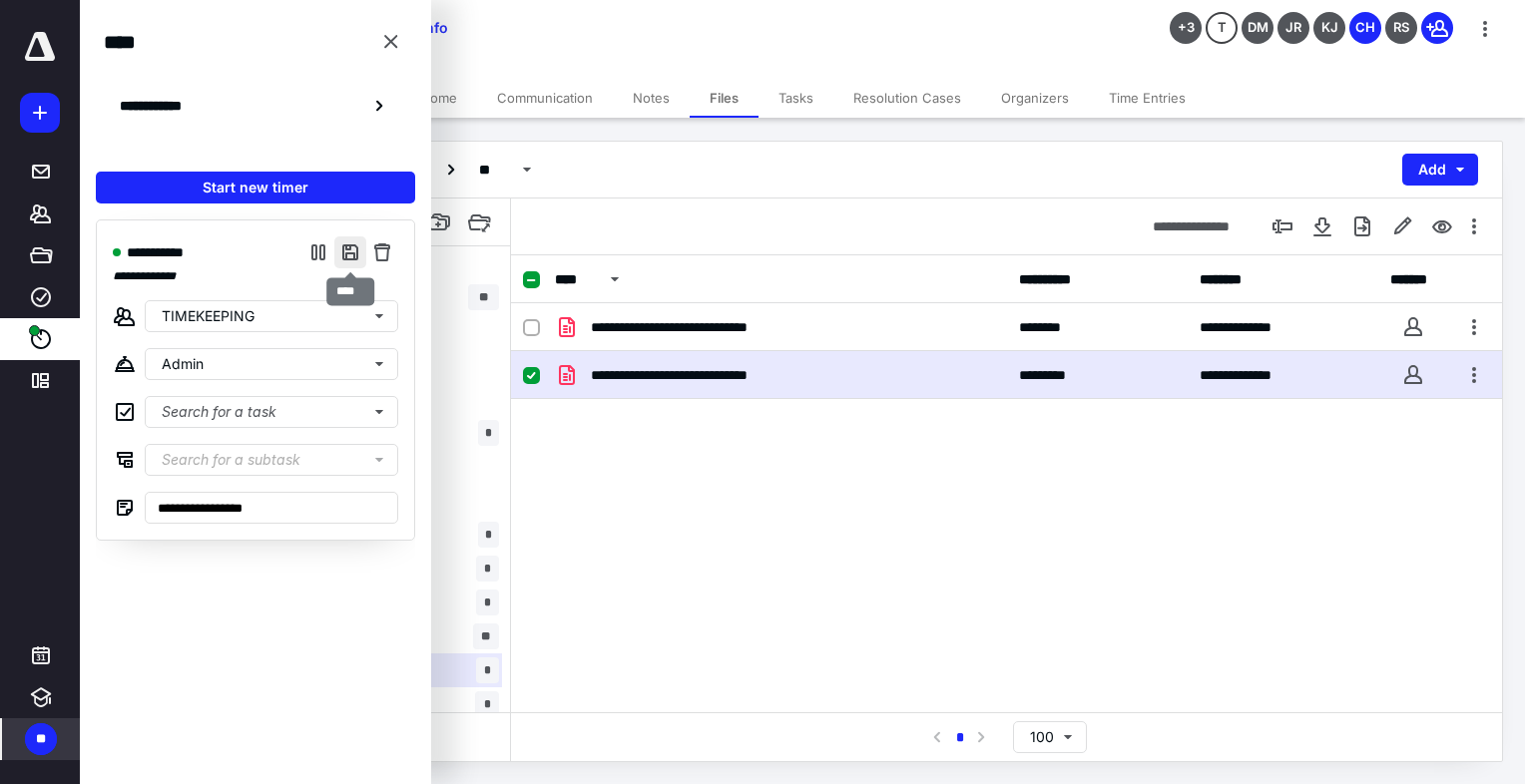 click at bounding box center (350, 252) 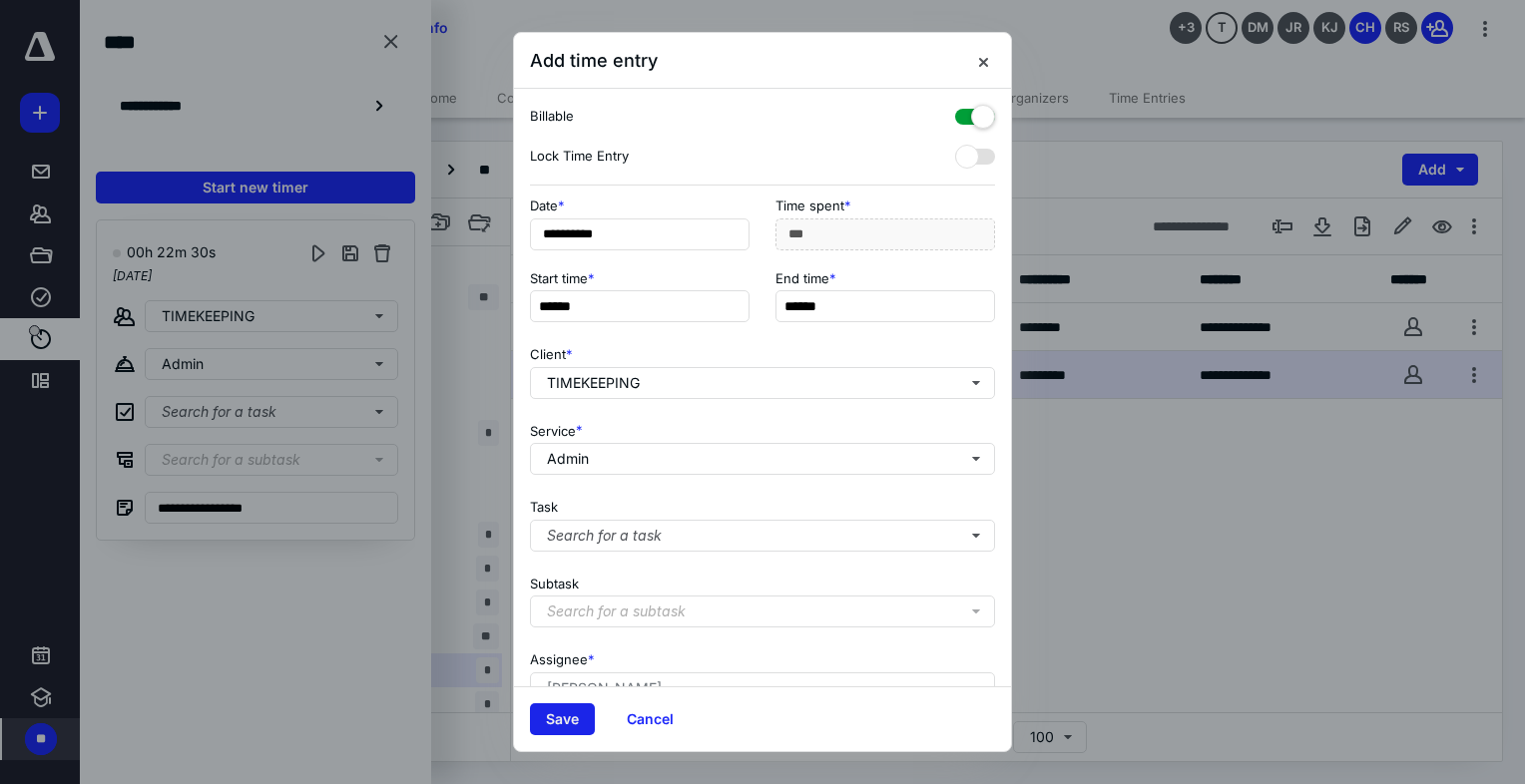 drag, startPoint x: 561, startPoint y: 723, endPoint x: 558, endPoint y: 711, distance: 12.369317 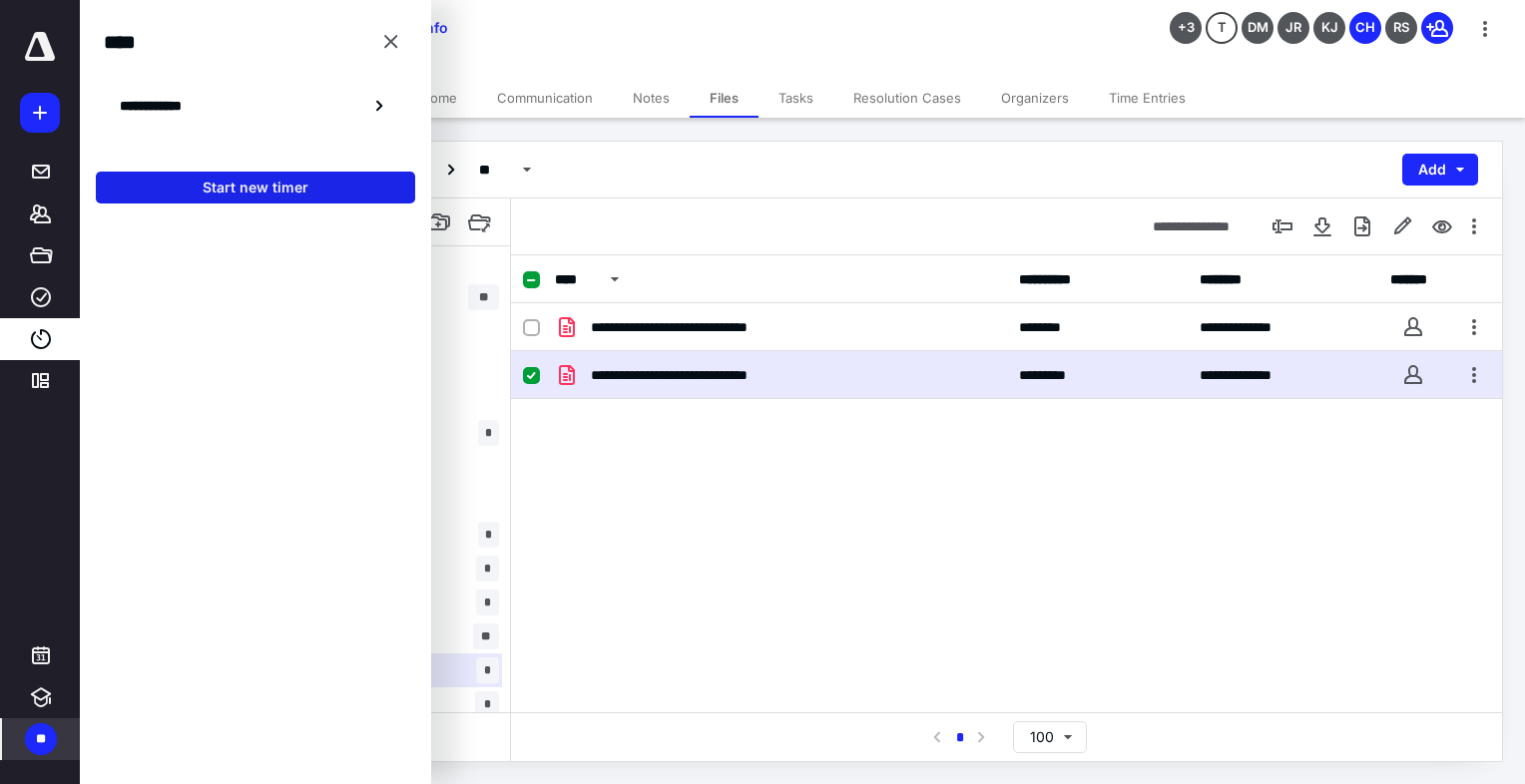 click on "Start new timer" at bounding box center [255, 188] 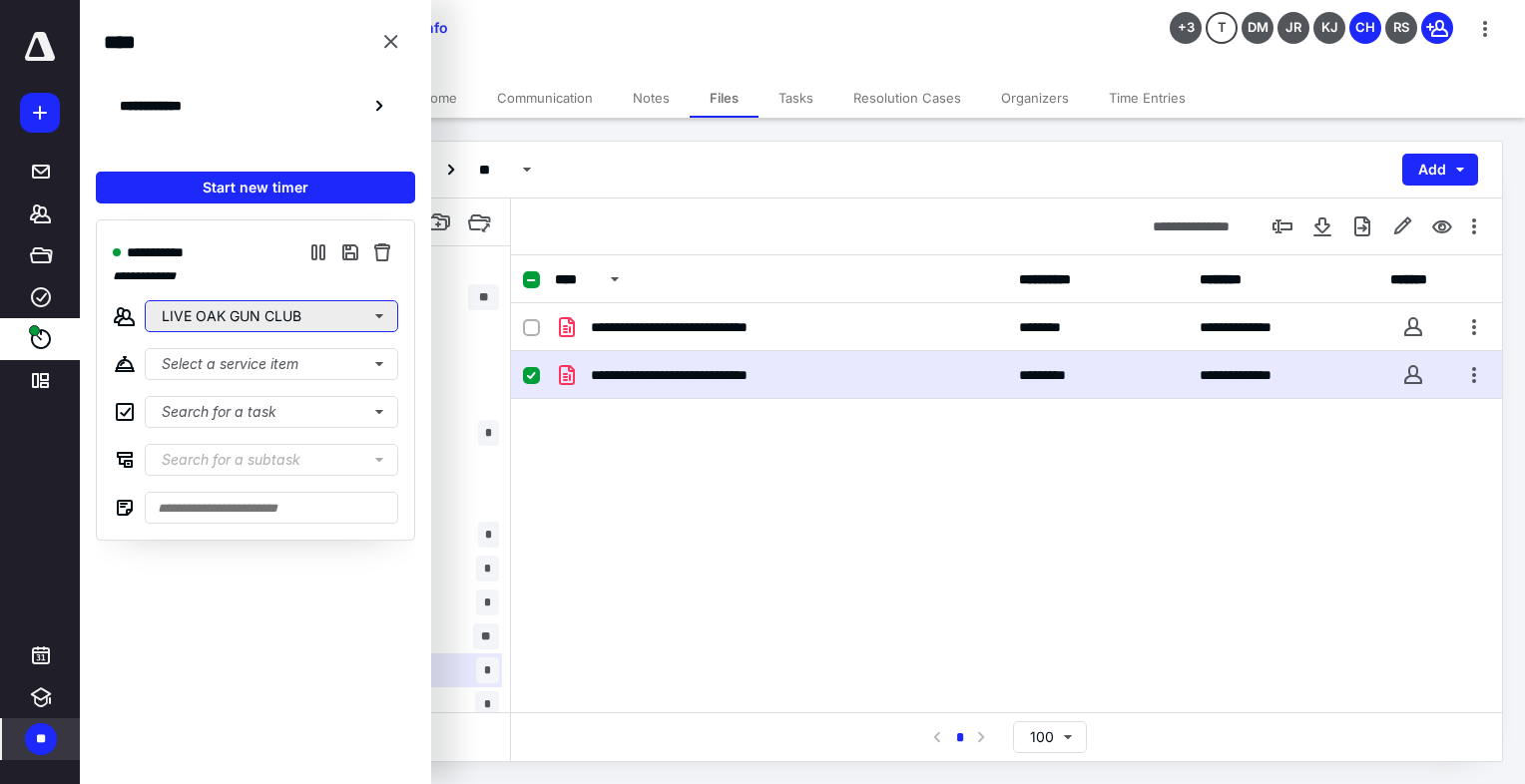 click on "LIVE OAK GUN CLUB" at bounding box center [271, 316] 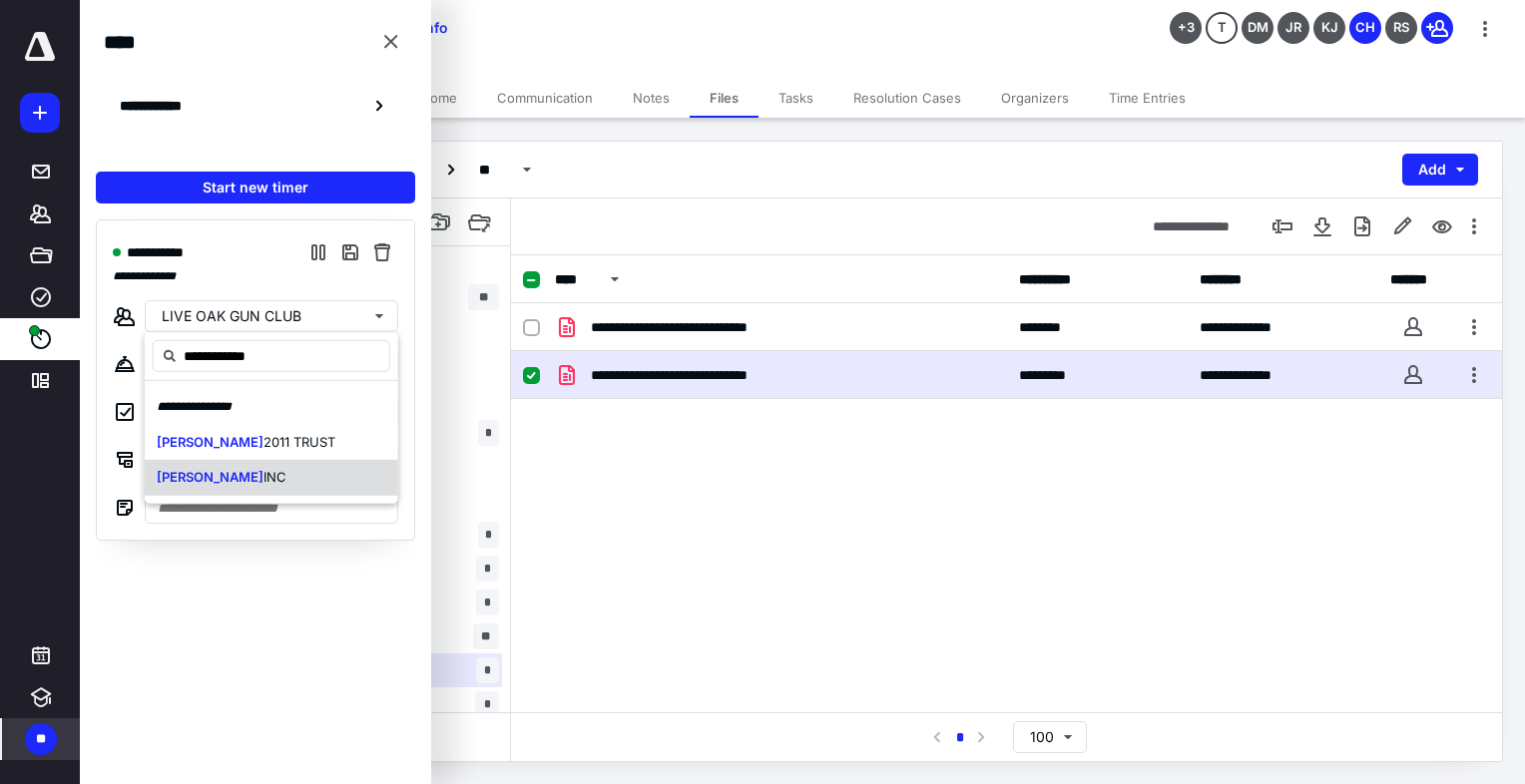 click on "[PERSON_NAME]" at bounding box center (210, 477) 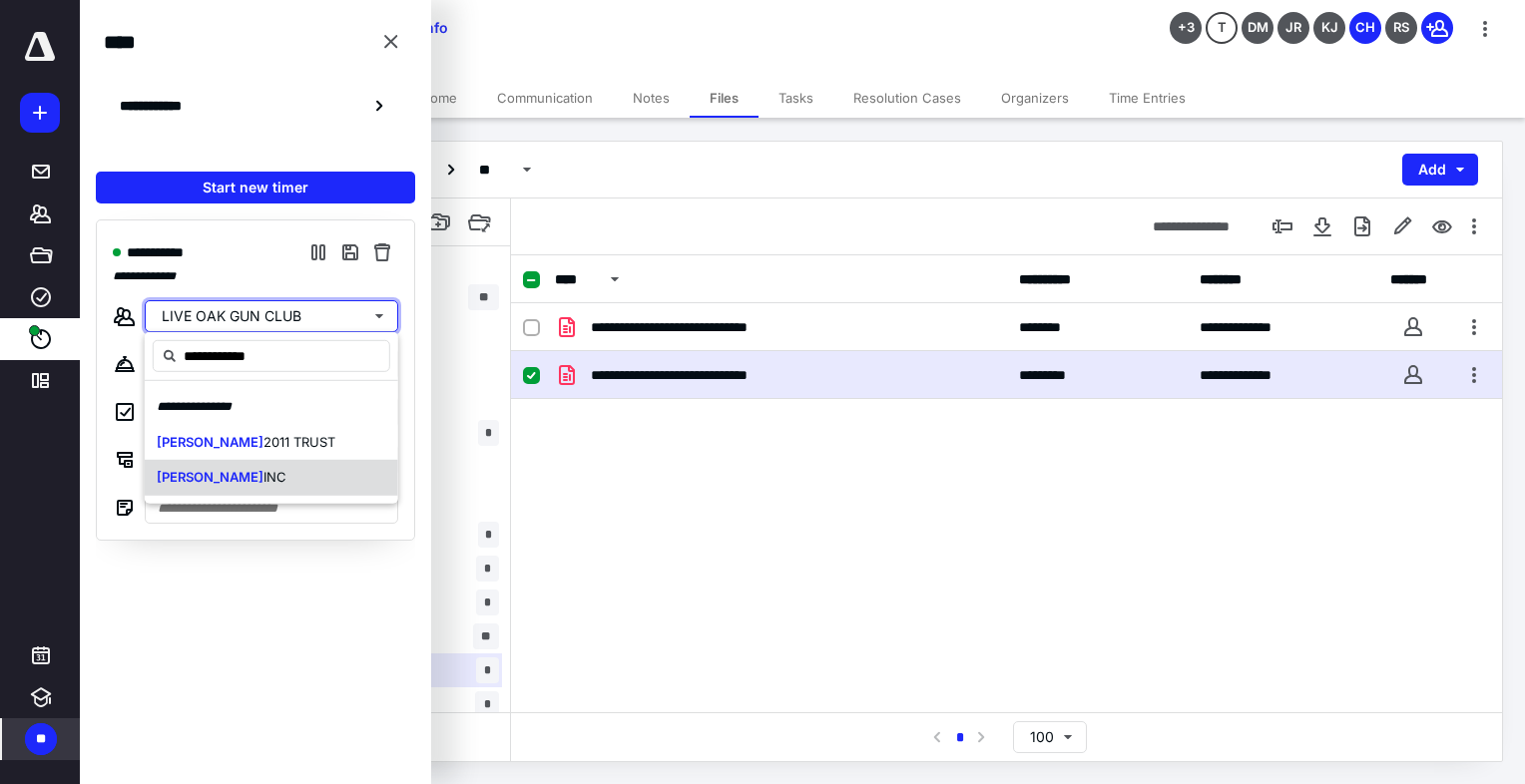 type 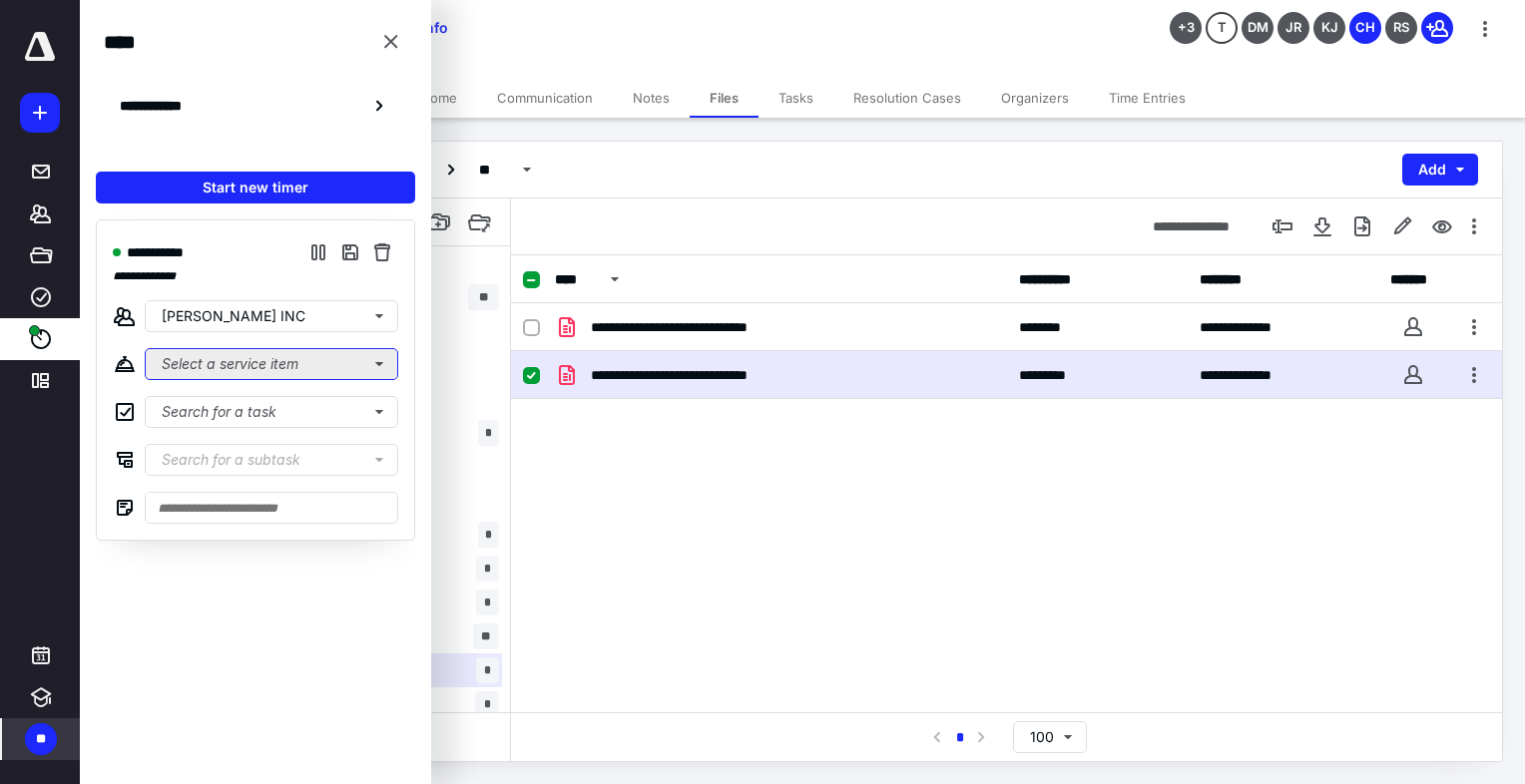 click on "Select a service item" at bounding box center (271, 364) 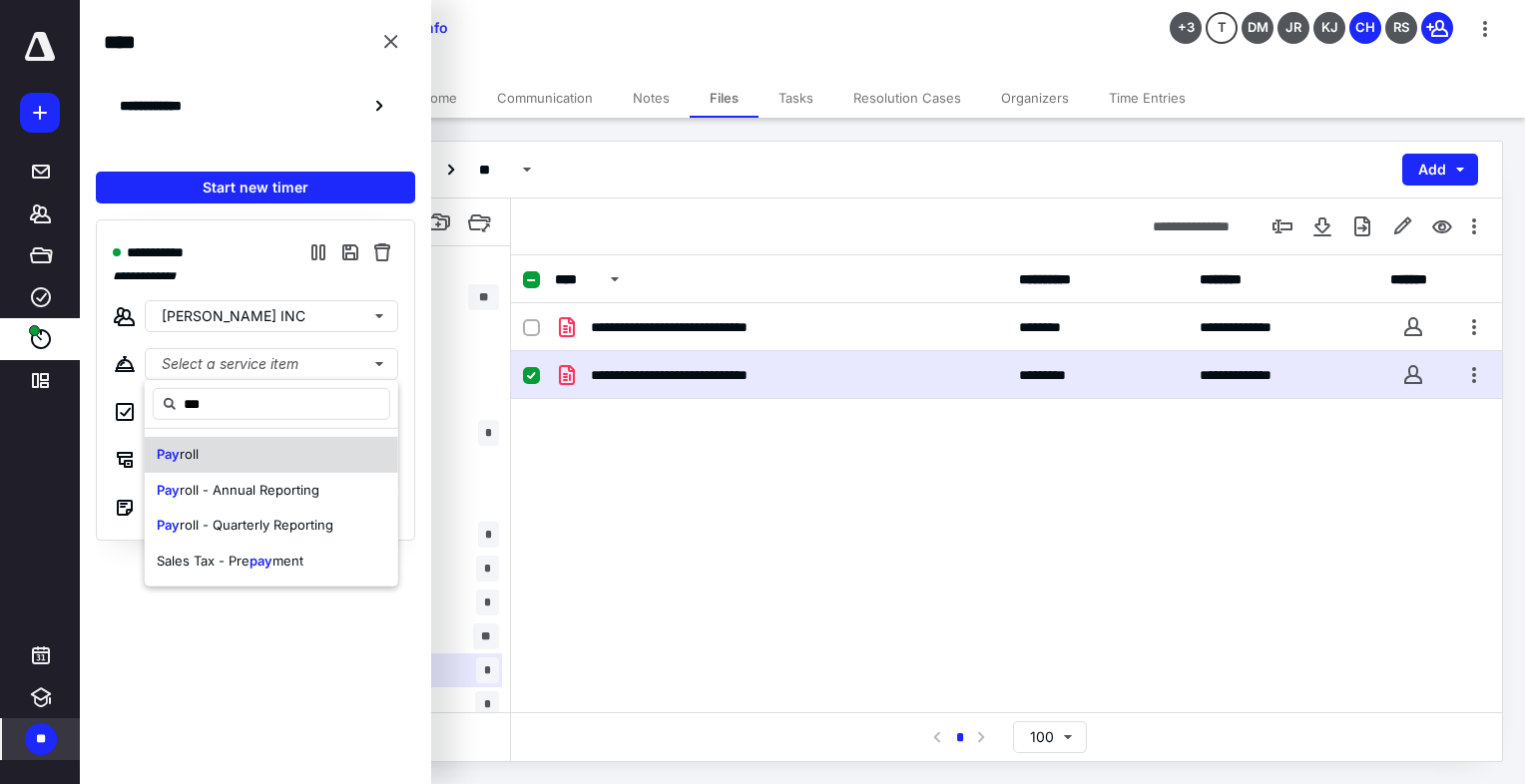 click on "roll" at bounding box center (189, 454) 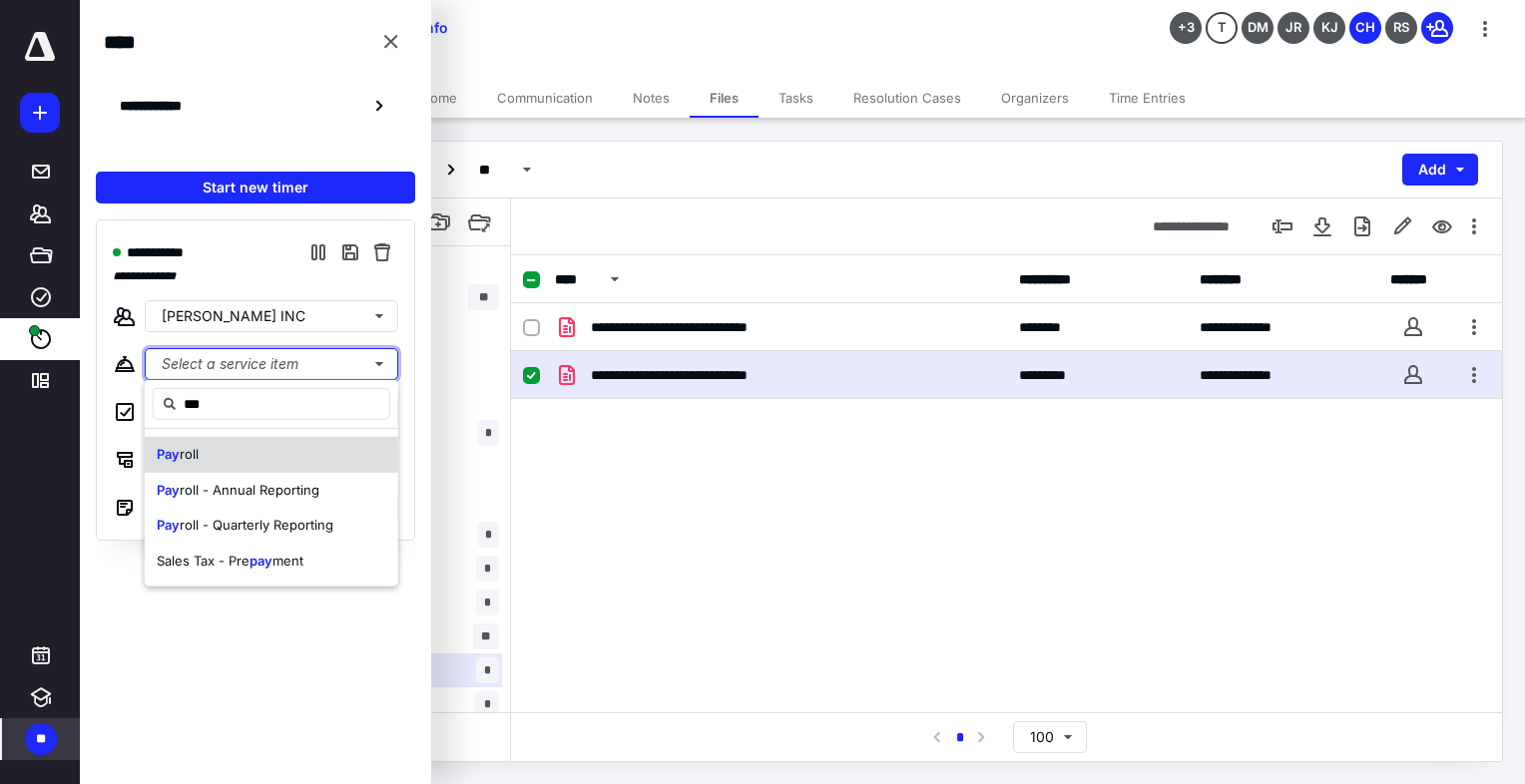 type 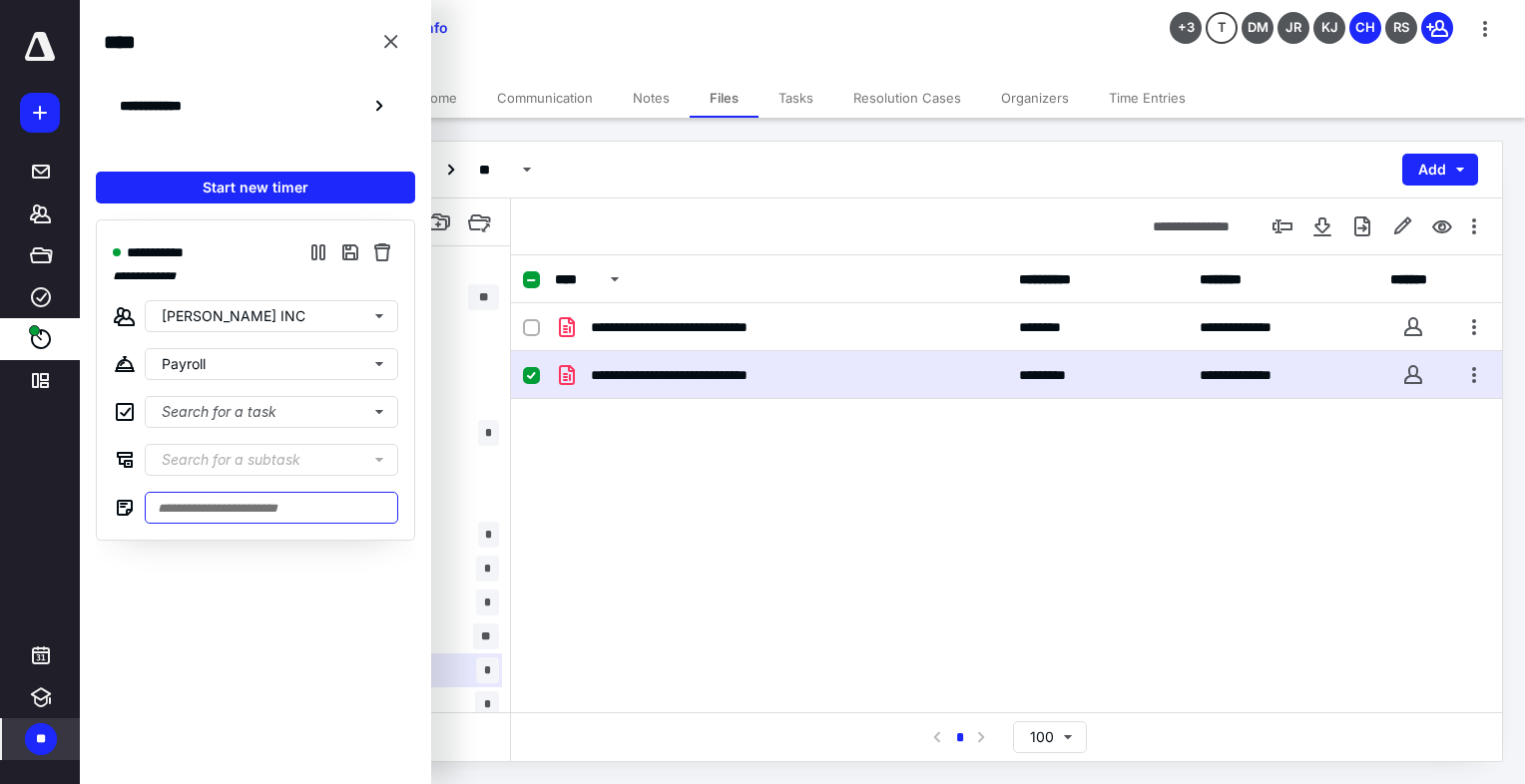 click at bounding box center (271, 508) 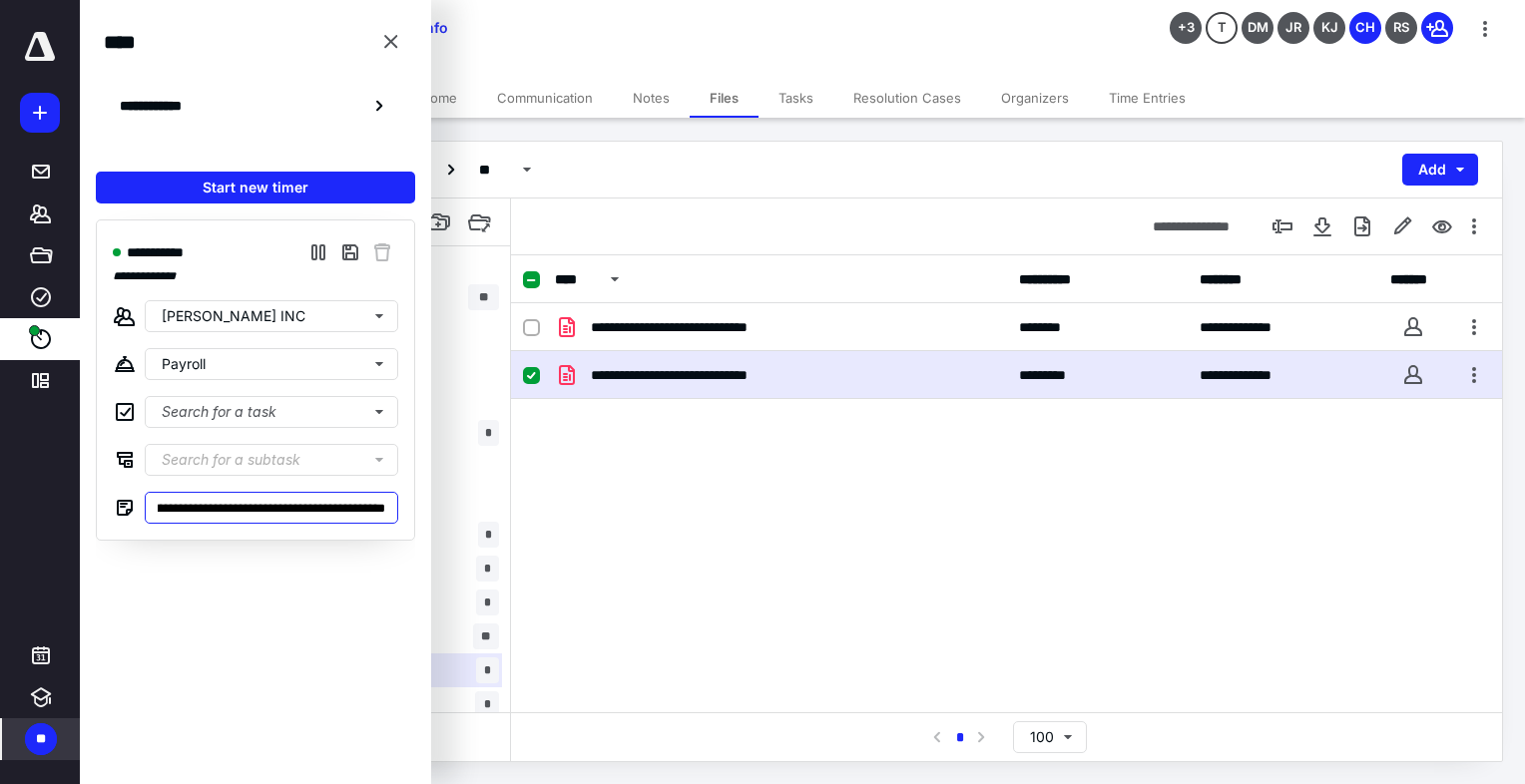 scroll, scrollTop: 0, scrollLeft: 1597, axis: horizontal 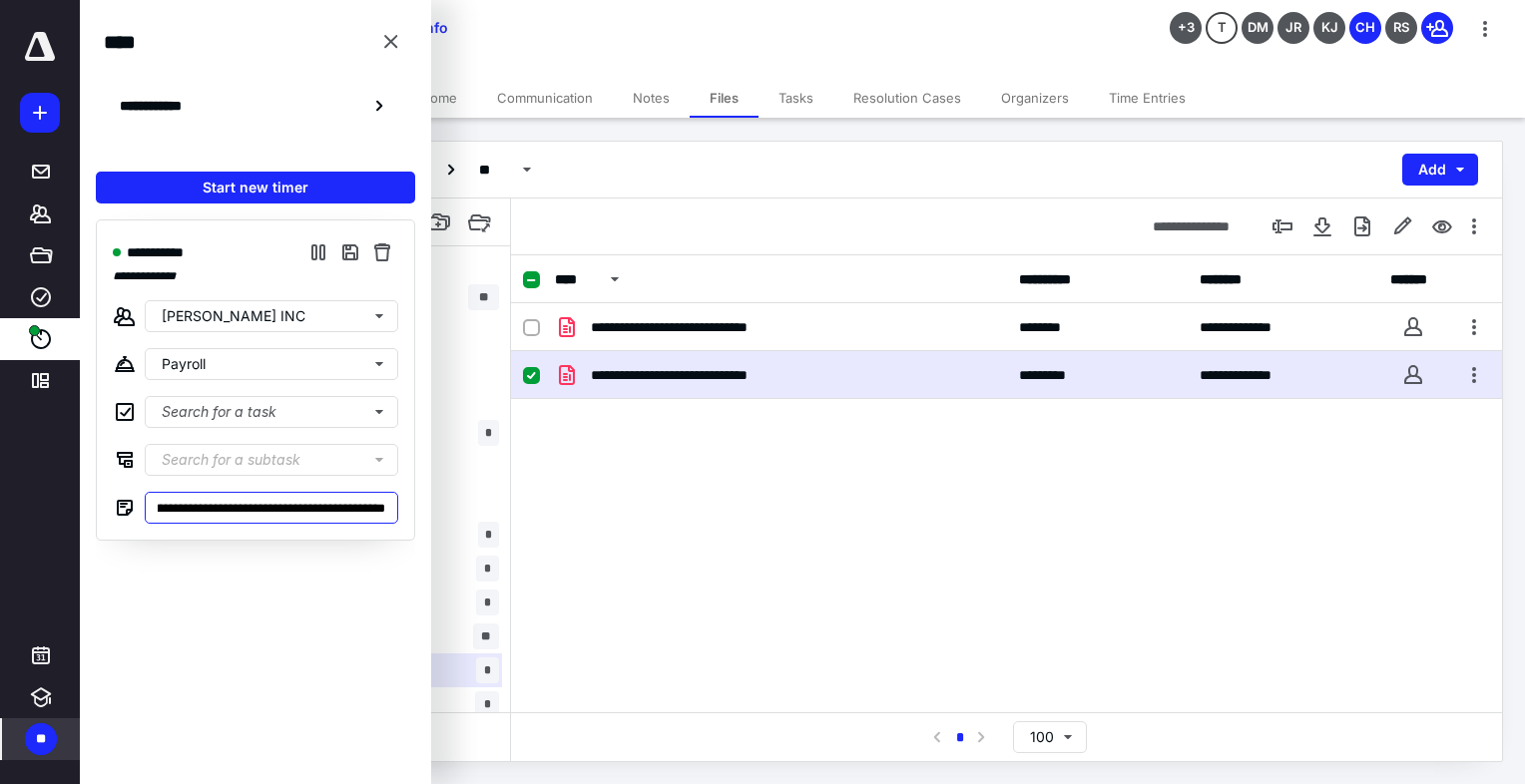 type on "**********" 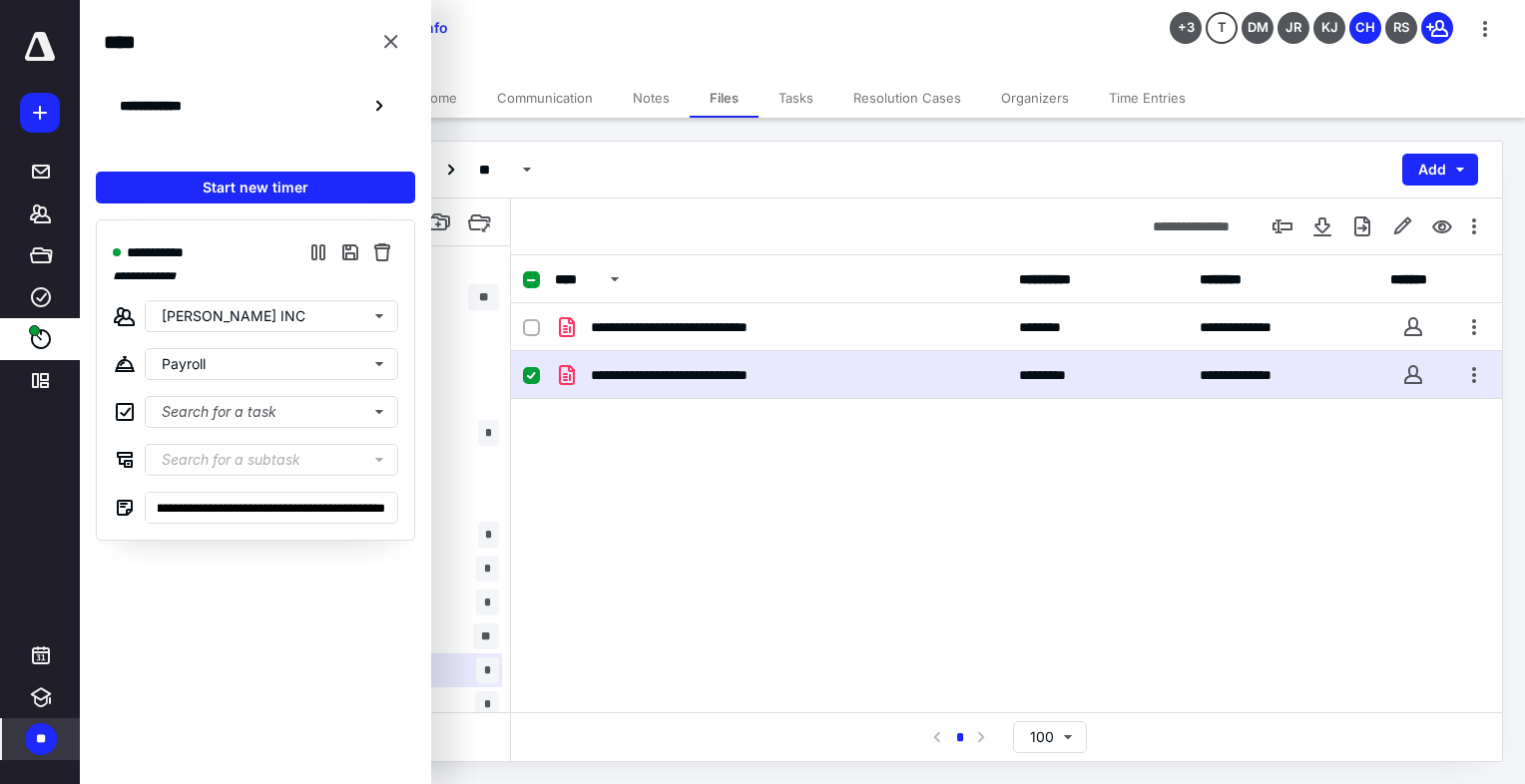 scroll, scrollTop: 0, scrollLeft: 0, axis: both 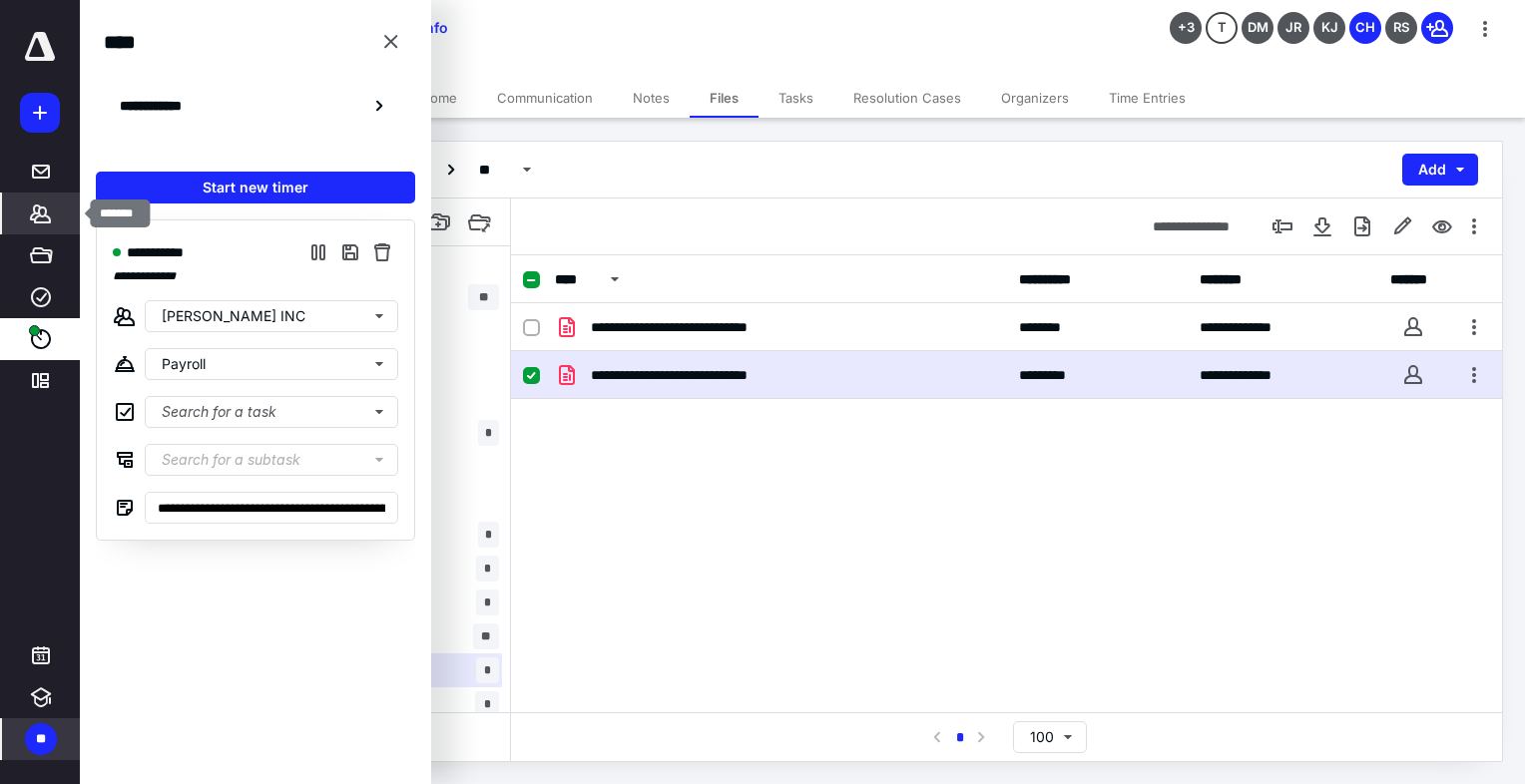 click 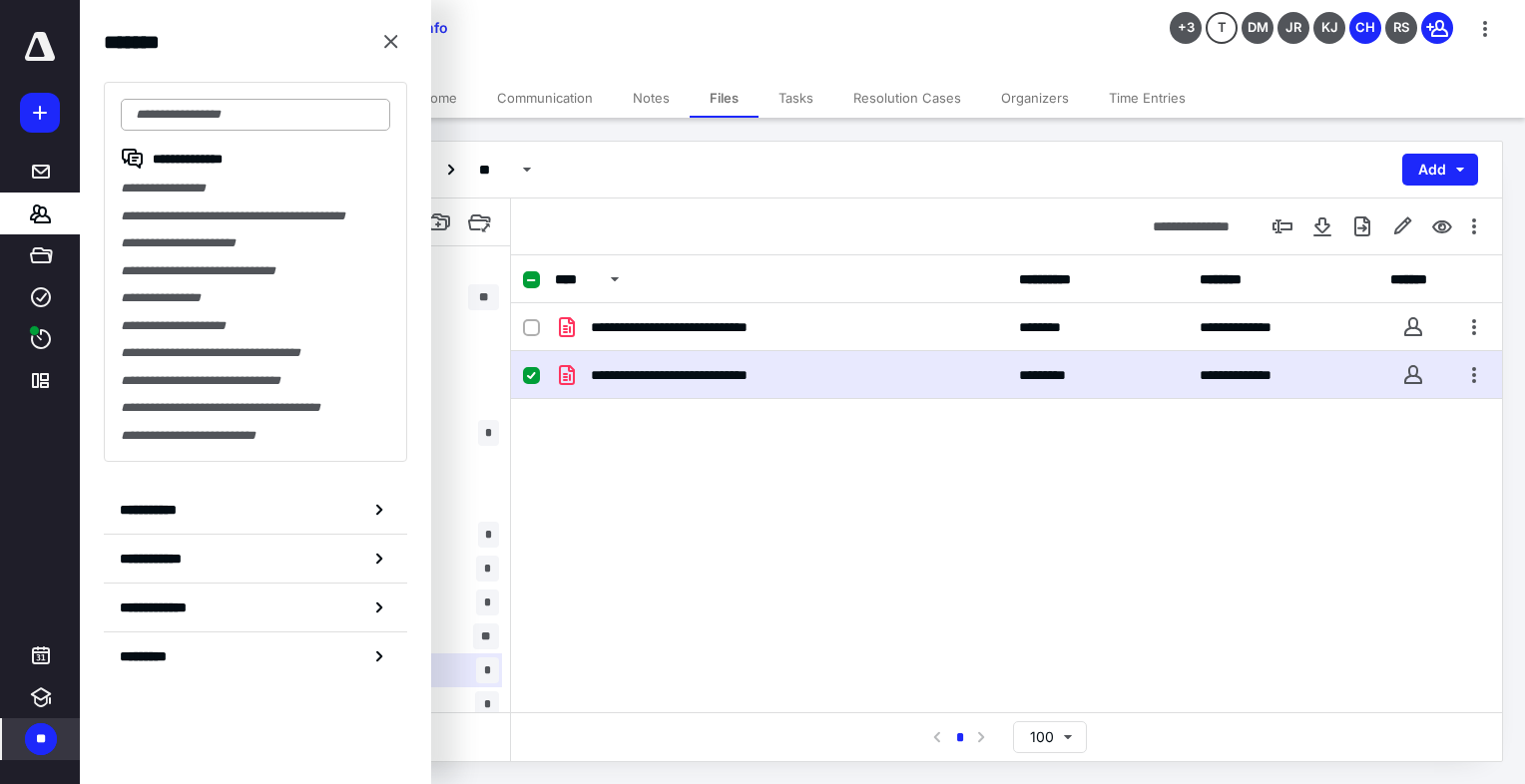 click at bounding box center [255, 115] 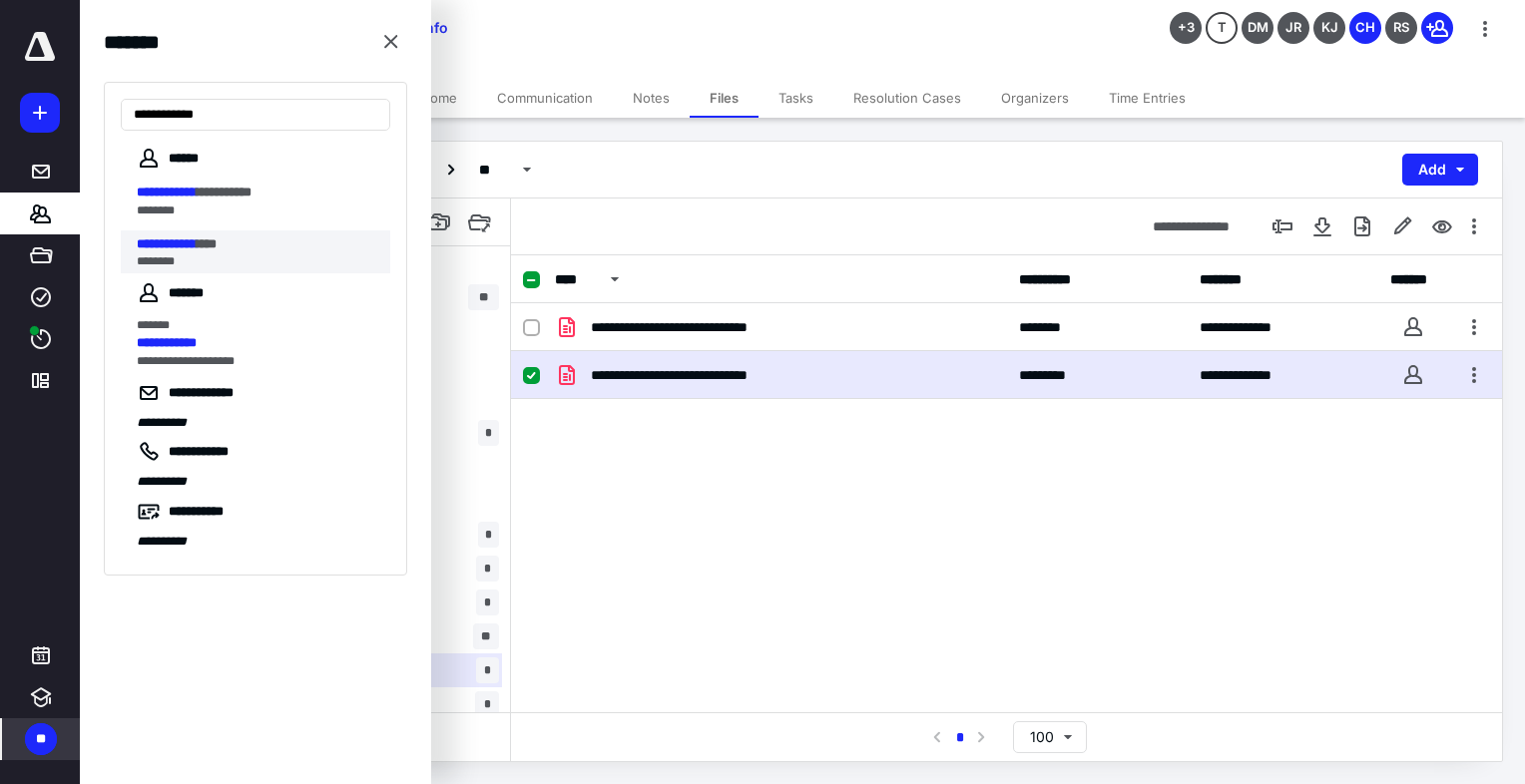 type on "**********" 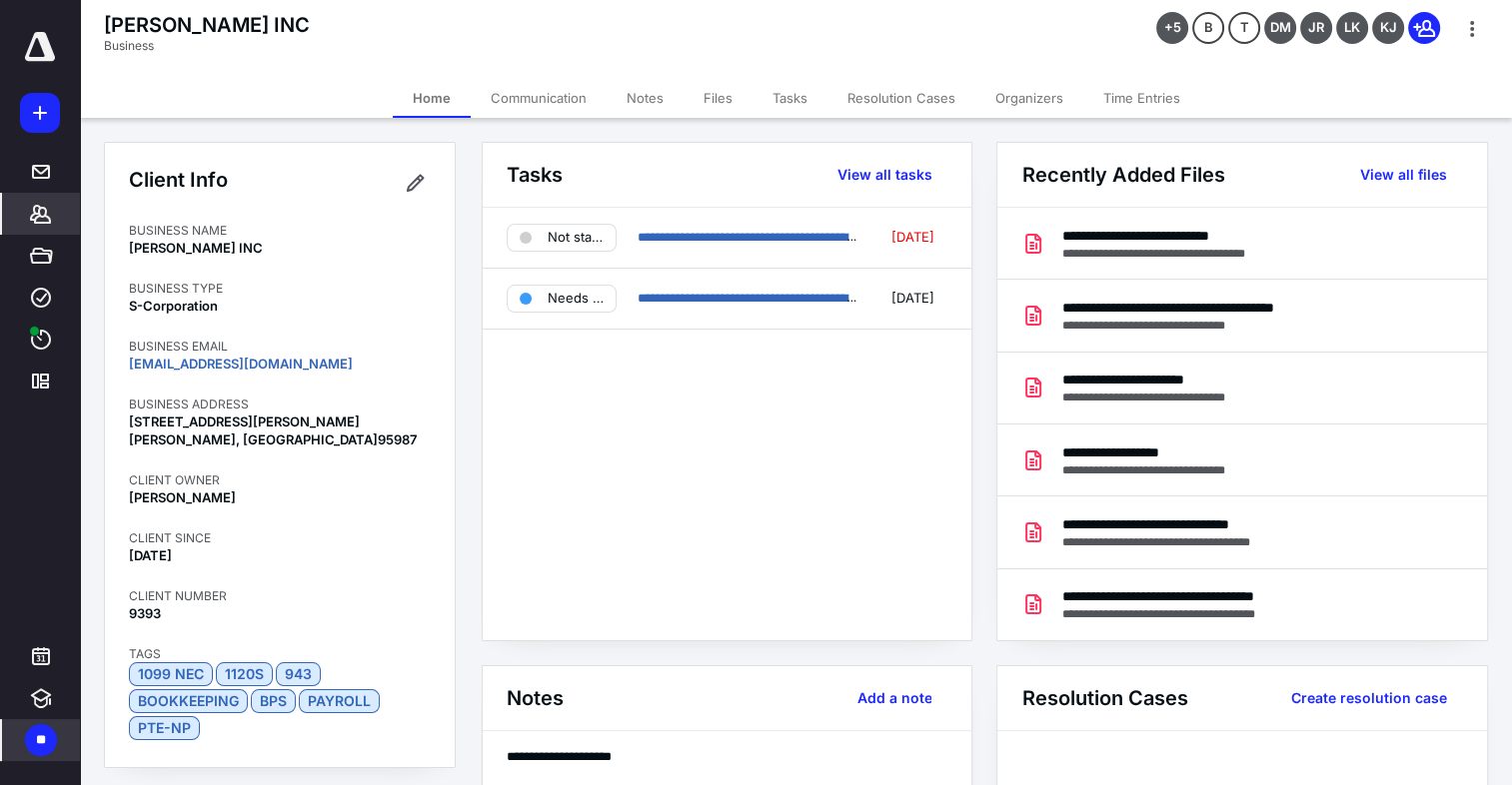 click on "Files" at bounding box center [718, 98] 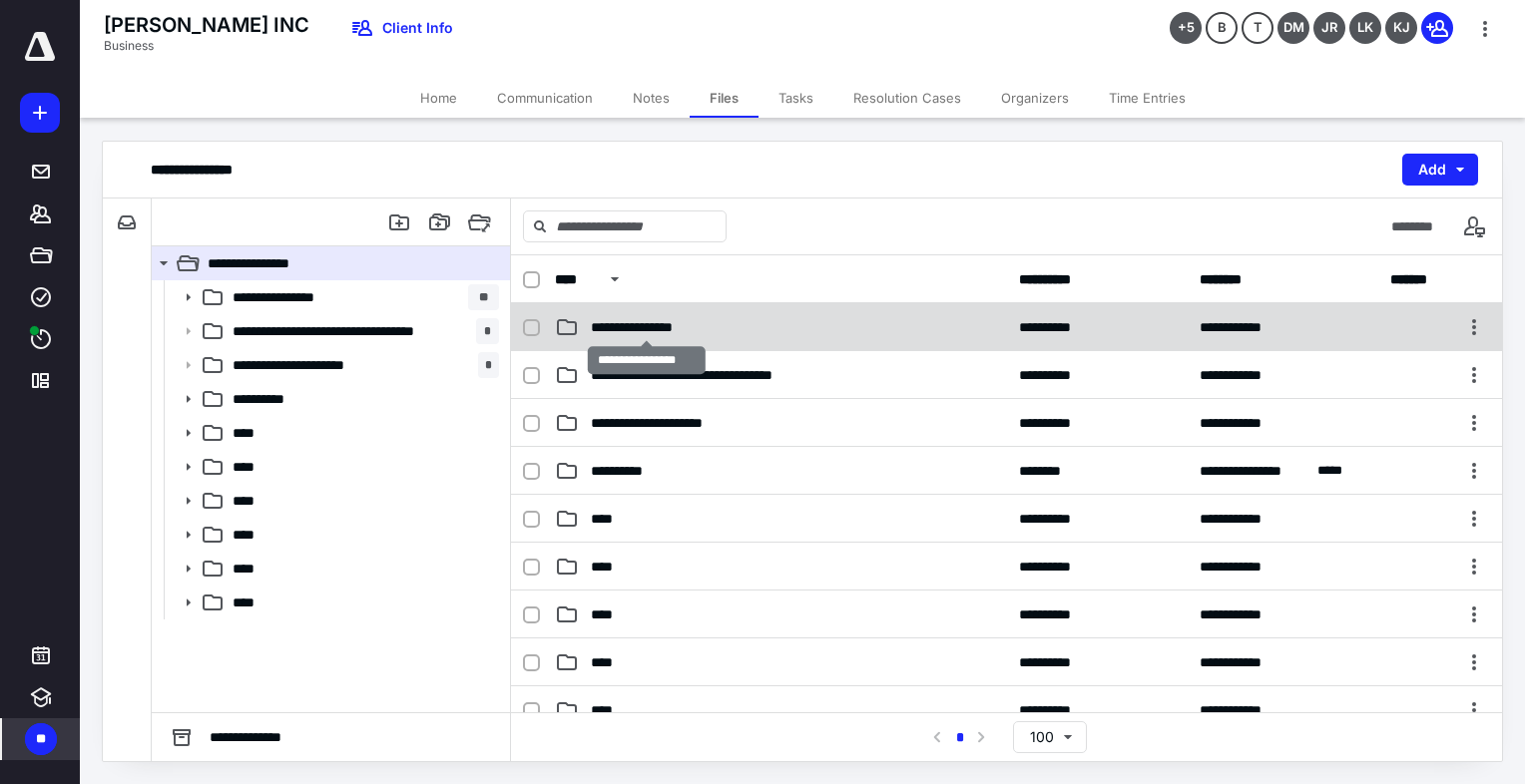 click on "**********" at bounding box center [647, 327] 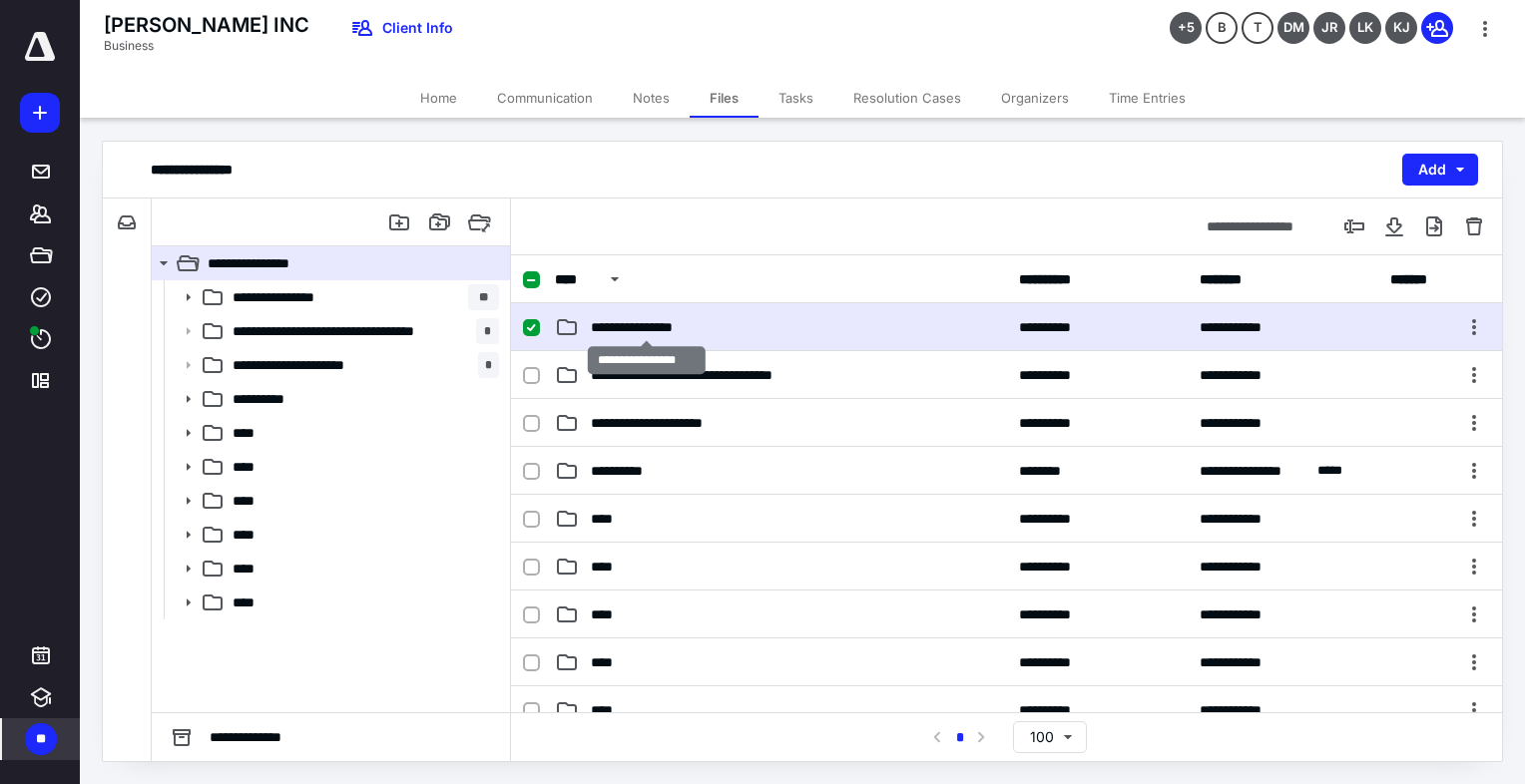 click on "**********" at bounding box center [647, 327] 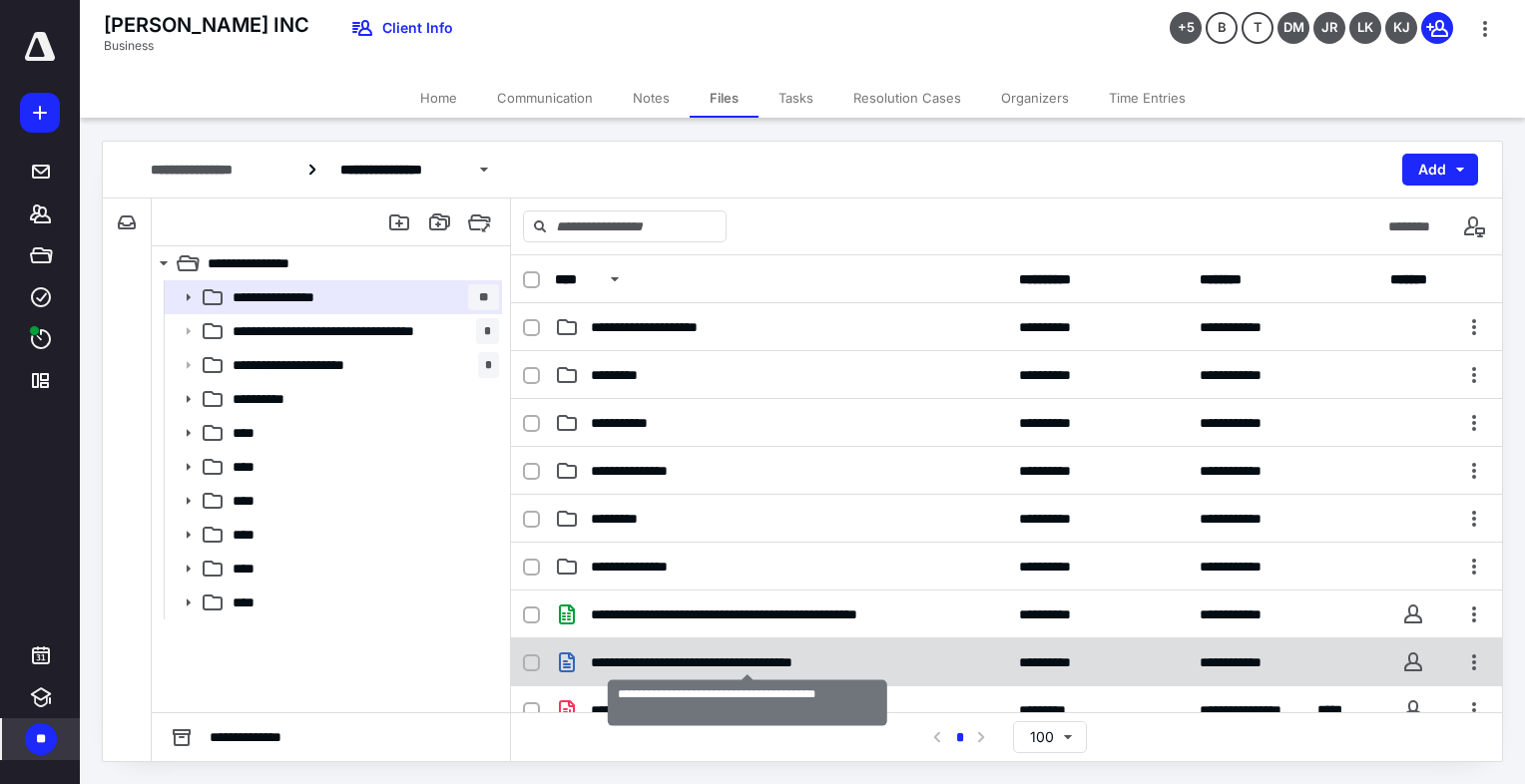 click on "**********" at bounding box center (748, 662) 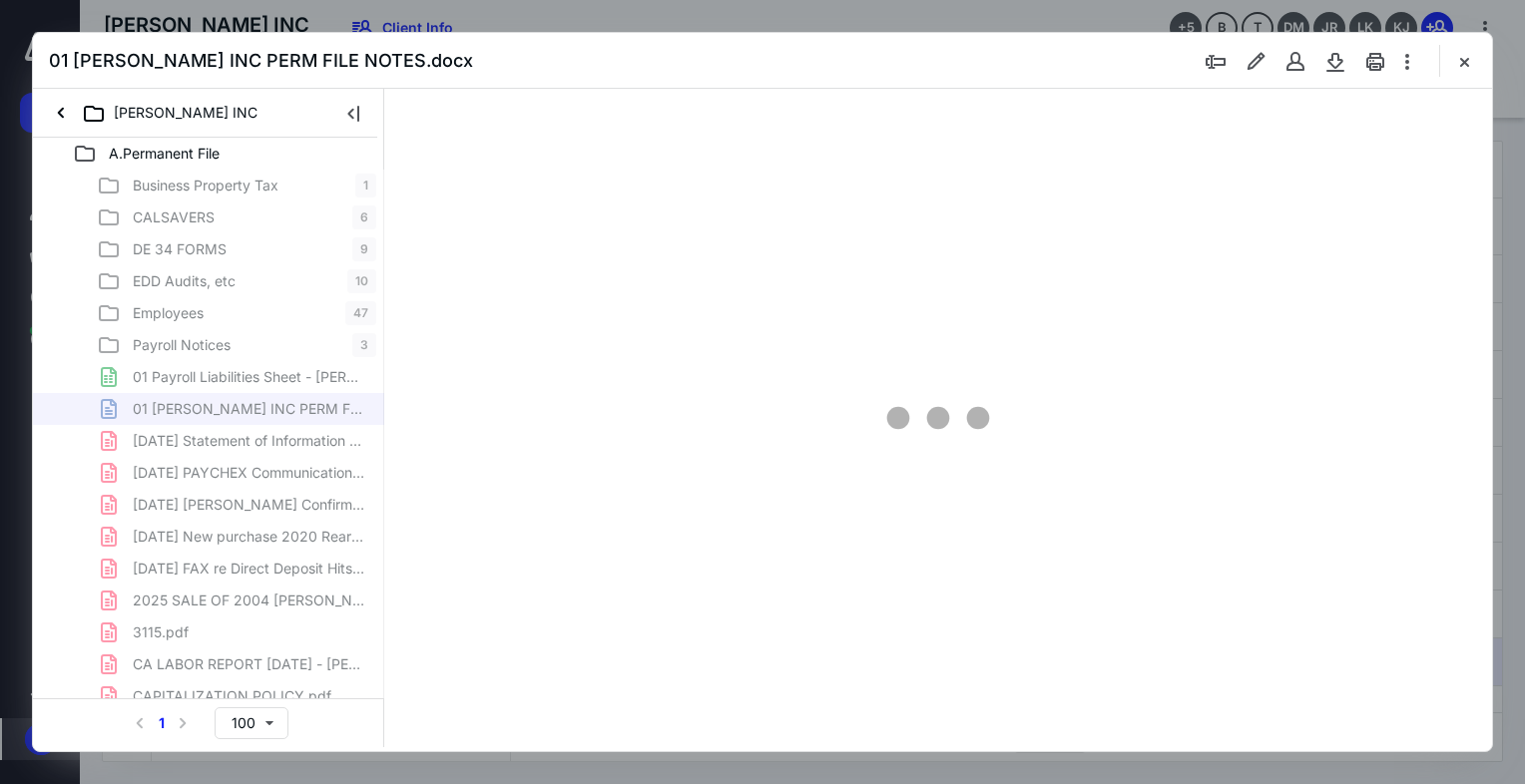 scroll, scrollTop: 0, scrollLeft: 0, axis: both 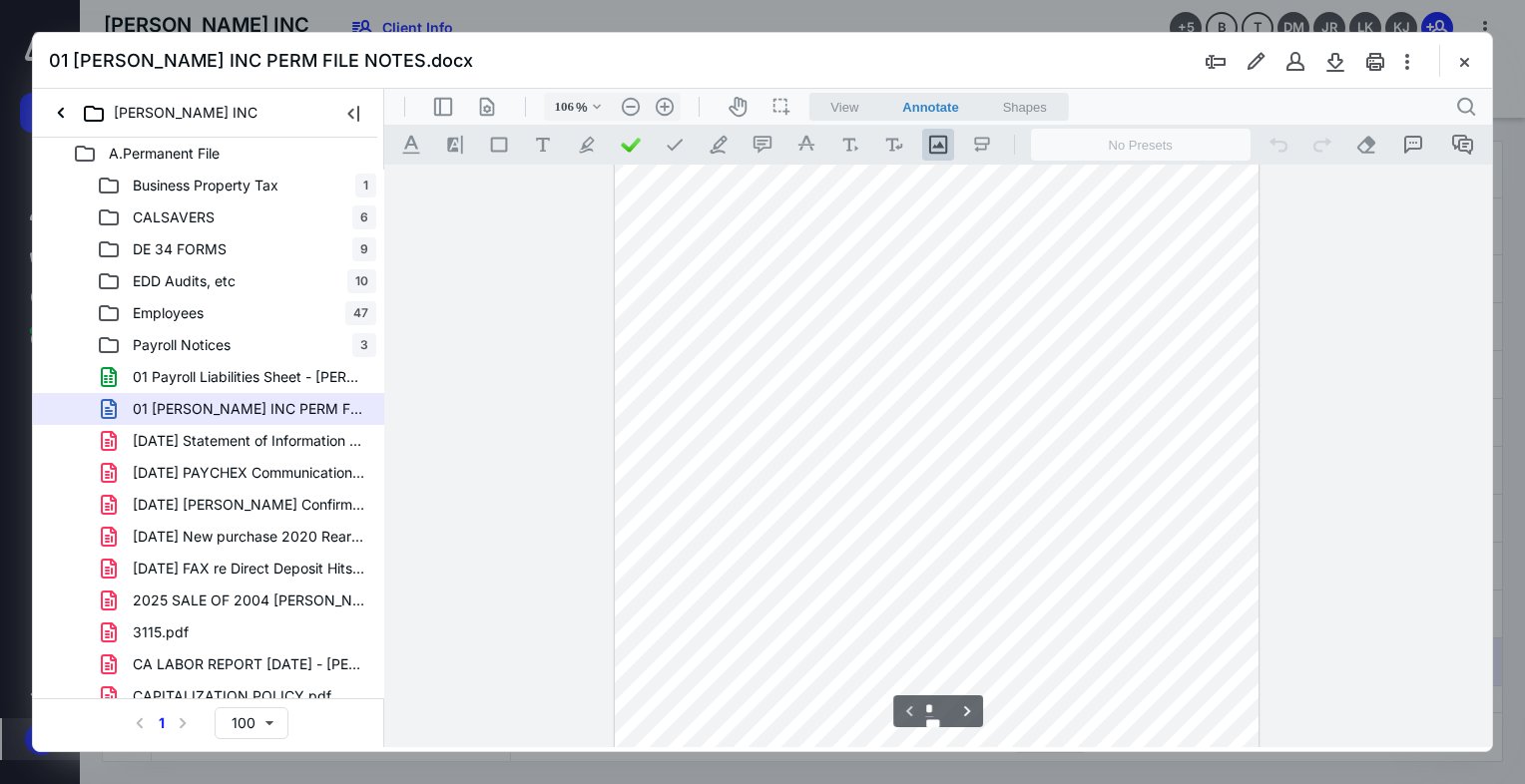 type on "131" 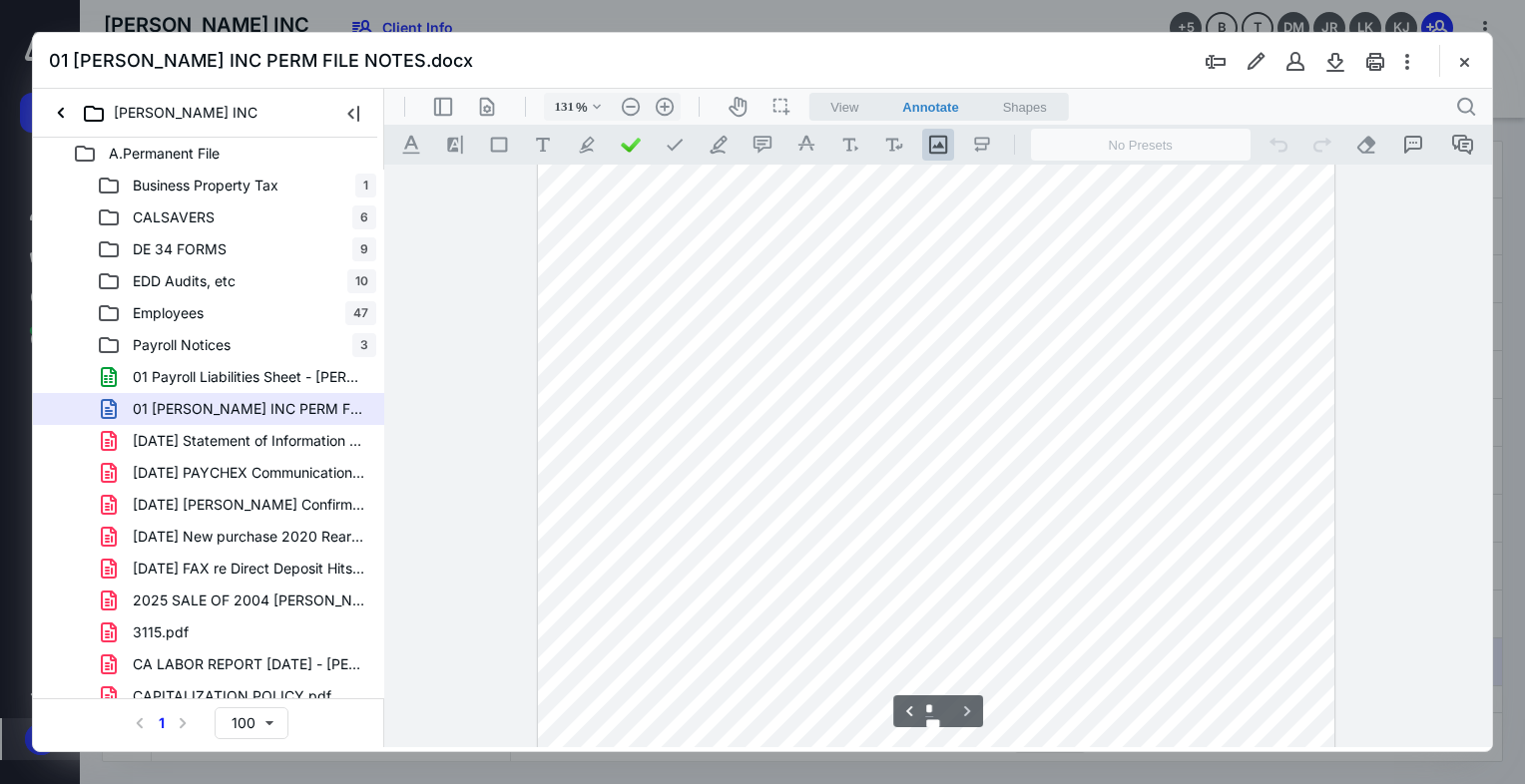 scroll, scrollTop: 1197, scrollLeft: 0, axis: vertical 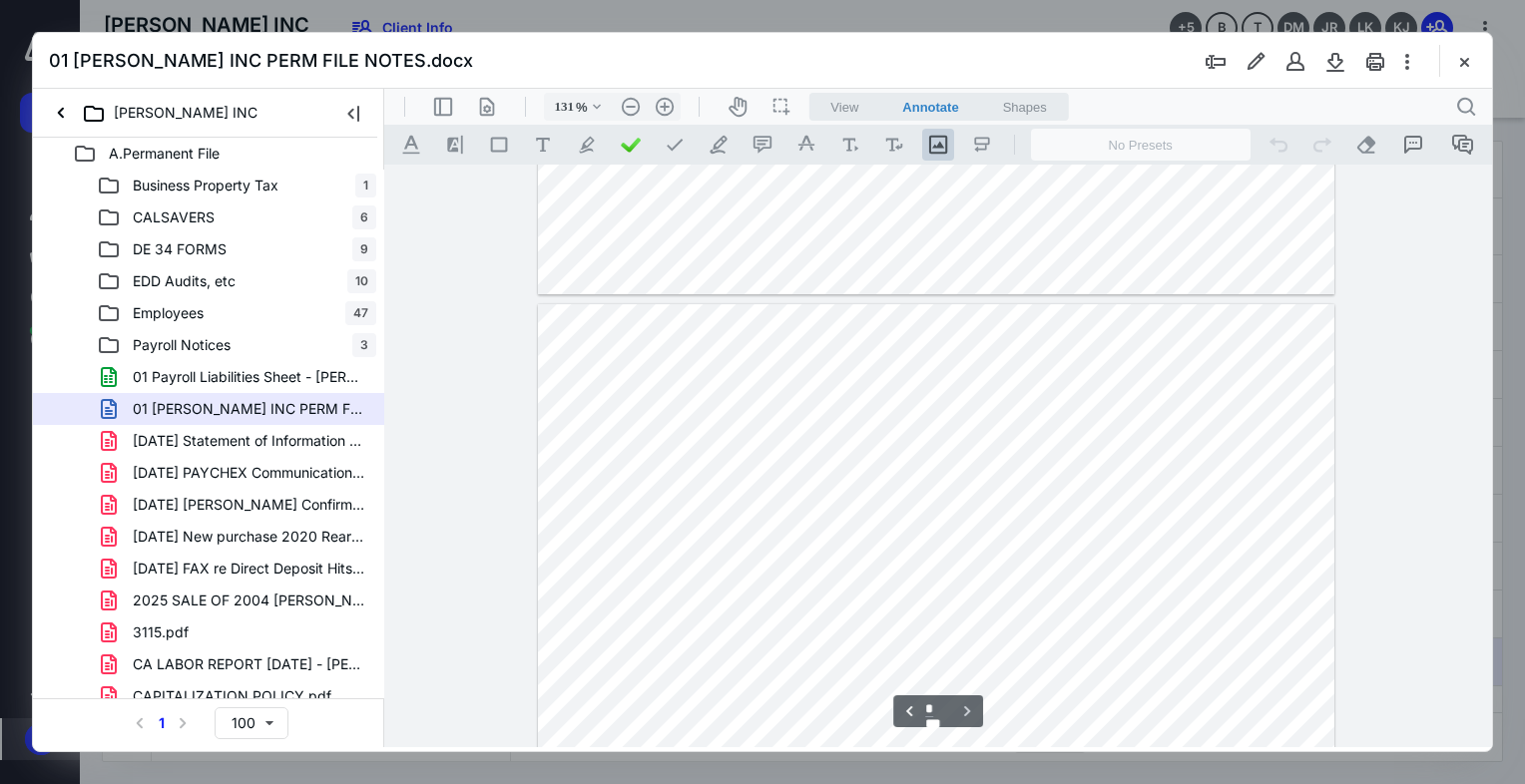 type on "*" 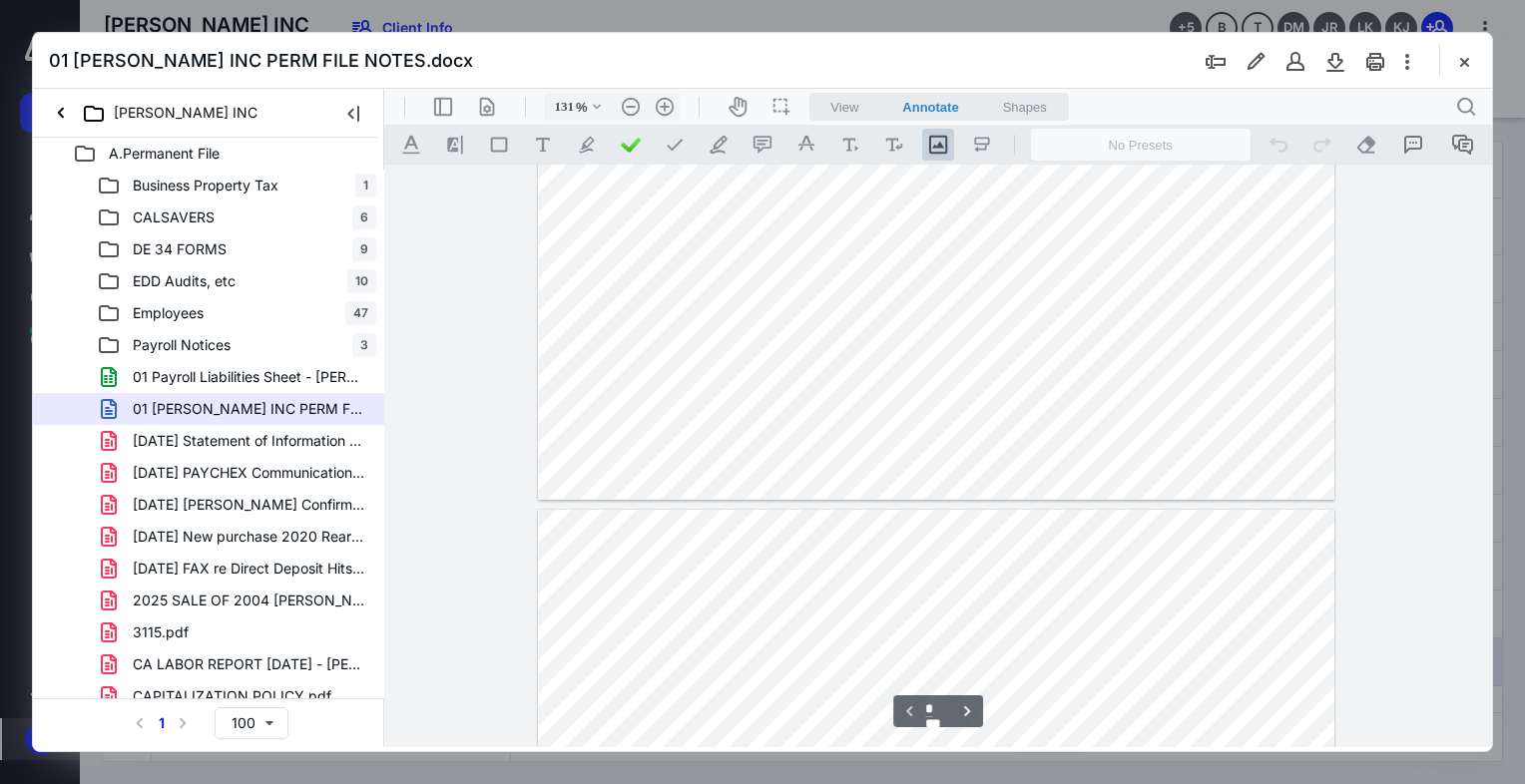 scroll, scrollTop: 0, scrollLeft: 0, axis: both 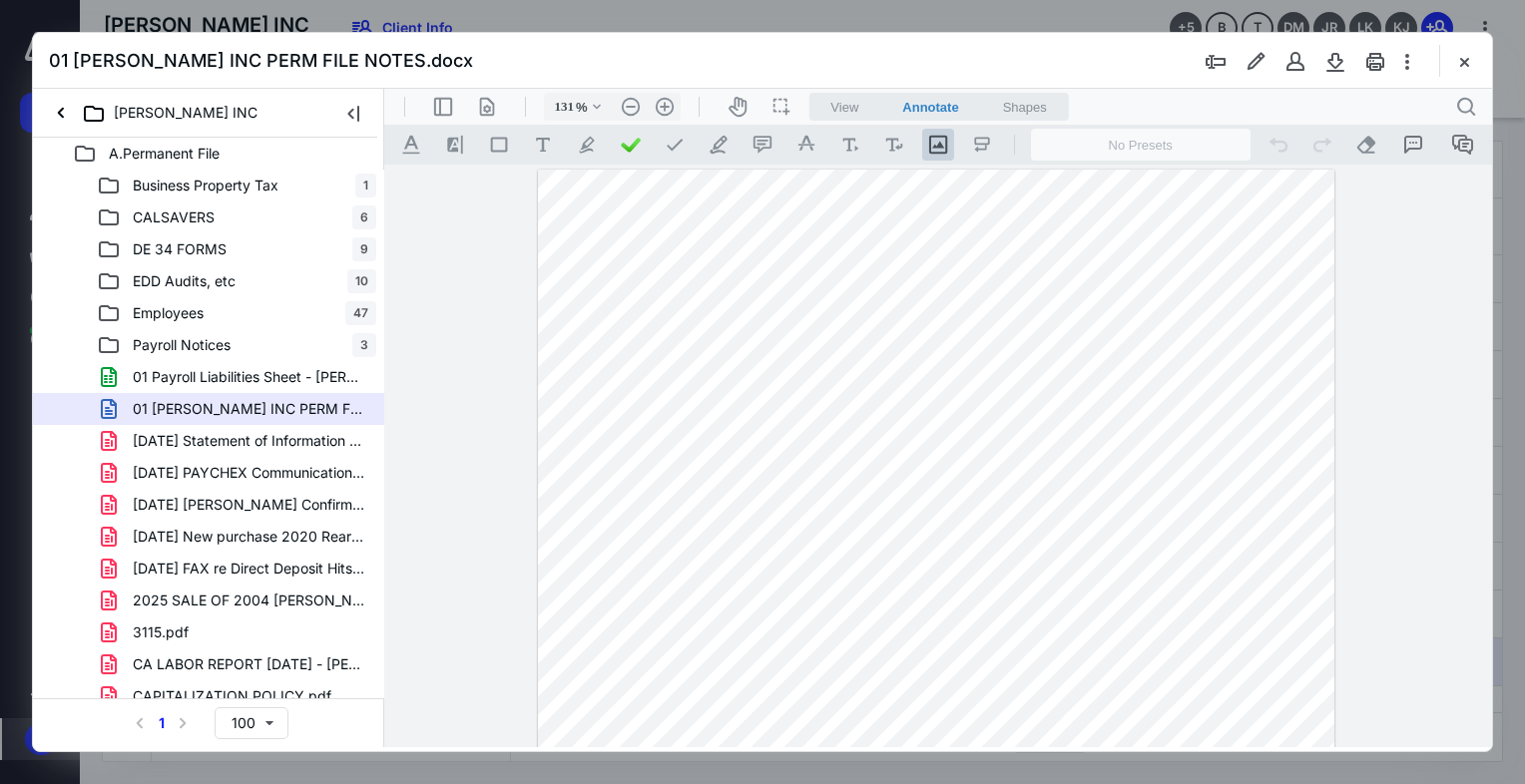 click on "[PERSON_NAME] INC" at bounding box center [181, 113] 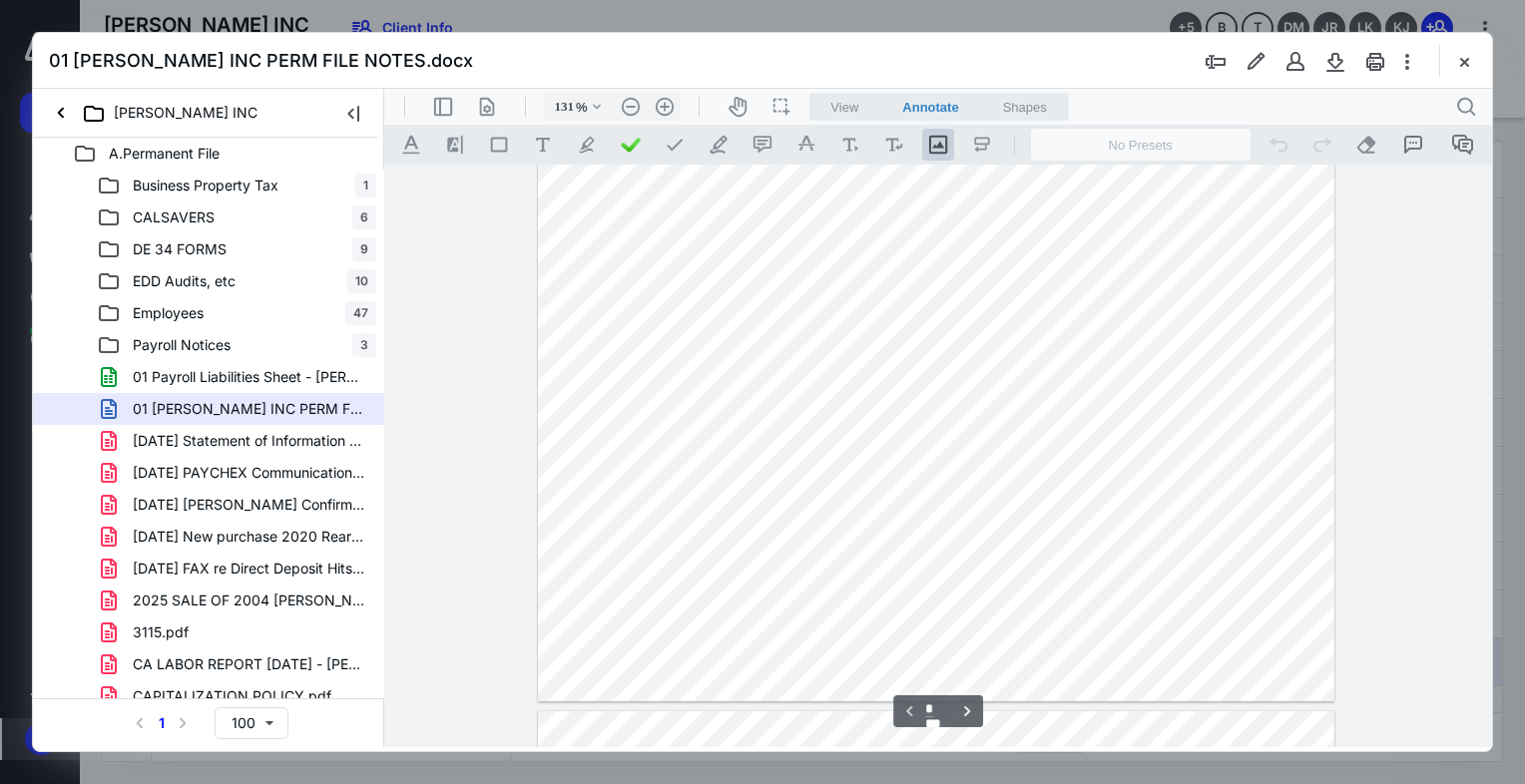 scroll, scrollTop: 598, scrollLeft: 0, axis: vertical 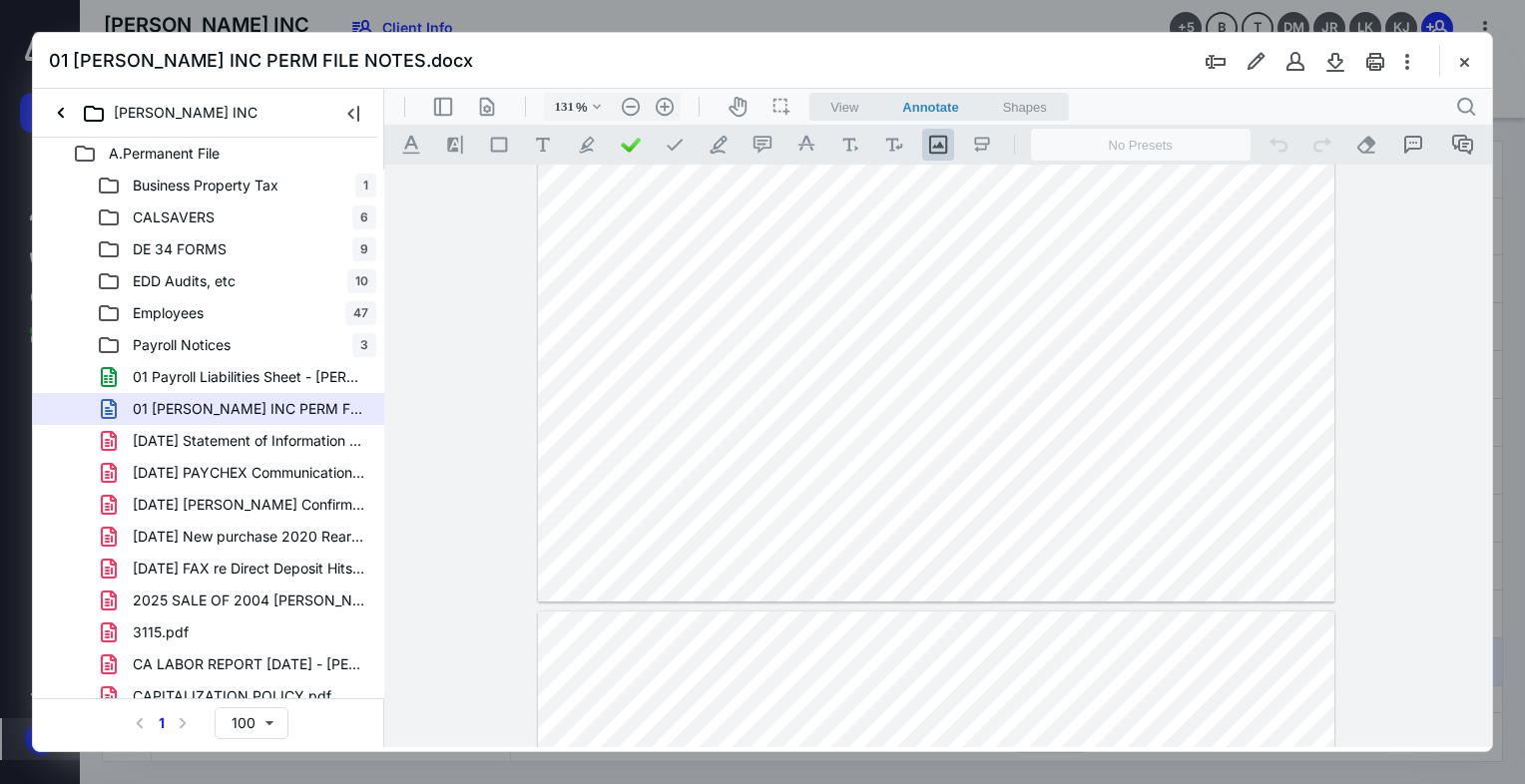 click at bounding box center [1464, 61] 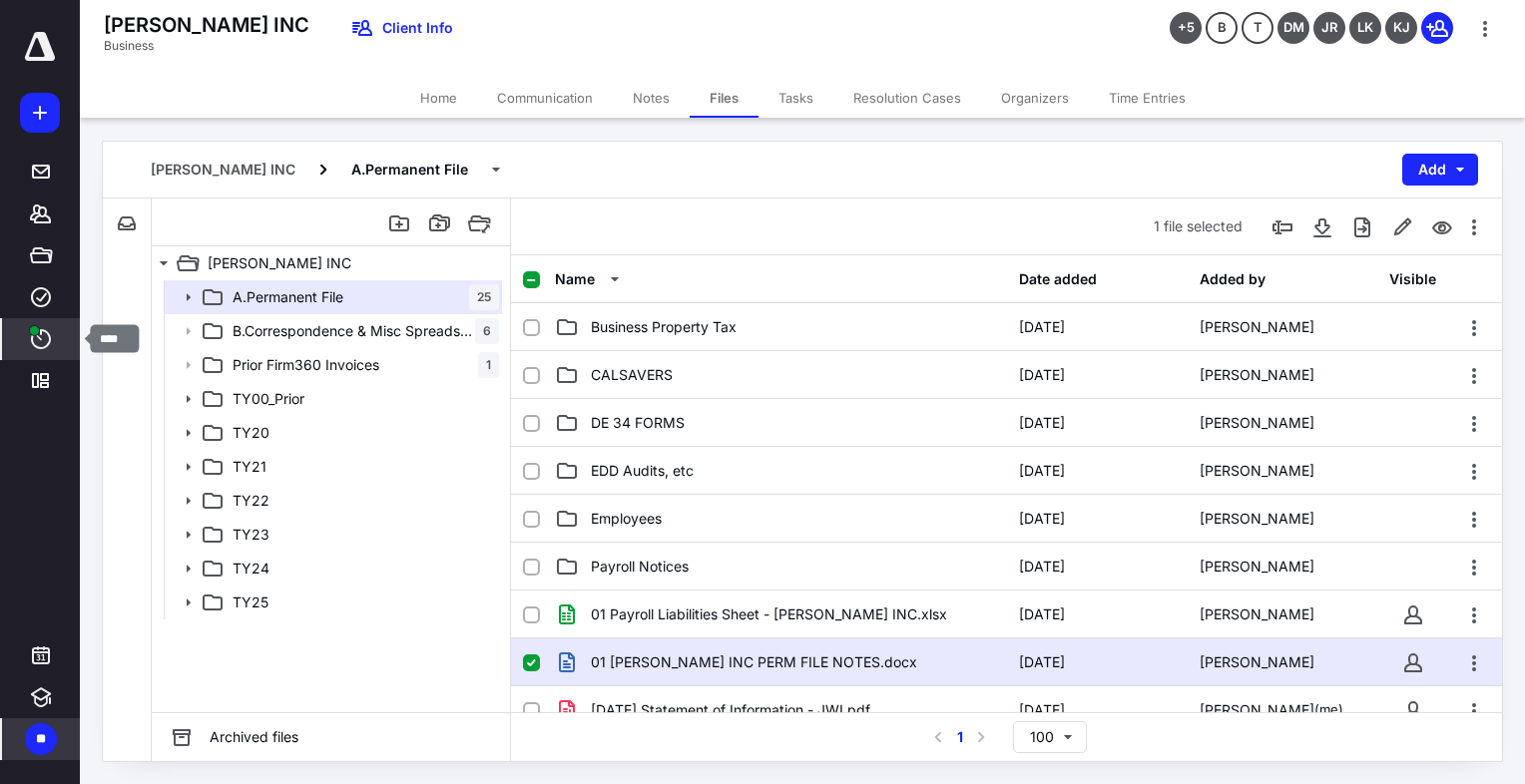 click 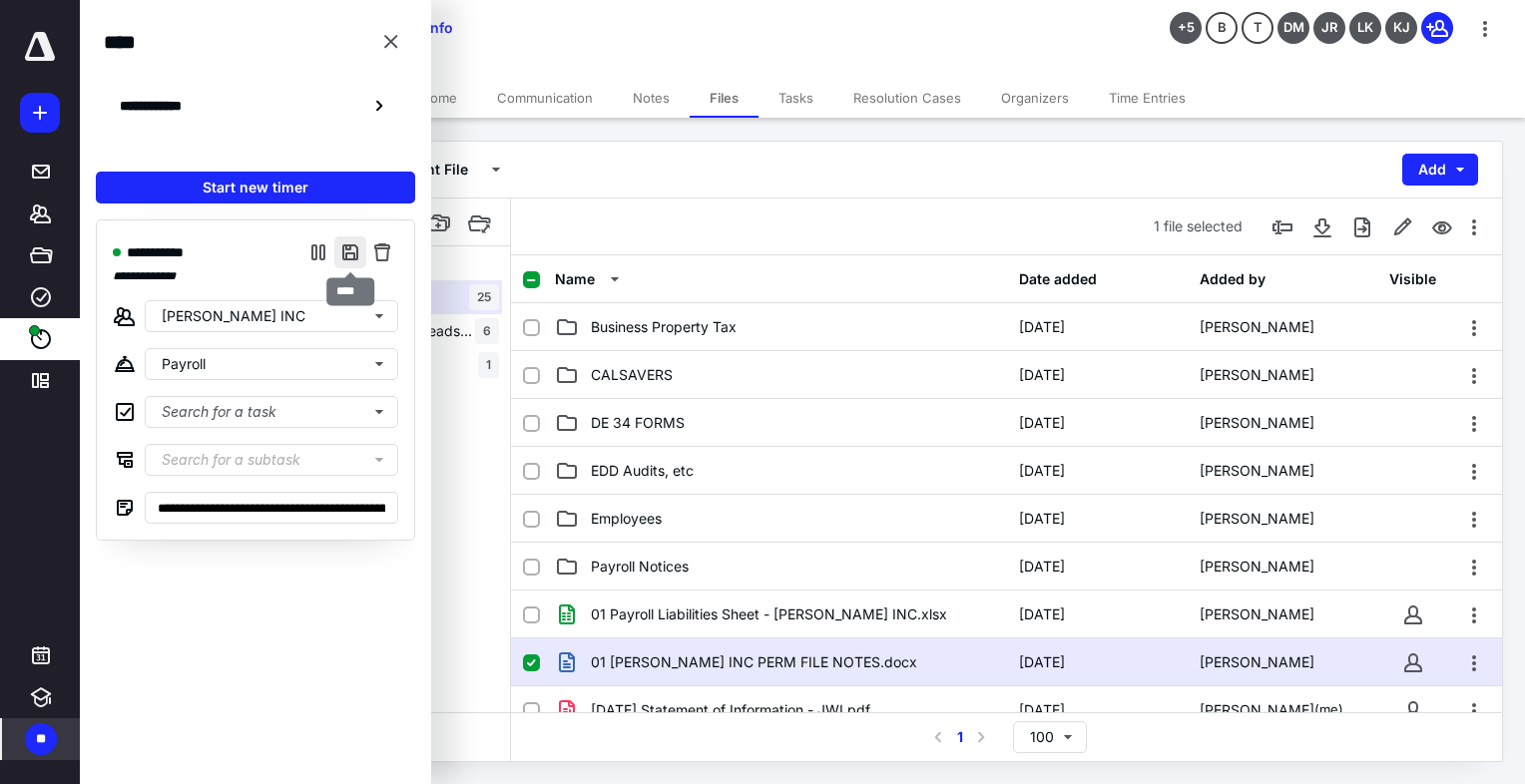 click at bounding box center (350, 252) 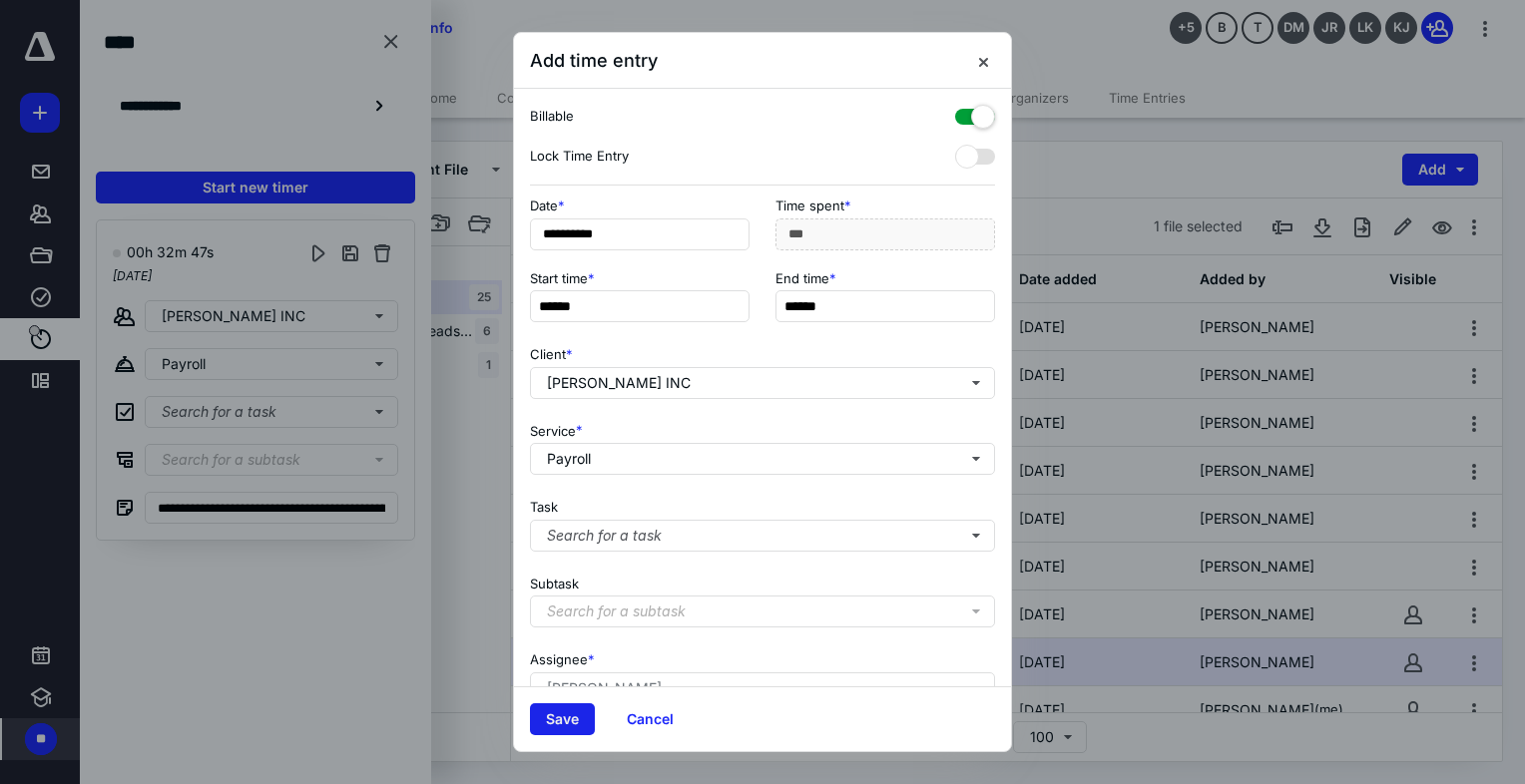 click on "Save" at bounding box center [562, 719] 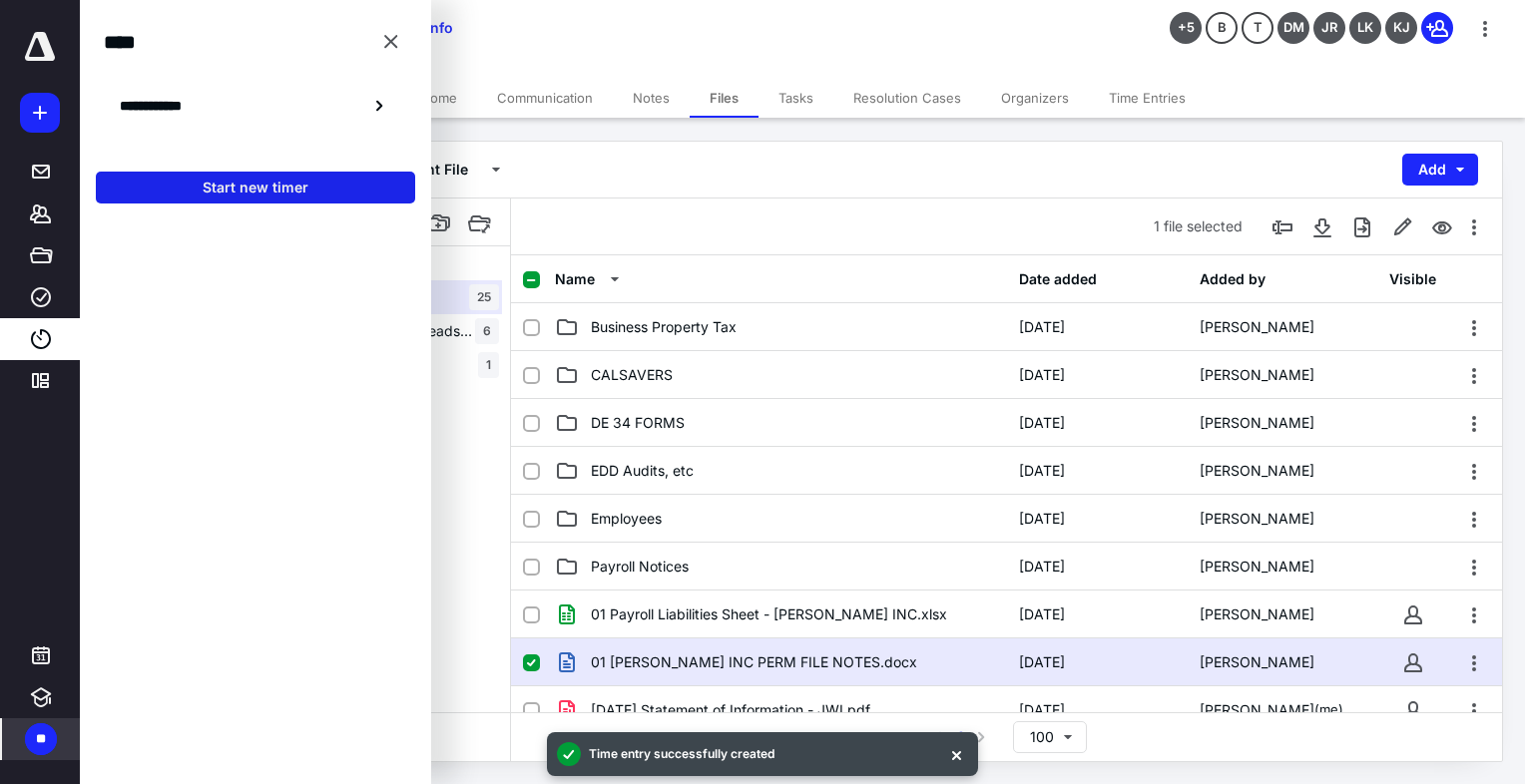 click on "Start new timer" at bounding box center (255, 188) 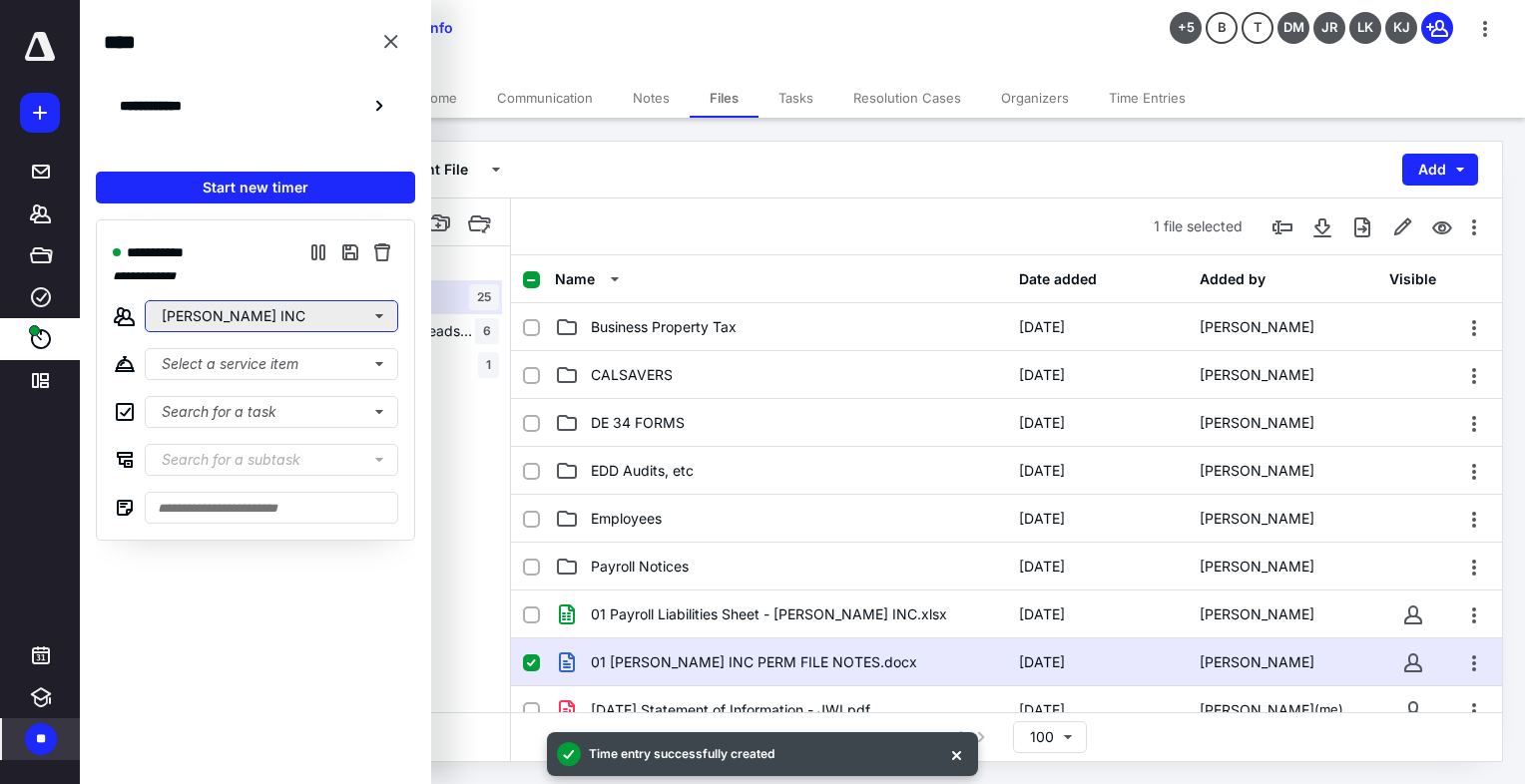 click on "[PERSON_NAME] INC" at bounding box center [271, 316] 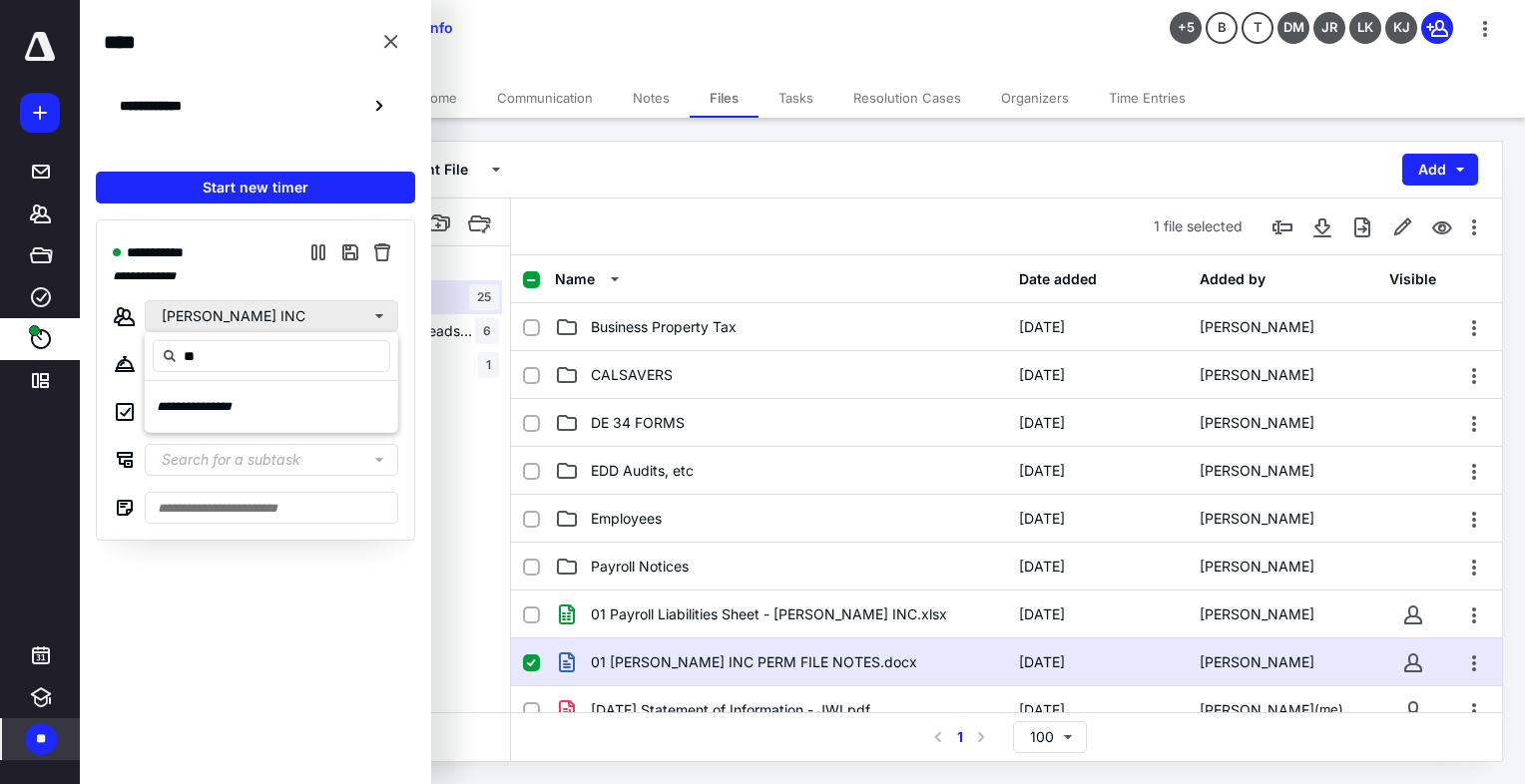 type on "*" 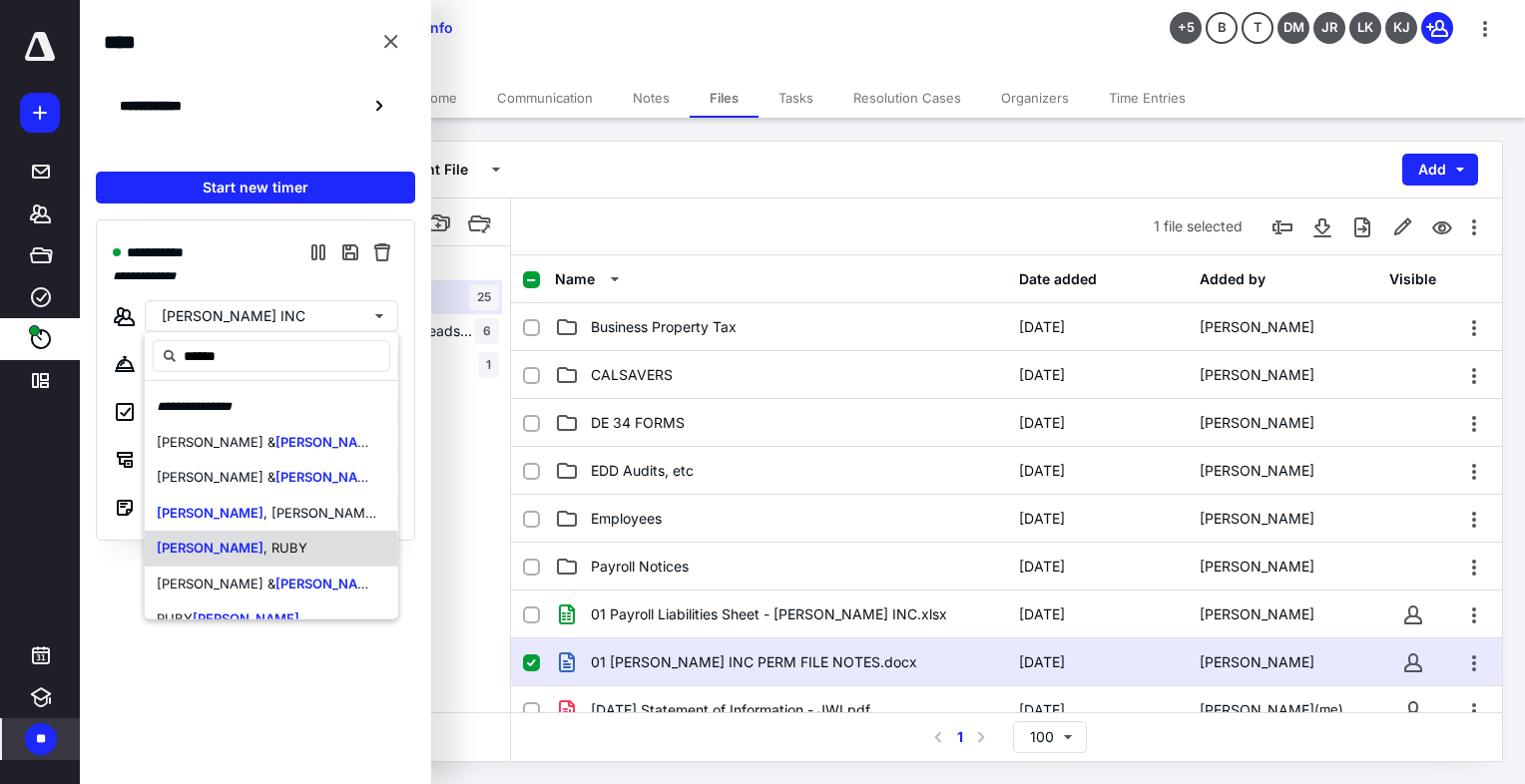 click on "[PERSON_NAME]" at bounding box center (210, 548) 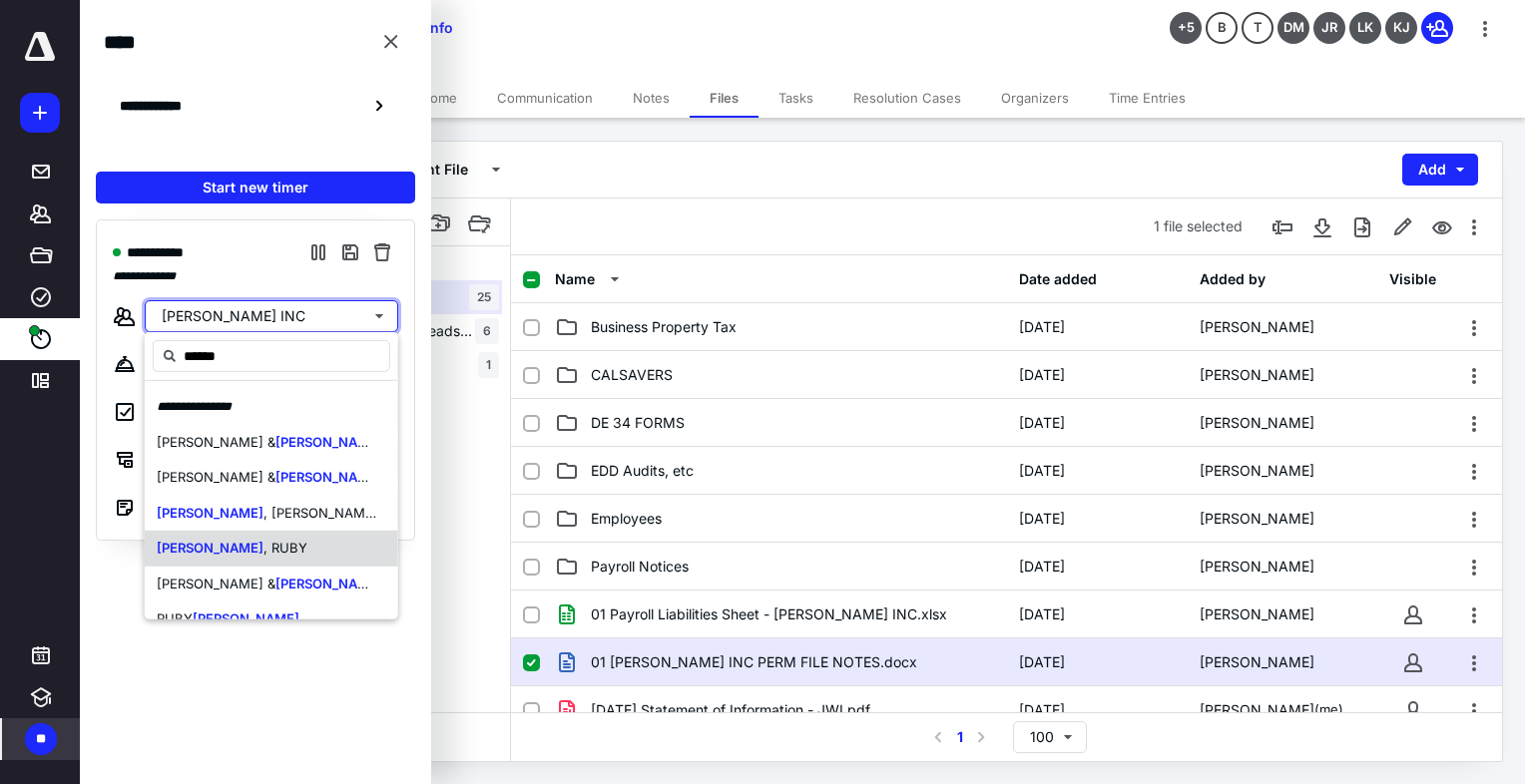 type 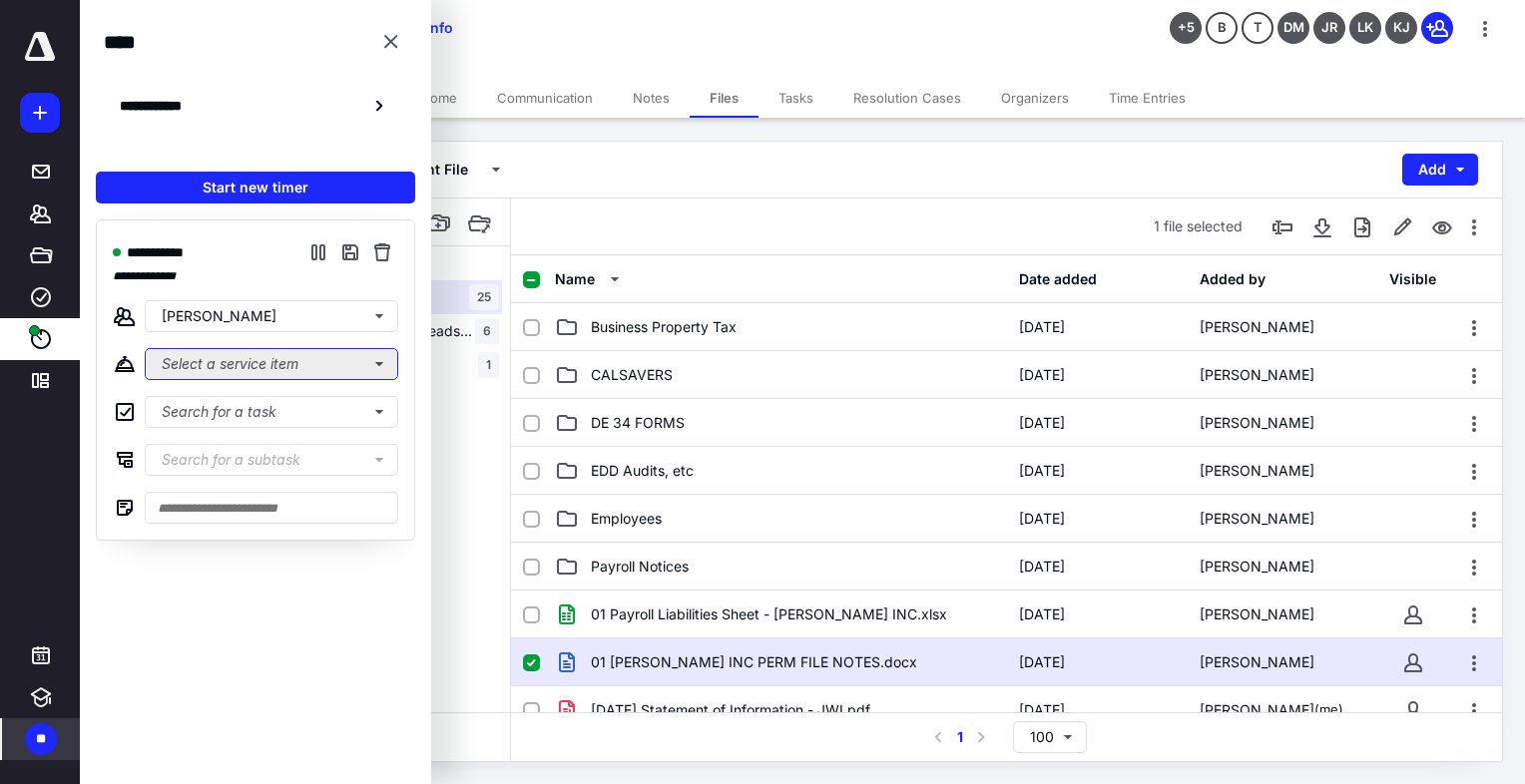 click on "Select a service item" at bounding box center [271, 364] 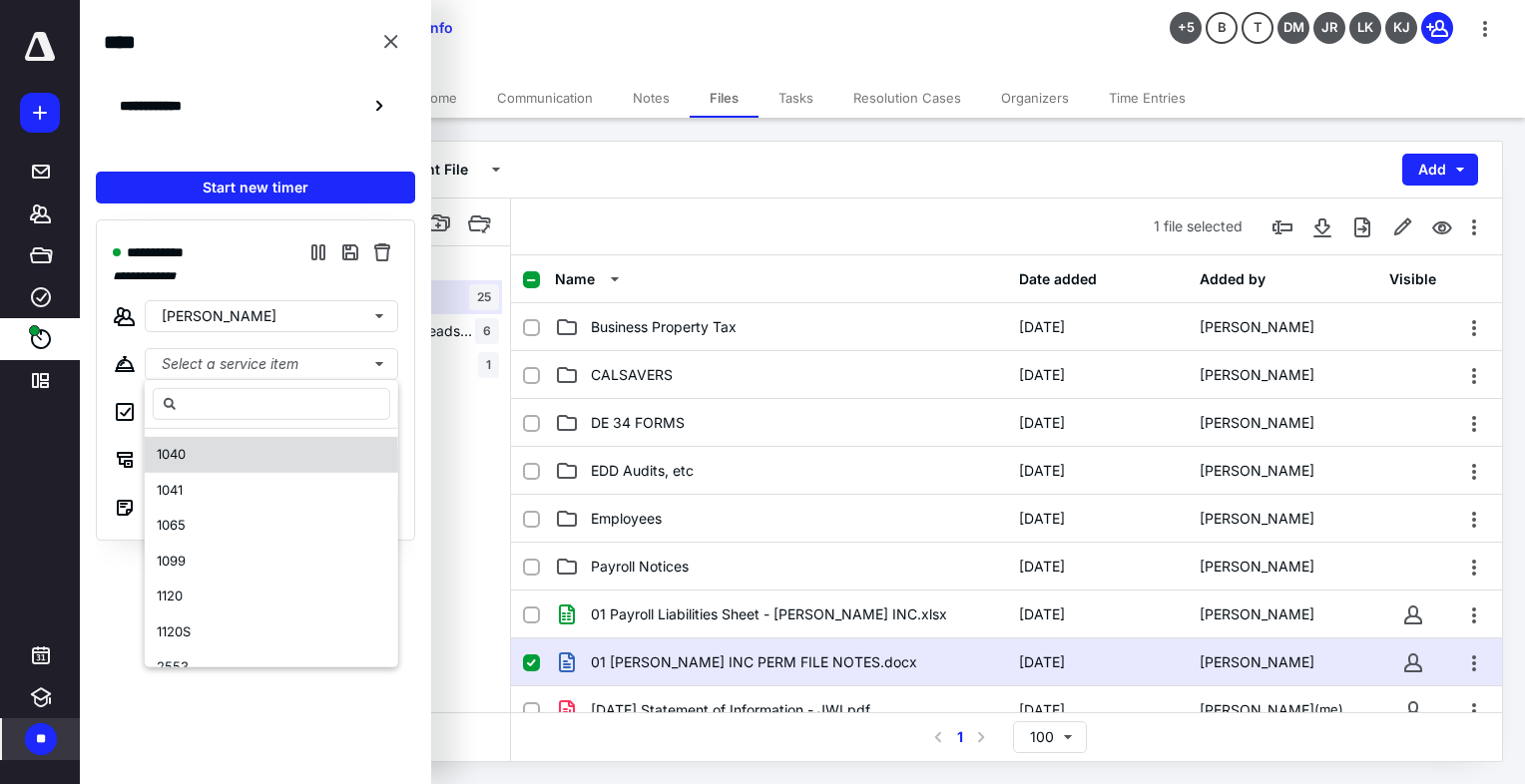click on "1040" at bounding box center [271, 455] 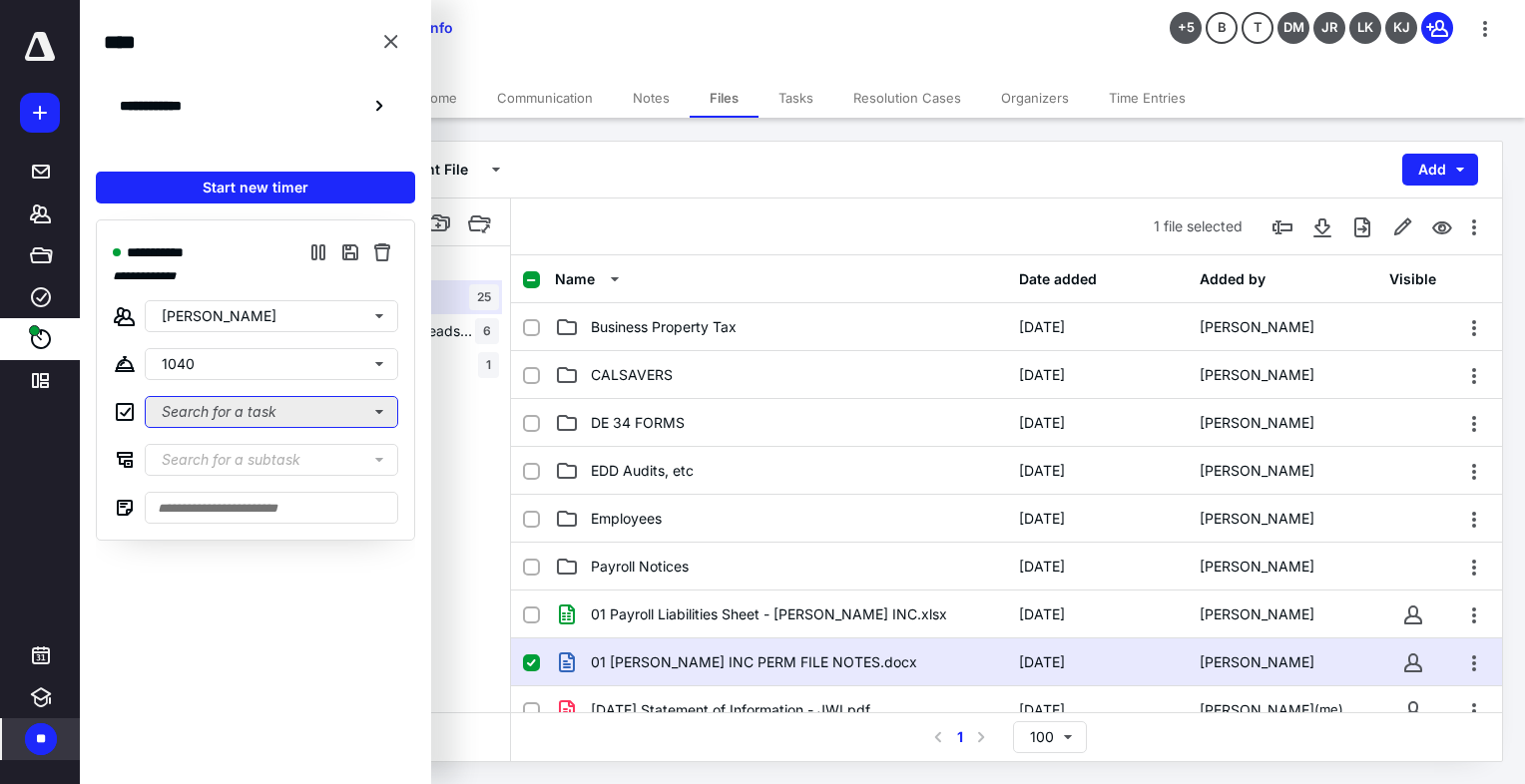 click on "Search for a task" at bounding box center (271, 412) 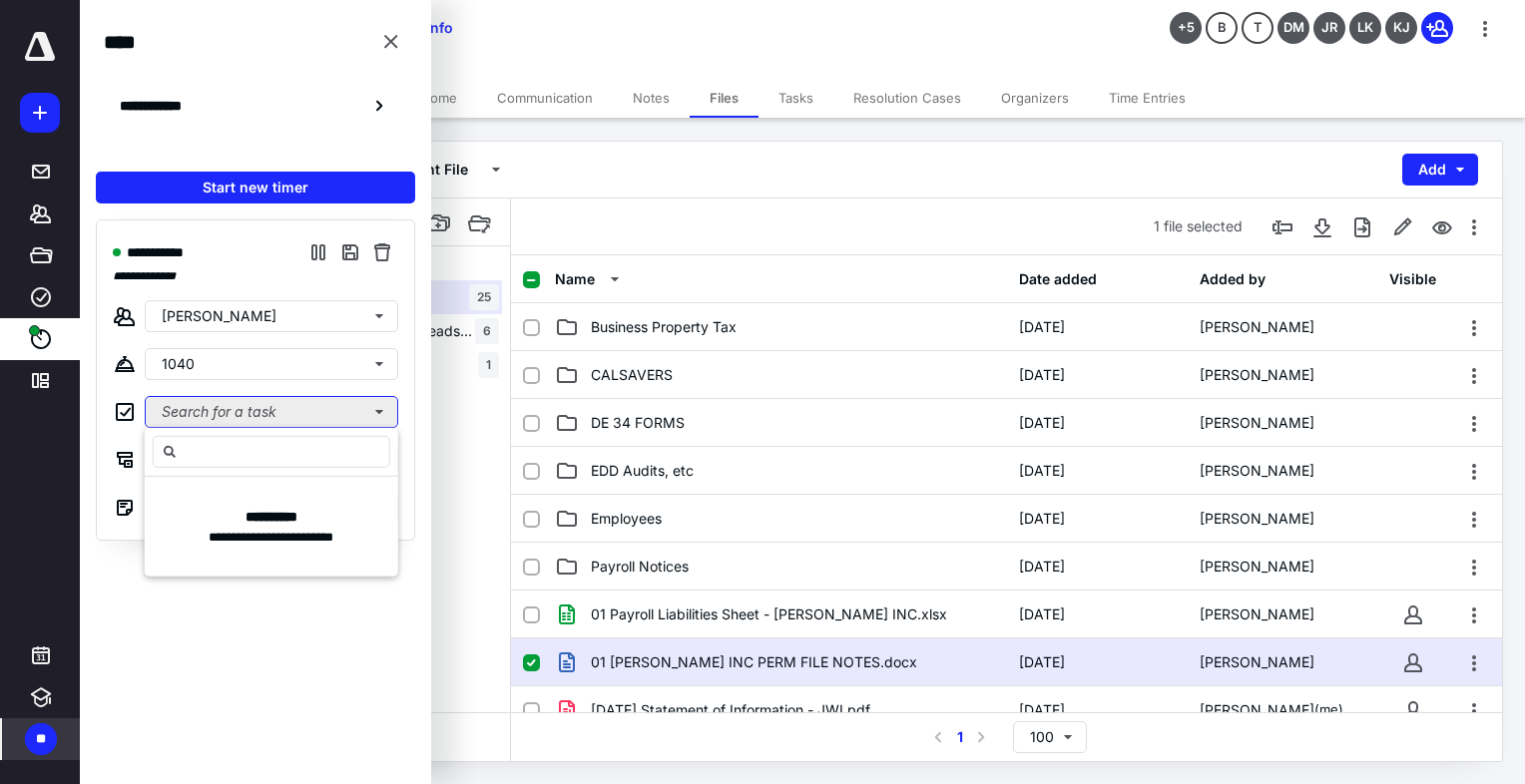 click on "Search for a task" at bounding box center (271, 412) 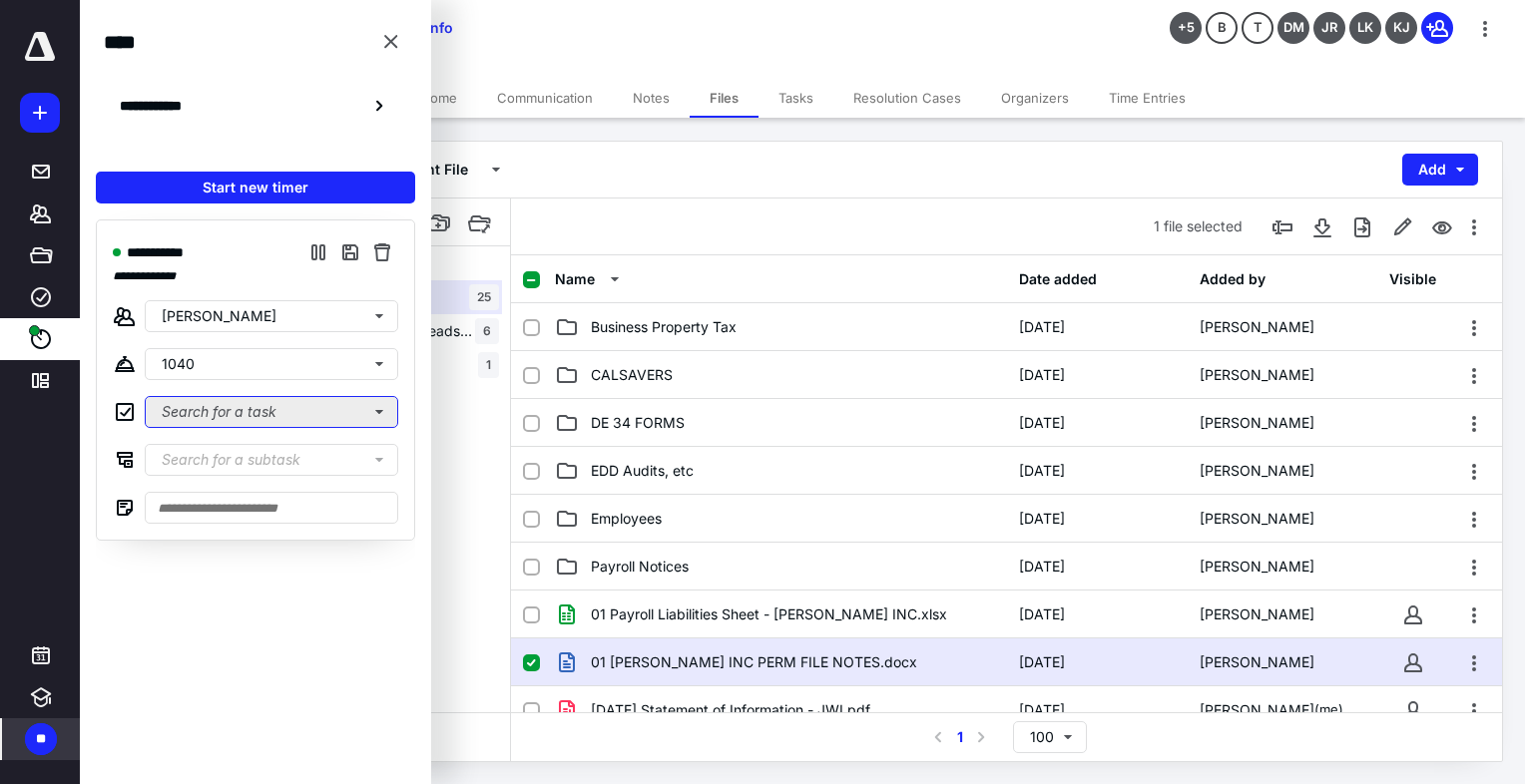 click on "Search for a task" at bounding box center (271, 412) 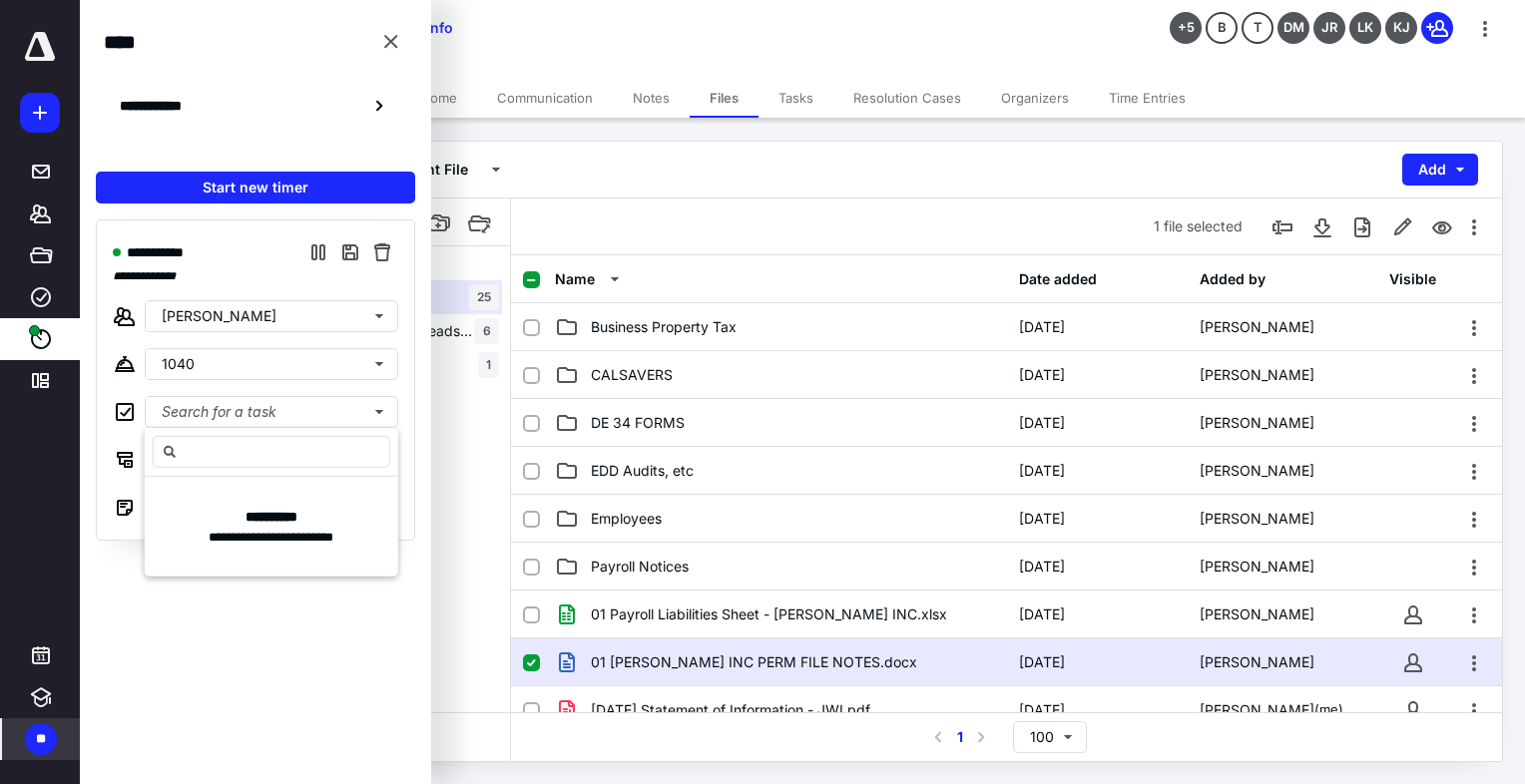 click on "**********" at bounding box center [255, 485] 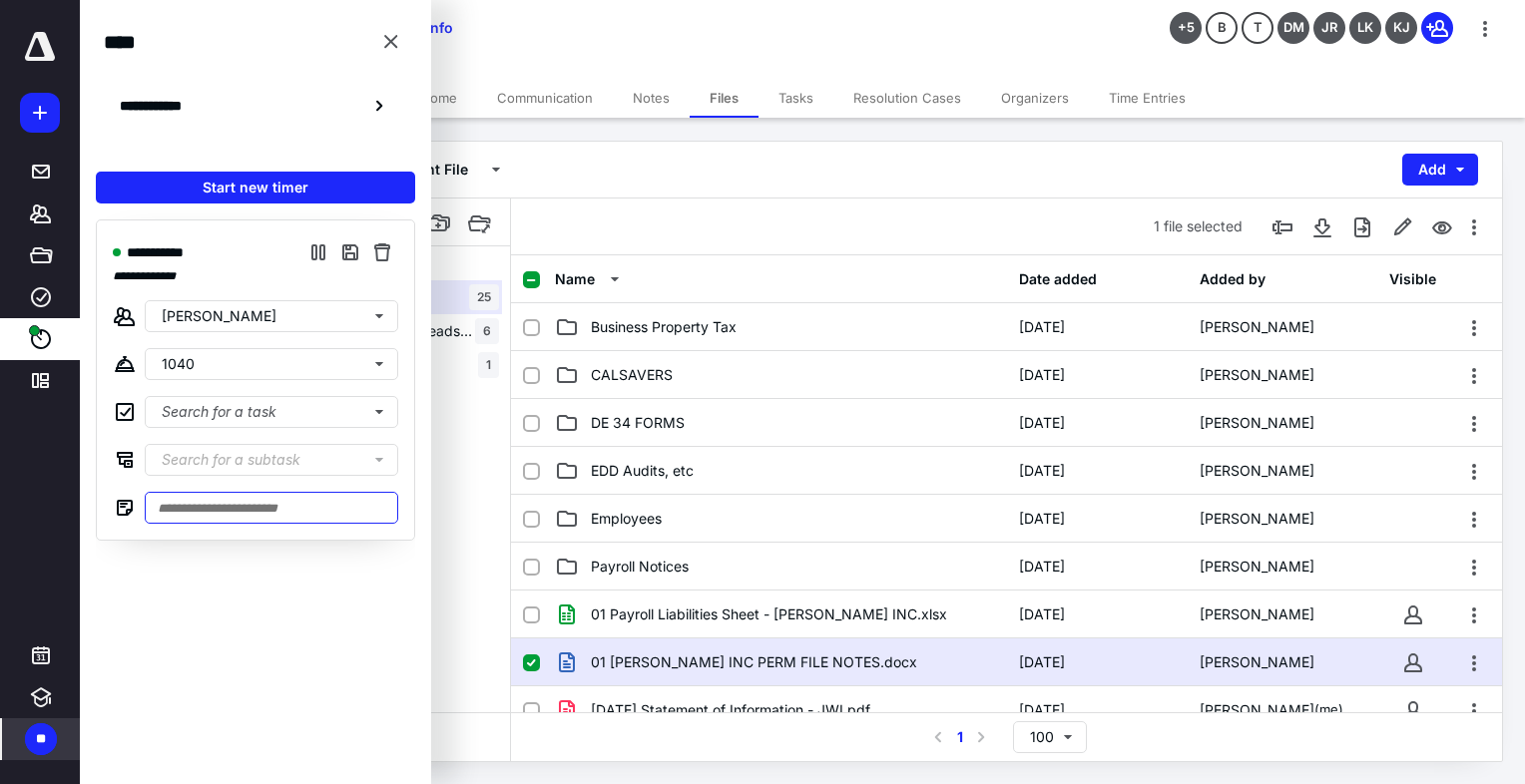 click at bounding box center [271, 508] 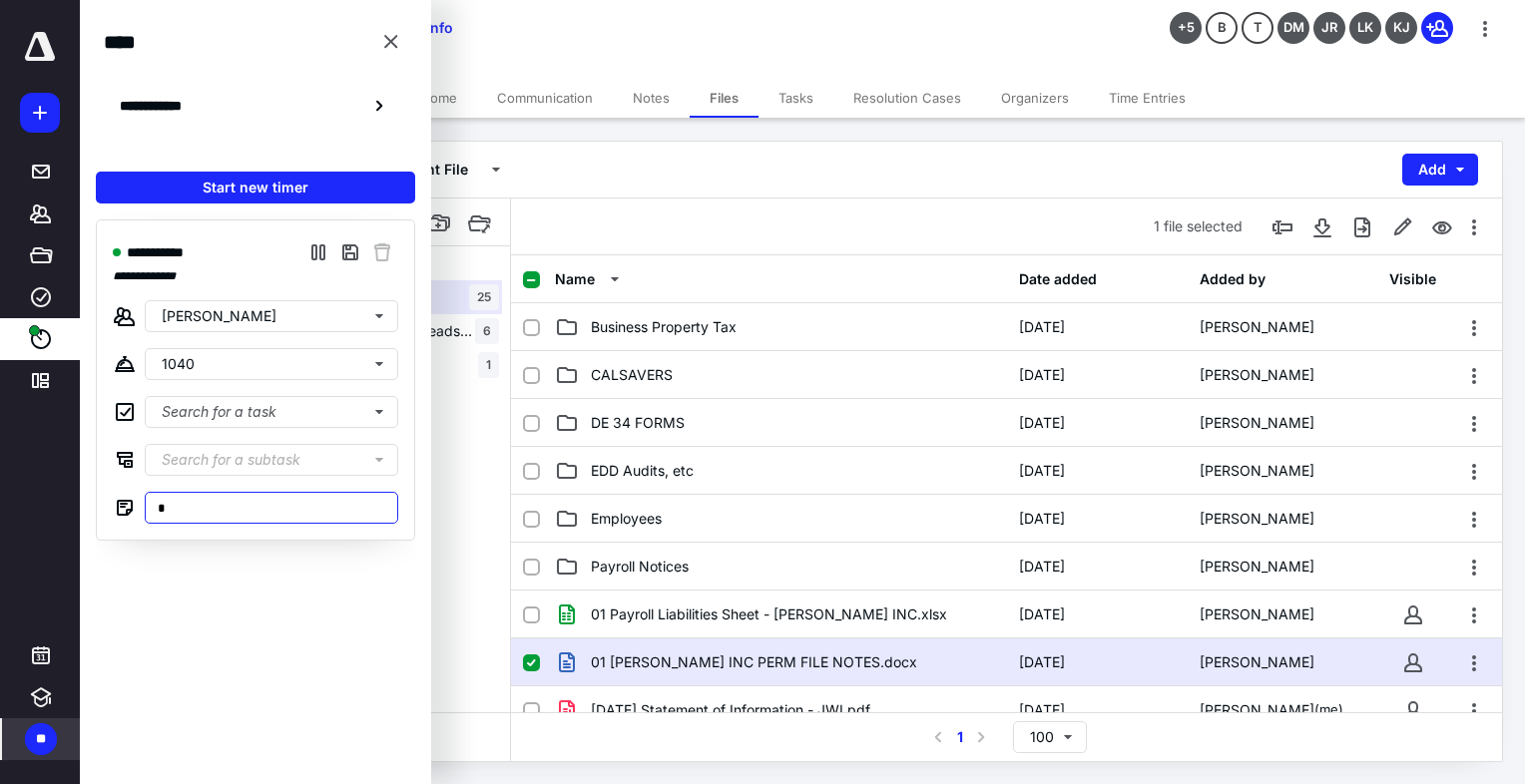 type on "*" 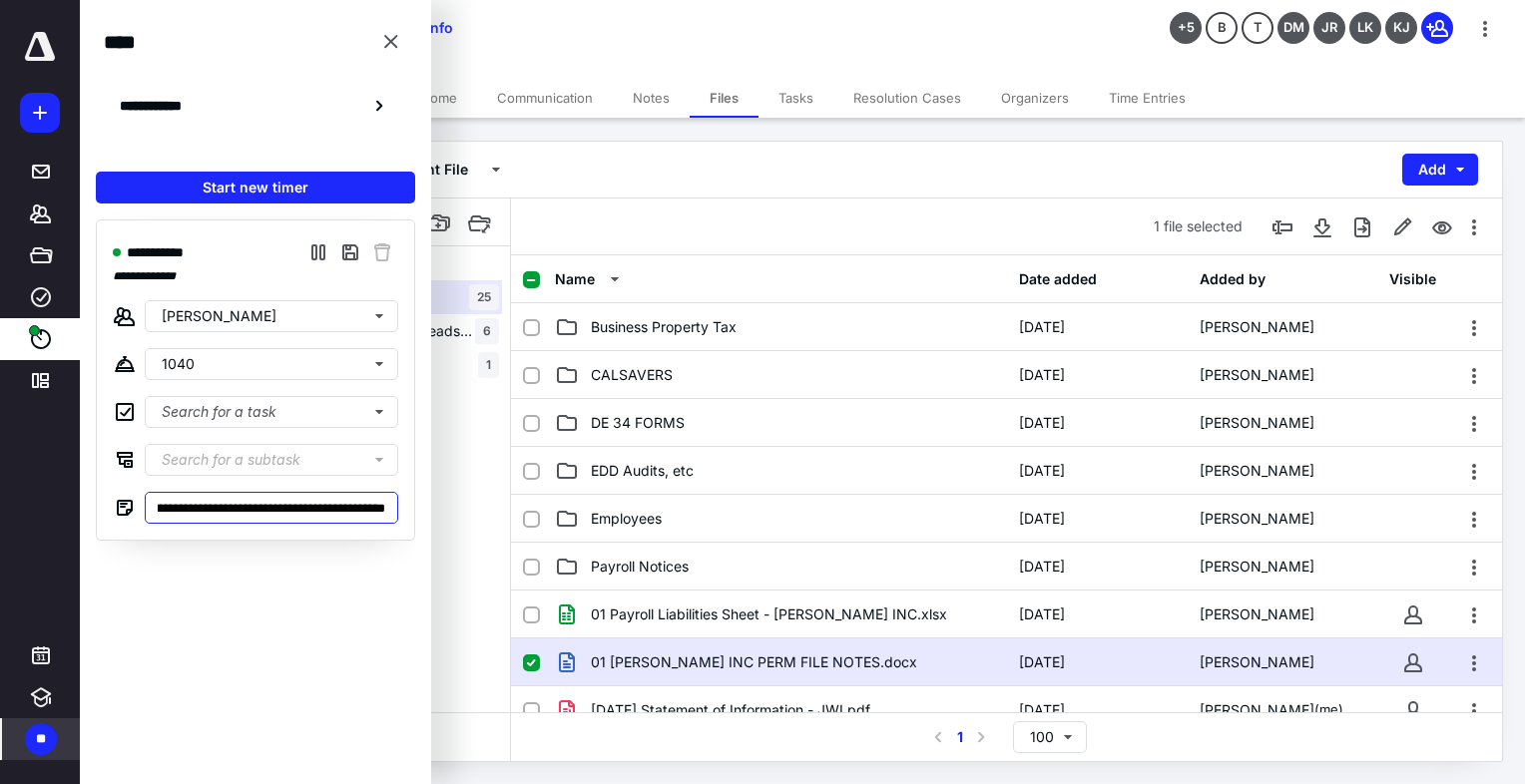 scroll, scrollTop: 0, scrollLeft: 240, axis: horizontal 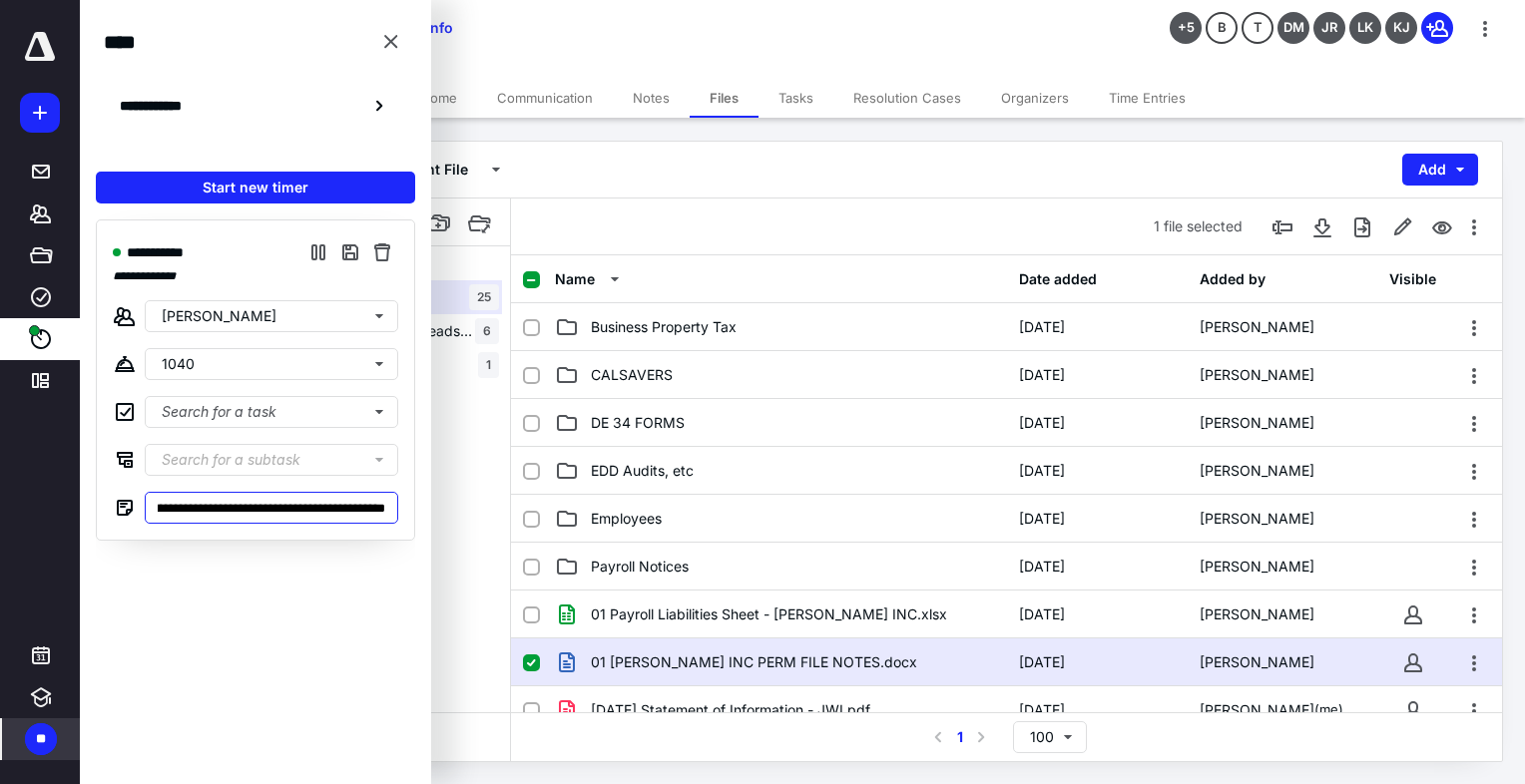 type on "**********" 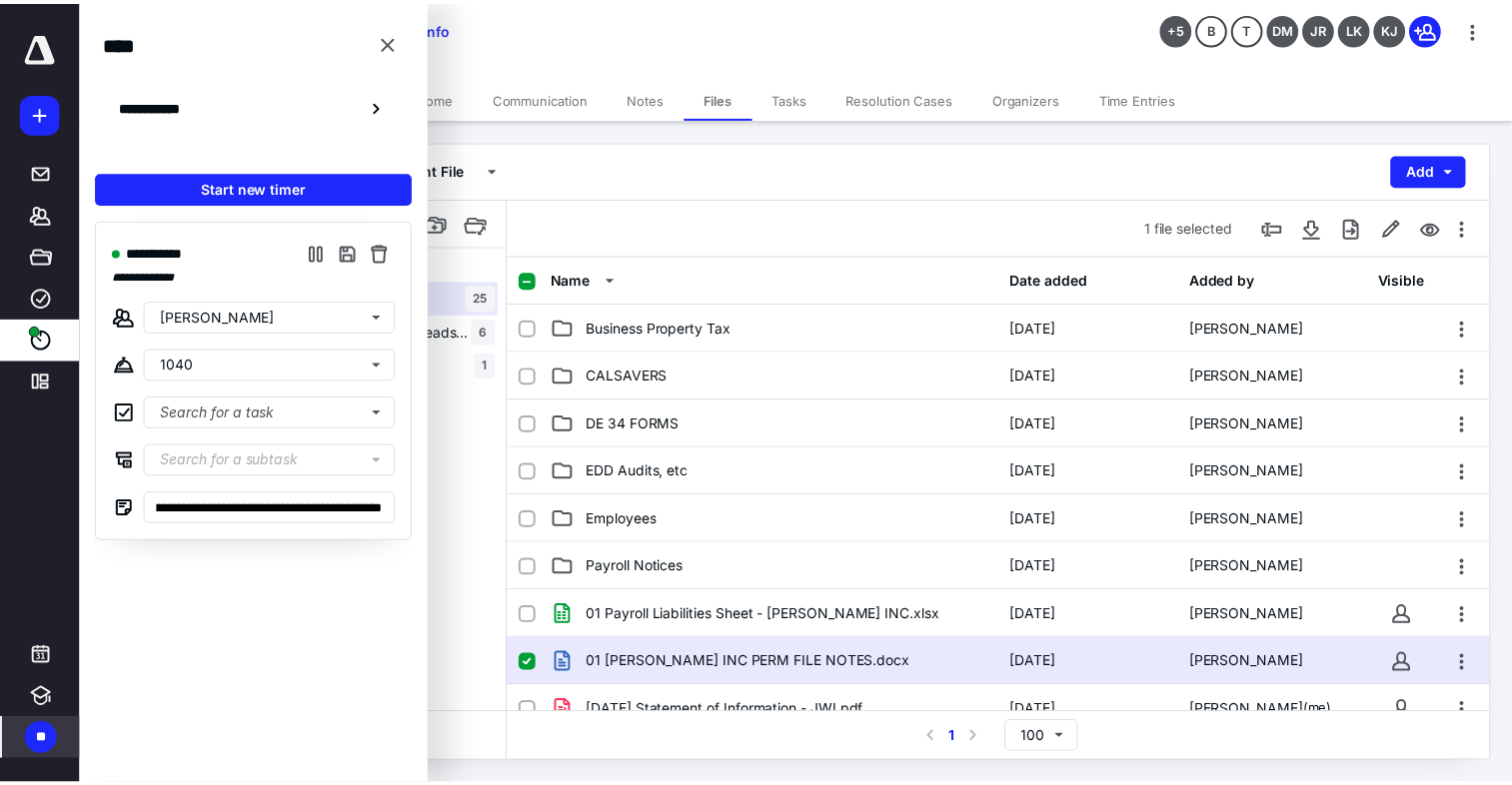 scroll, scrollTop: 0, scrollLeft: 0, axis: both 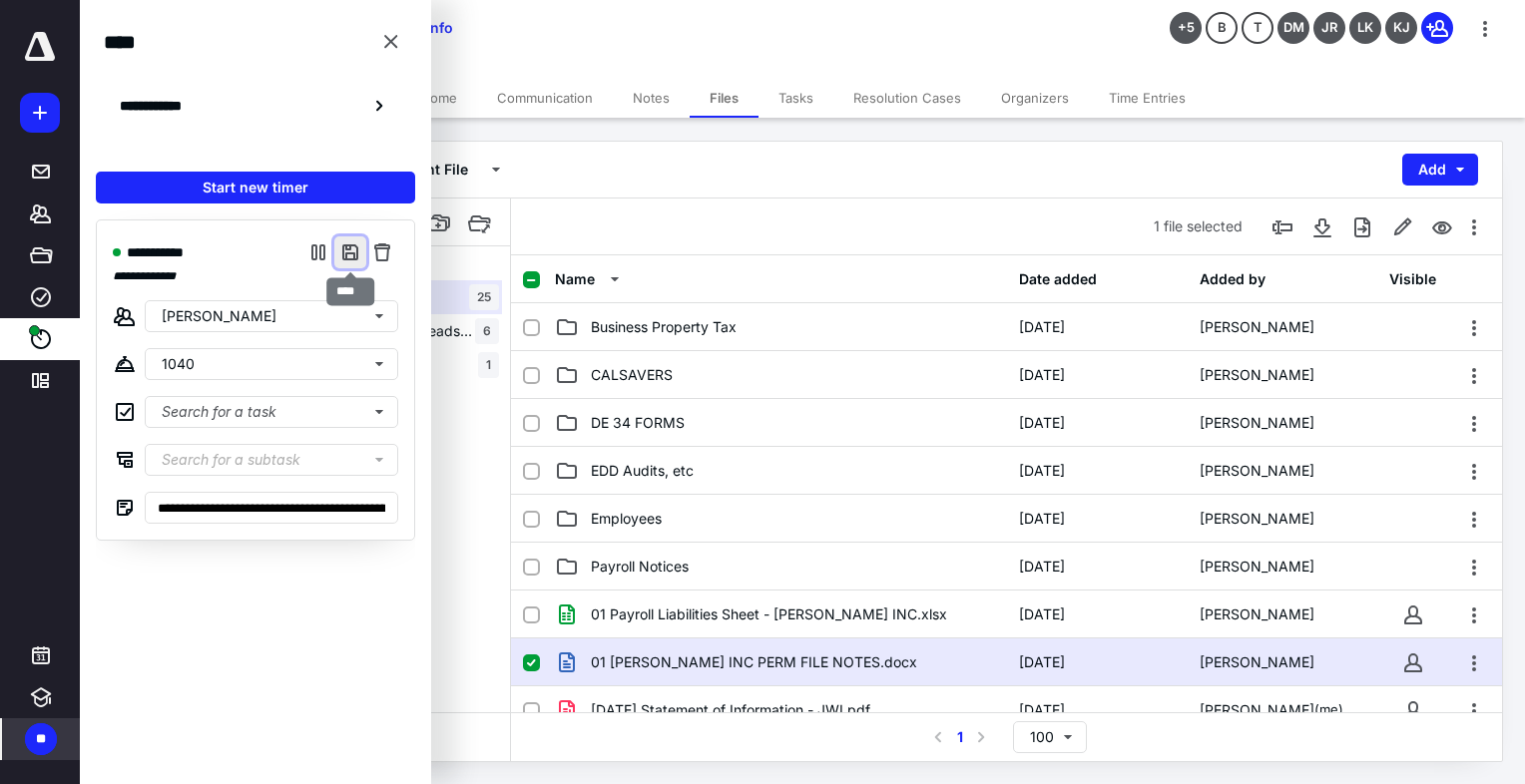 click at bounding box center (350, 252) 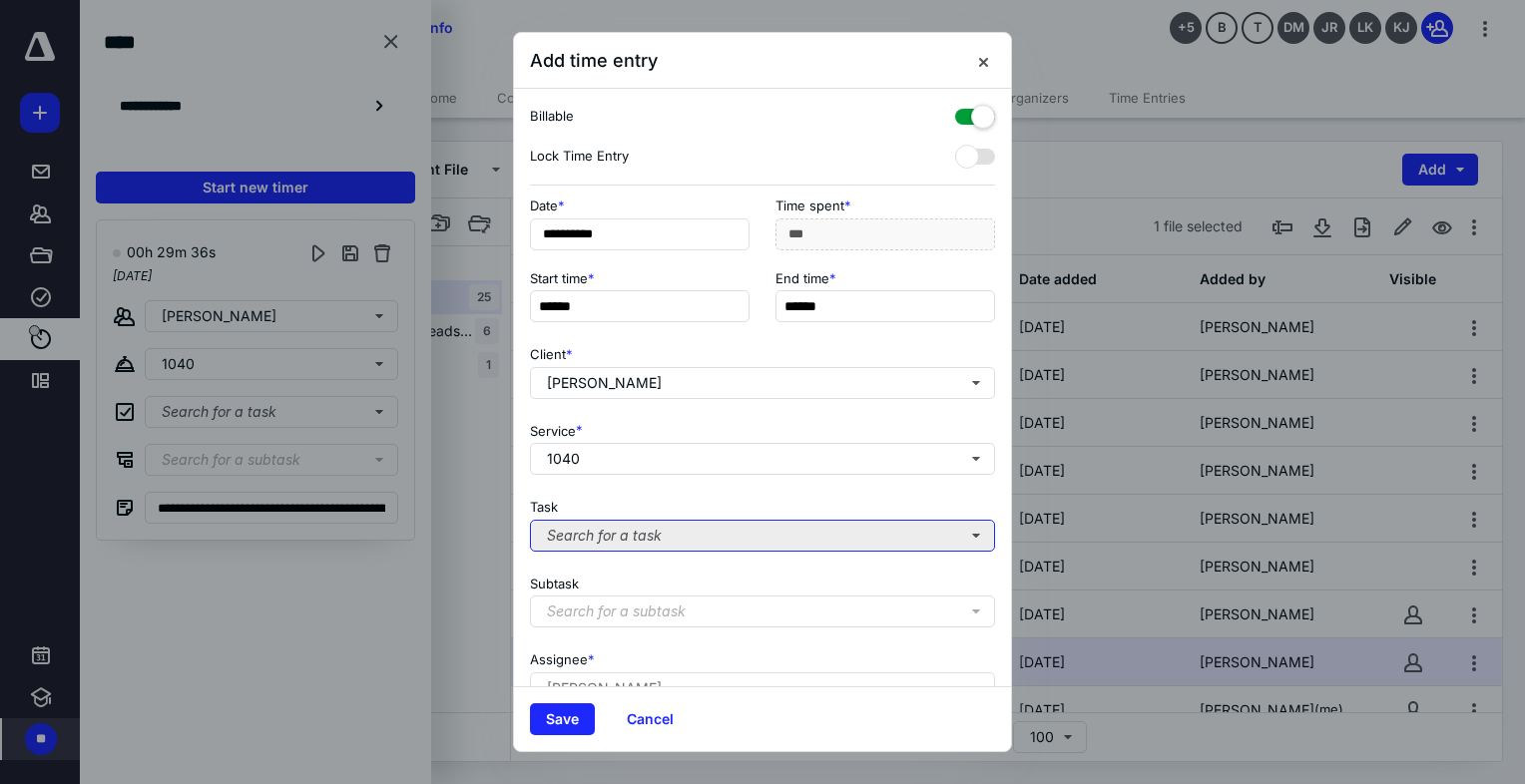 click on "Search for a task" at bounding box center (762, 536) 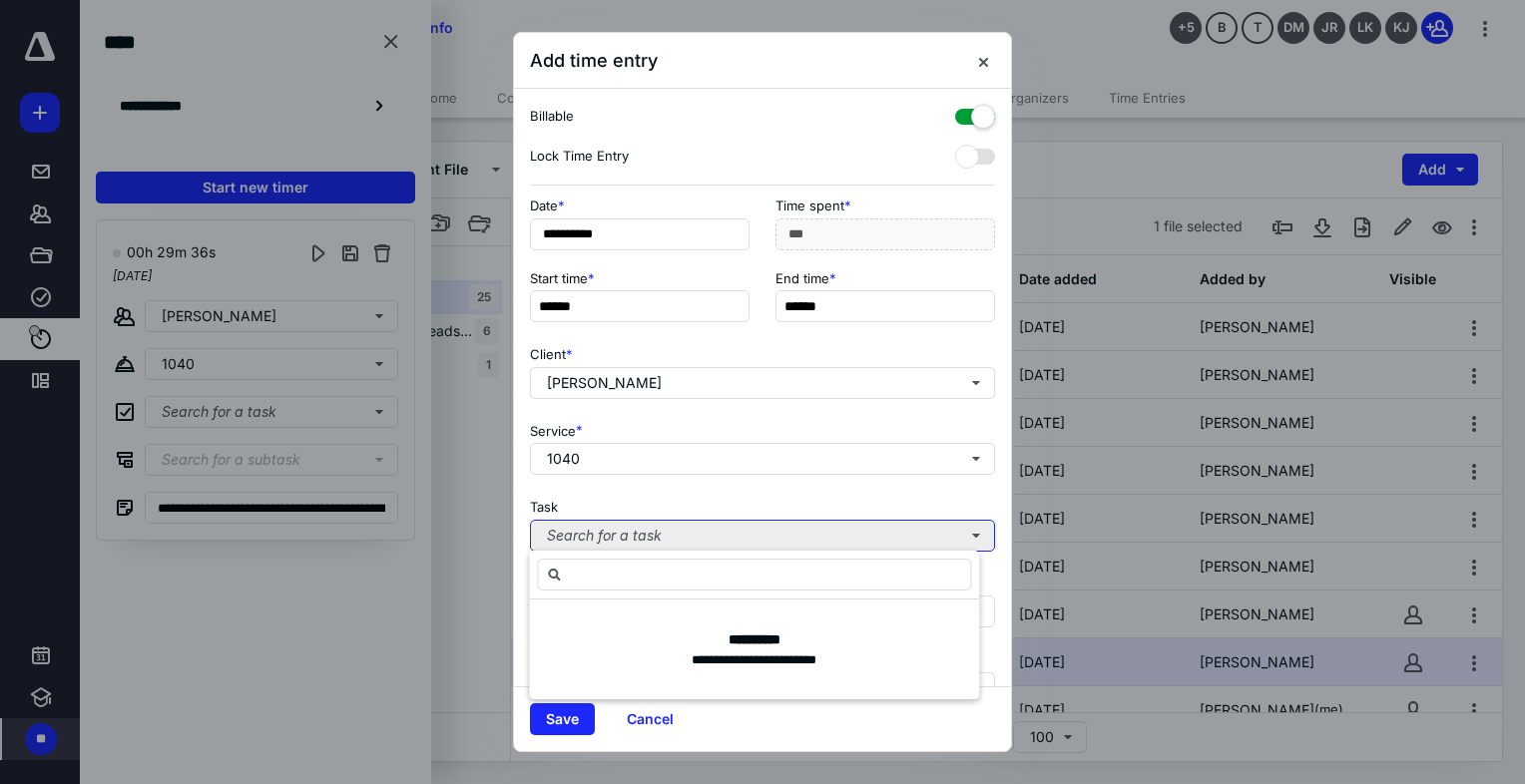 click on "Search for a task" at bounding box center (762, 536) 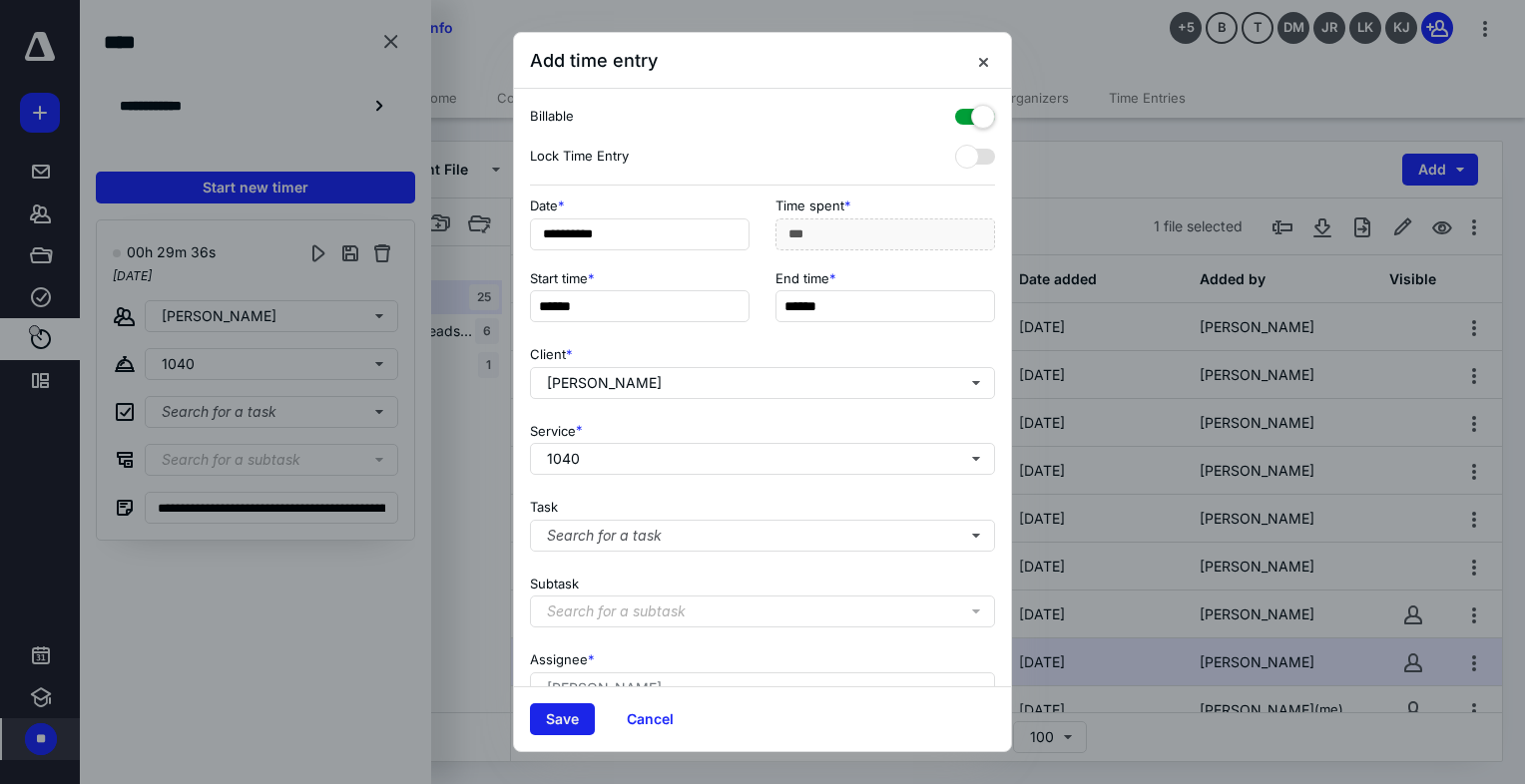 click on "Save" at bounding box center (562, 719) 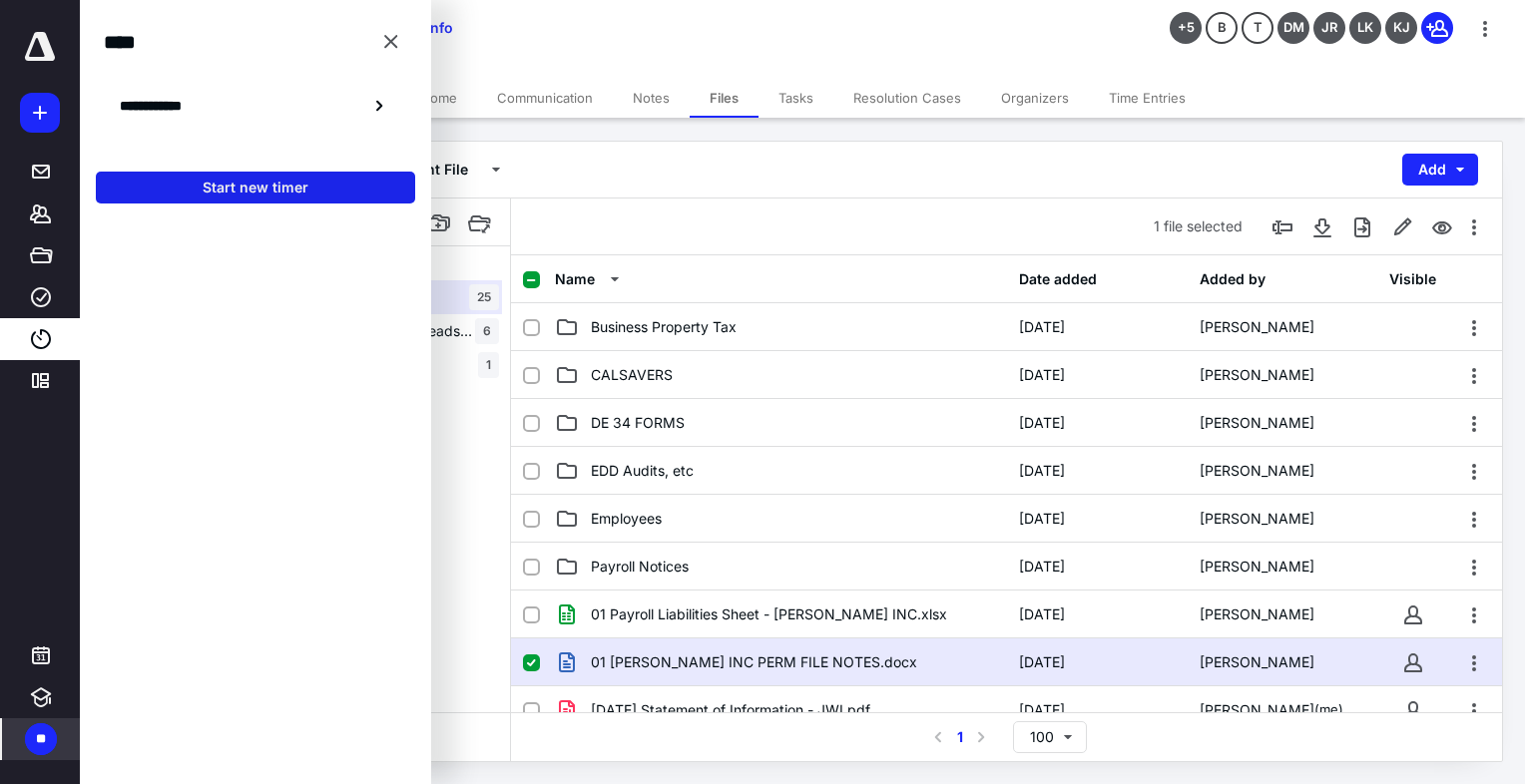 click on "Start new timer" at bounding box center [255, 188] 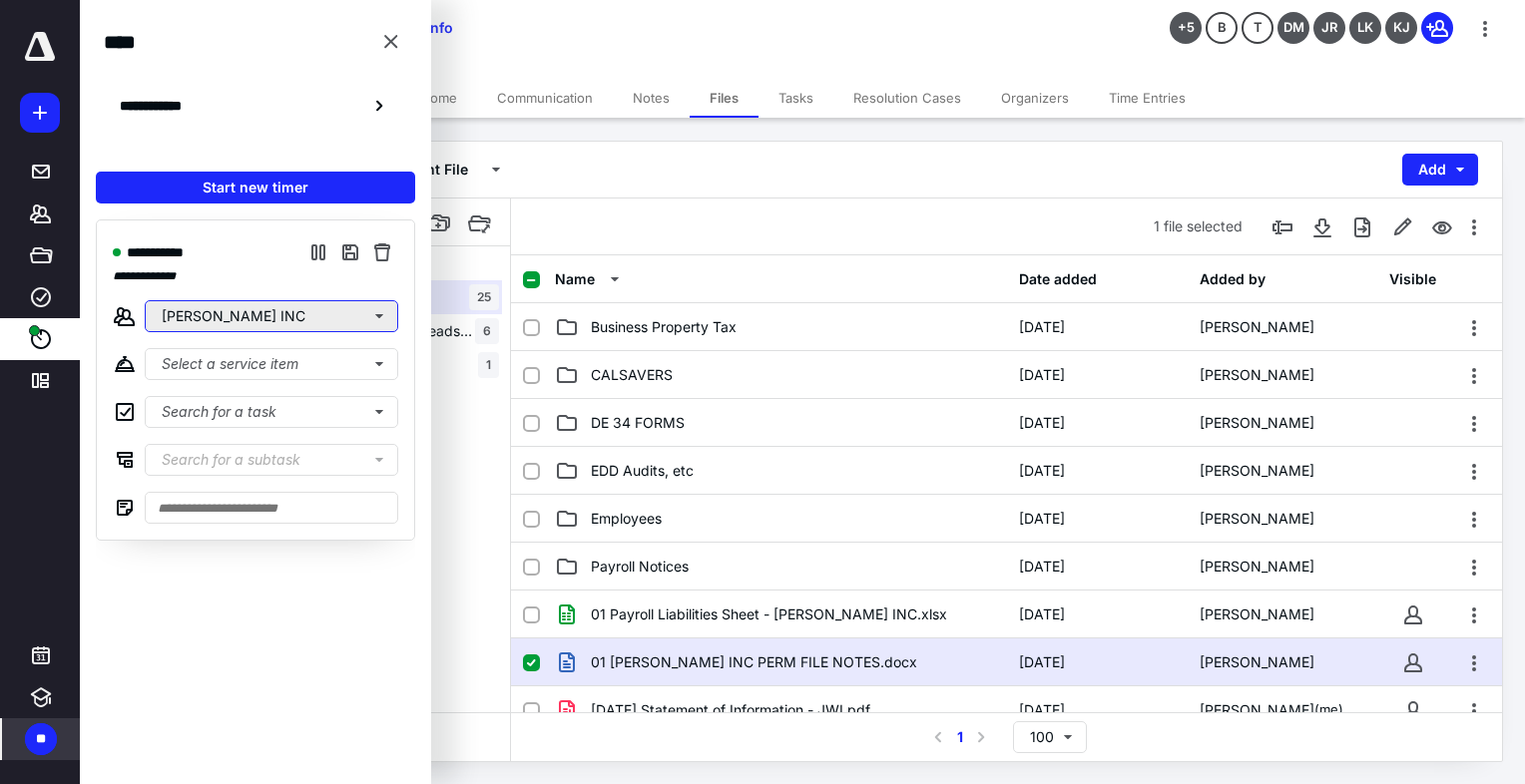 click on "[PERSON_NAME] INC" at bounding box center (271, 316) 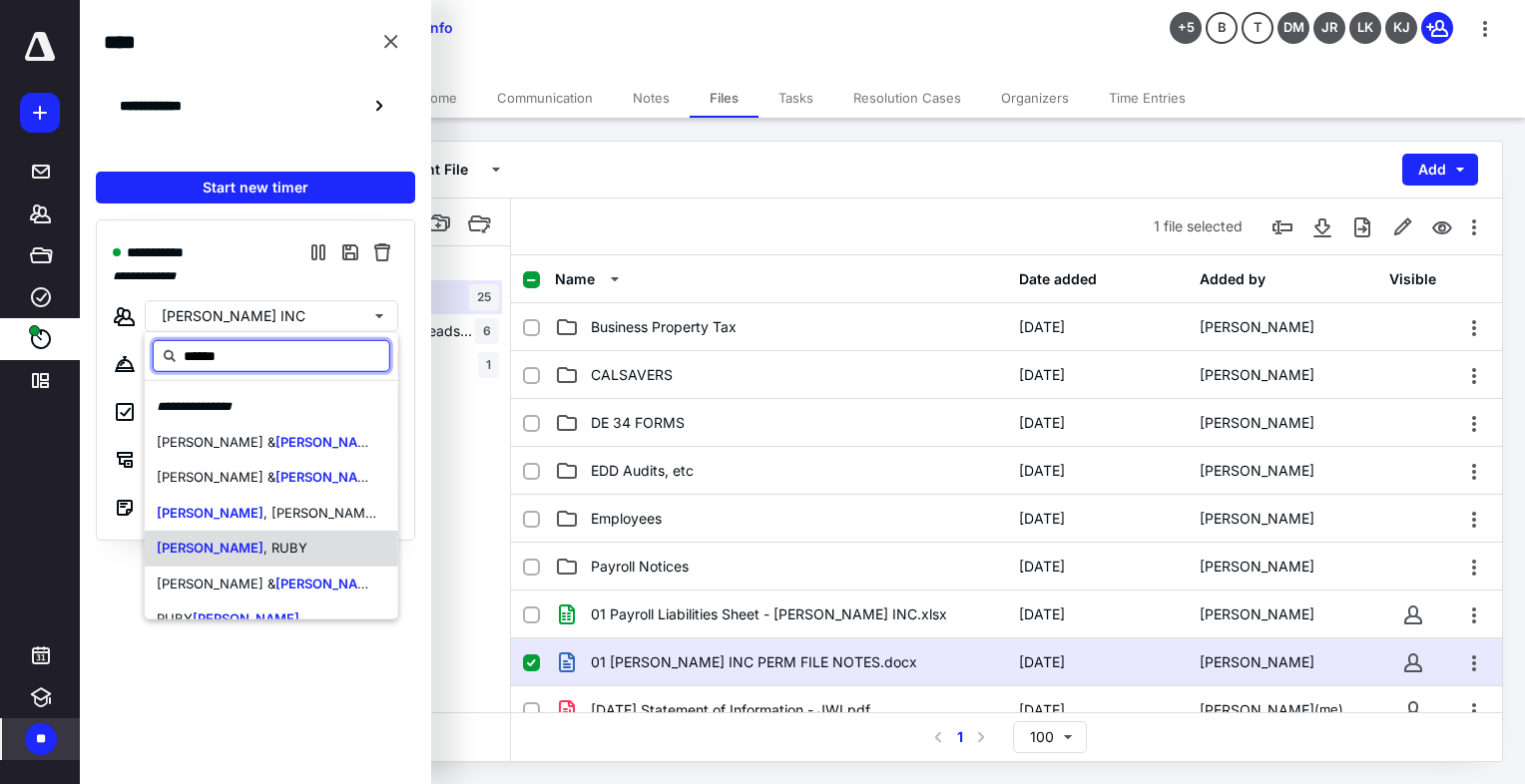 click on ", RUBY" at bounding box center [285, 548] 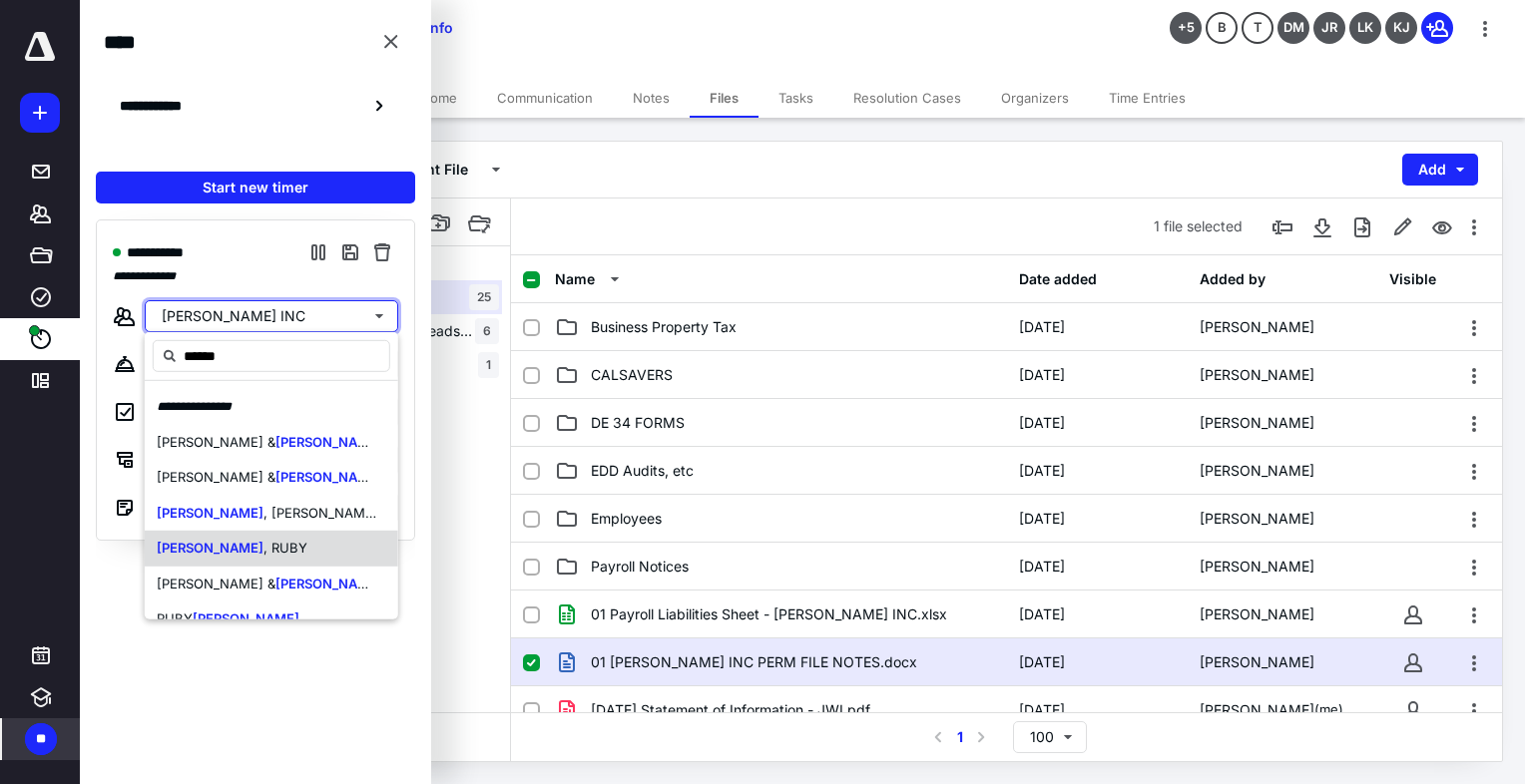 type 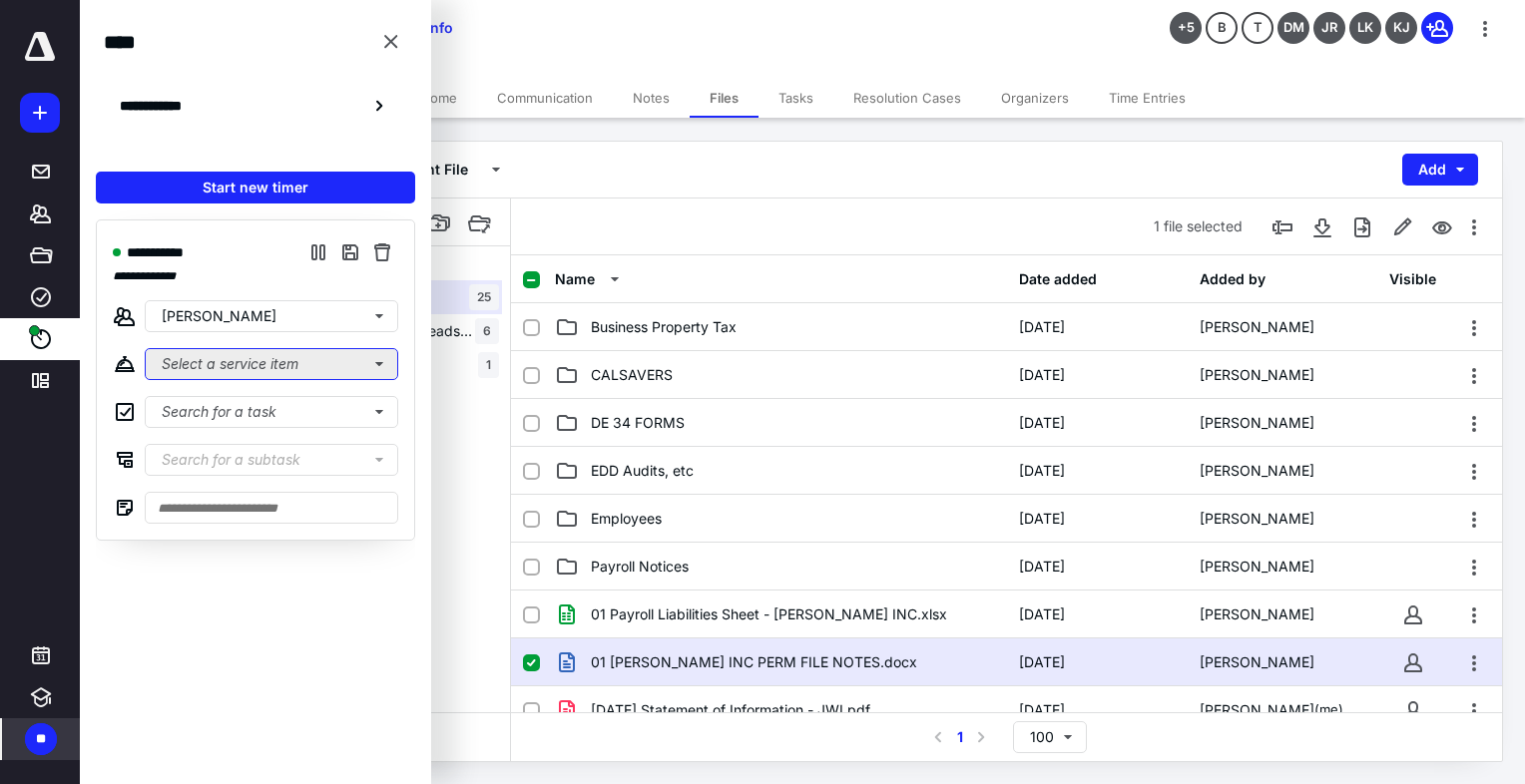 click on "Select a service item" at bounding box center [271, 364] 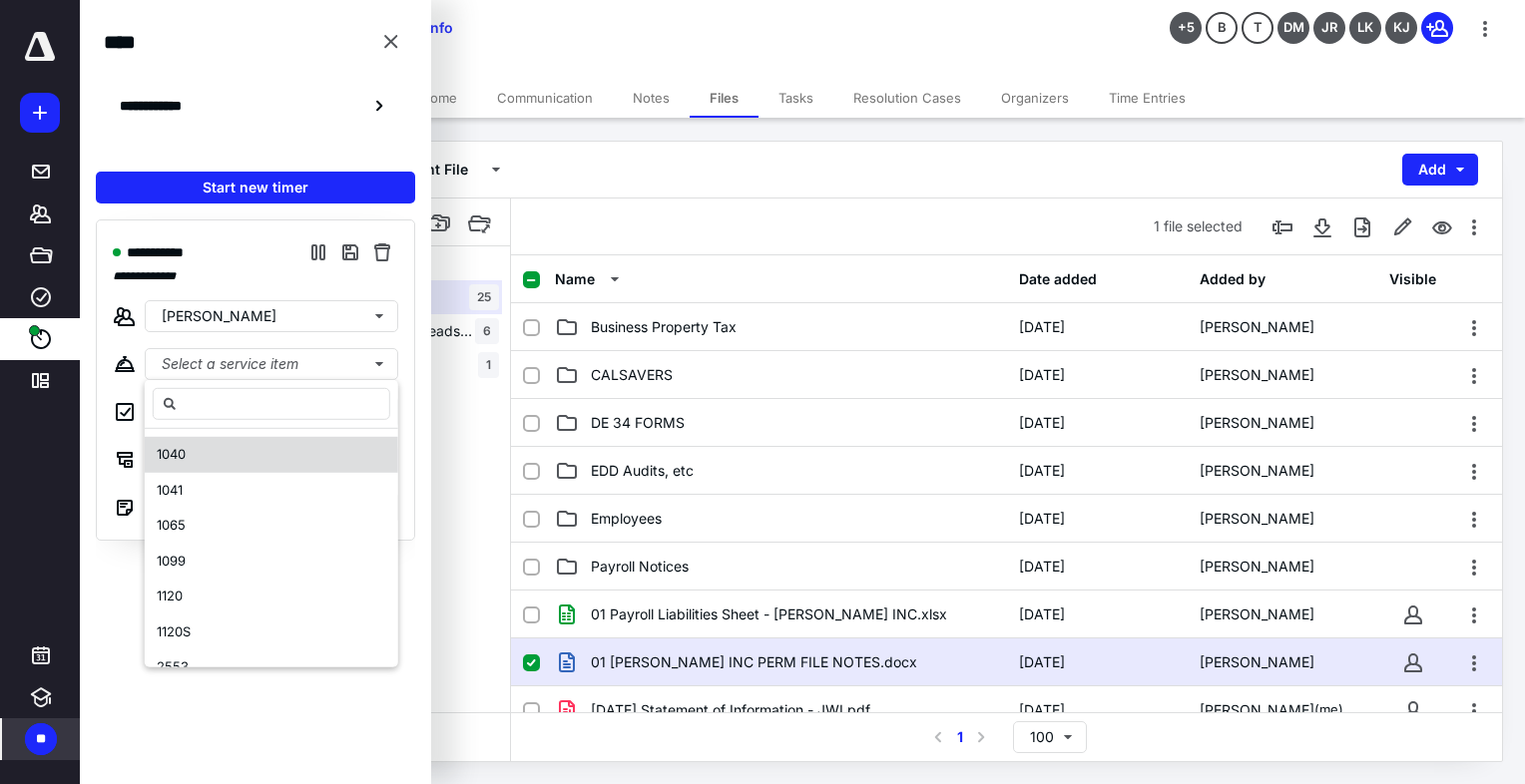 click on "1040" at bounding box center (171, 454) 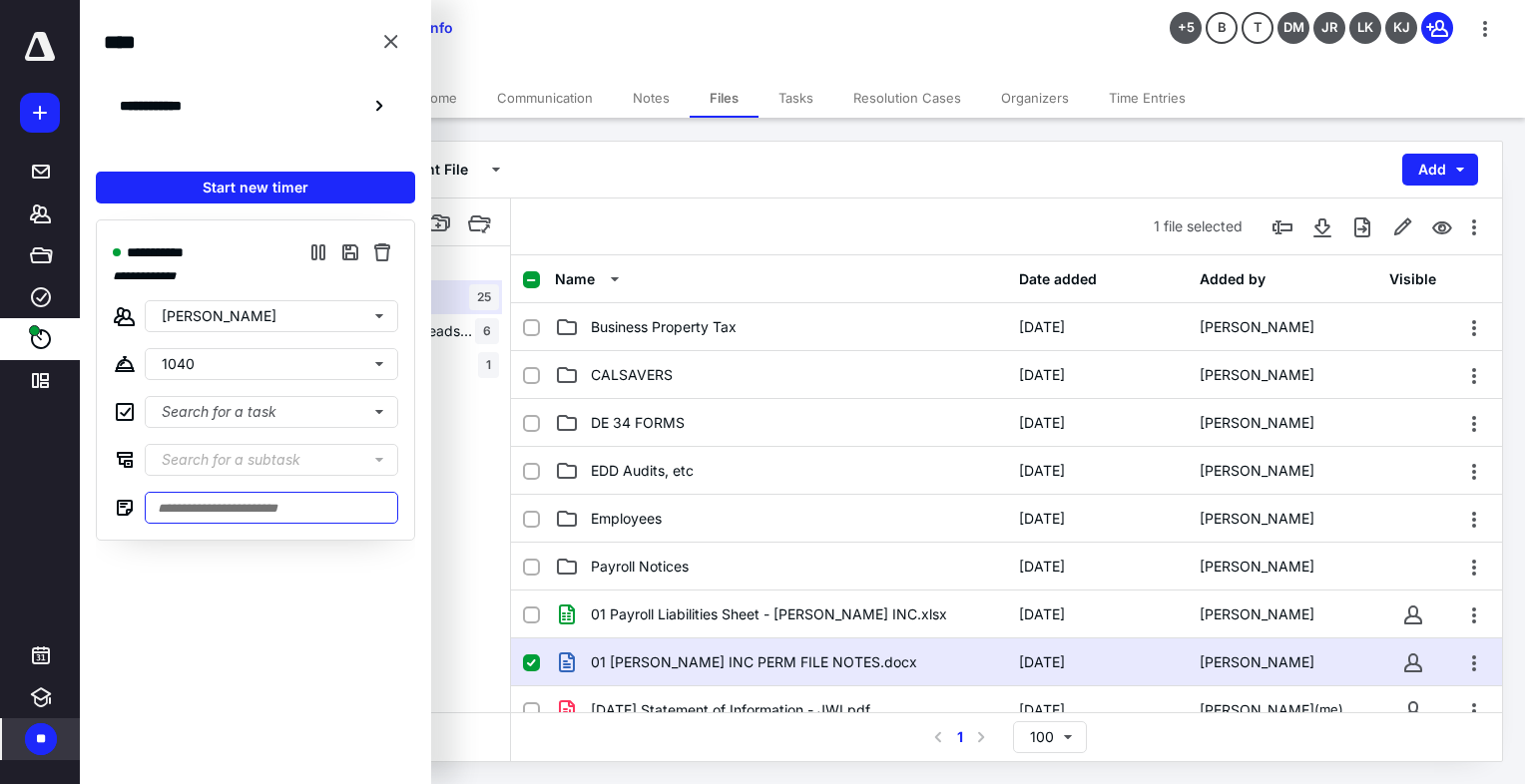drag, startPoint x: 204, startPoint y: 506, endPoint x: 224, endPoint y: 509, distance: 20.22375 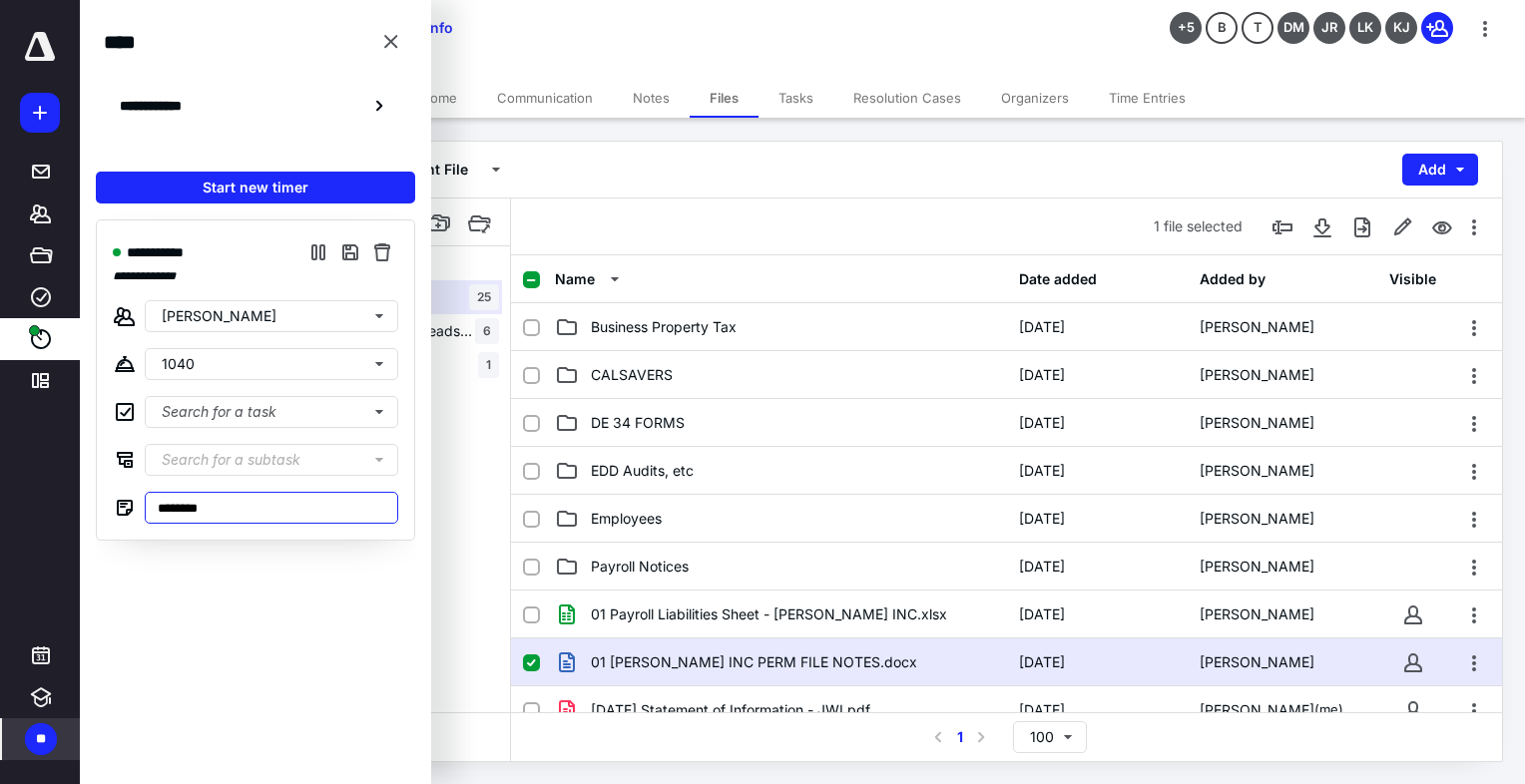 type on "********" 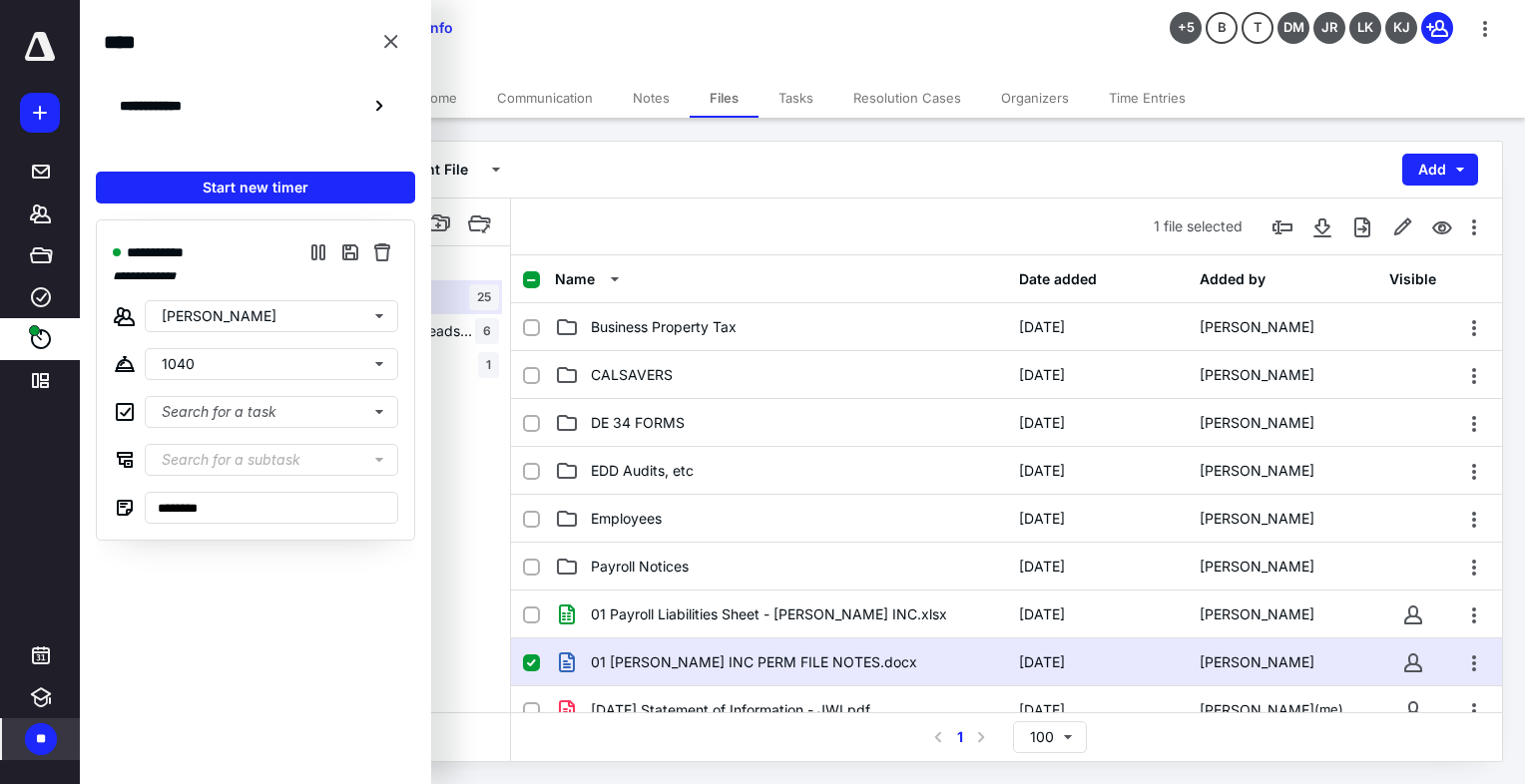 click on "[PERSON_NAME] INC A.Permanent File   Add" at bounding box center [802, 170] 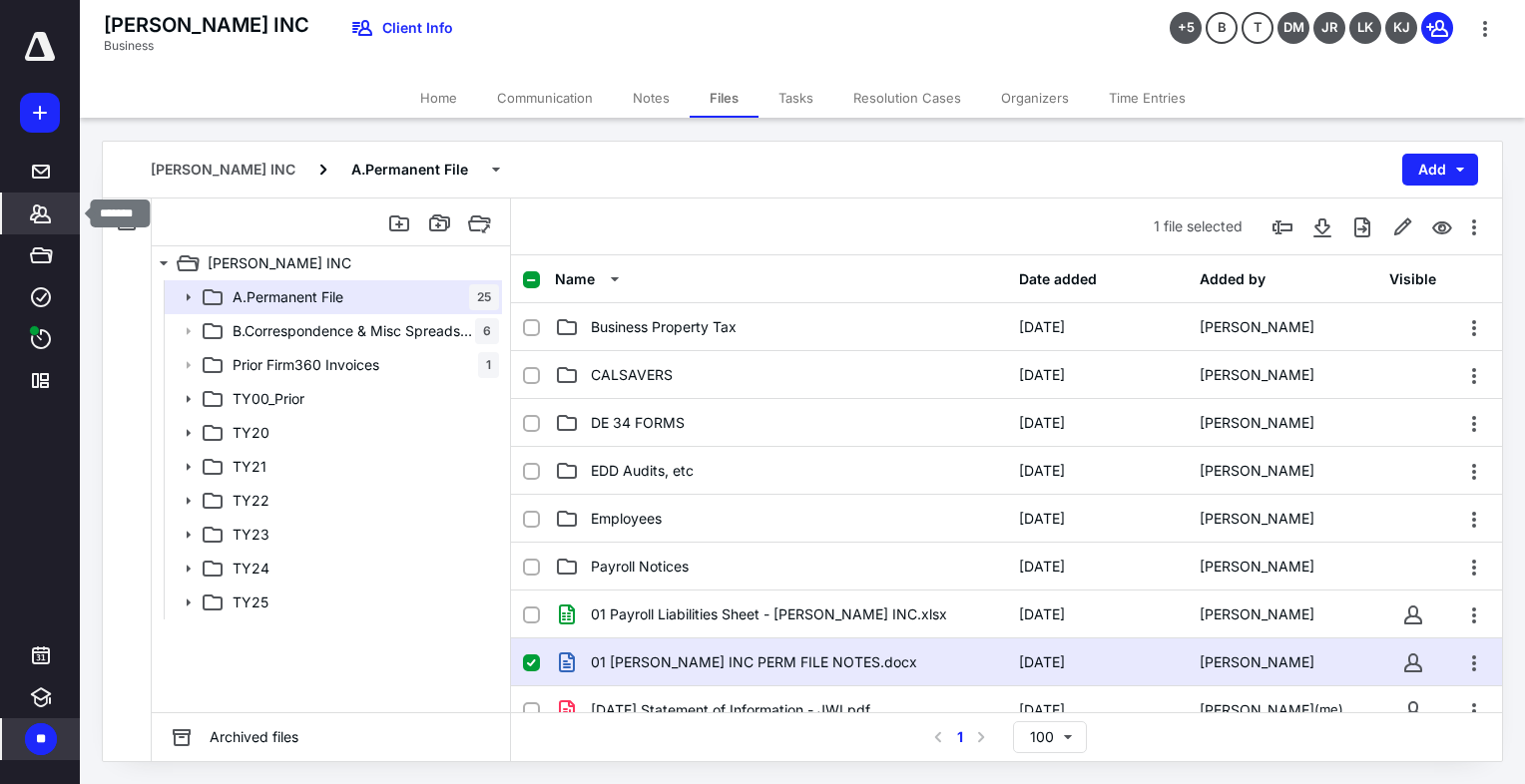 click 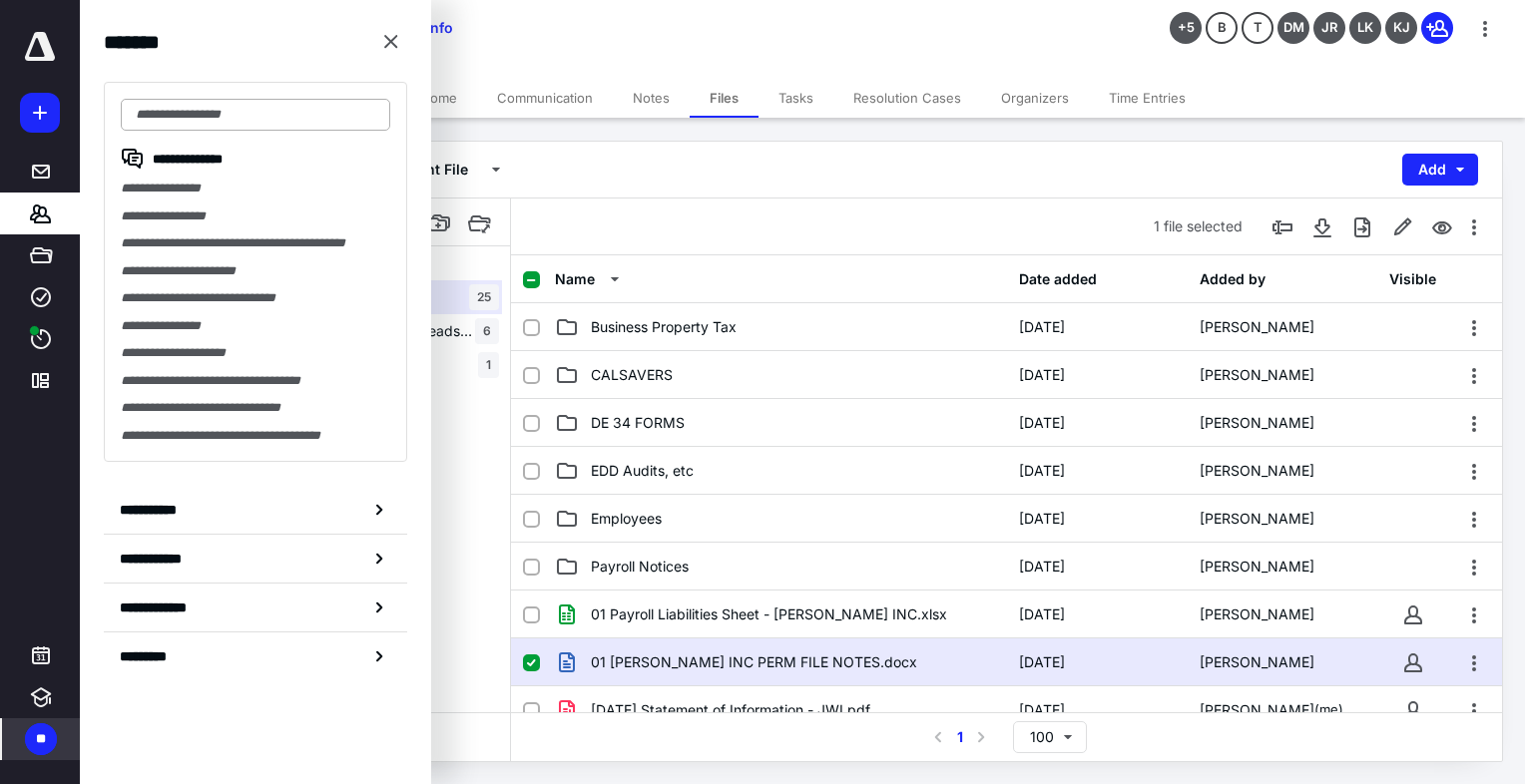 click at bounding box center [255, 115] 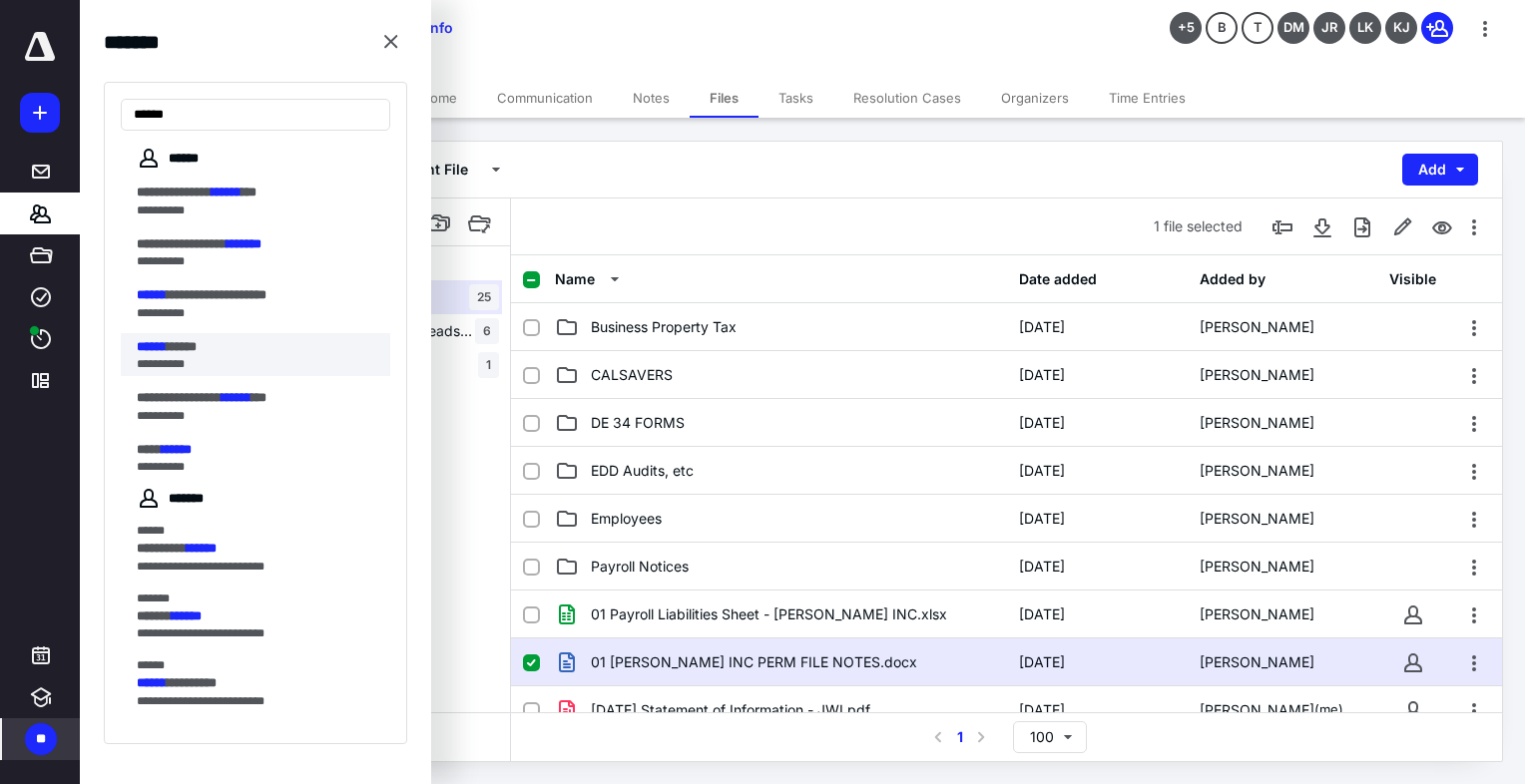 type on "******" 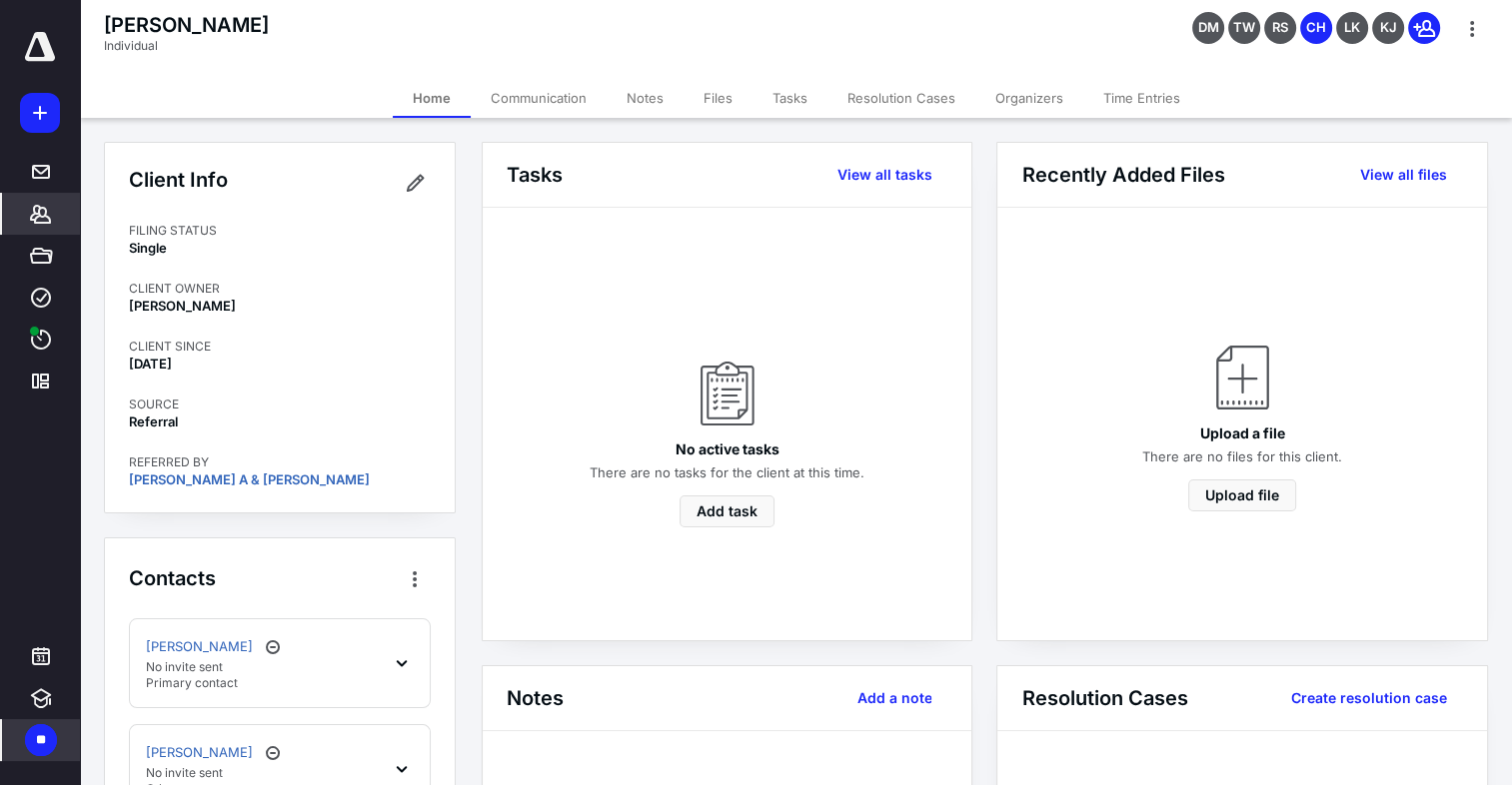 click on "Files" at bounding box center (718, 98) 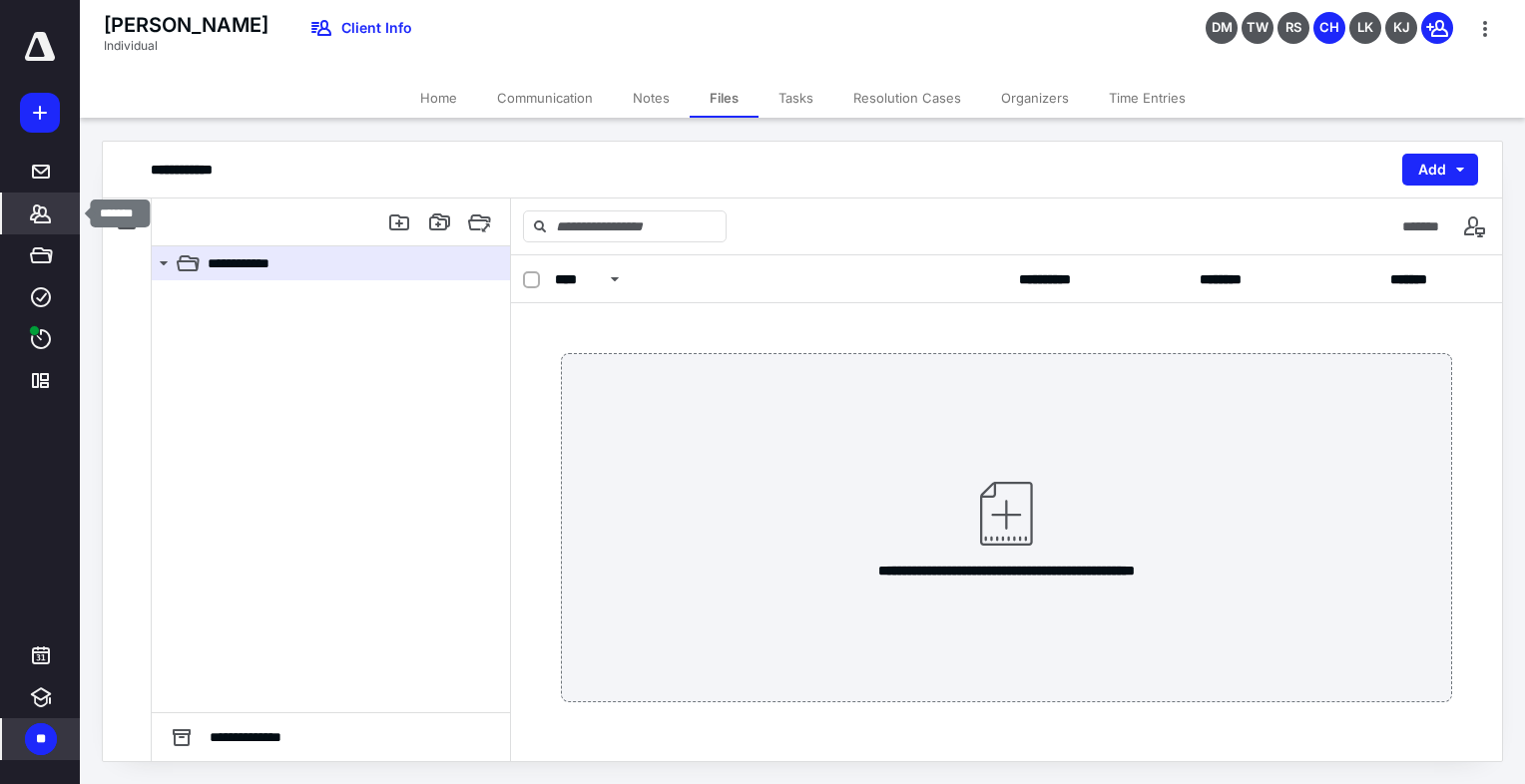 click 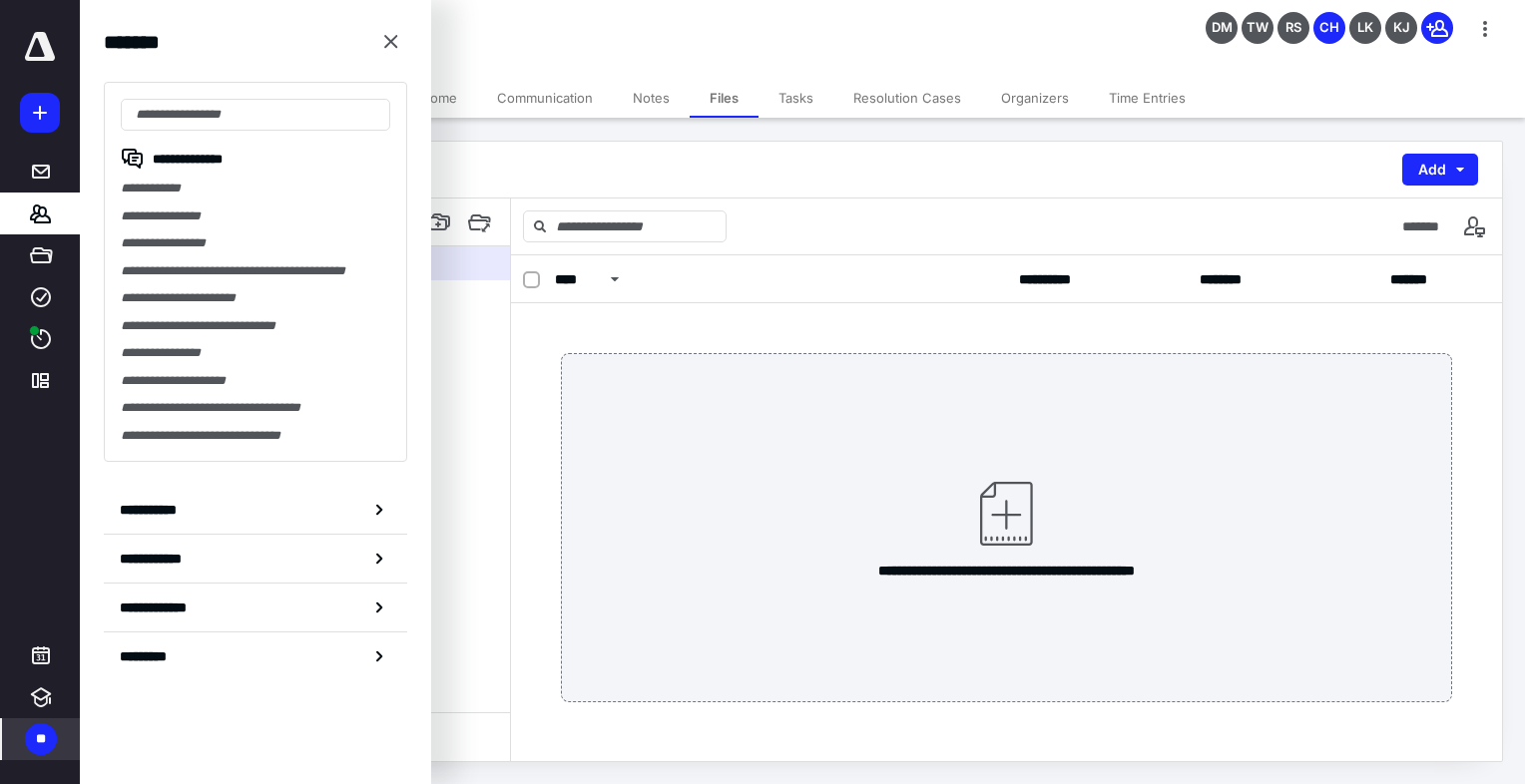 click on "**********" at bounding box center (255, 189) 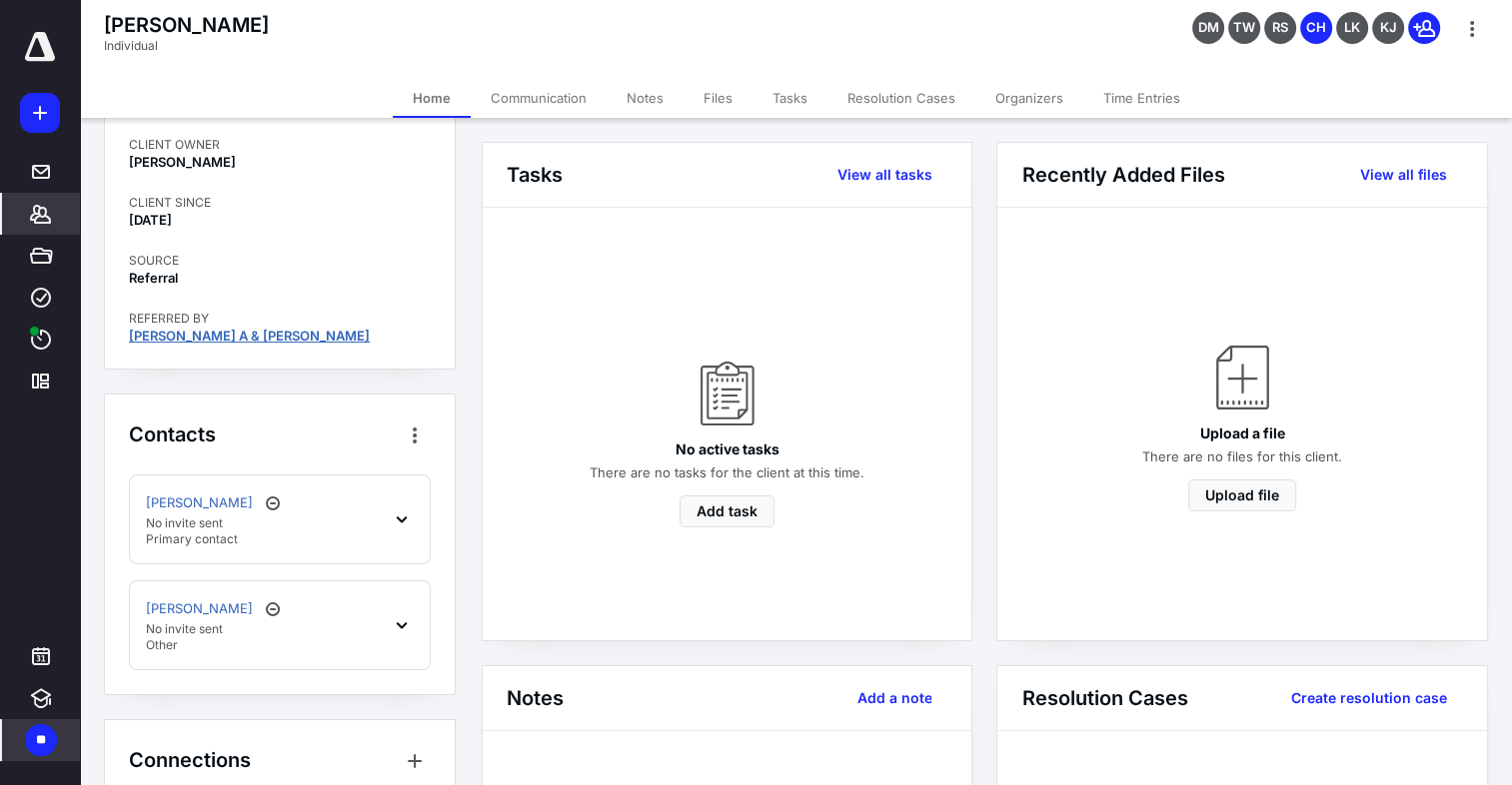 scroll, scrollTop: 182, scrollLeft: 0, axis: vertical 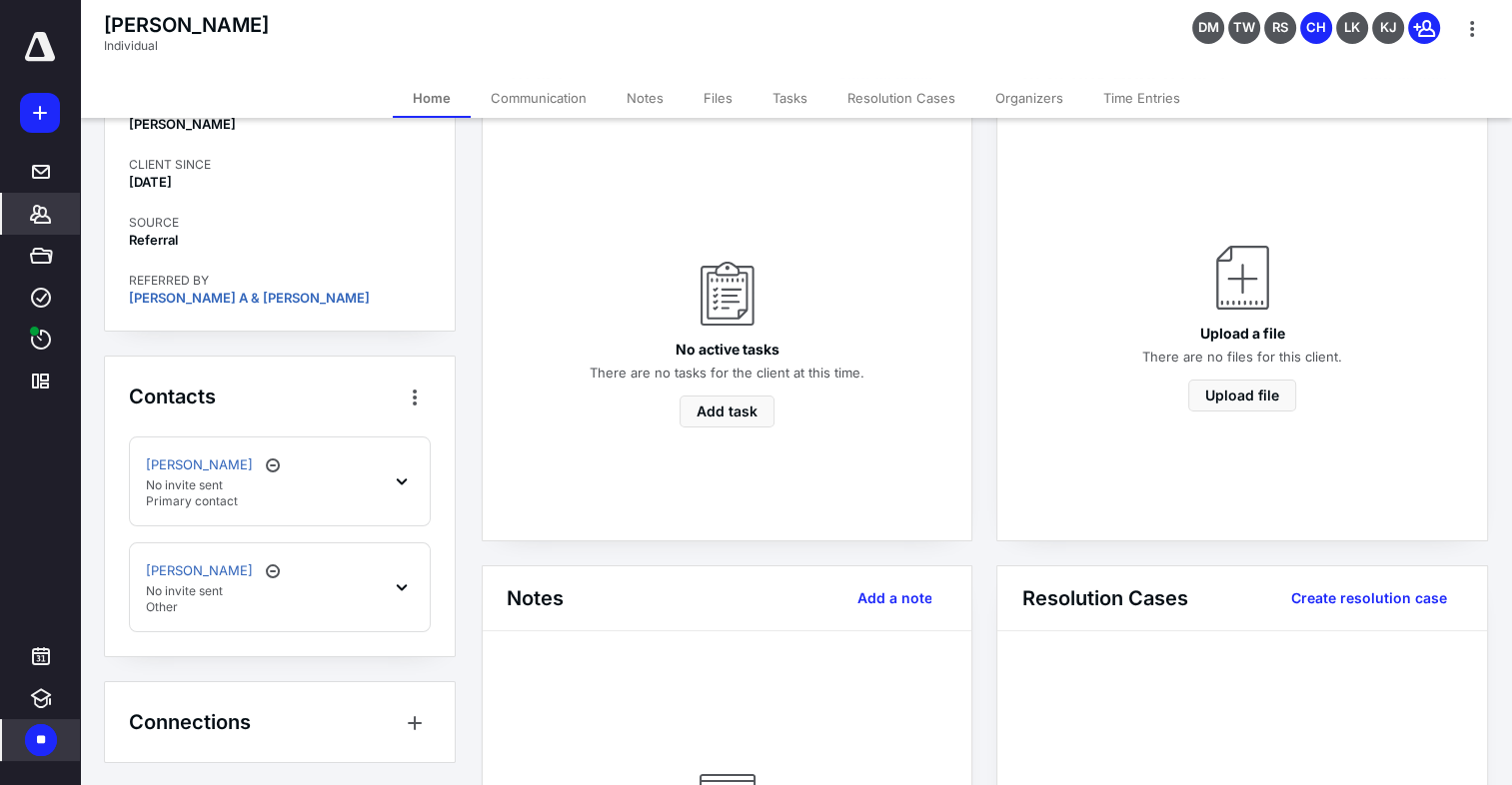 click on "Files" at bounding box center (718, 98) 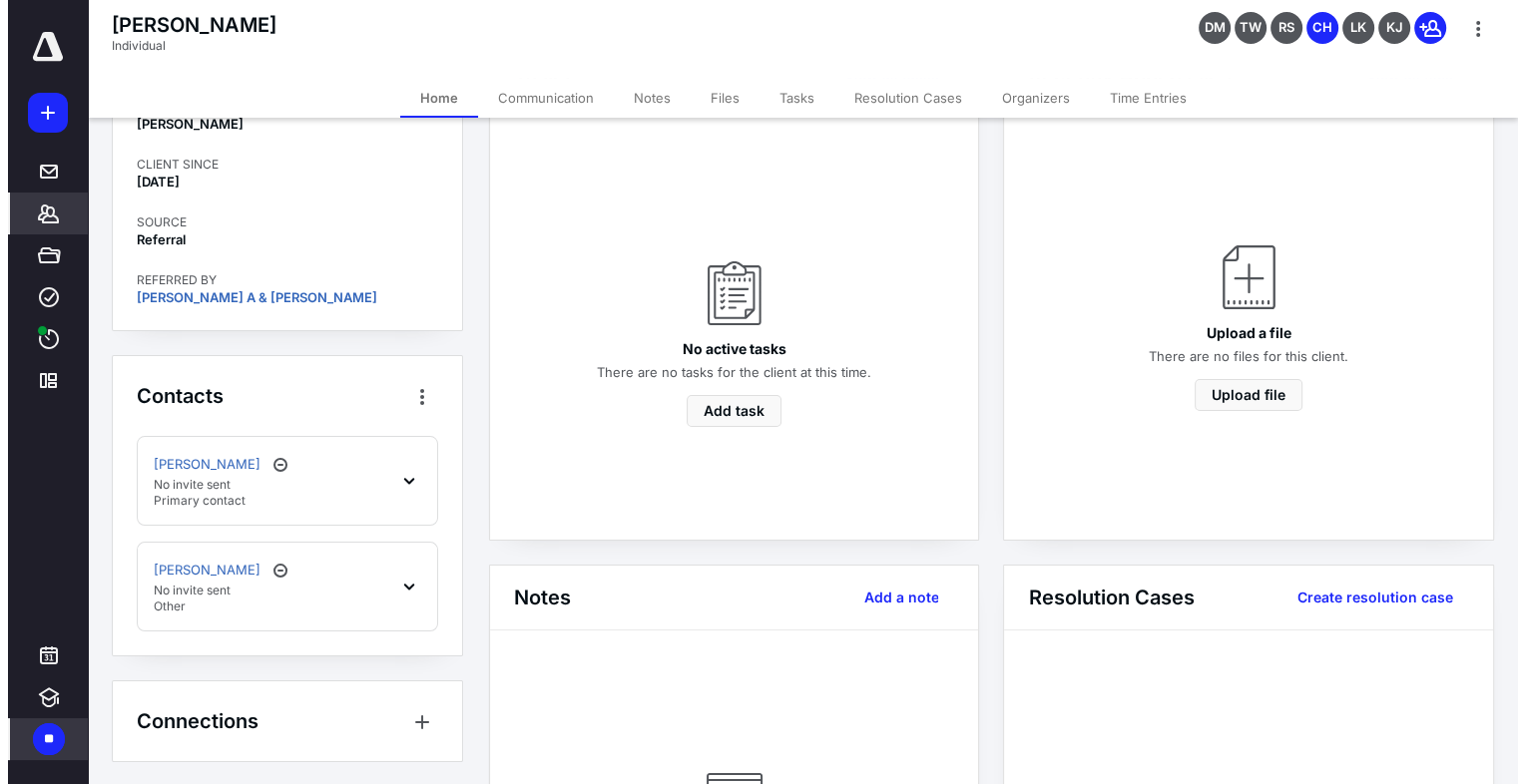 scroll, scrollTop: 0, scrollLeft: 0, axis: both 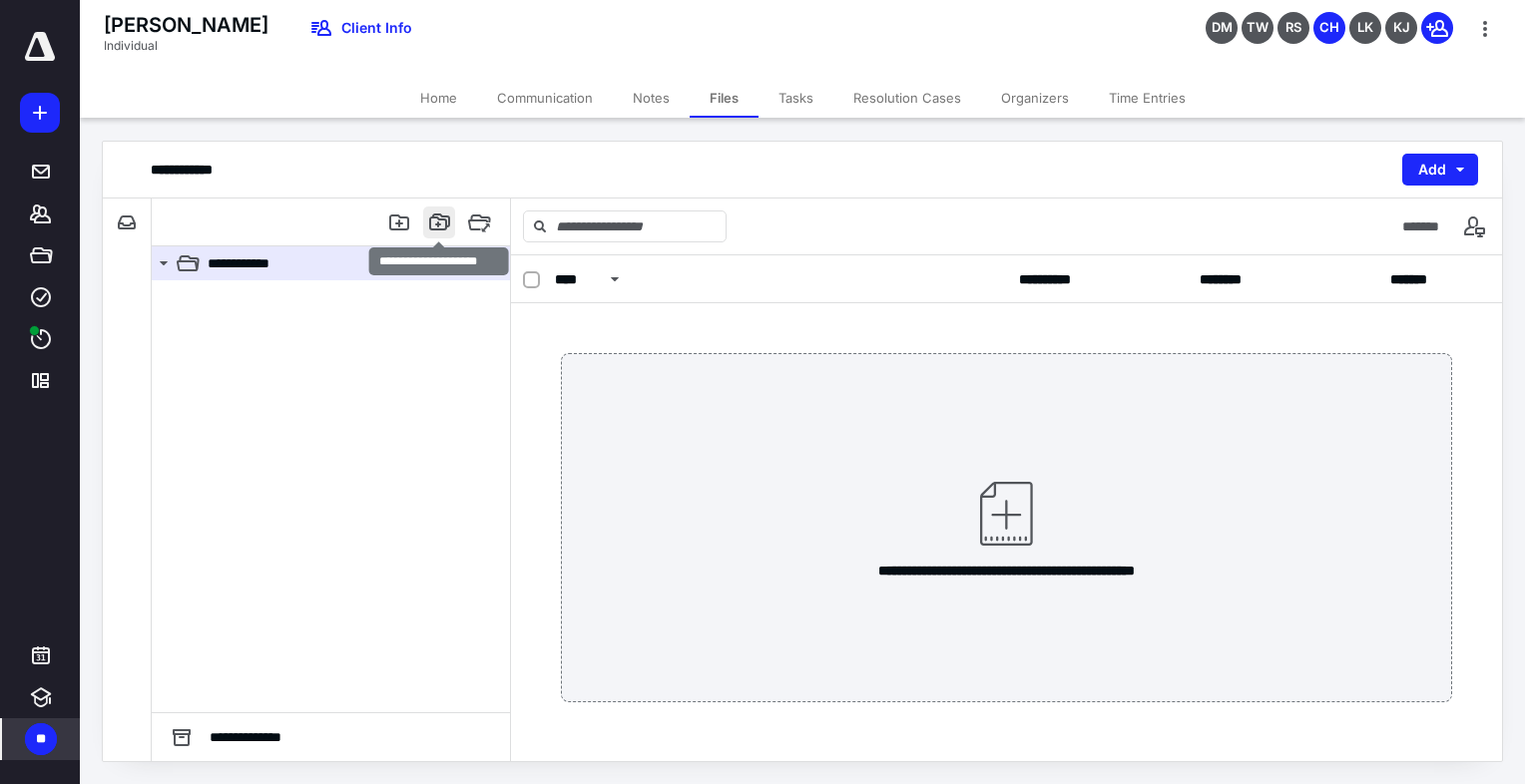 click at bounding box center (439, 222) 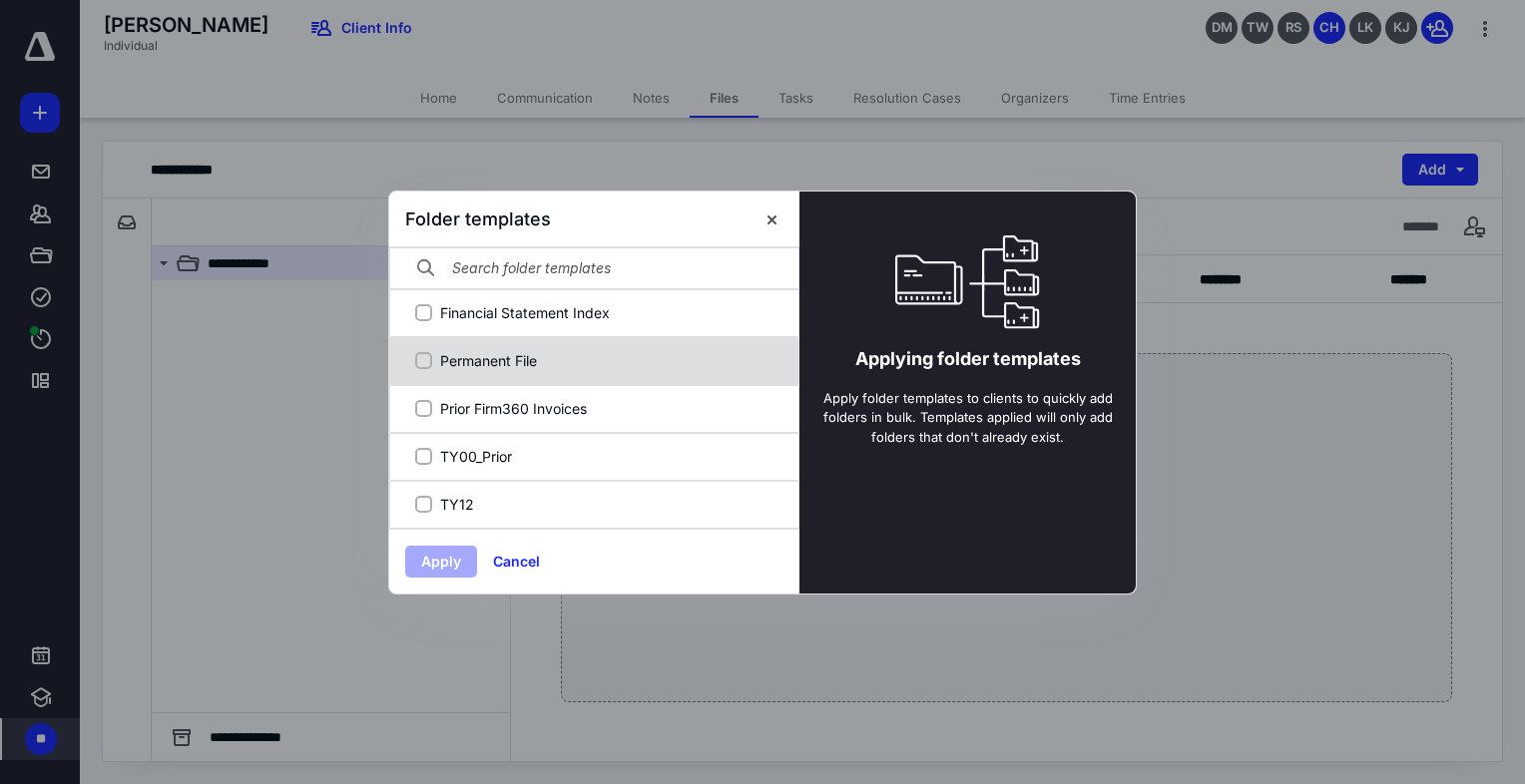 click 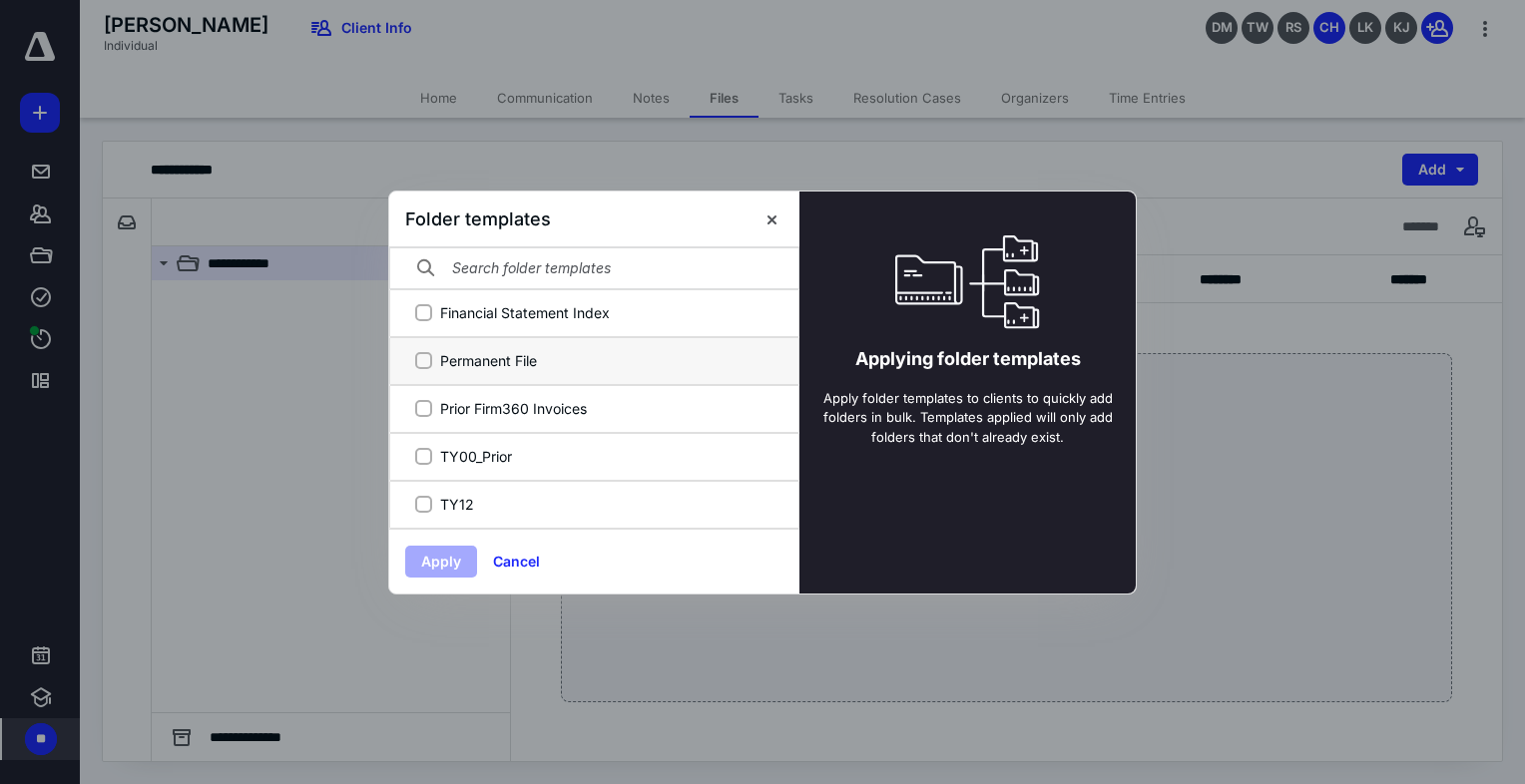 click on "Permanent File" at bounding box center (423, 360) 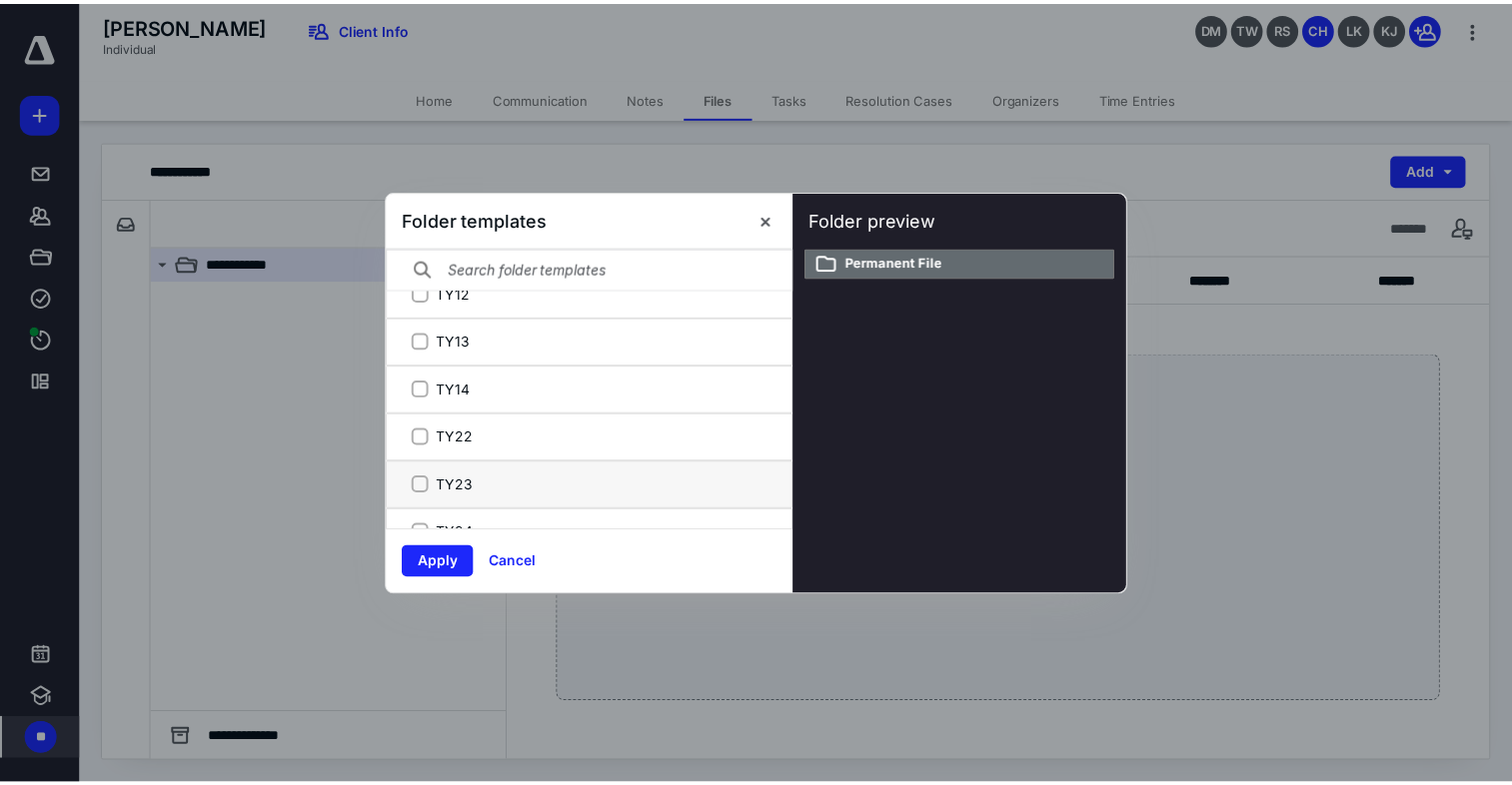 scroll, scrollTop: 288, scrollLeft: 0, axis: vertical 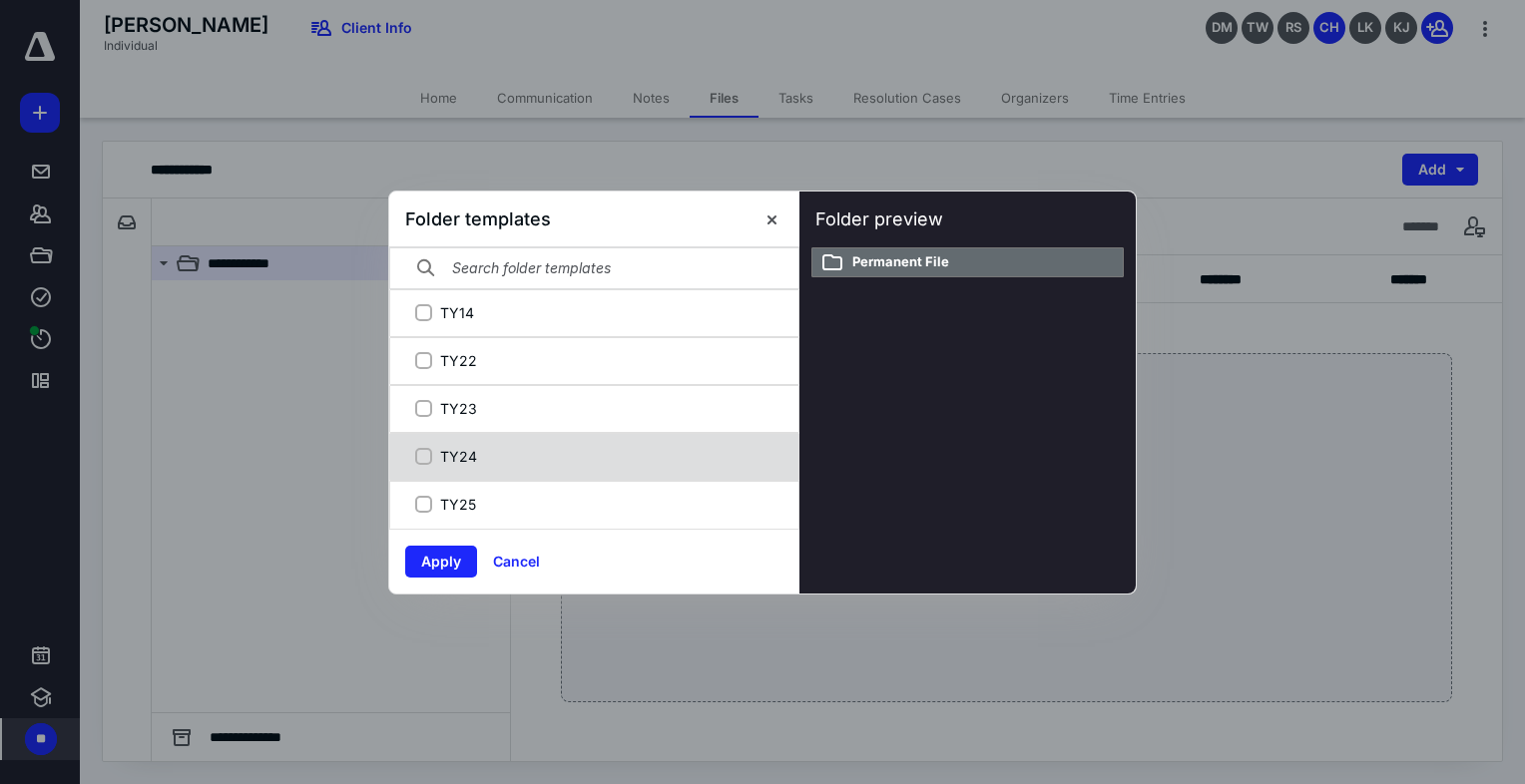 click 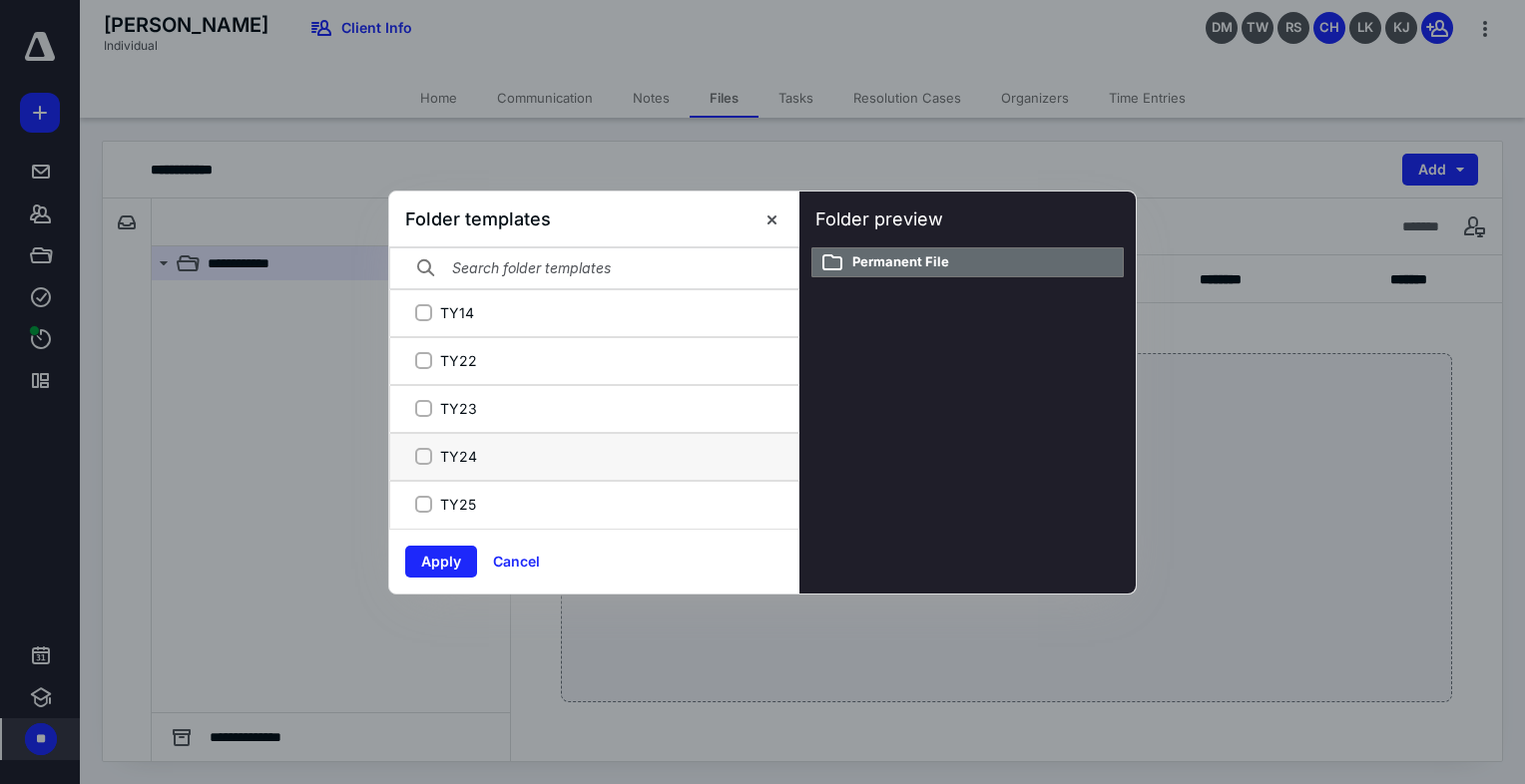 click on "TY24" at bounding box center [423, 456] 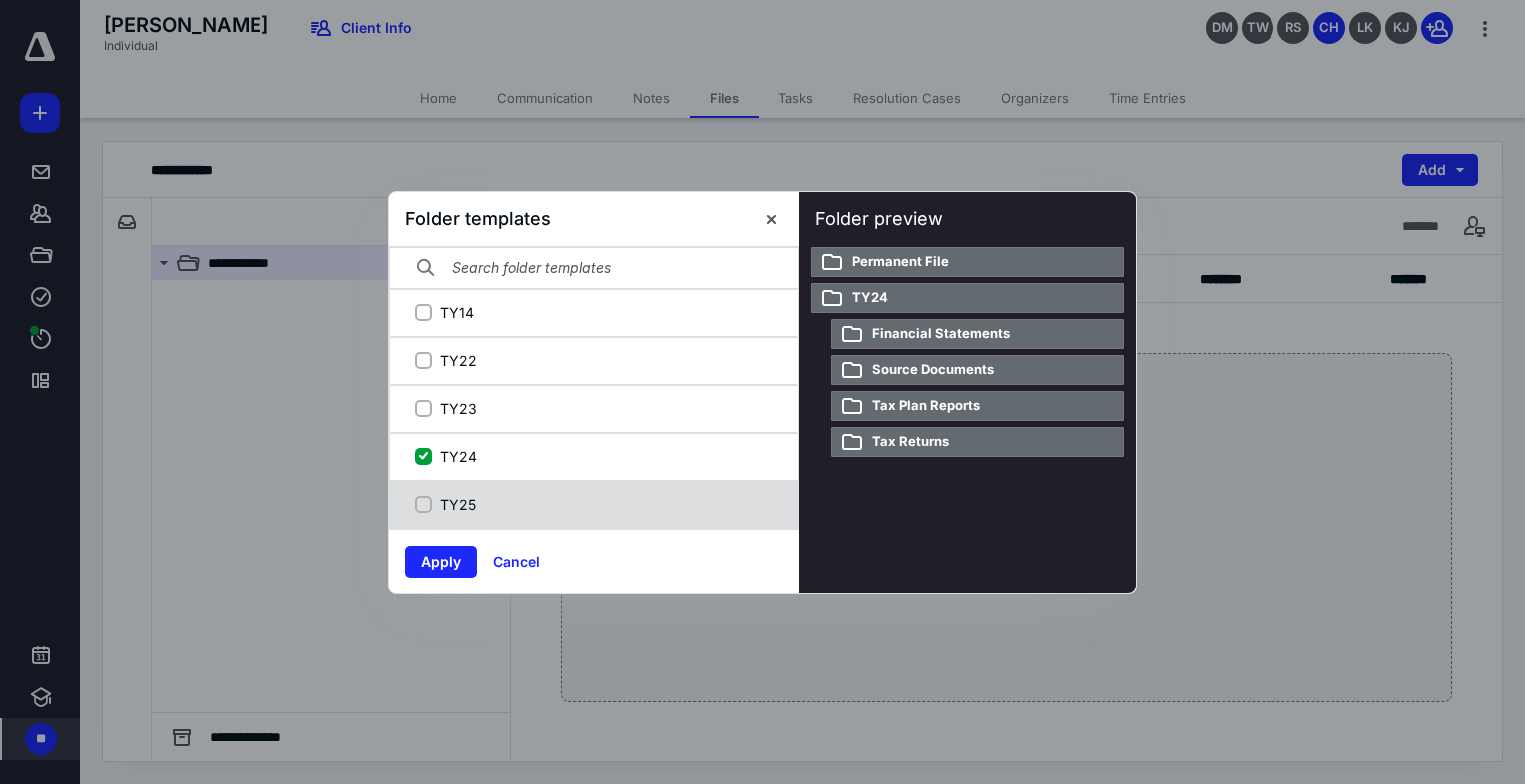 click 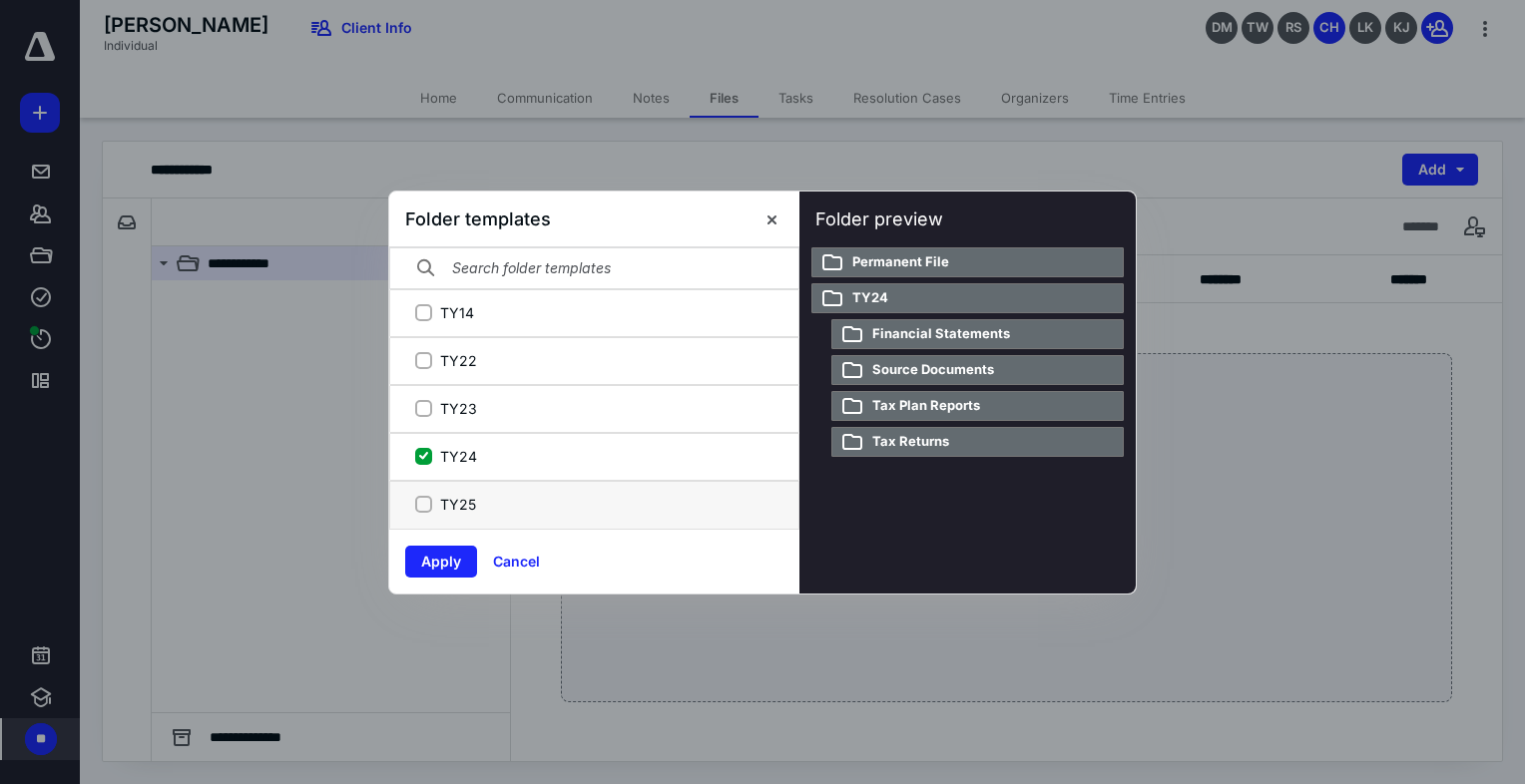 click on "TY25" at bounding box center [423, 504] 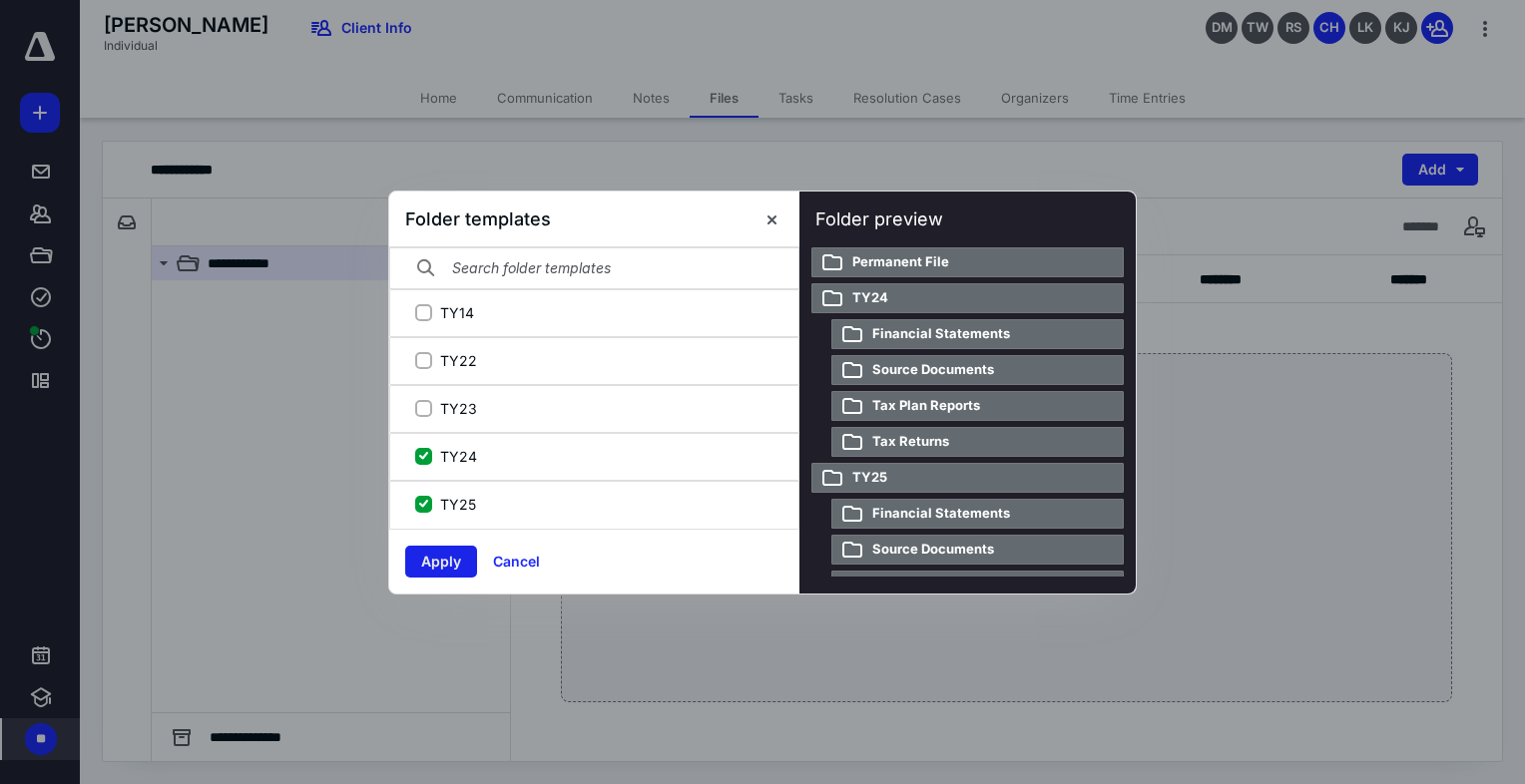 click on "Apply" at bounding box center (441, 562) 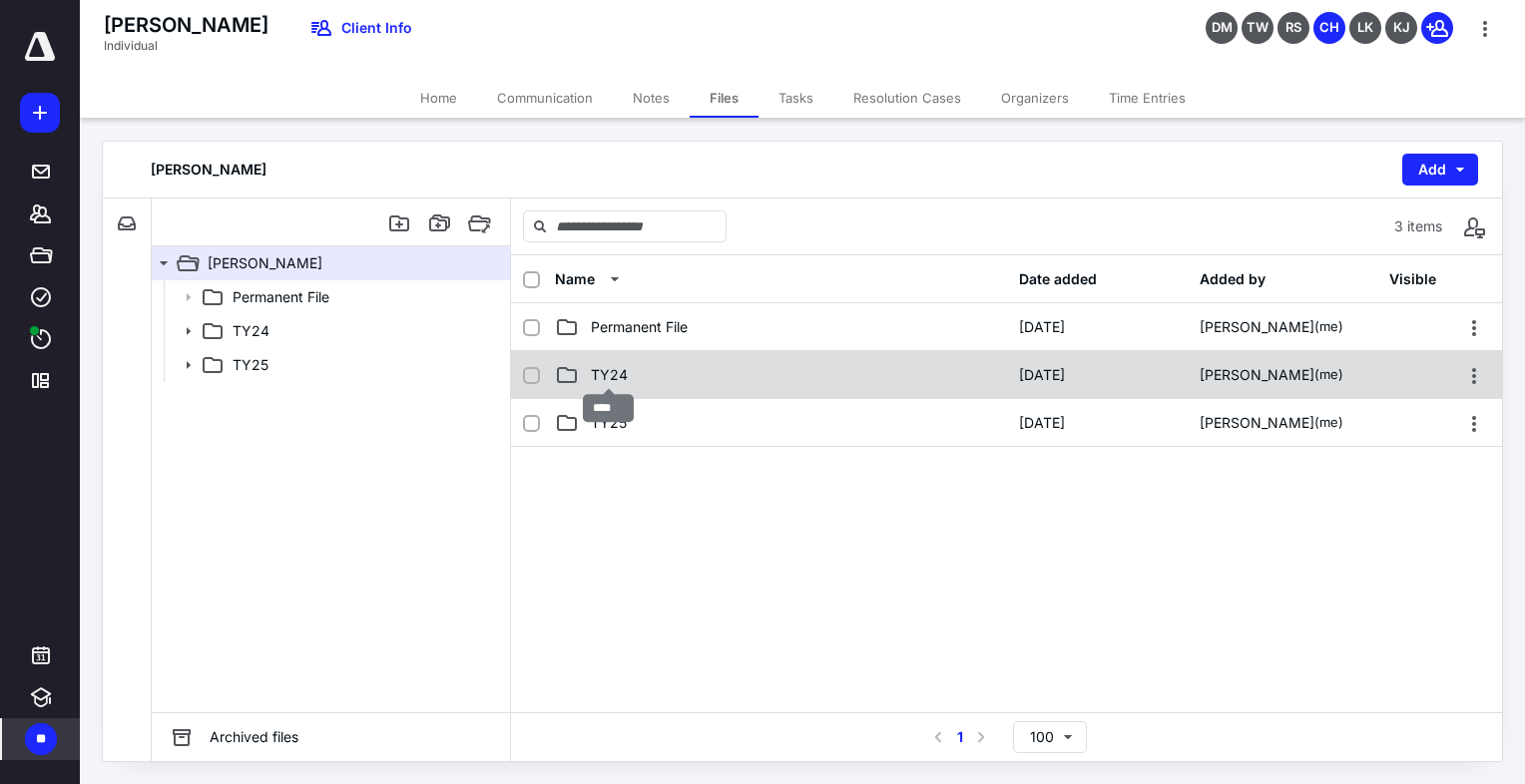 click on "TY24" at bounding box center (609, 375) 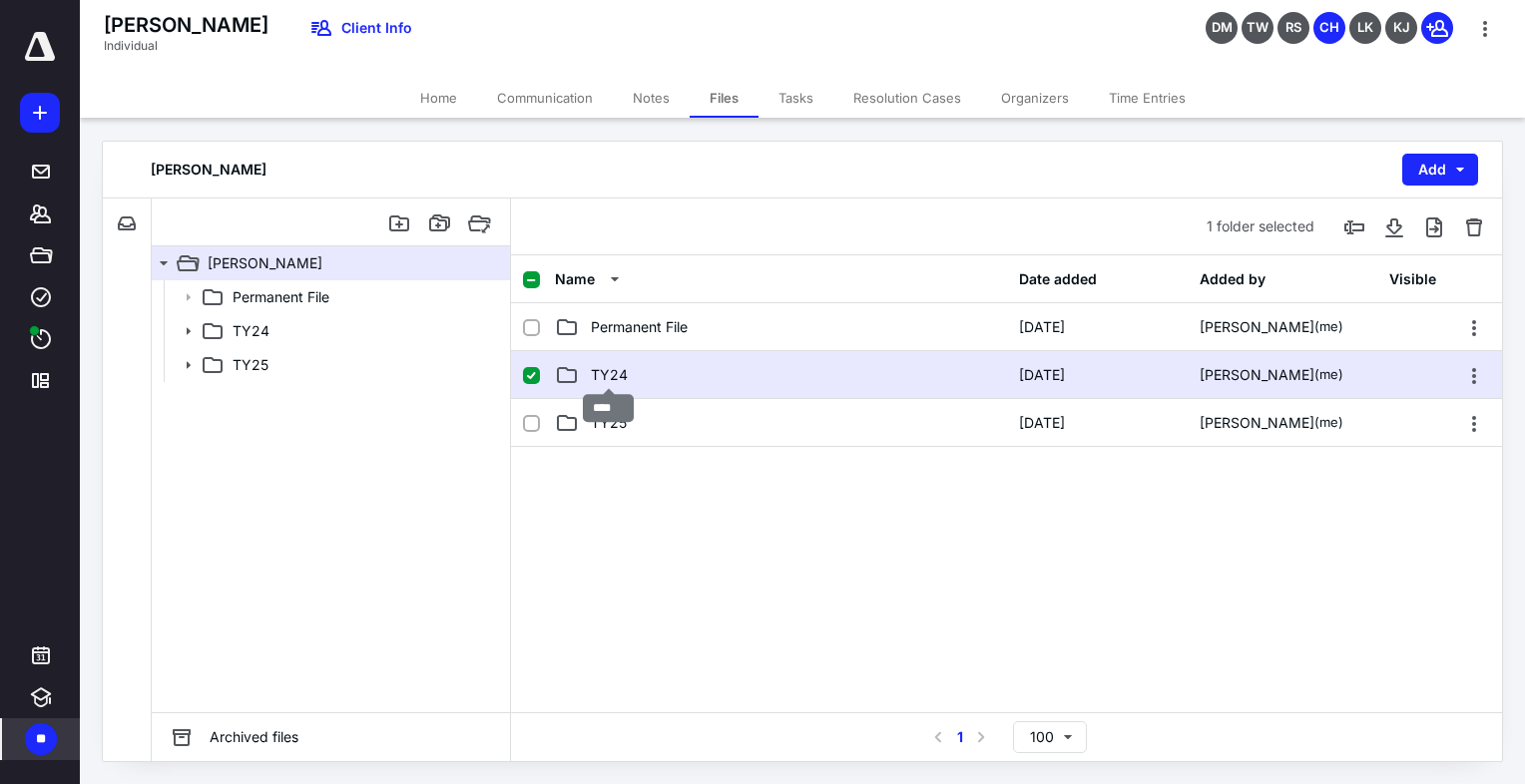click on "TY24" at bounding box center (609, 375) 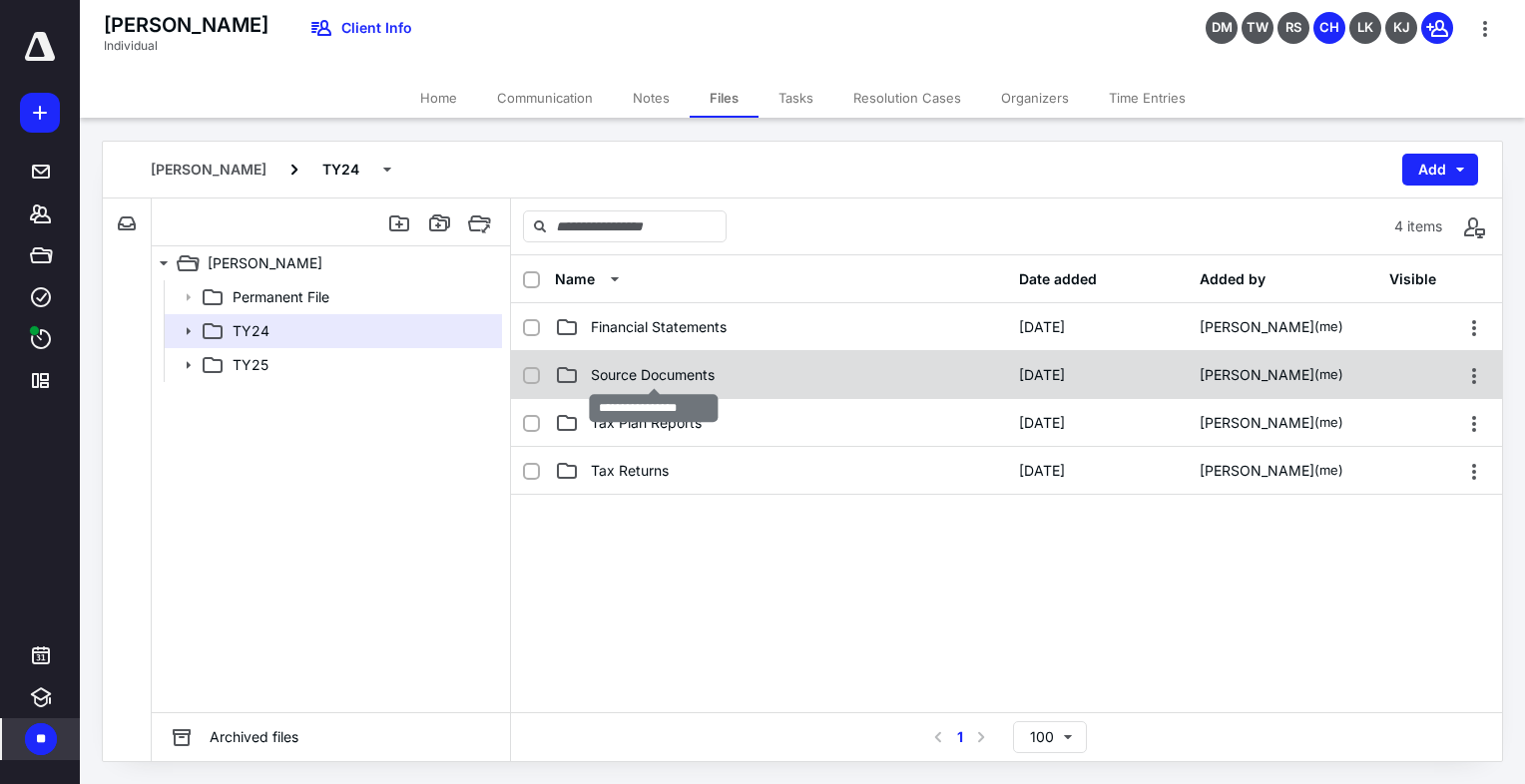 click on "Source Documents" at bounding box center [653, 375] 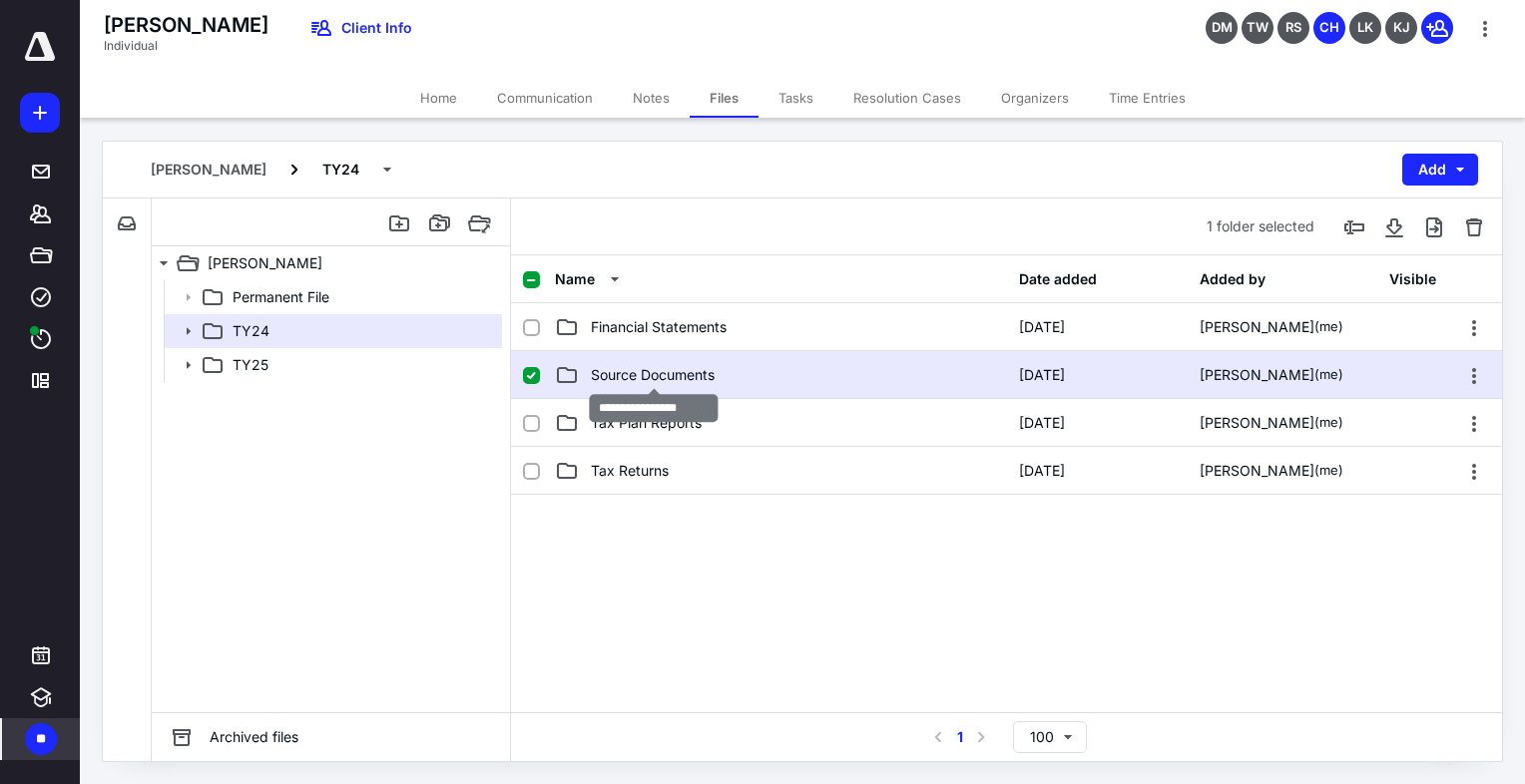 click on "Source Documents" at bounding box center [653, 375] 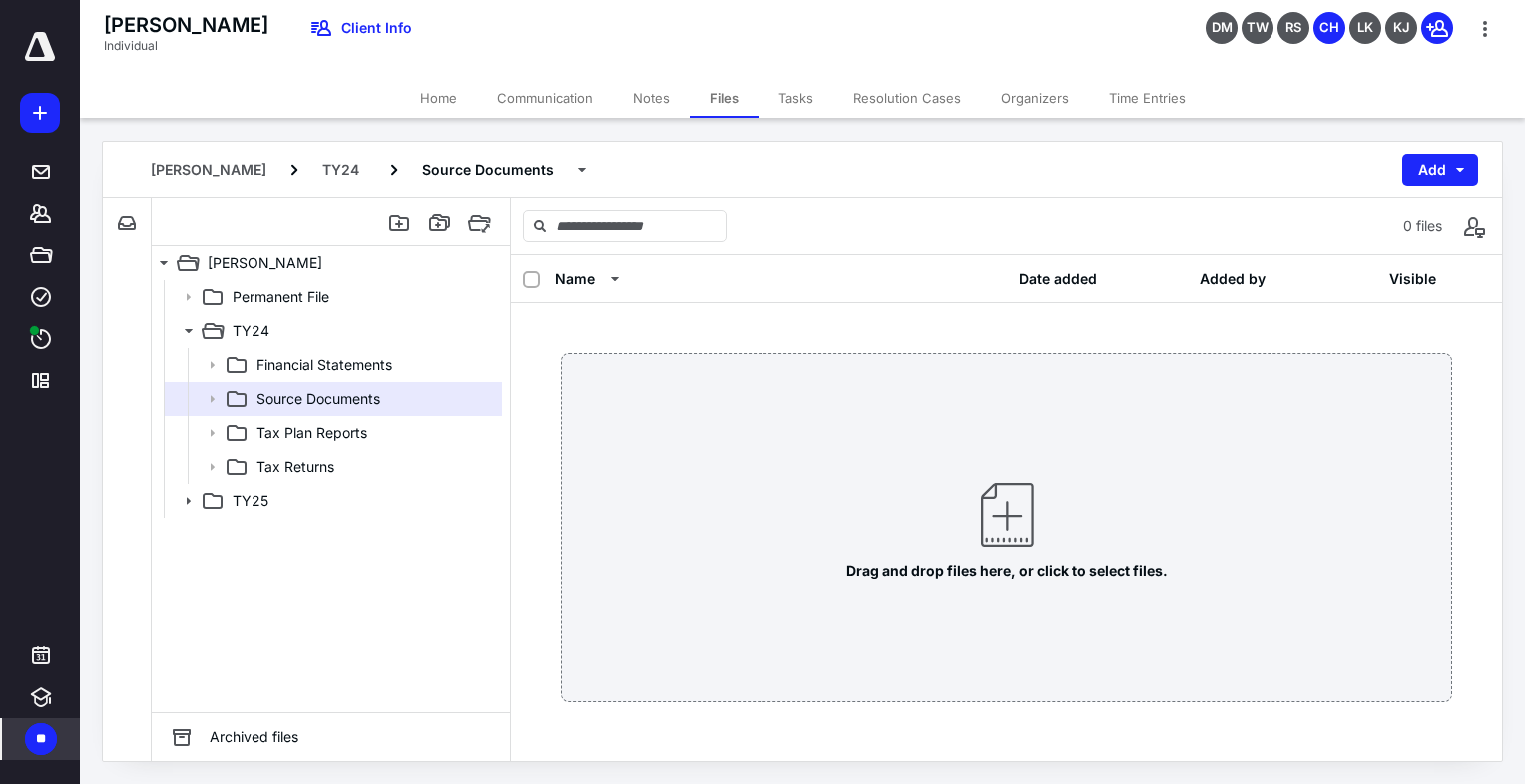 click on "Home" at bounding box center [438, 98] 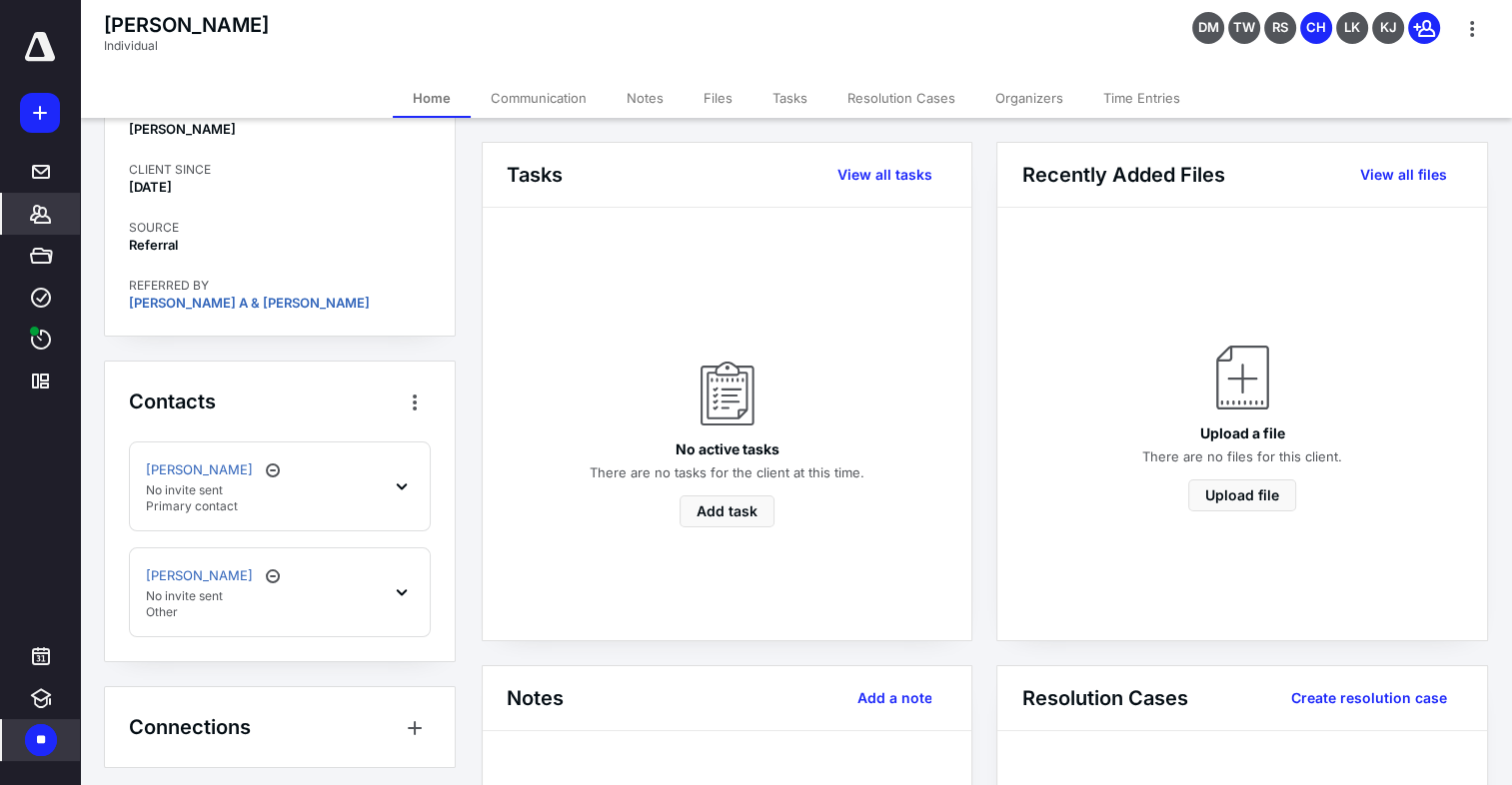 scroll, scrollTop: 182, scrollLeft: 0, axis: vertical 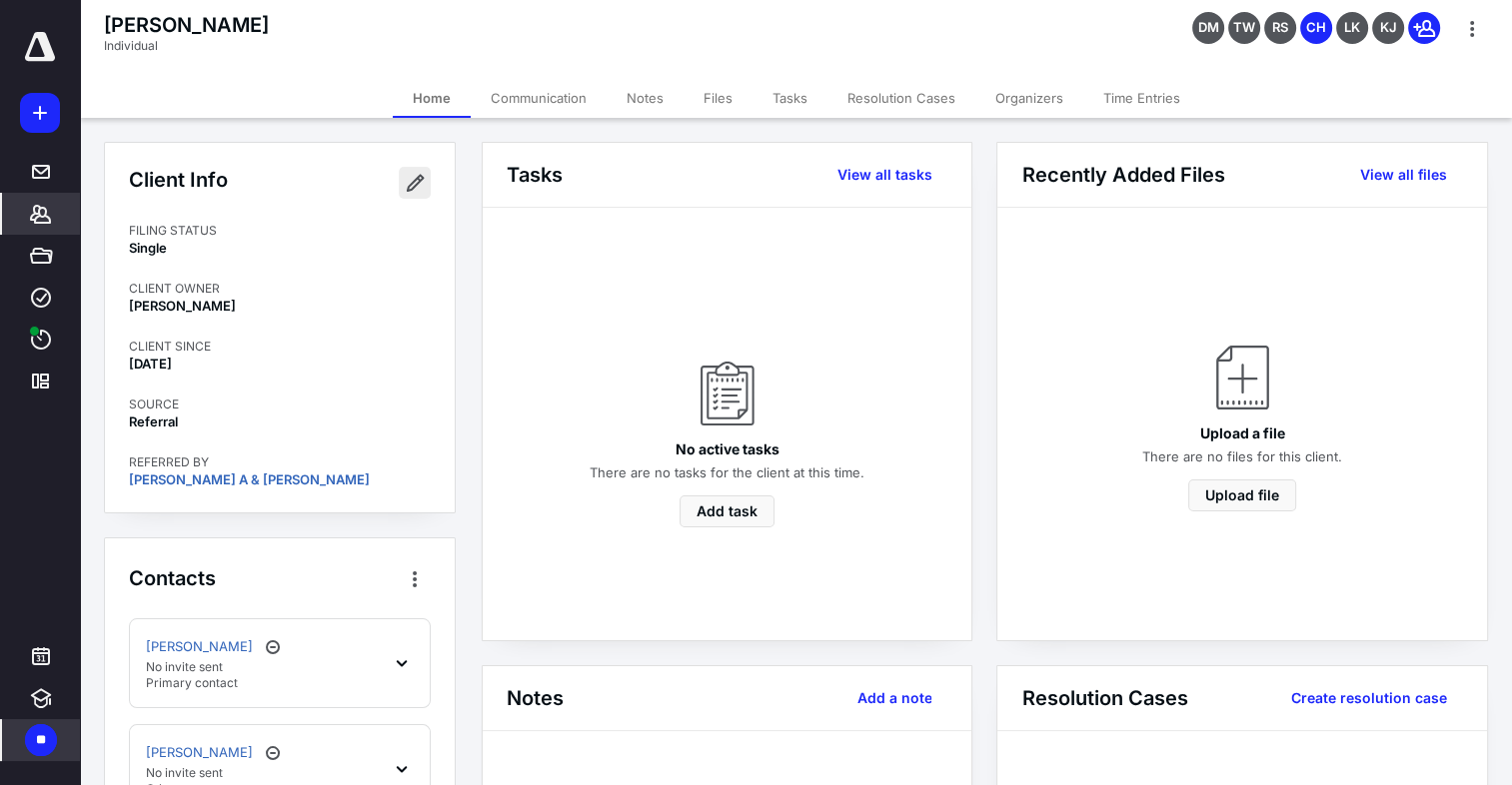 click at bounding box center (415, 183) 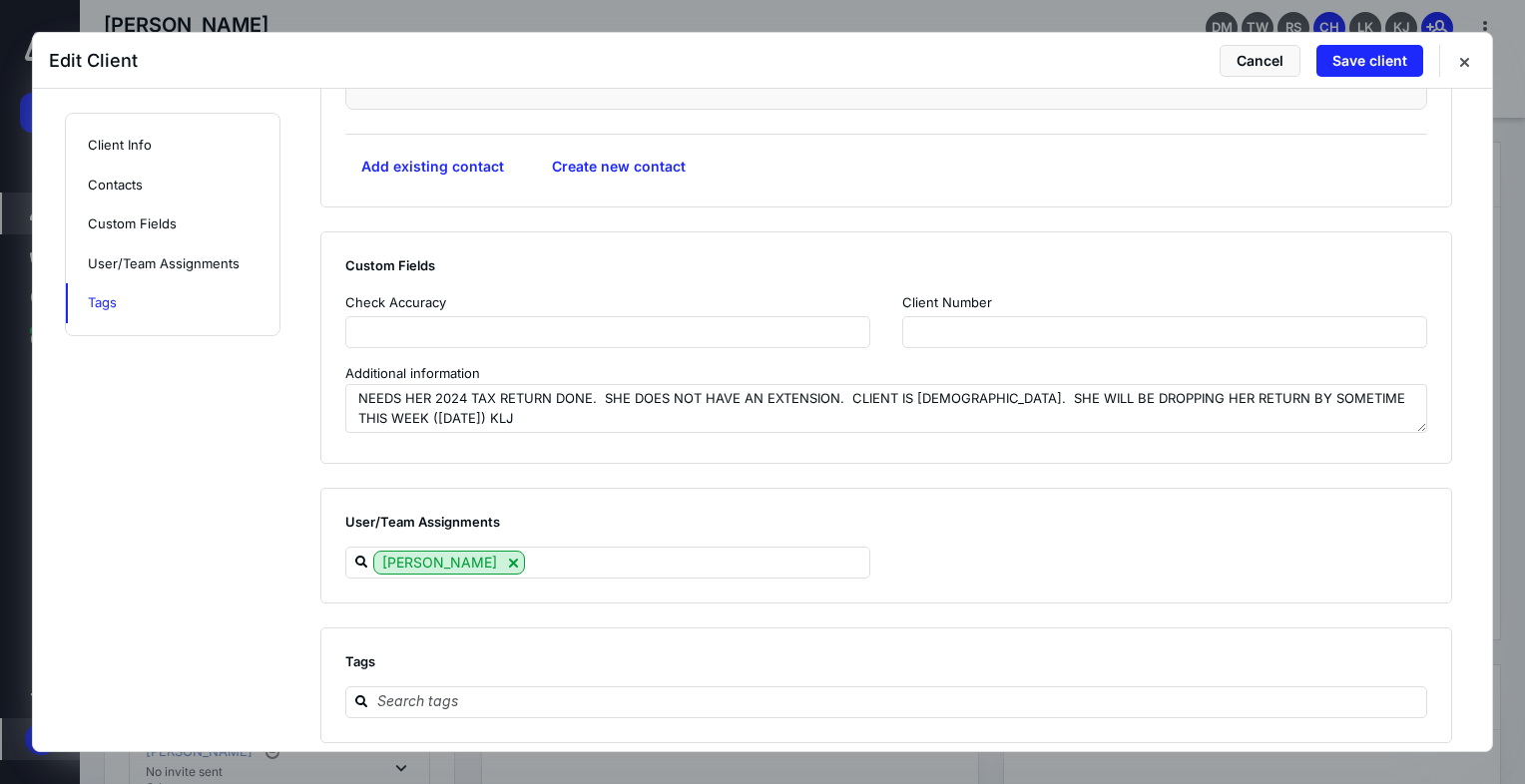 scroll, scrollTop: 1748, scrollLeft: 0, axis: vertical 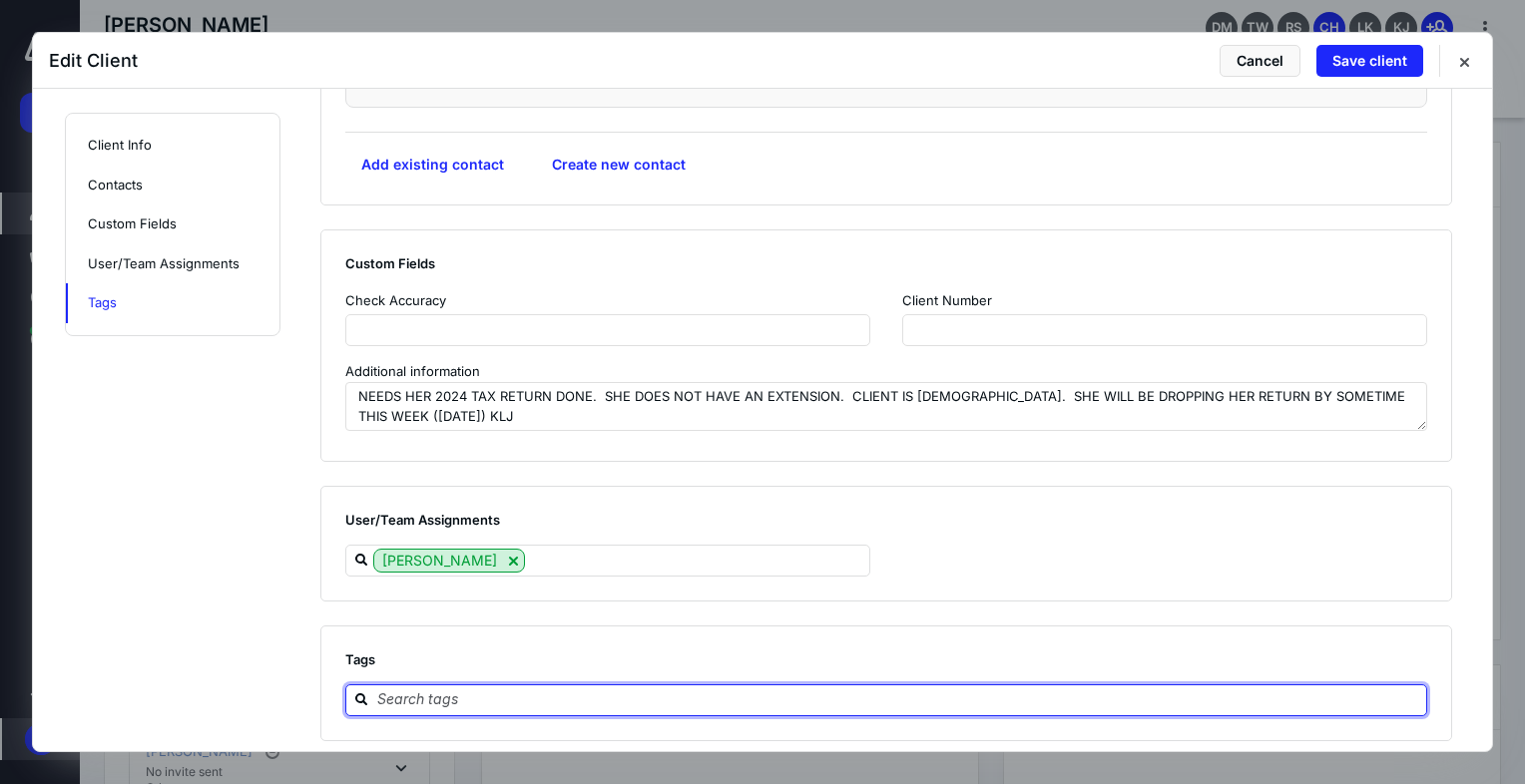click at bounding box center [898, 699] 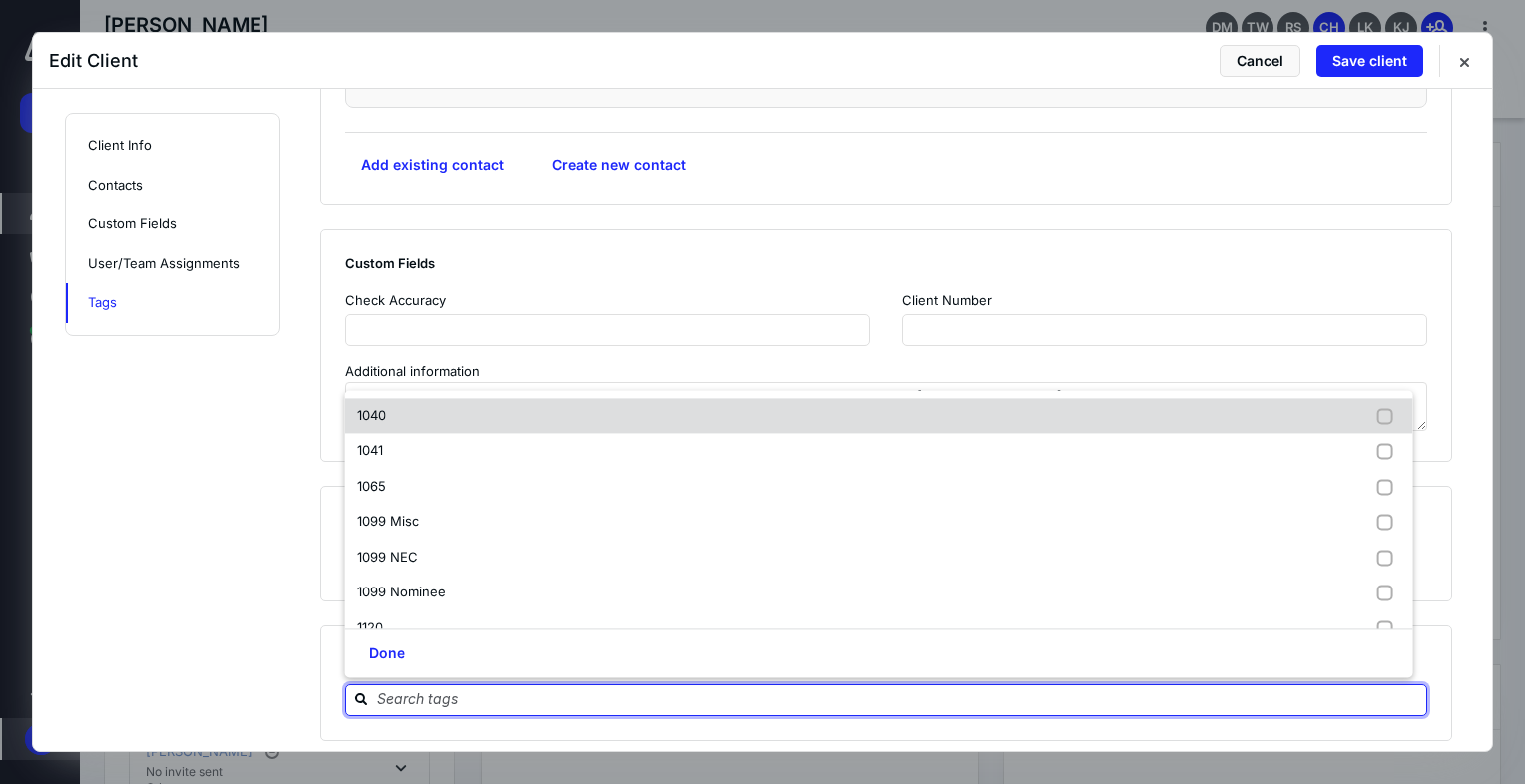 click on "1040" at bounding box center [371, 415] 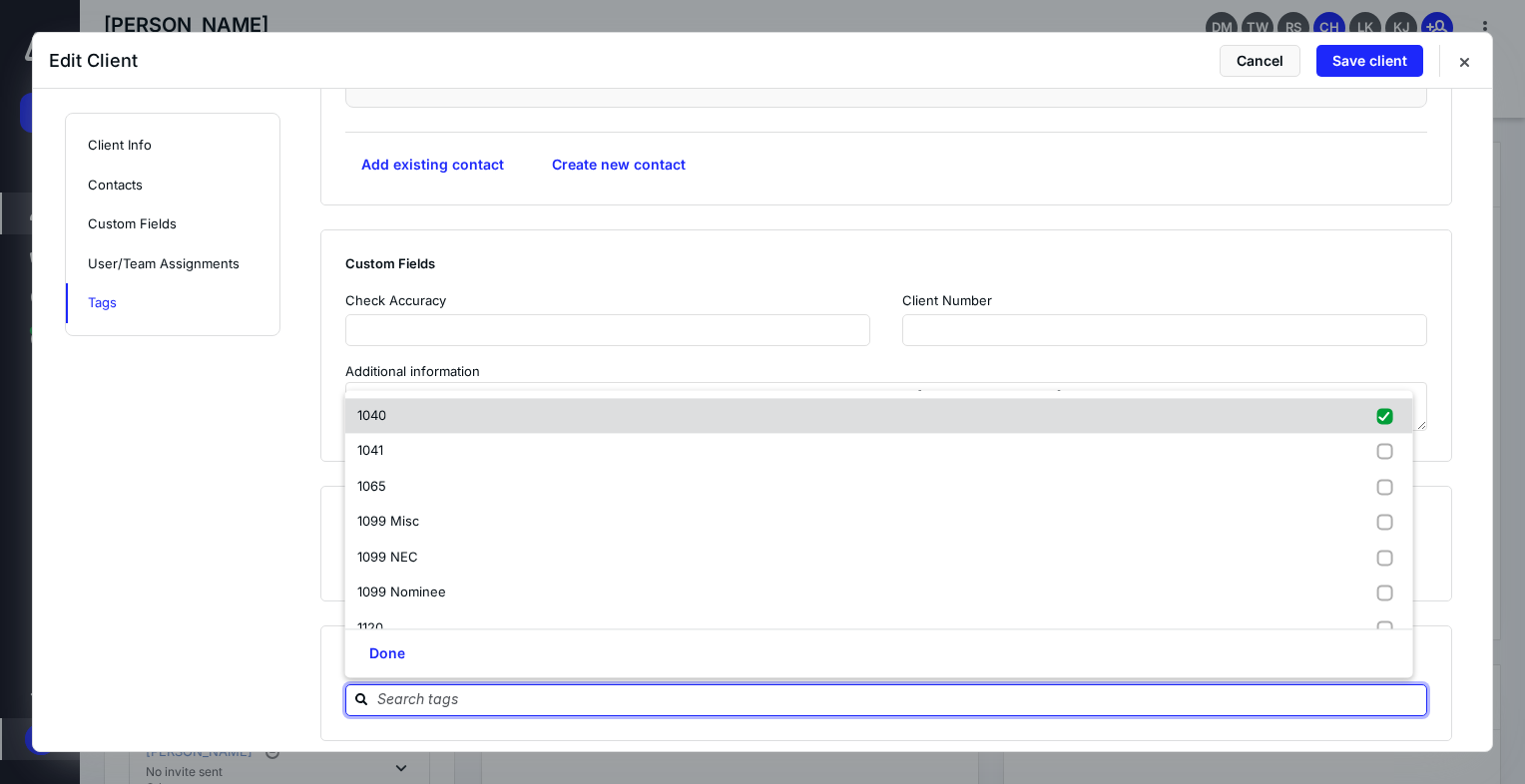 checkbox on "true" 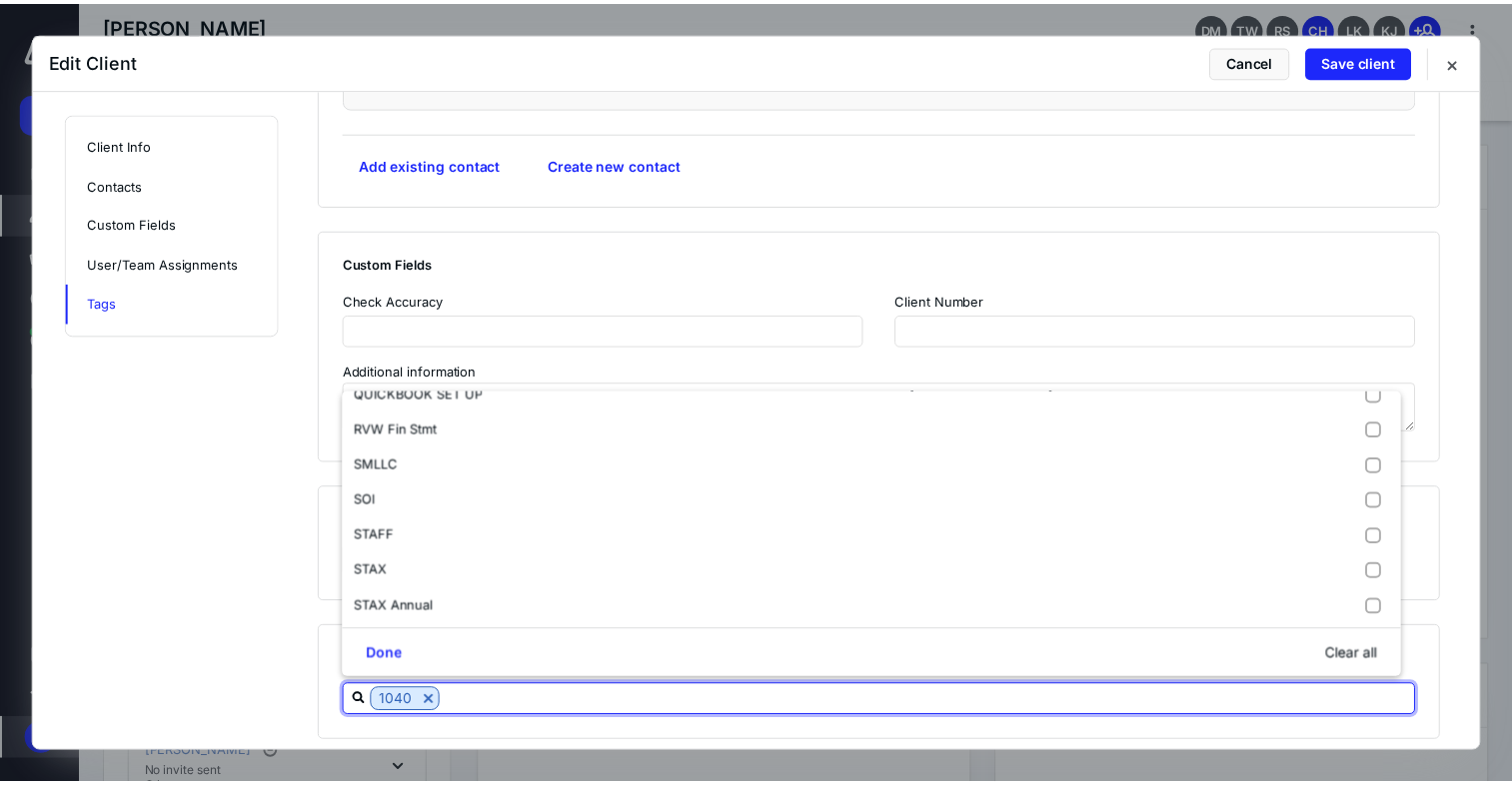 scroll, scrollTop: 1448, scrollLeft: 0, axis: vertical 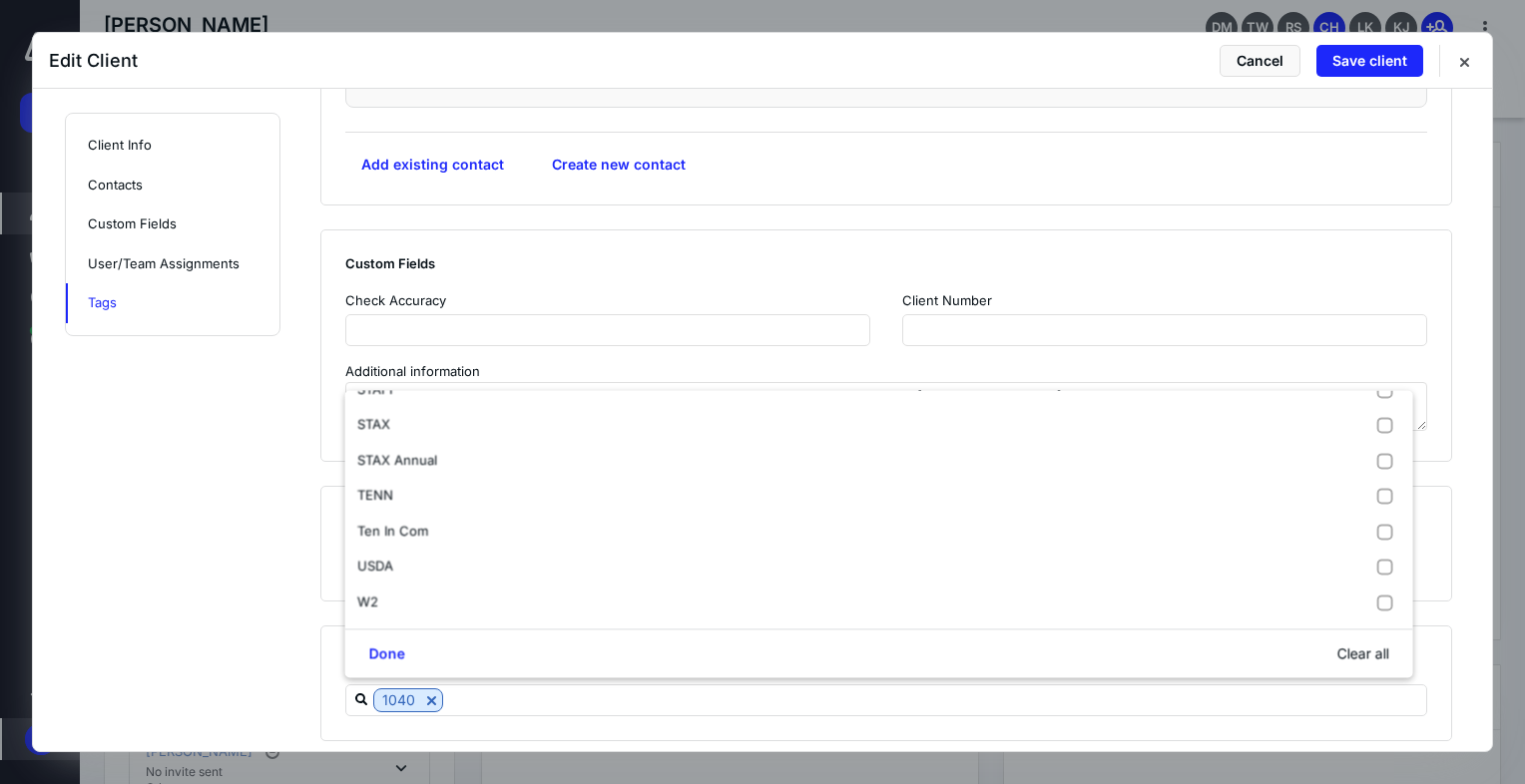 click on "**********" at bounding box center [762, -451] 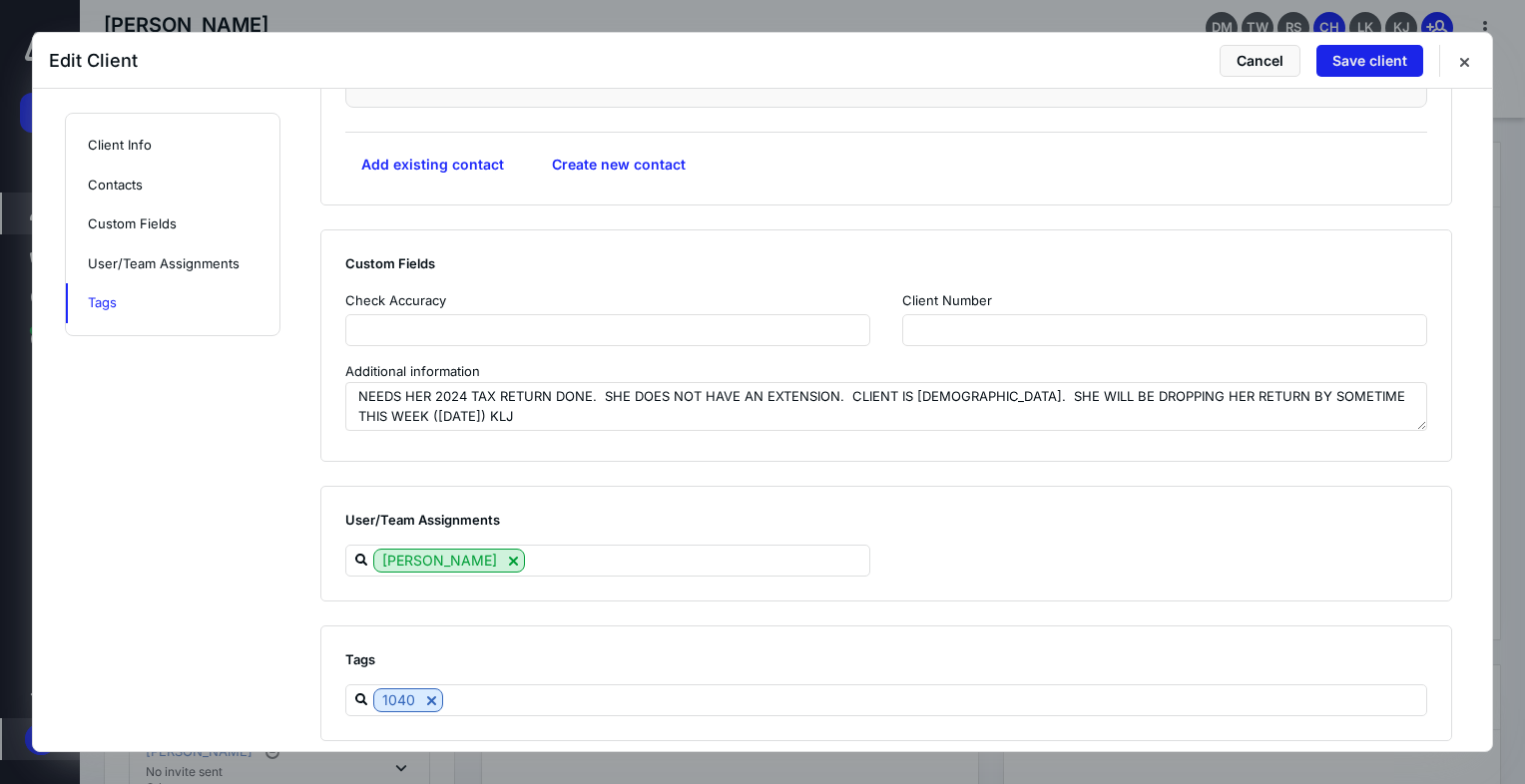 click on "Save client" at bounding box center (1369, 61) 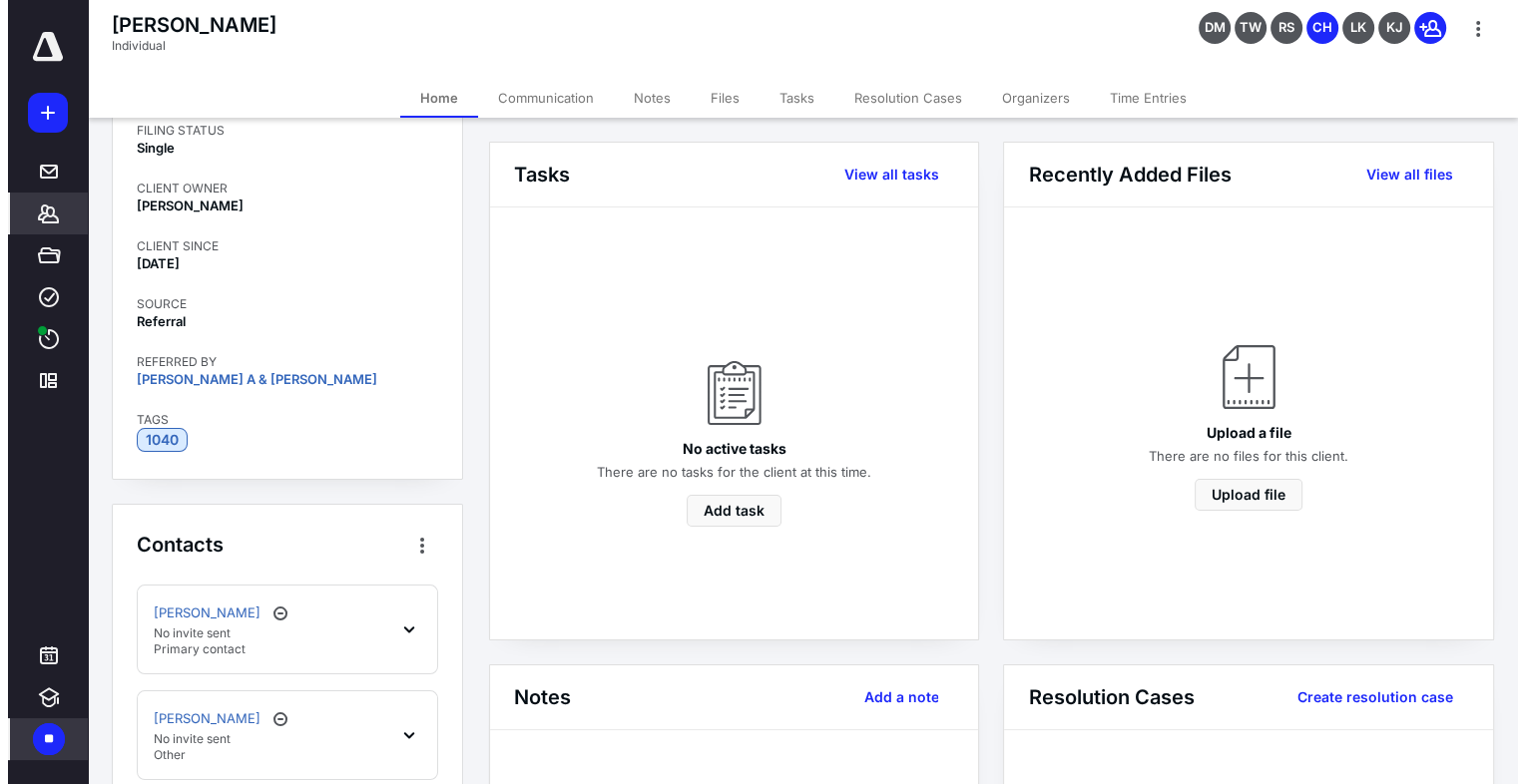 scroll, scrollTop: 0, scrollLeft: 0, axis: both 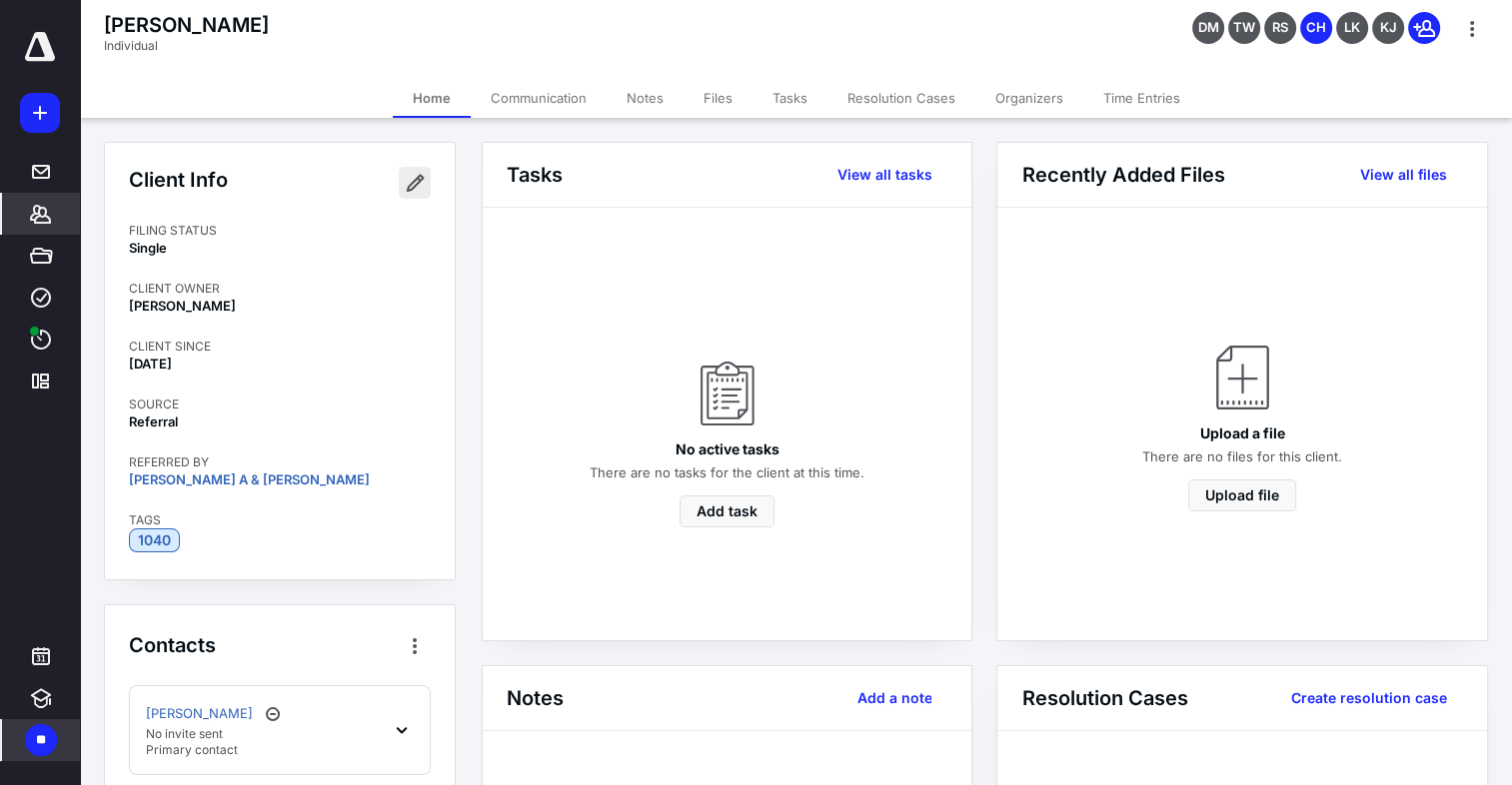 click at bounding box center (415, 183) 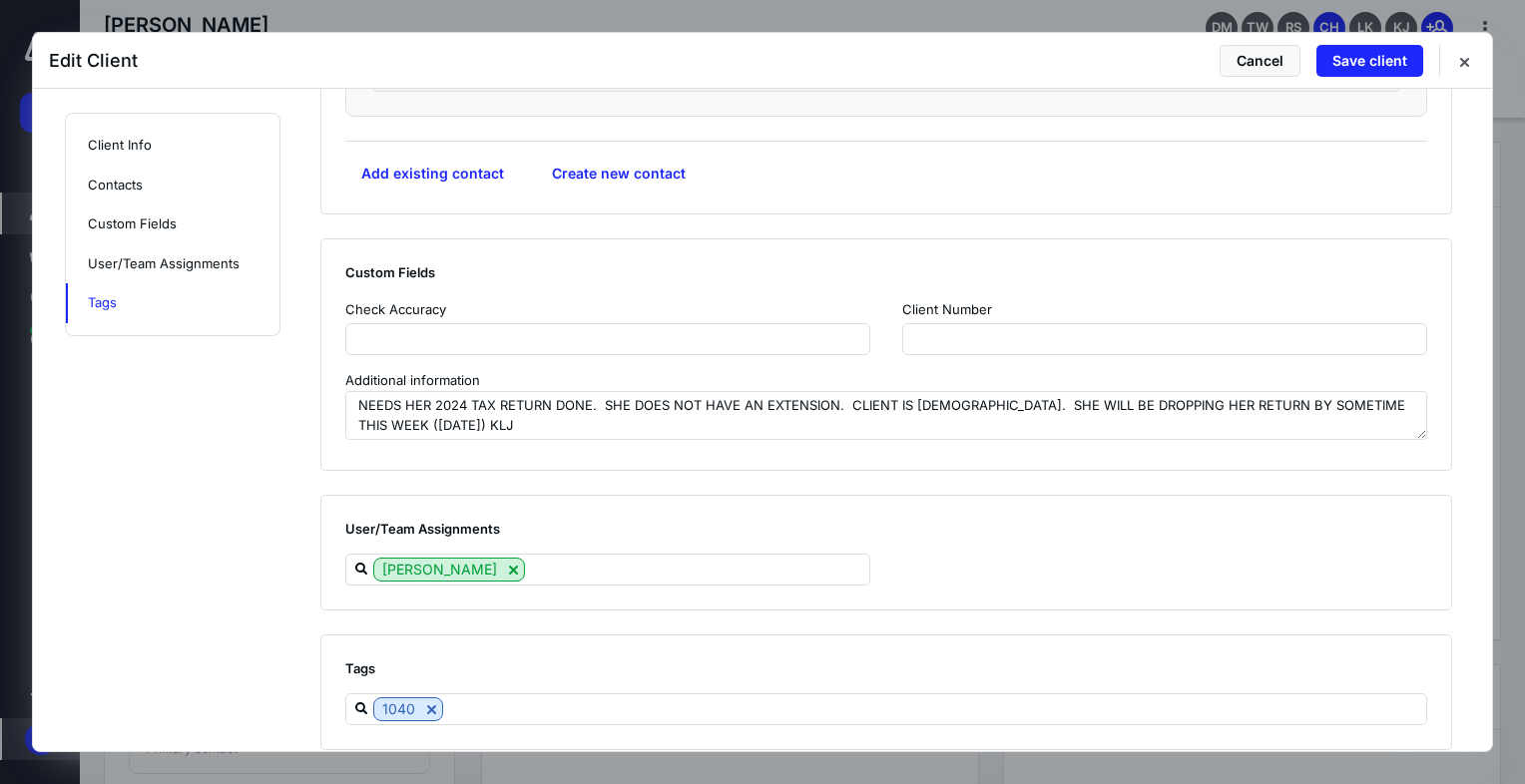 scroll, scrollTop: 1748, scrollLeft: 0, axis: vertical 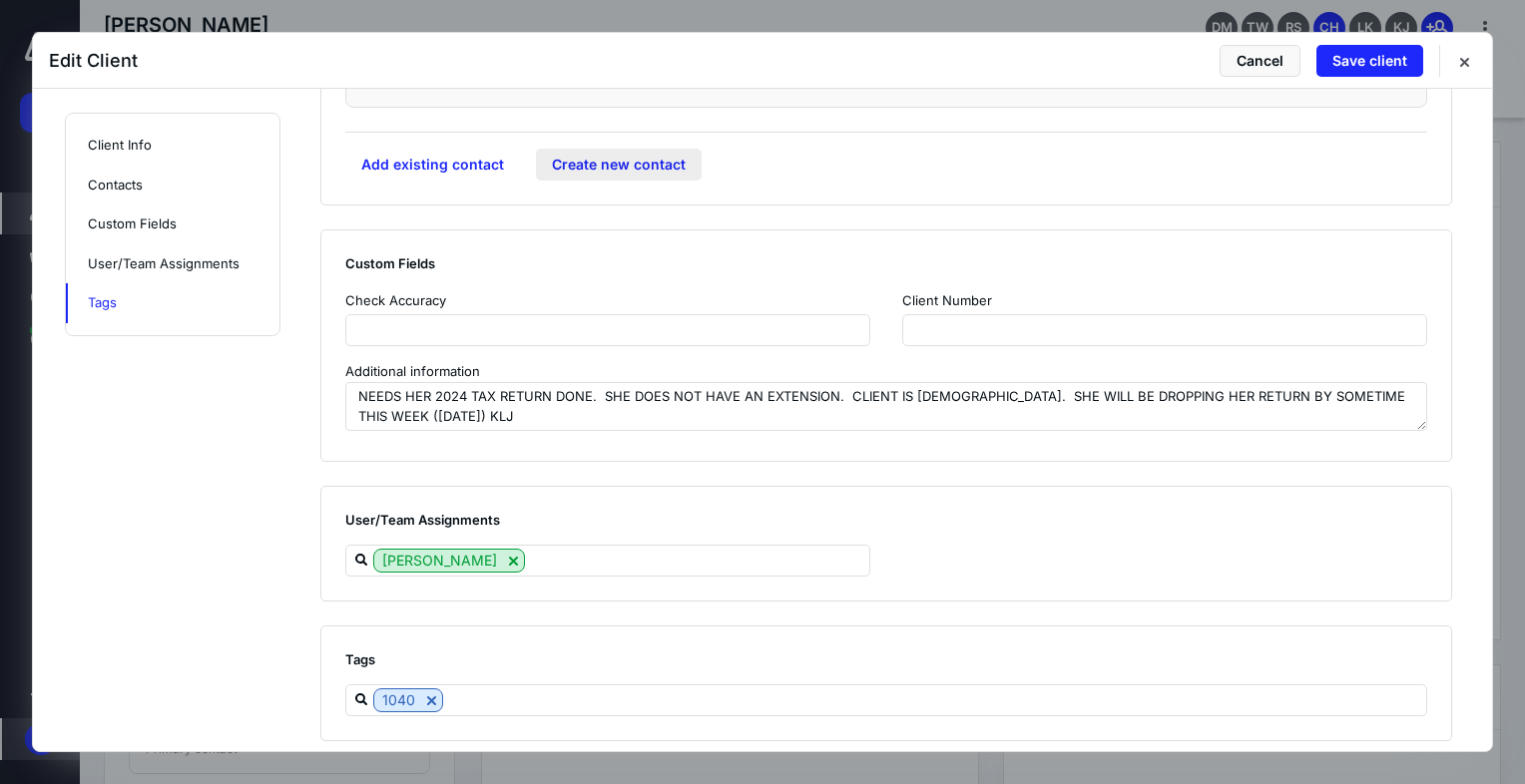 click on "Create new contact" at bounding box center [619, 165] 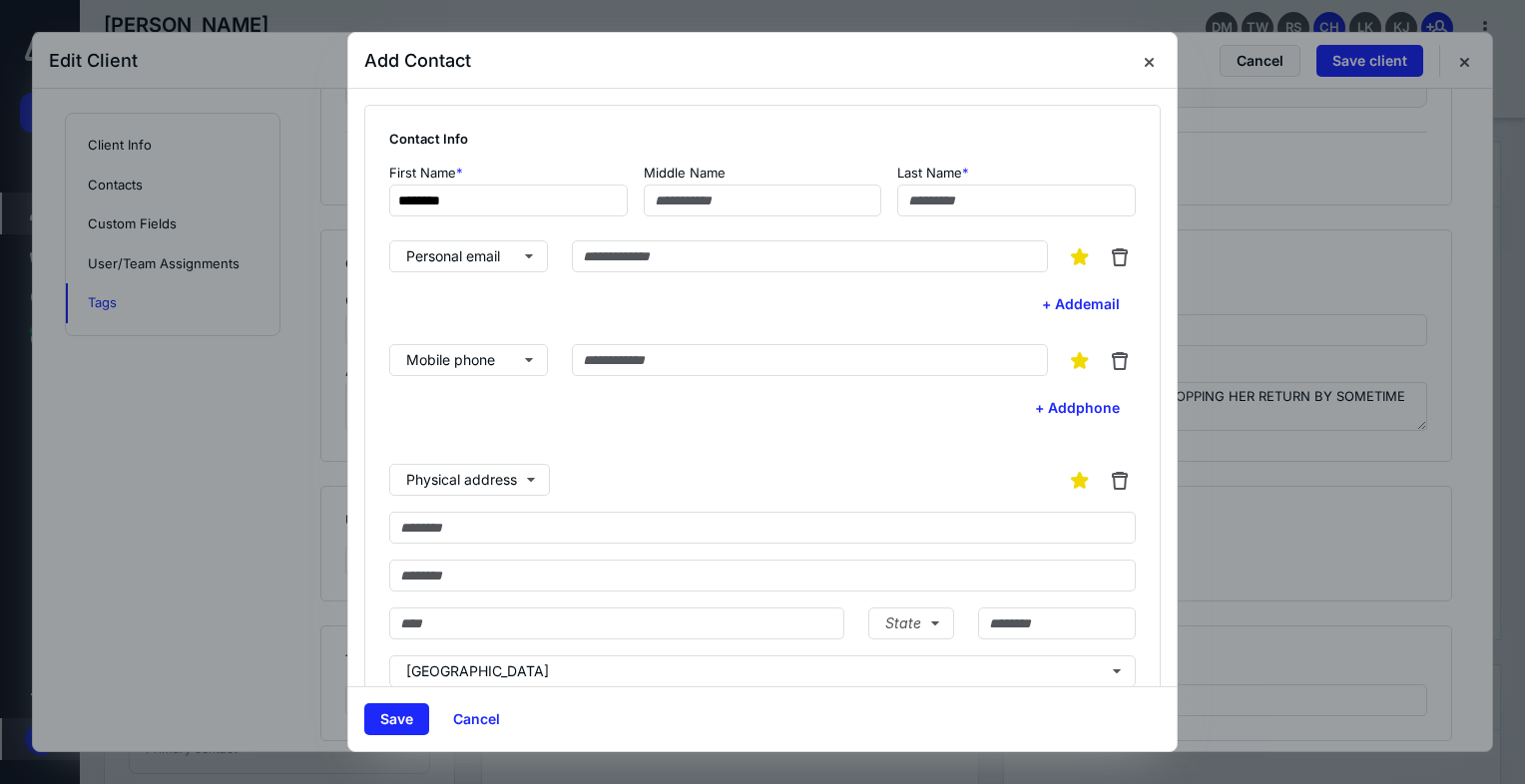 type on "********" 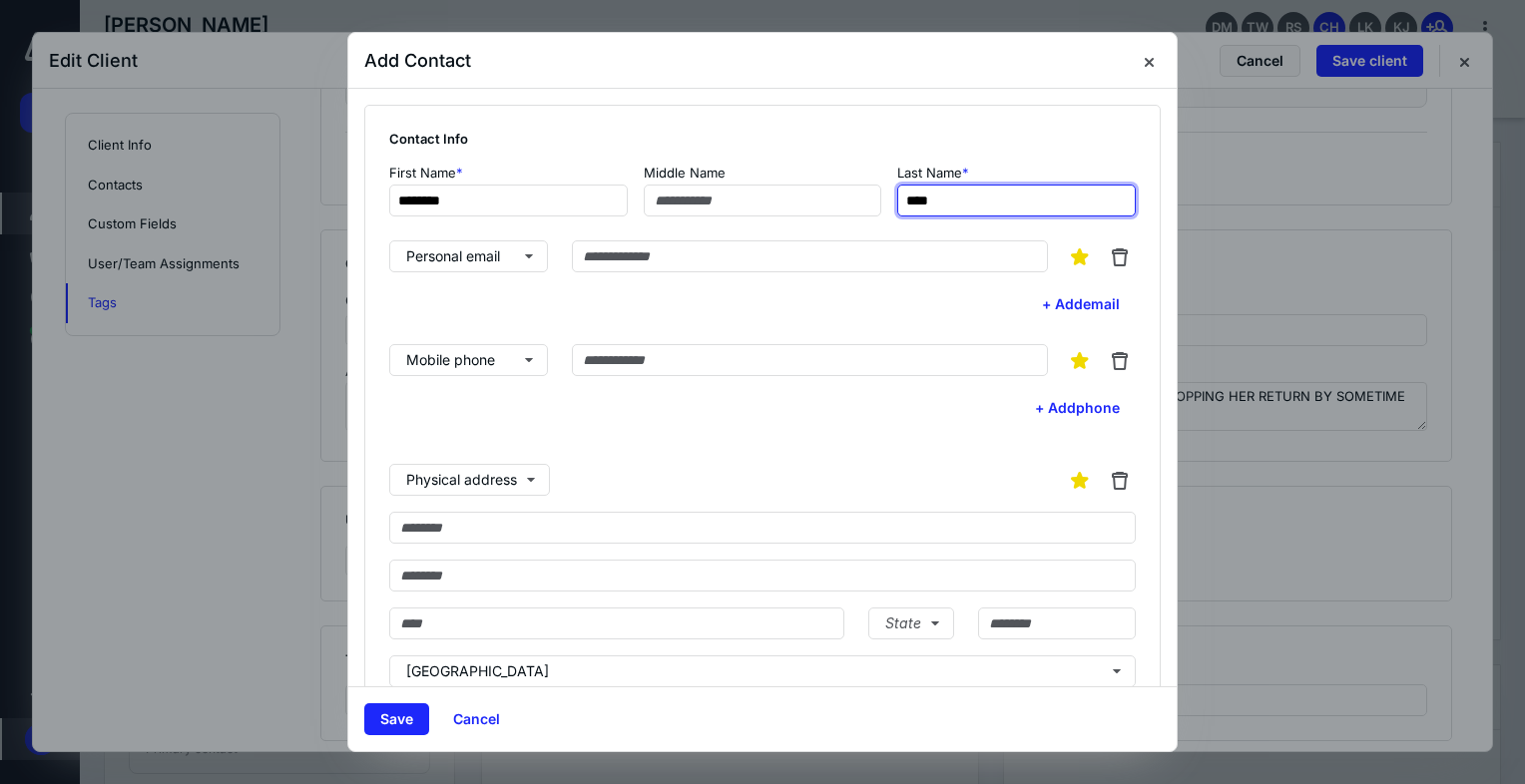 type on "****" 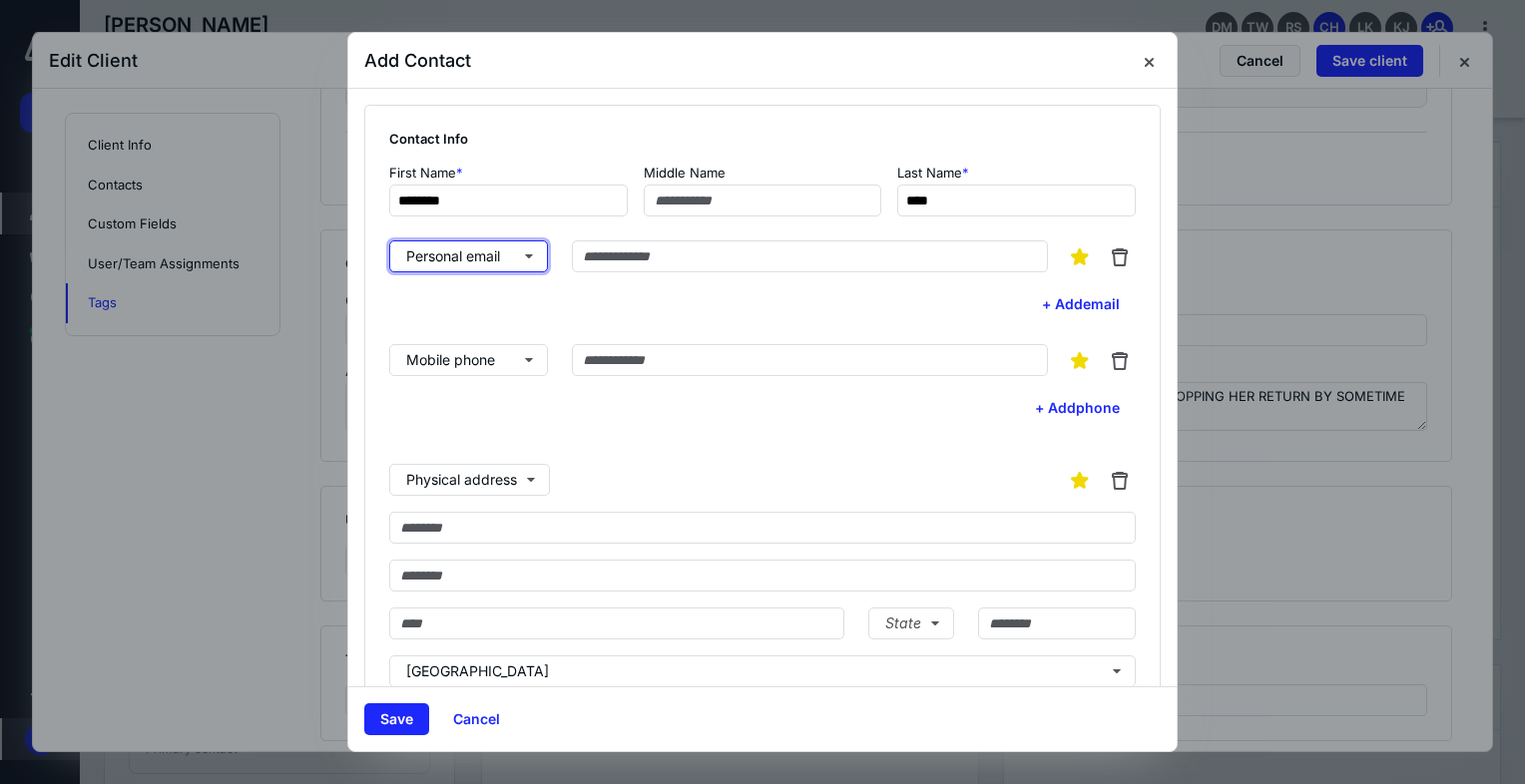 type 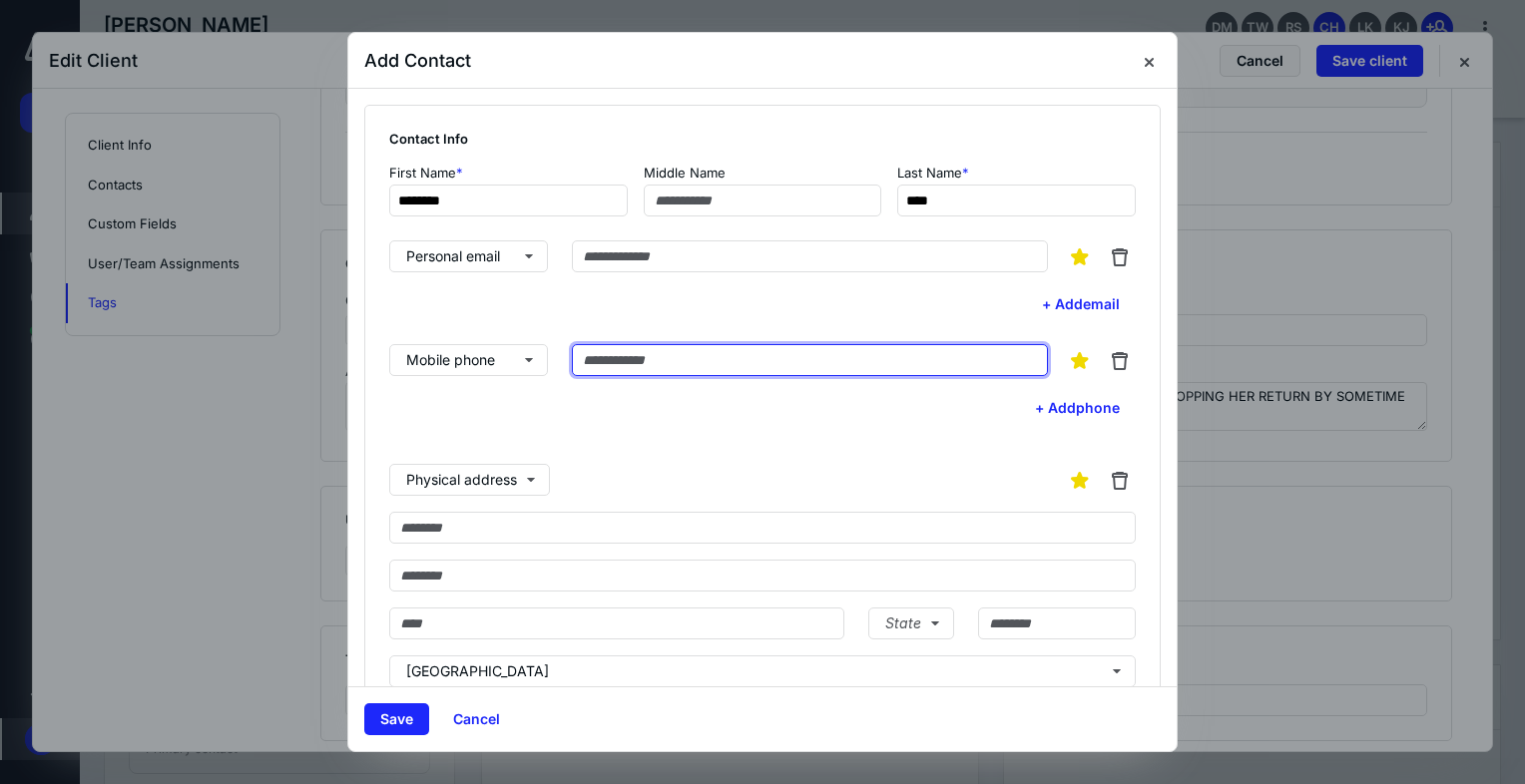click at bounding box center (809, 360) 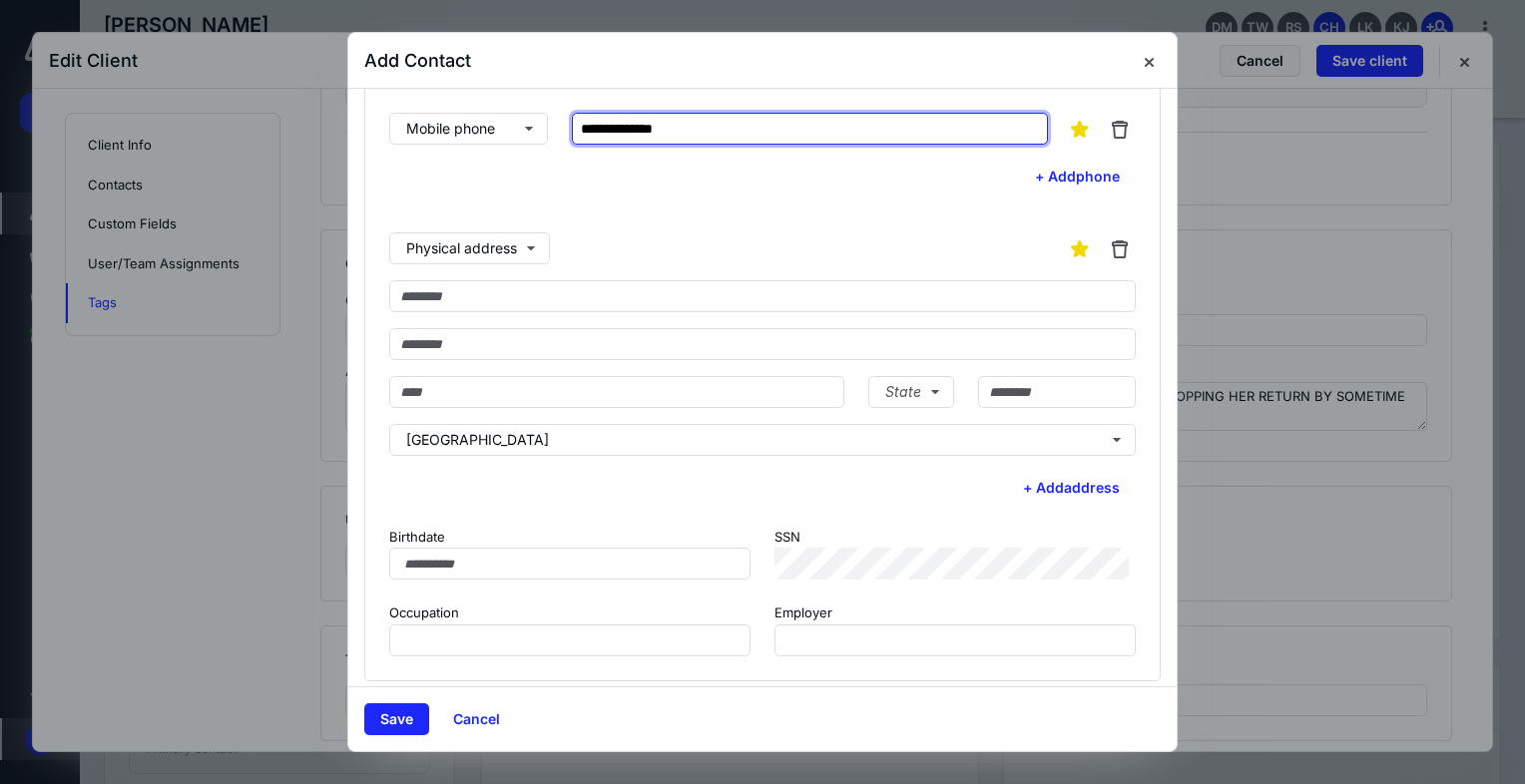 scroll, scrollTop: 240, scrollLeft: 0, axis: vertical 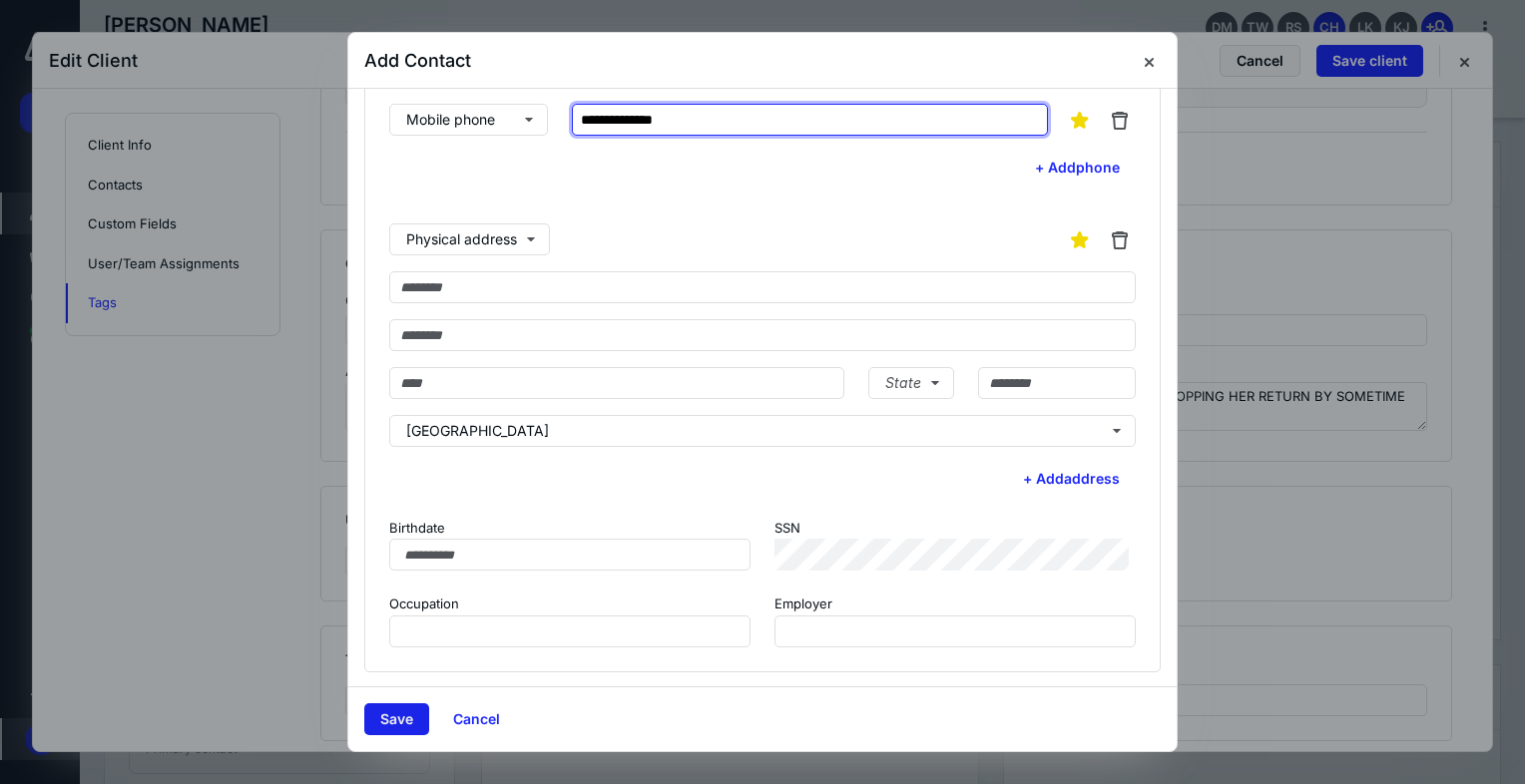 type on "**********" 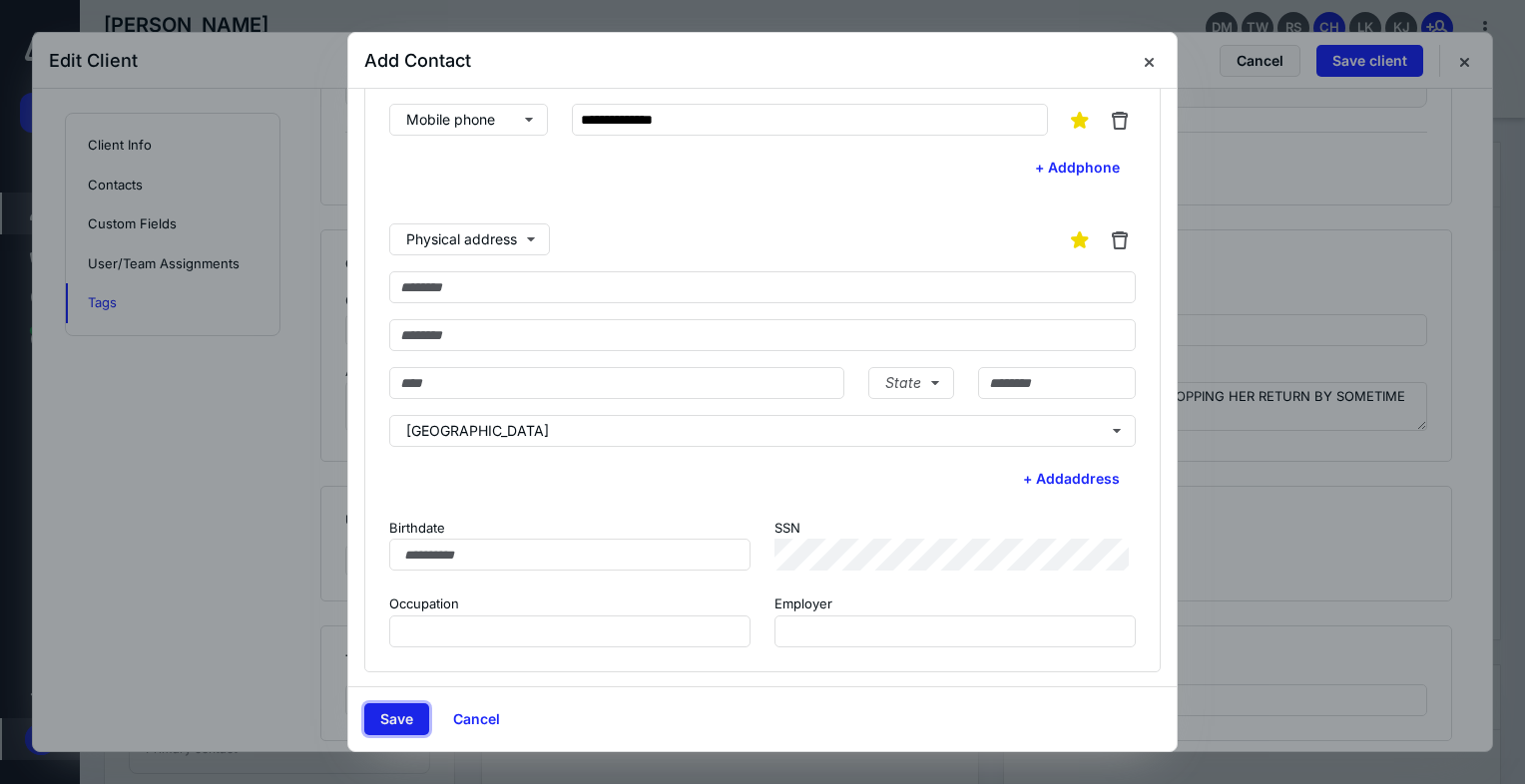 click on "Save" at bounding box center (396, 719) 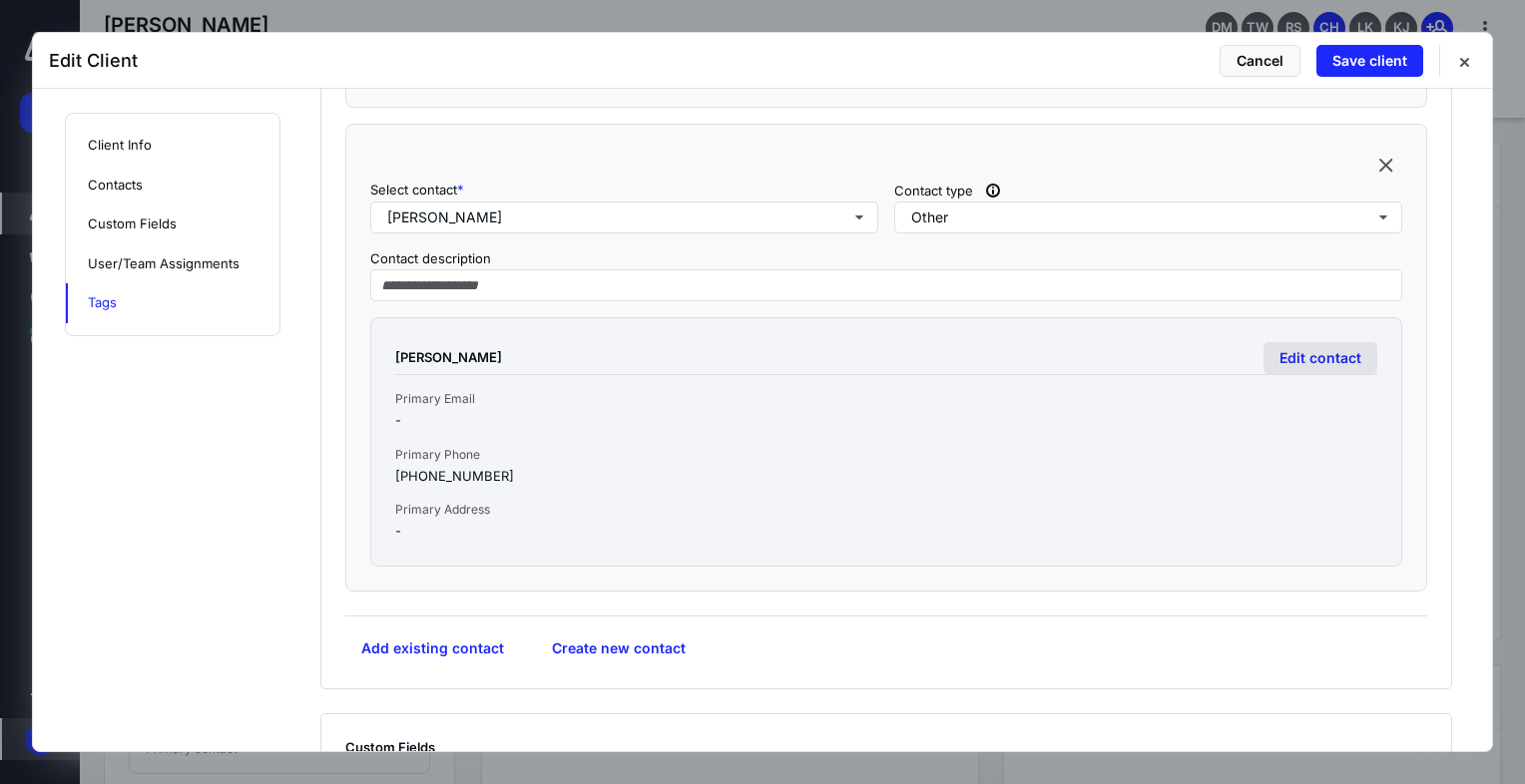 click on "Edit contact" at bounding box center (1320, 358) 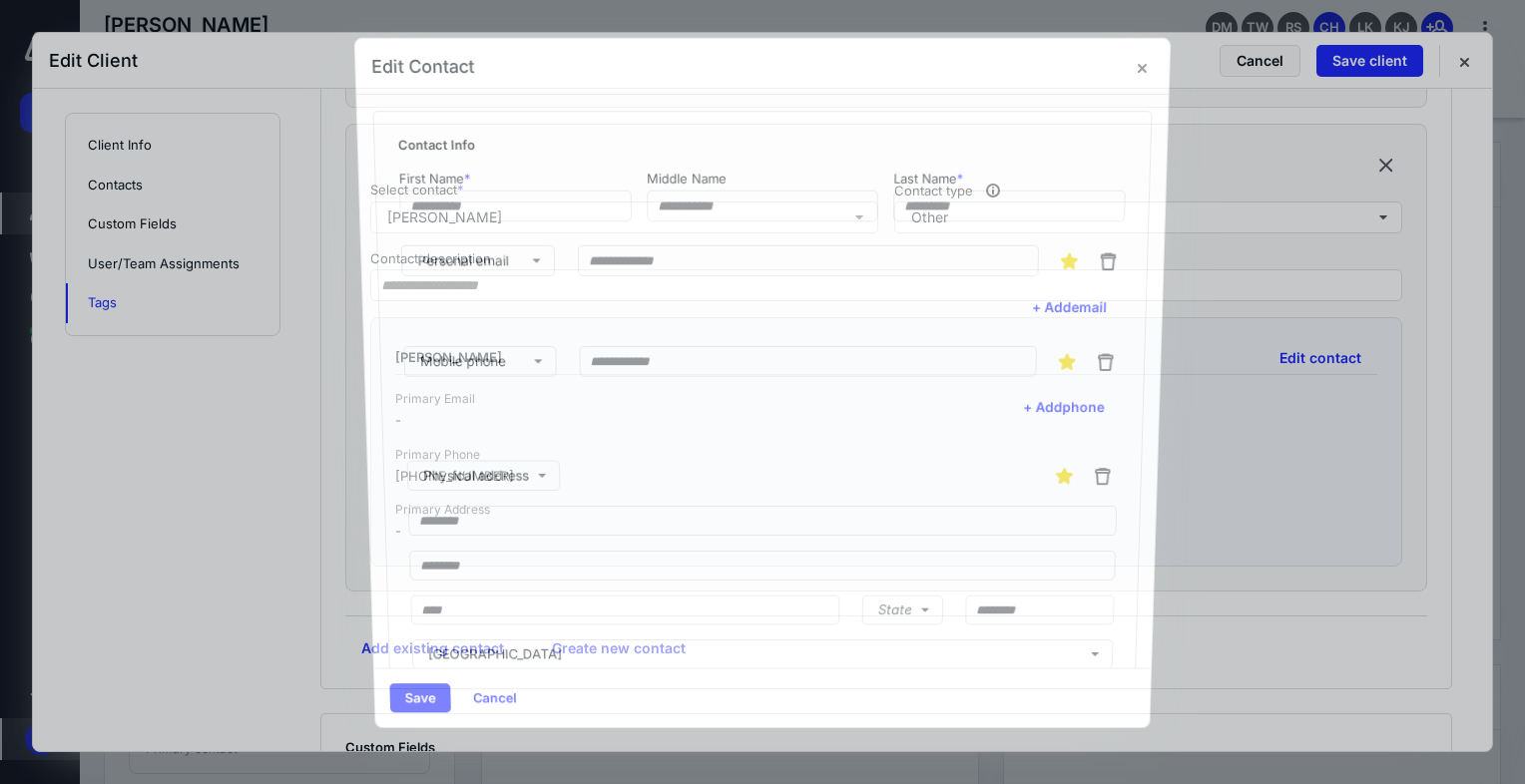 type on "********" 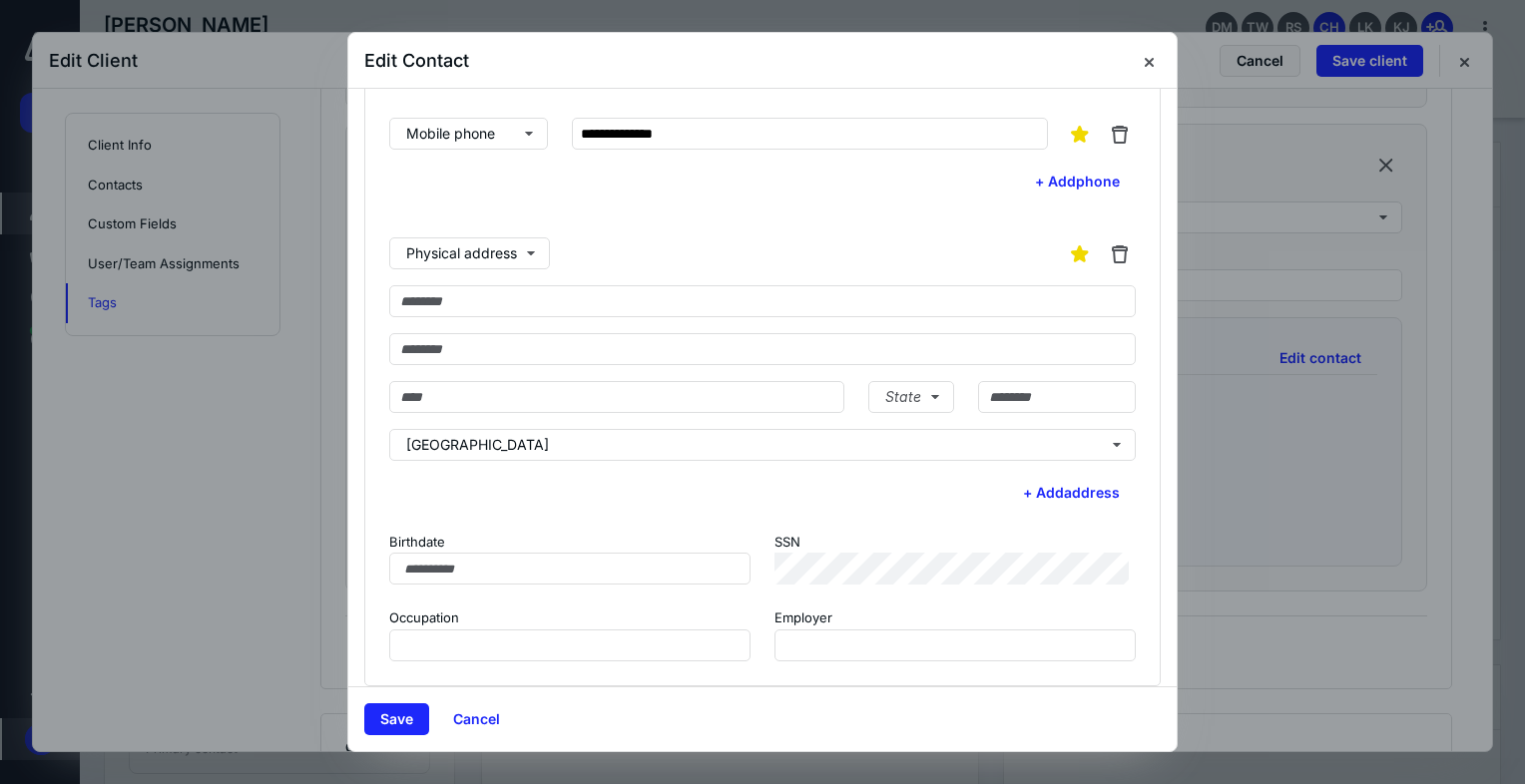 scroll, scrollTop: 240, scrollLeft: 0, axis: vertical 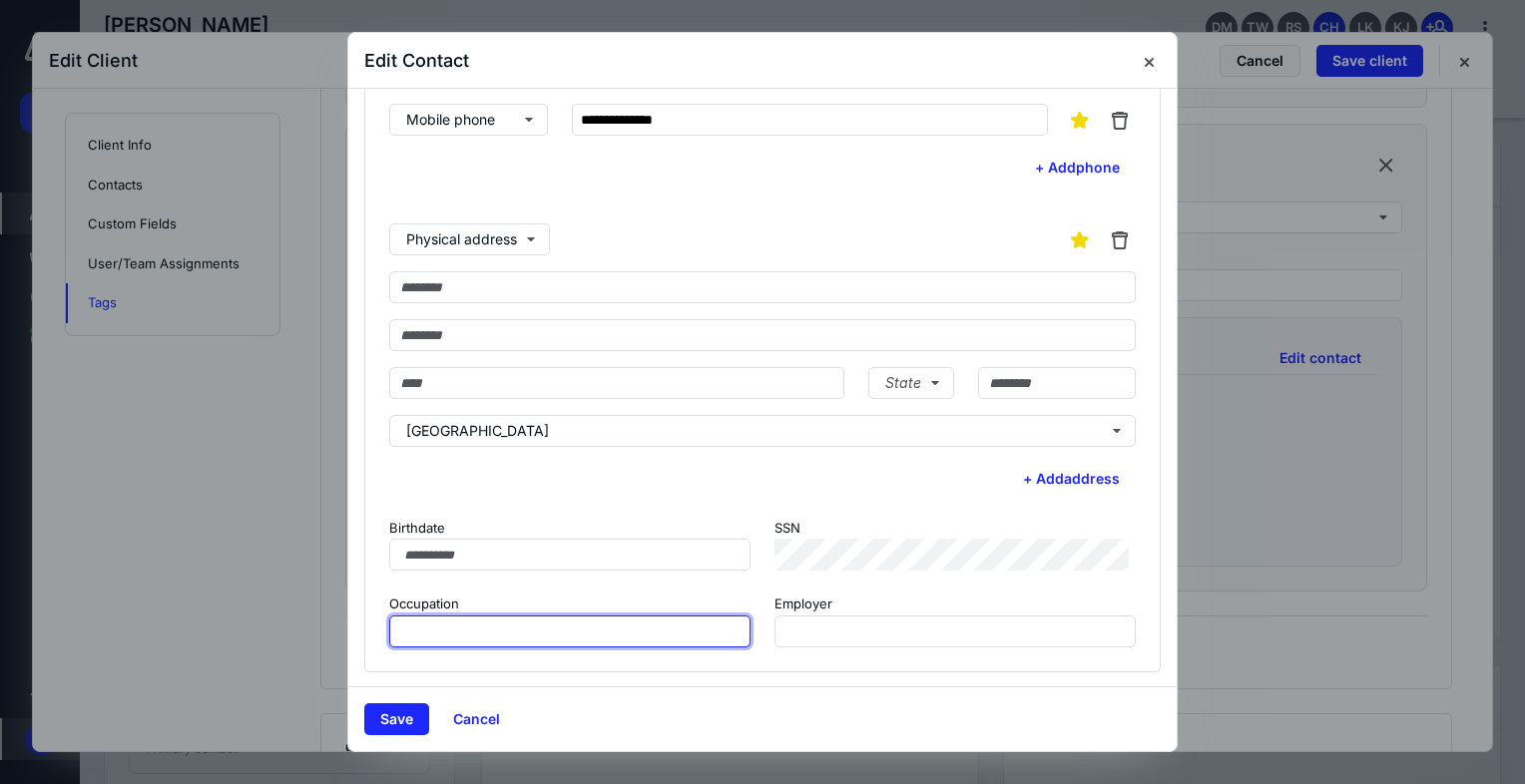 click at bounding box center (570, 631) 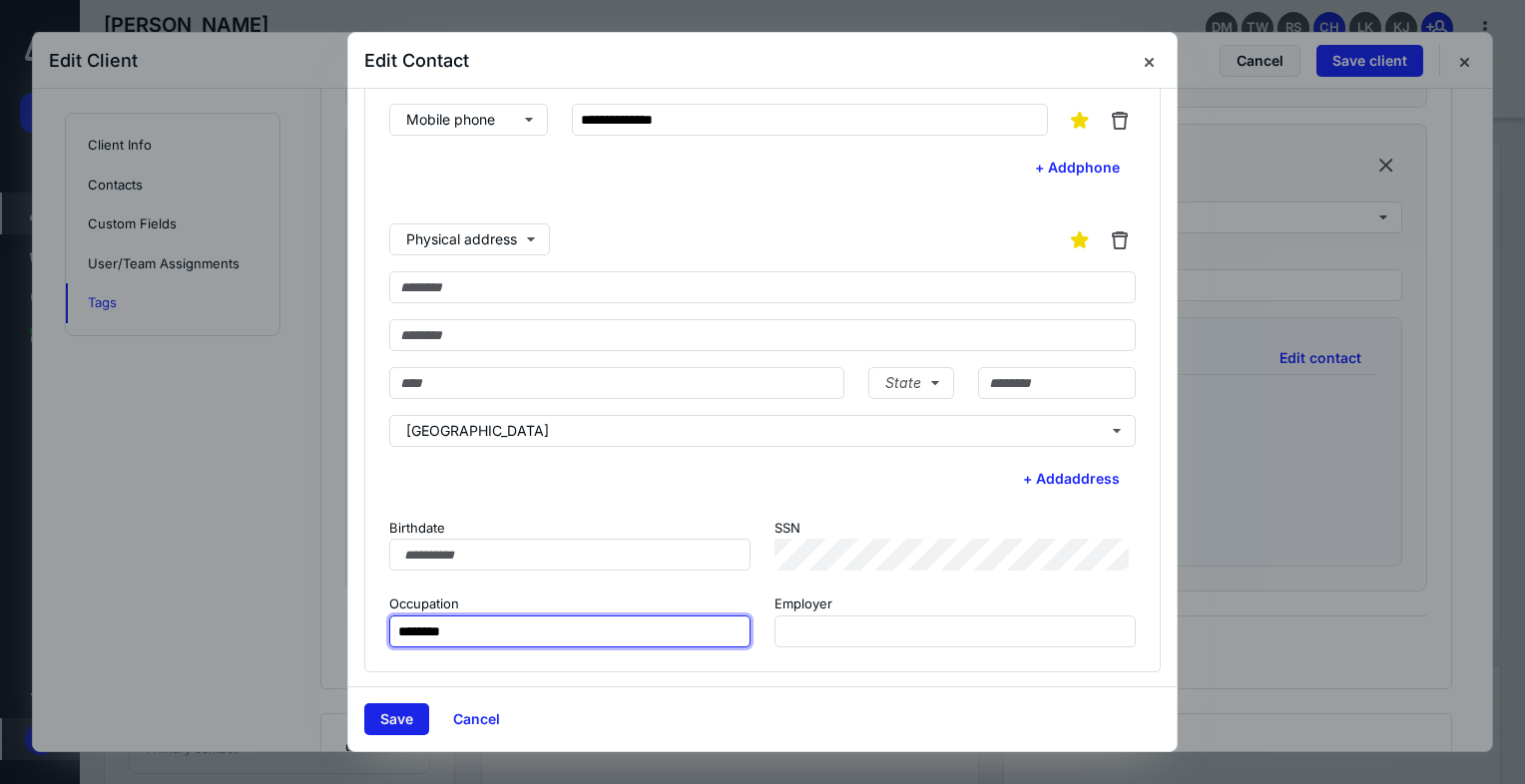 type on "********" 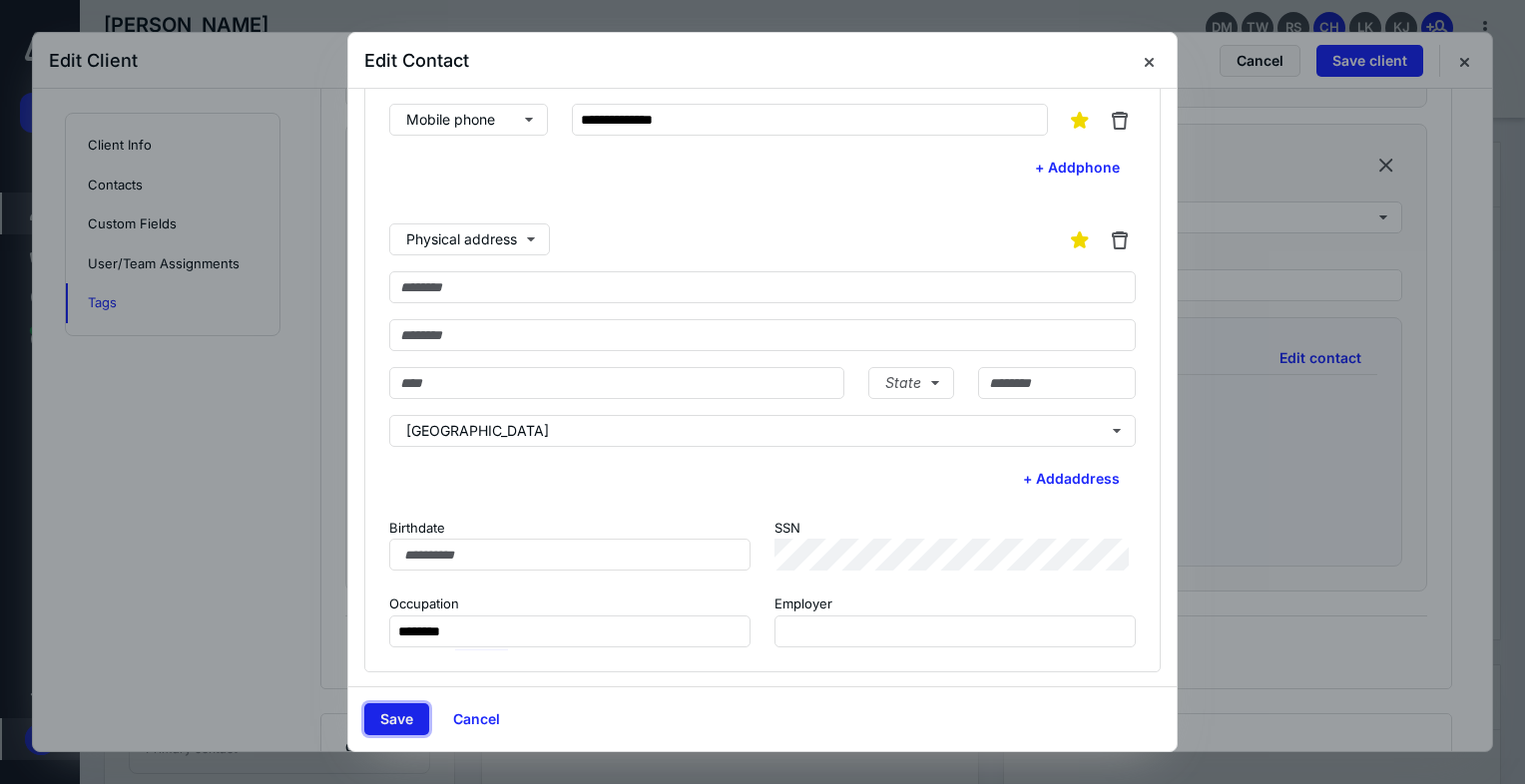 click on "Save" at bounding box center (396, 719) 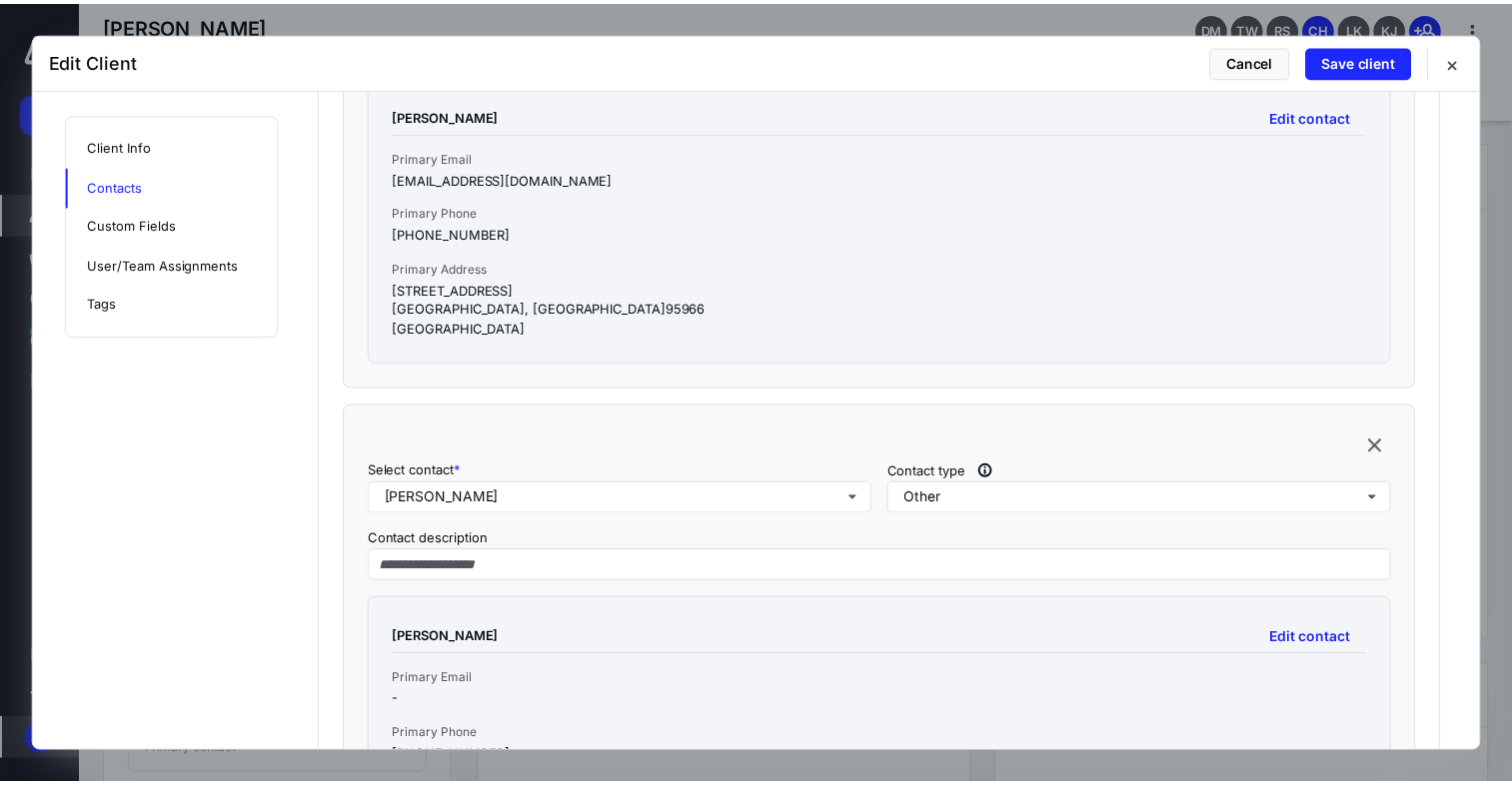 scroll, scrollTop: 1450, scrollLeft: 0, axis: vertical 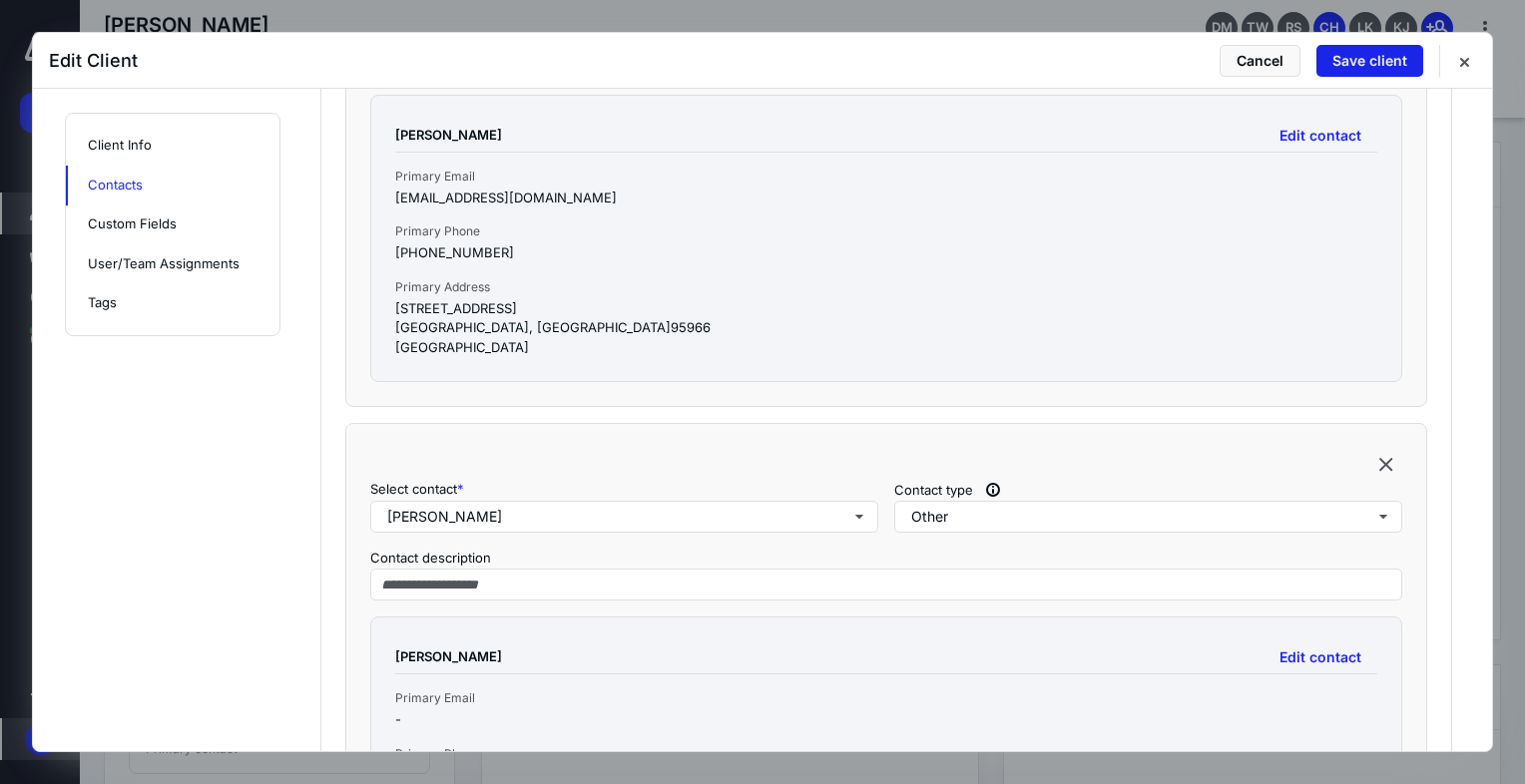 click on "Save client" at bounding box center [1369, 61] 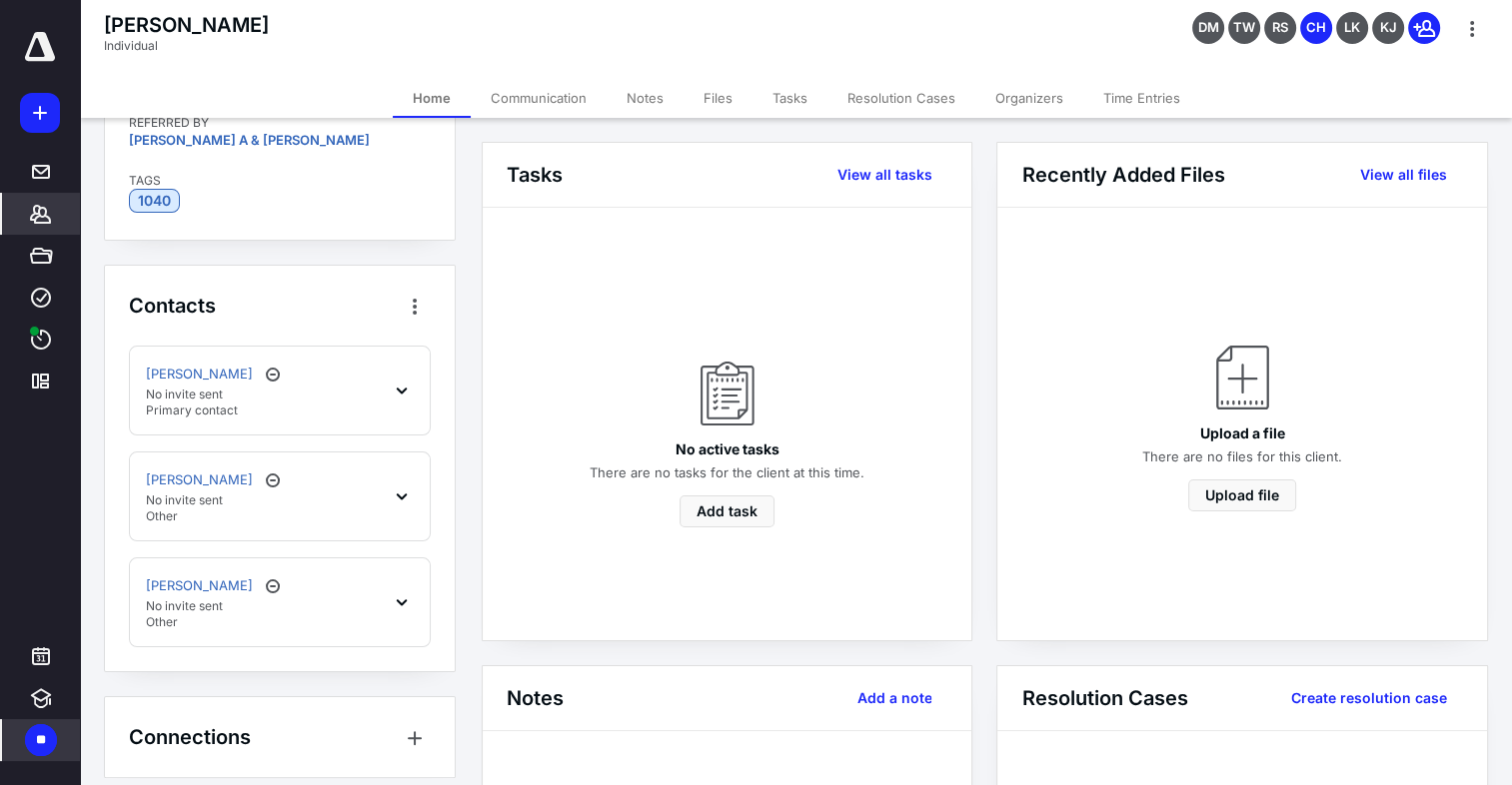 scroll, scrollTop: 354, scrollLeft: 0, axis: vertical 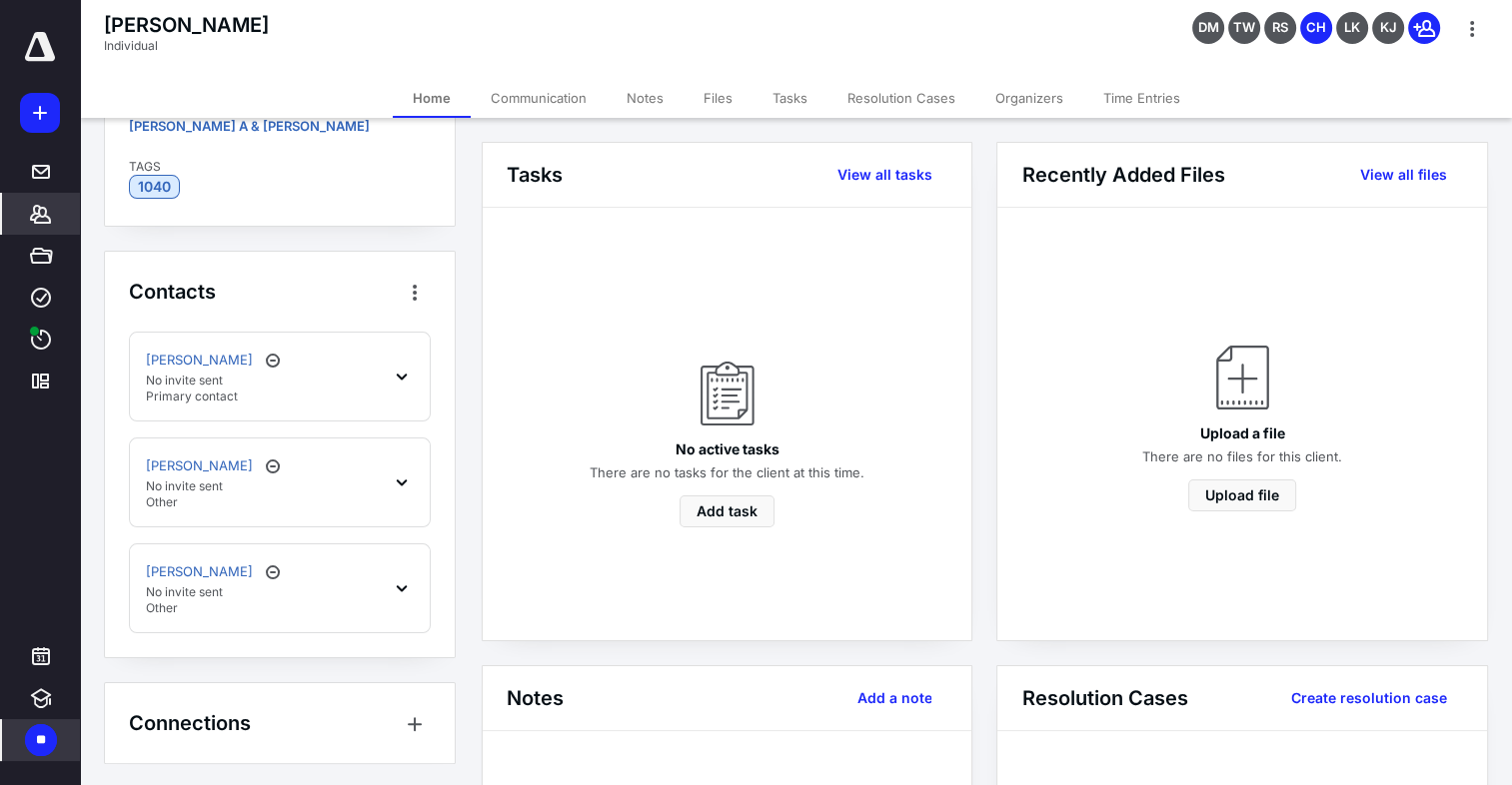 click 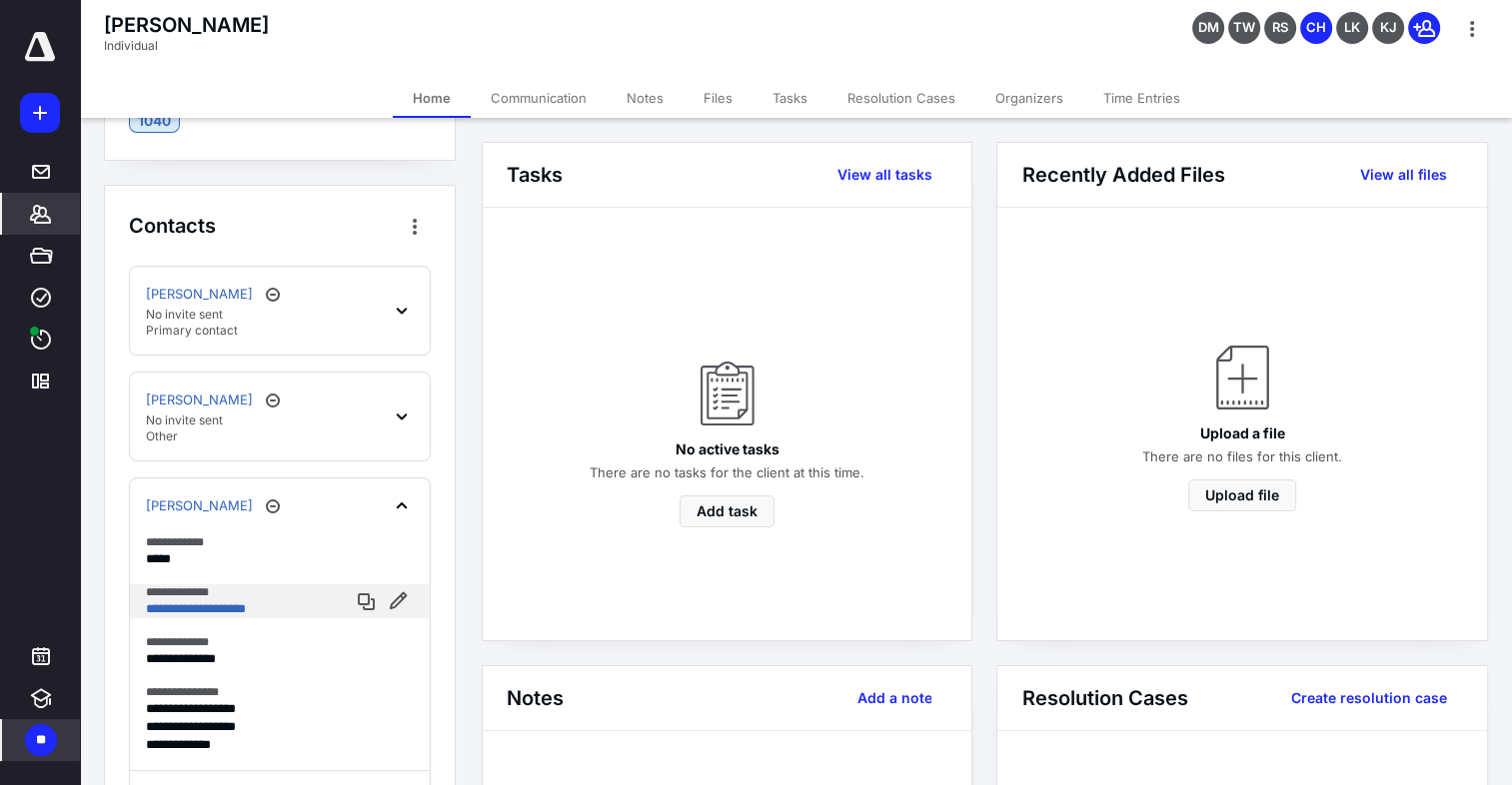 scroll, scrollTop: 553, scrollLeft: 0, axis: vertical 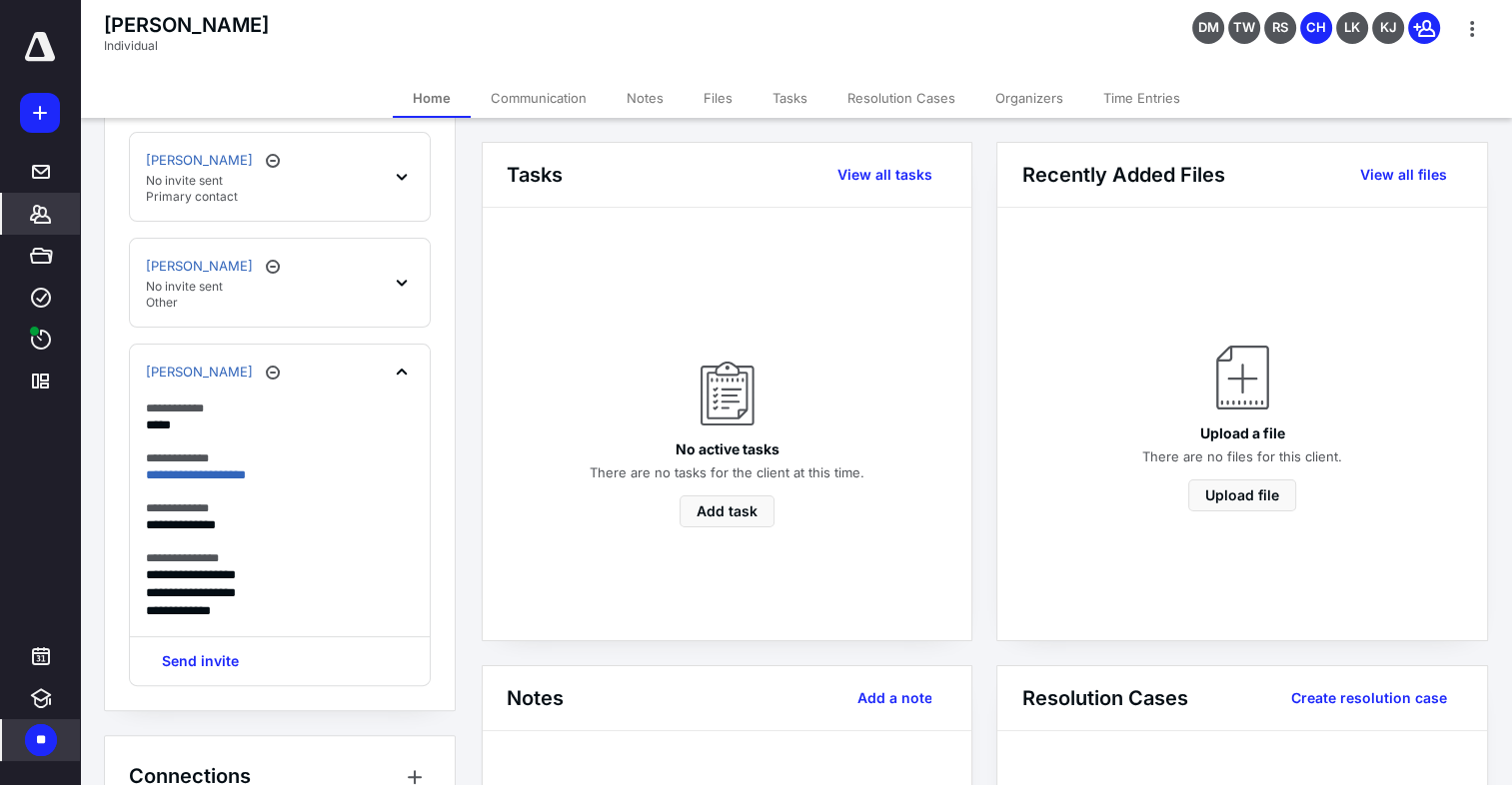 click 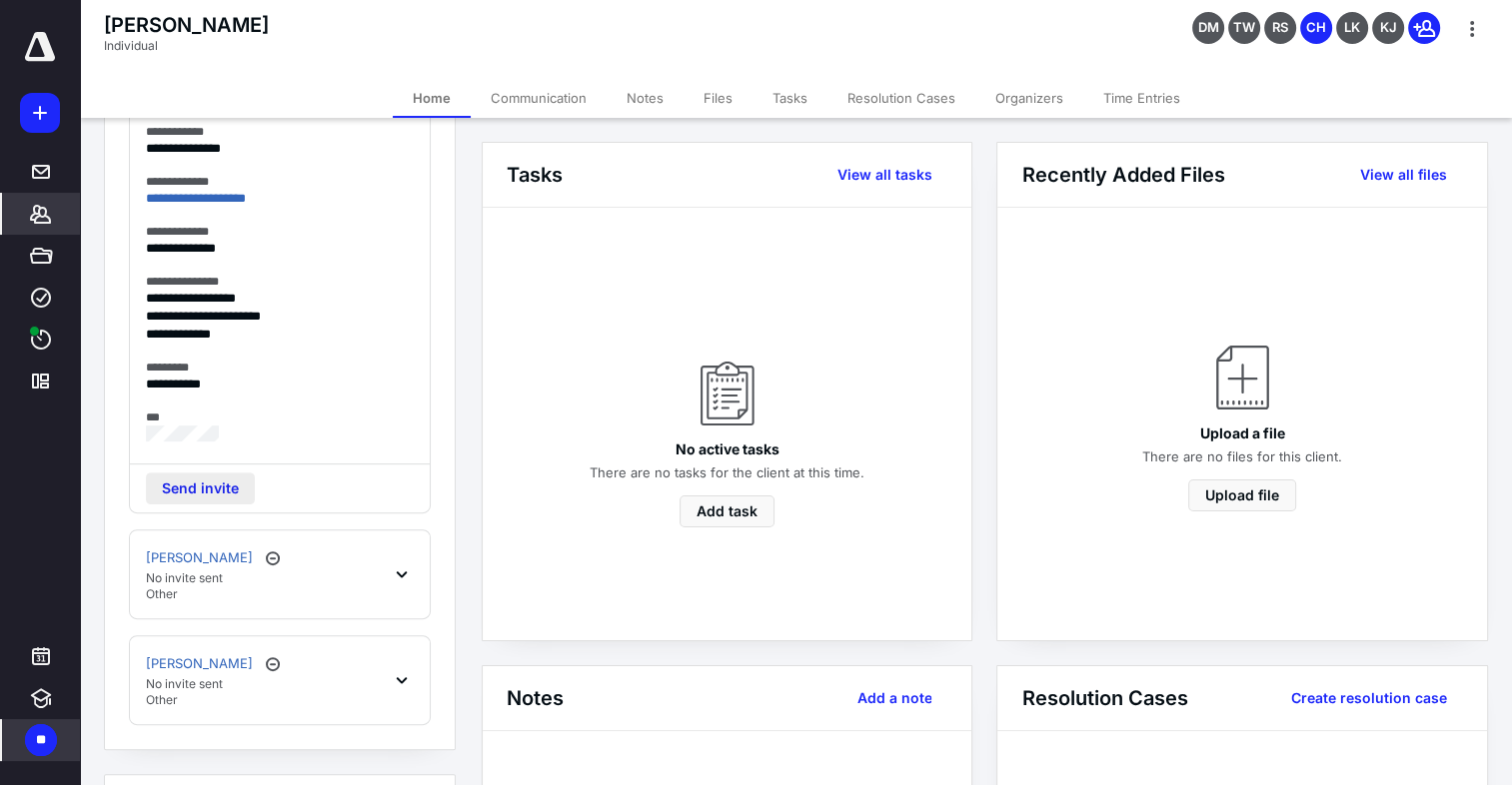 scroll, scrollTop: 706, scrollLeft: 0, axis: vertical 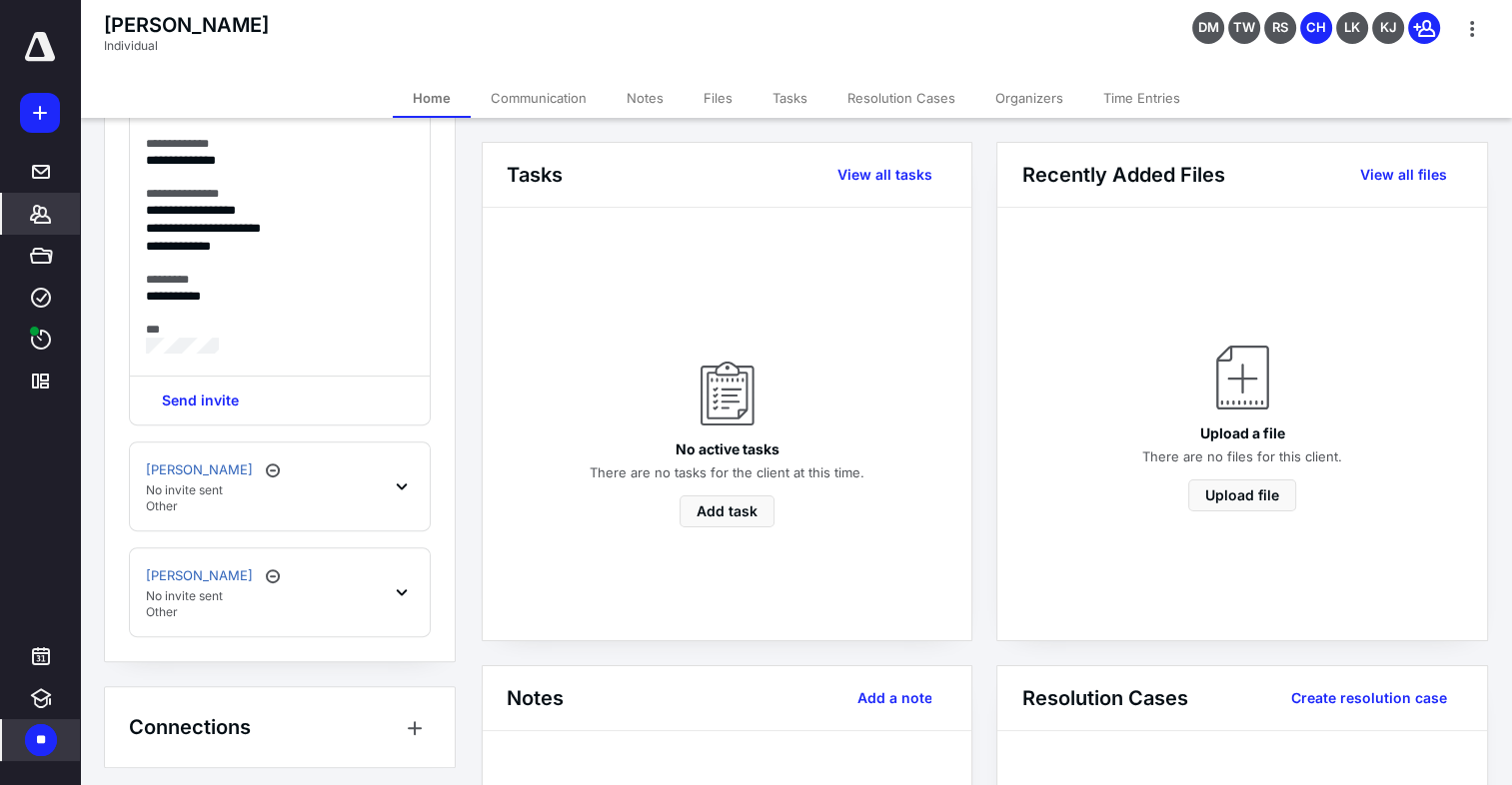 click 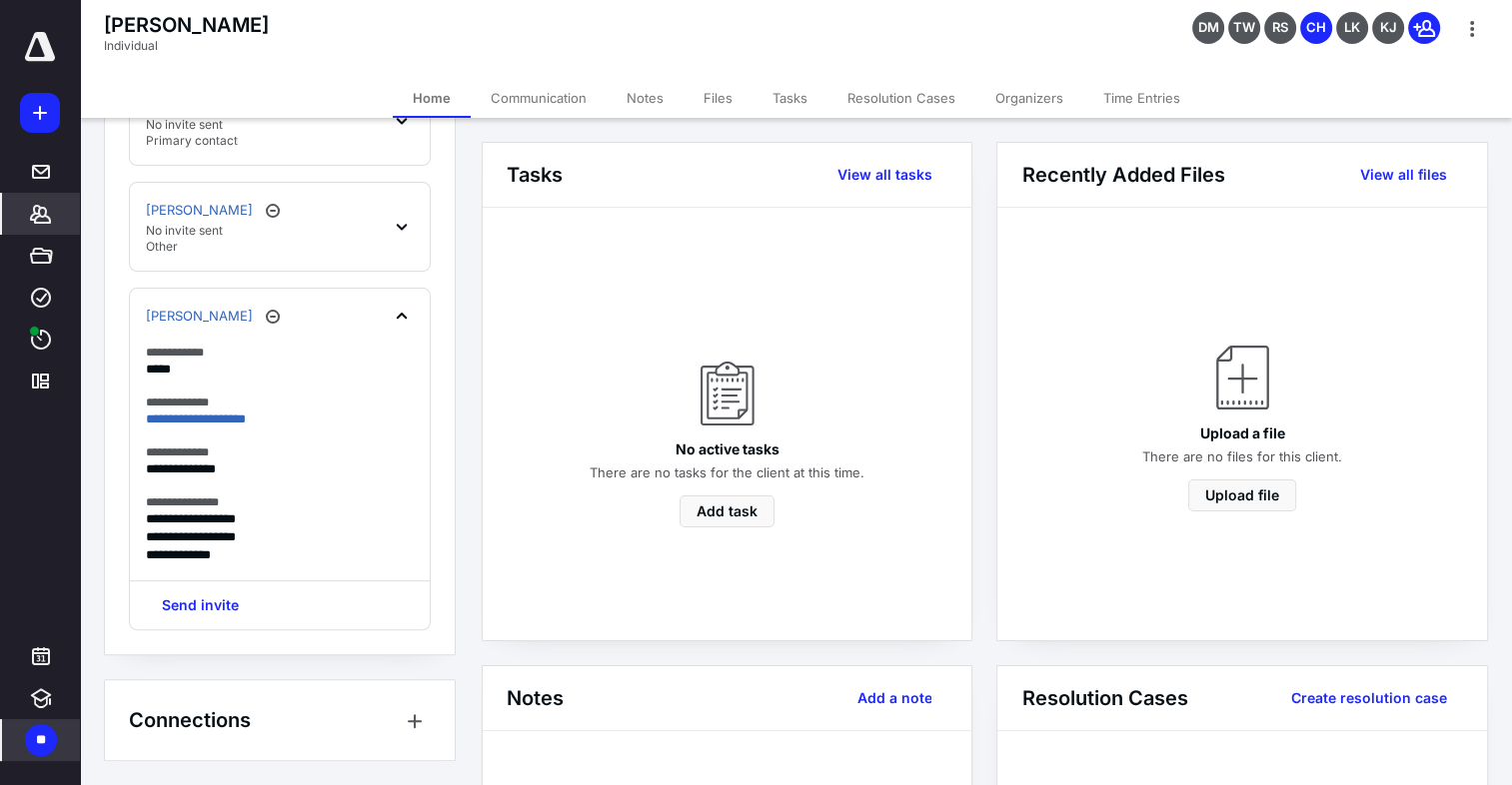 scroll, scrollTop: 606, scrollLeft: 0, axis: vertical 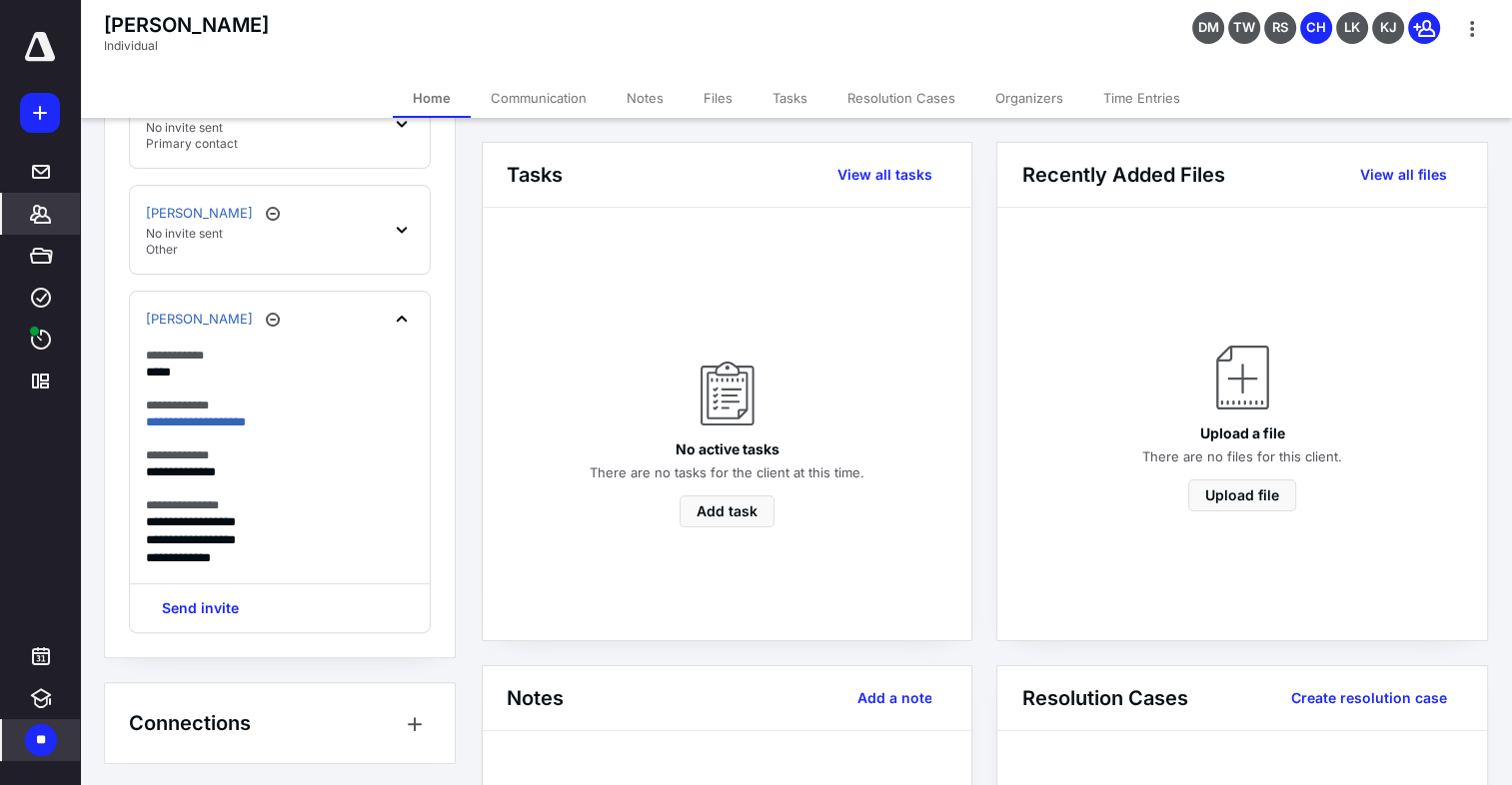click 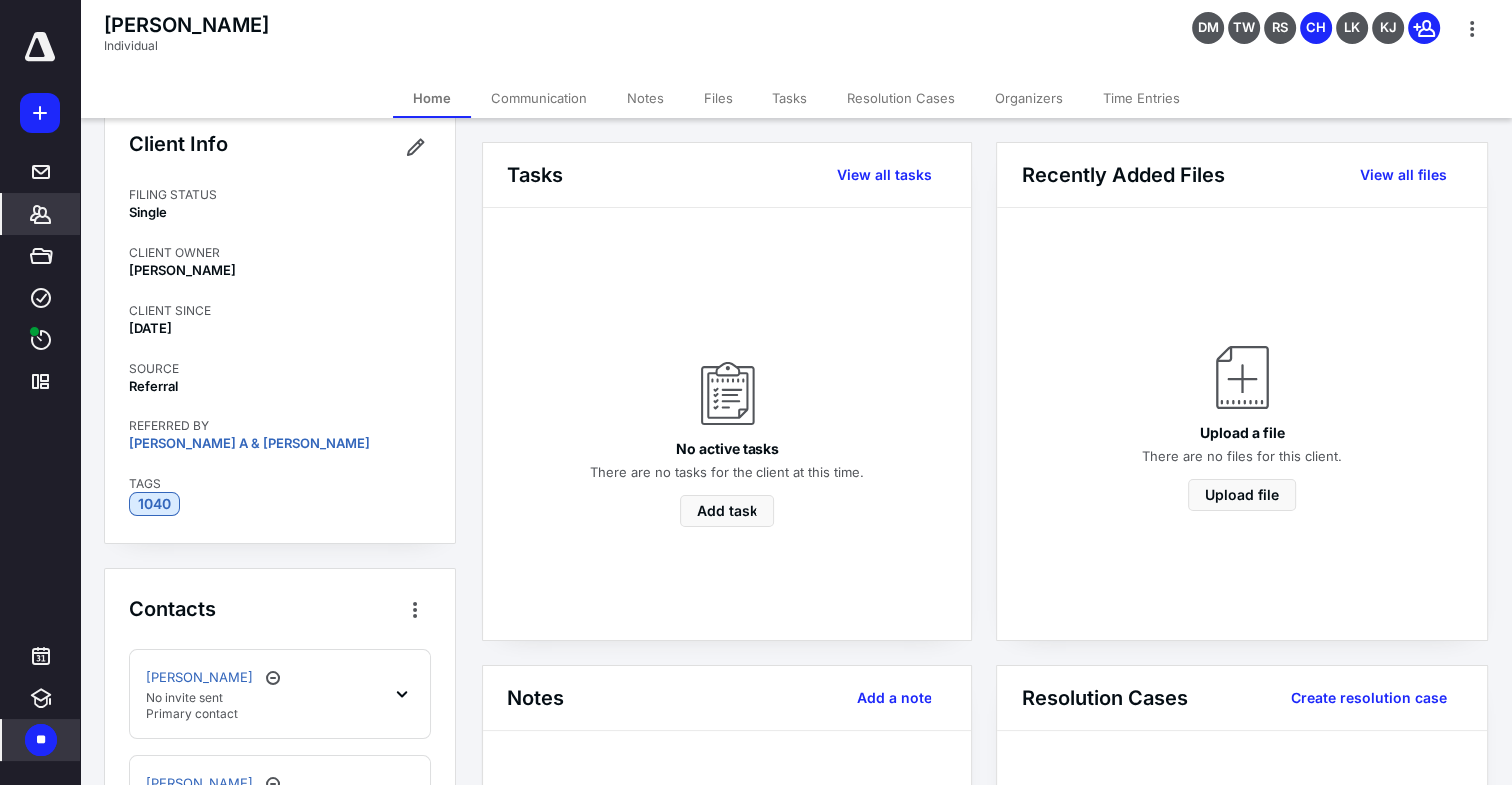 scroll, scrollTop: 0, scrollLeft: 0, axis: both 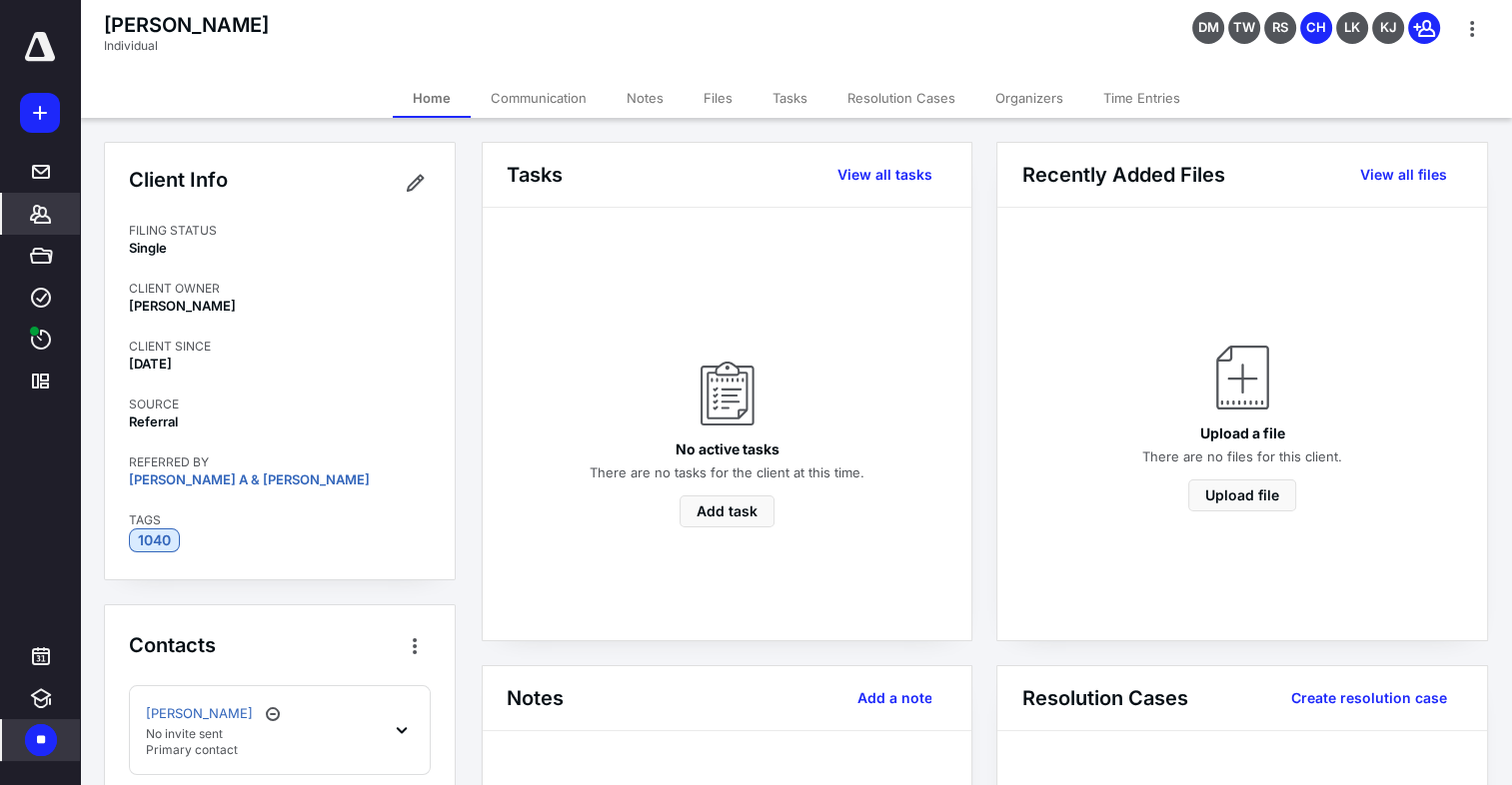 click on "Files" at bounding box center (718, 98) 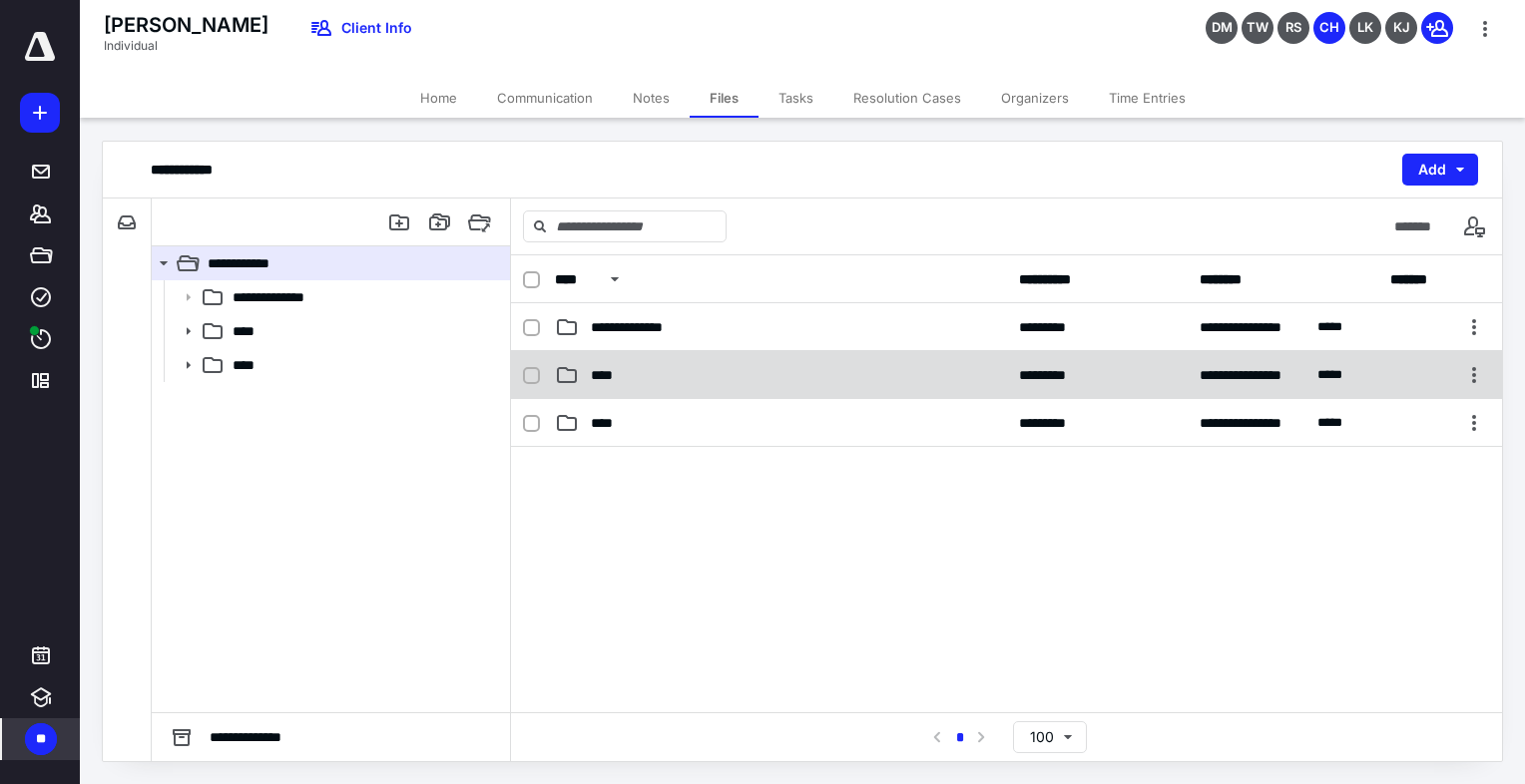 click on "****" at bounding box center (609, 375) 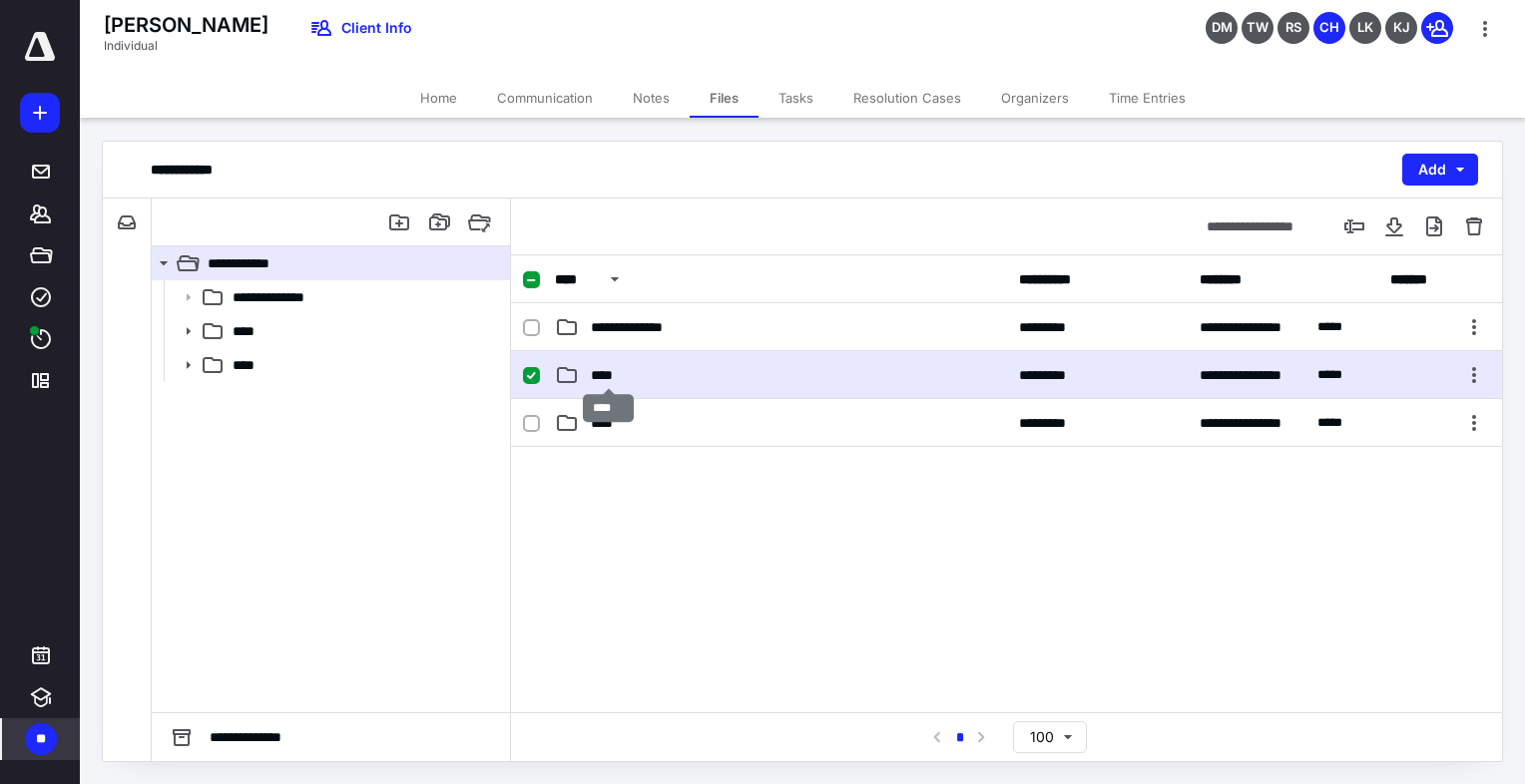 click on "****" at bounding box center [609, 375] 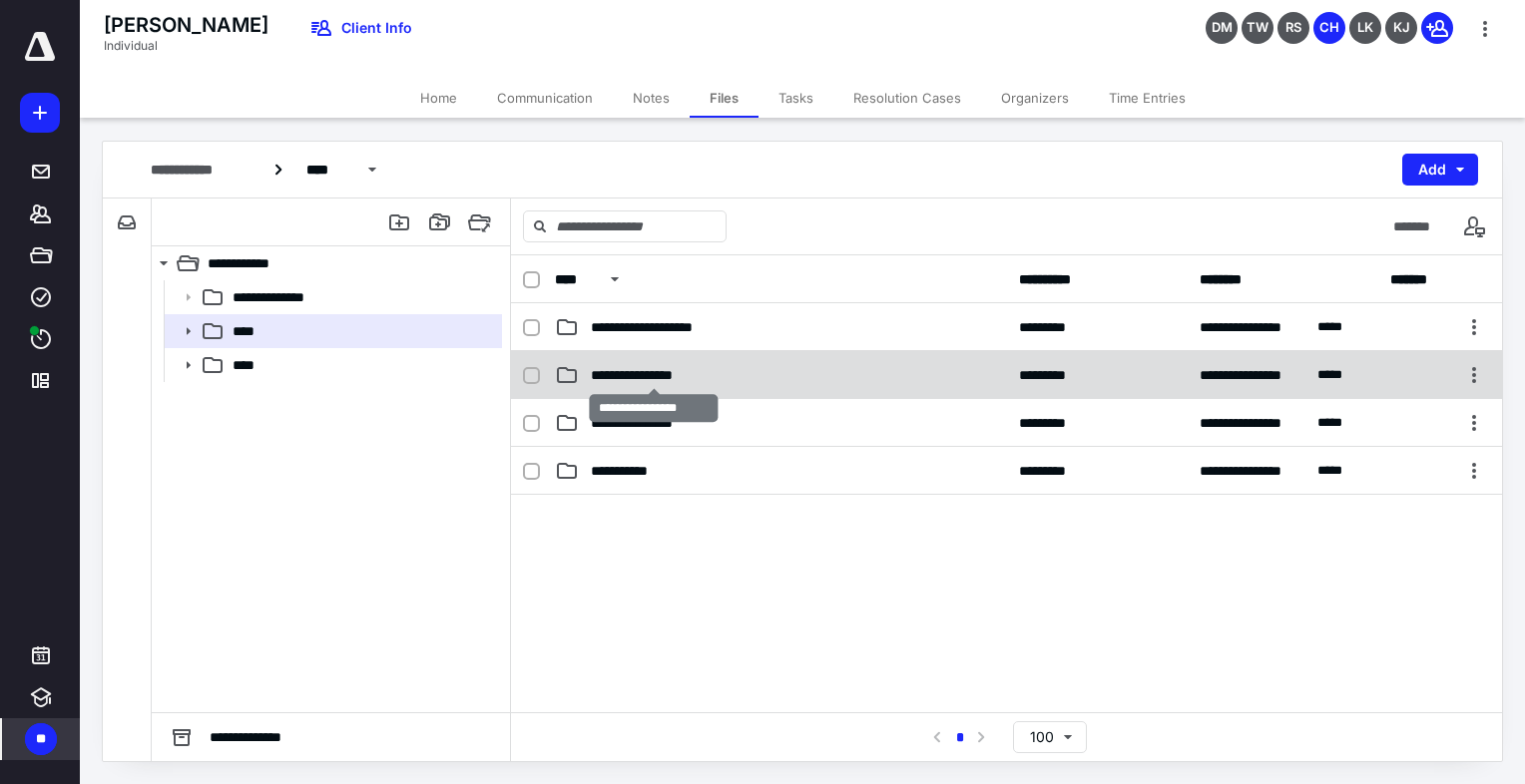 click on "**********" at bounding box center [654, 375] 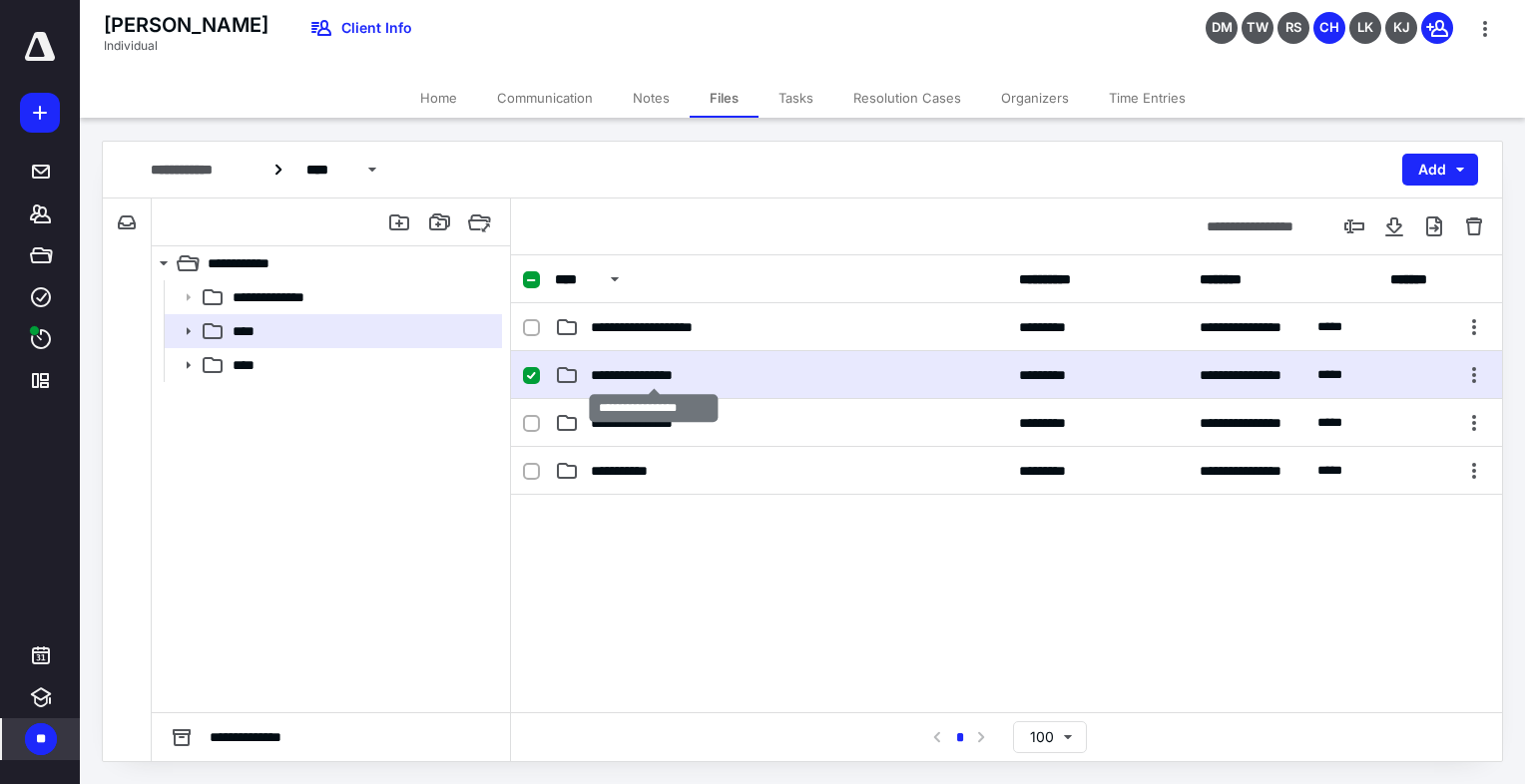 click on "**********" at bounding box center (654, 375) 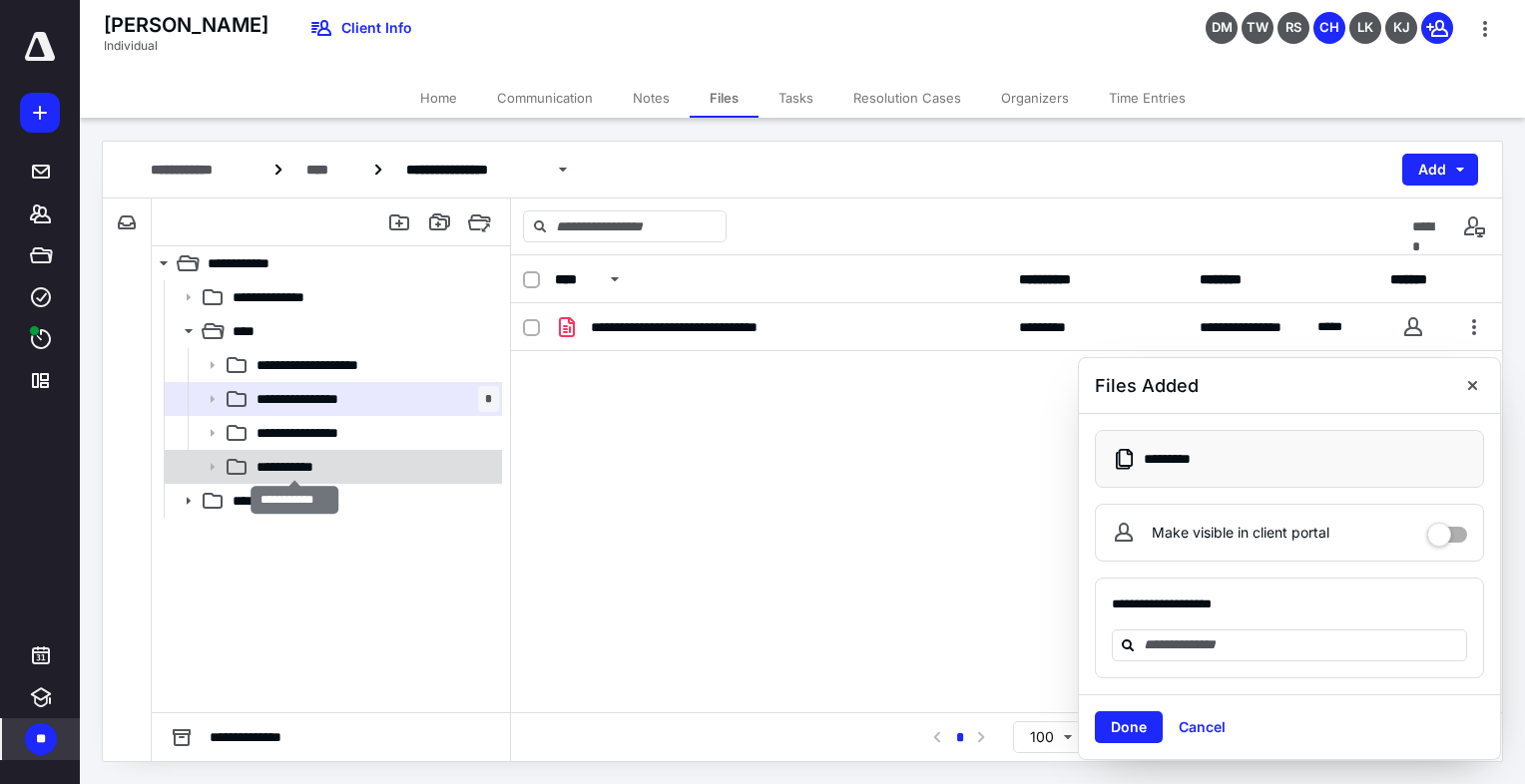 click on "**********" at bounding box center [295, 467] 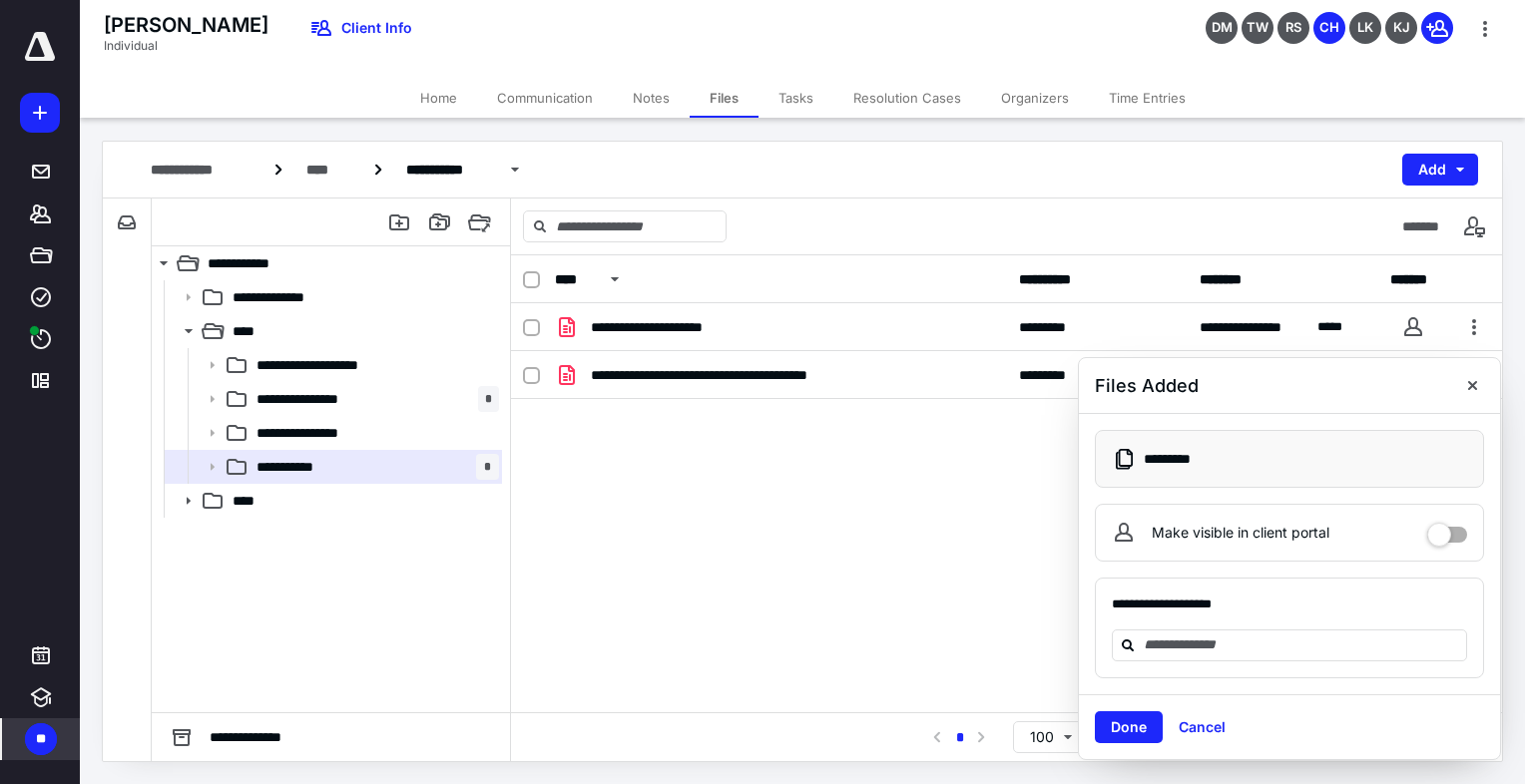 click on "Done" at bounding box center [1129, 727] 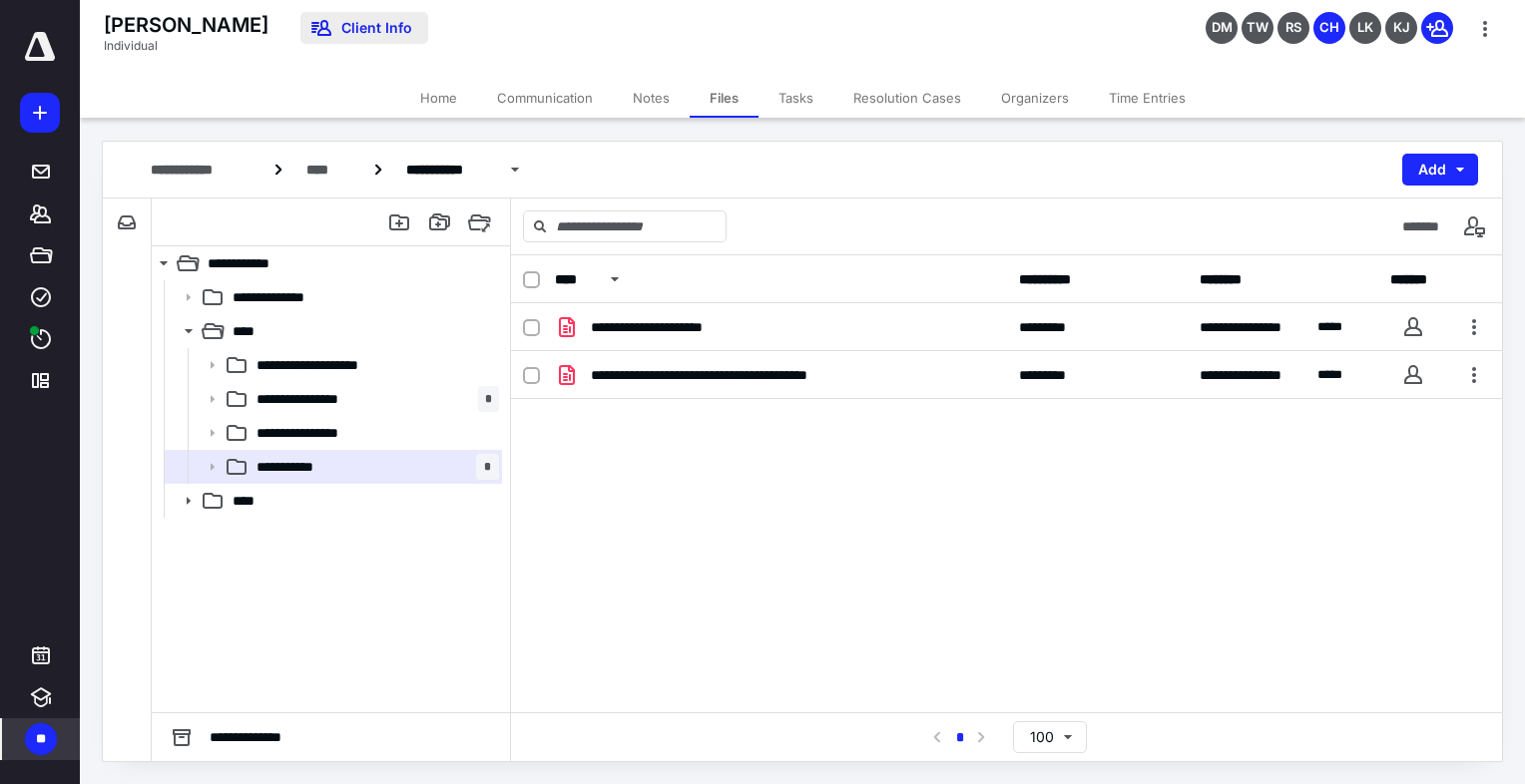 click on "Client Info" at bounding box center [364, 28] 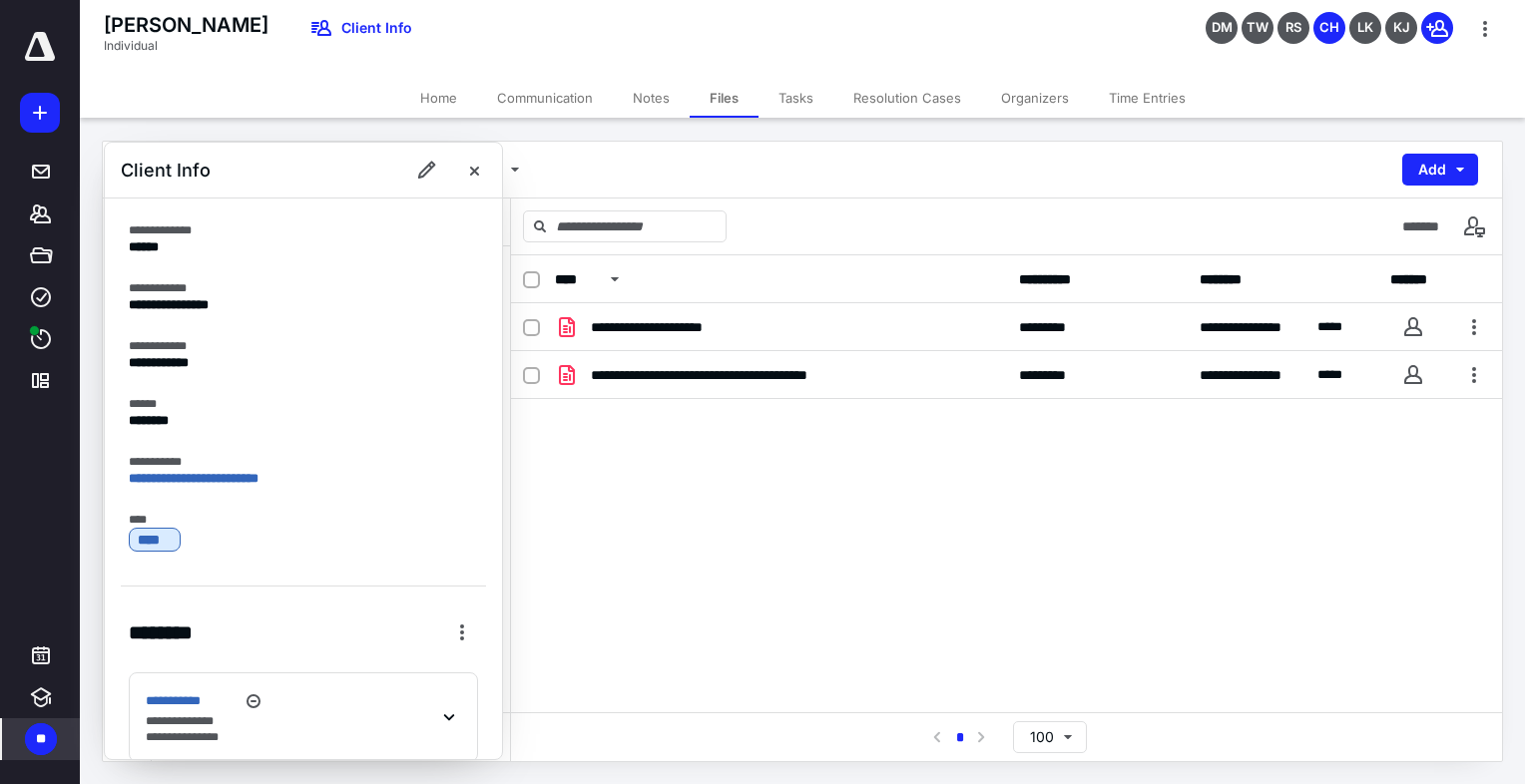 click on "[PERSON_NAME] Individual Client Info DM TW RS CH LK KJ" at bounding box center [802, 39] 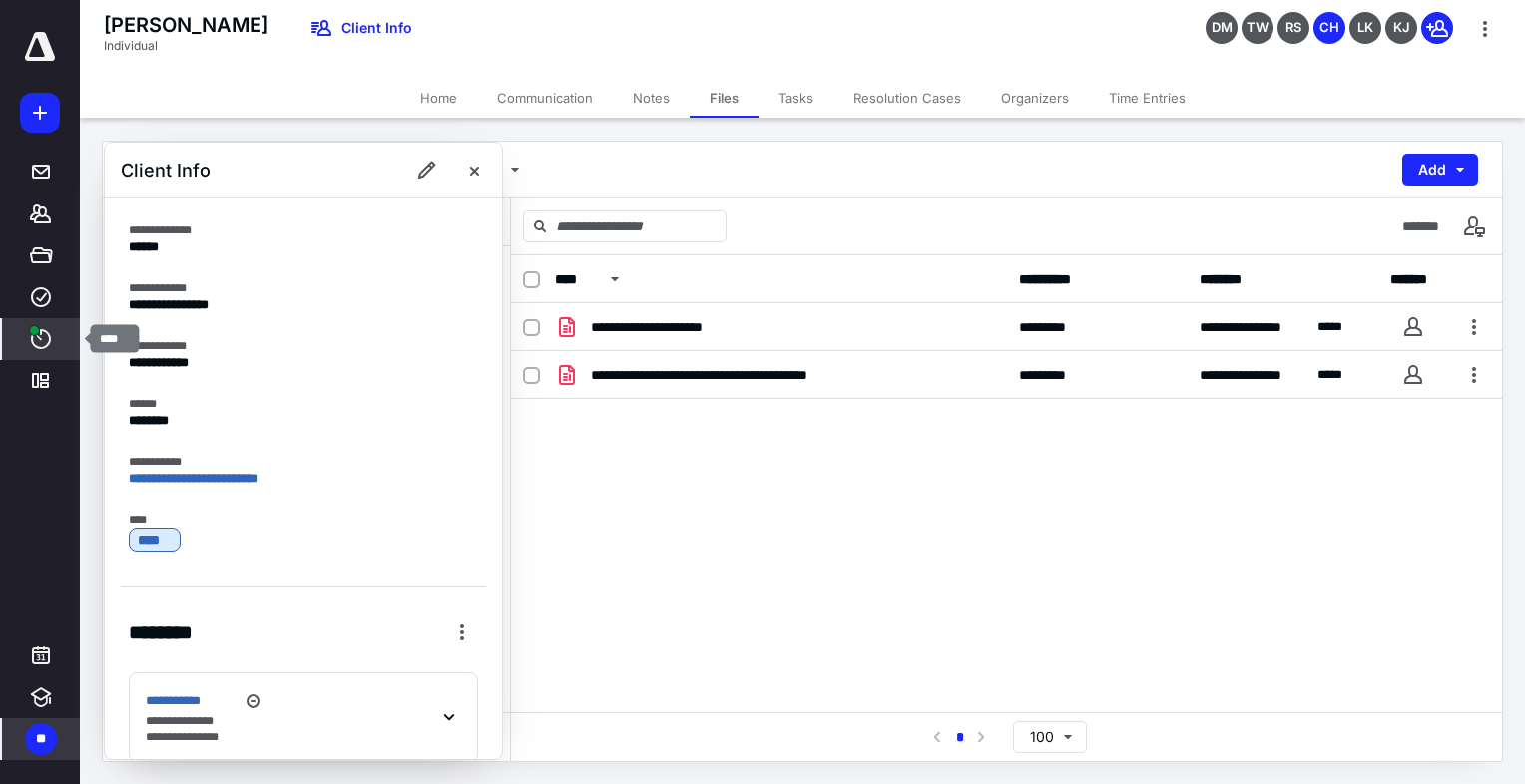 click 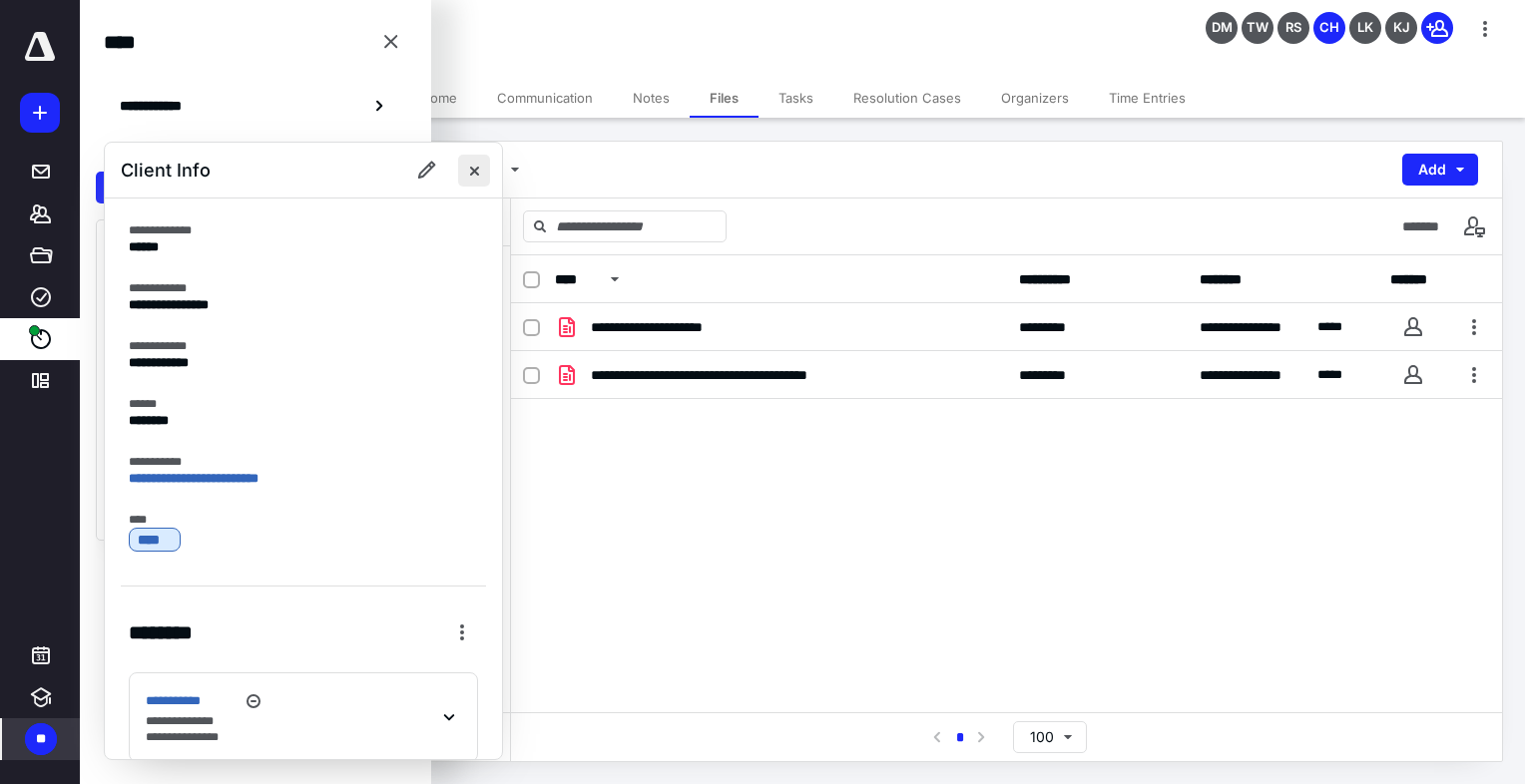 click at bounding box center (474, 171) 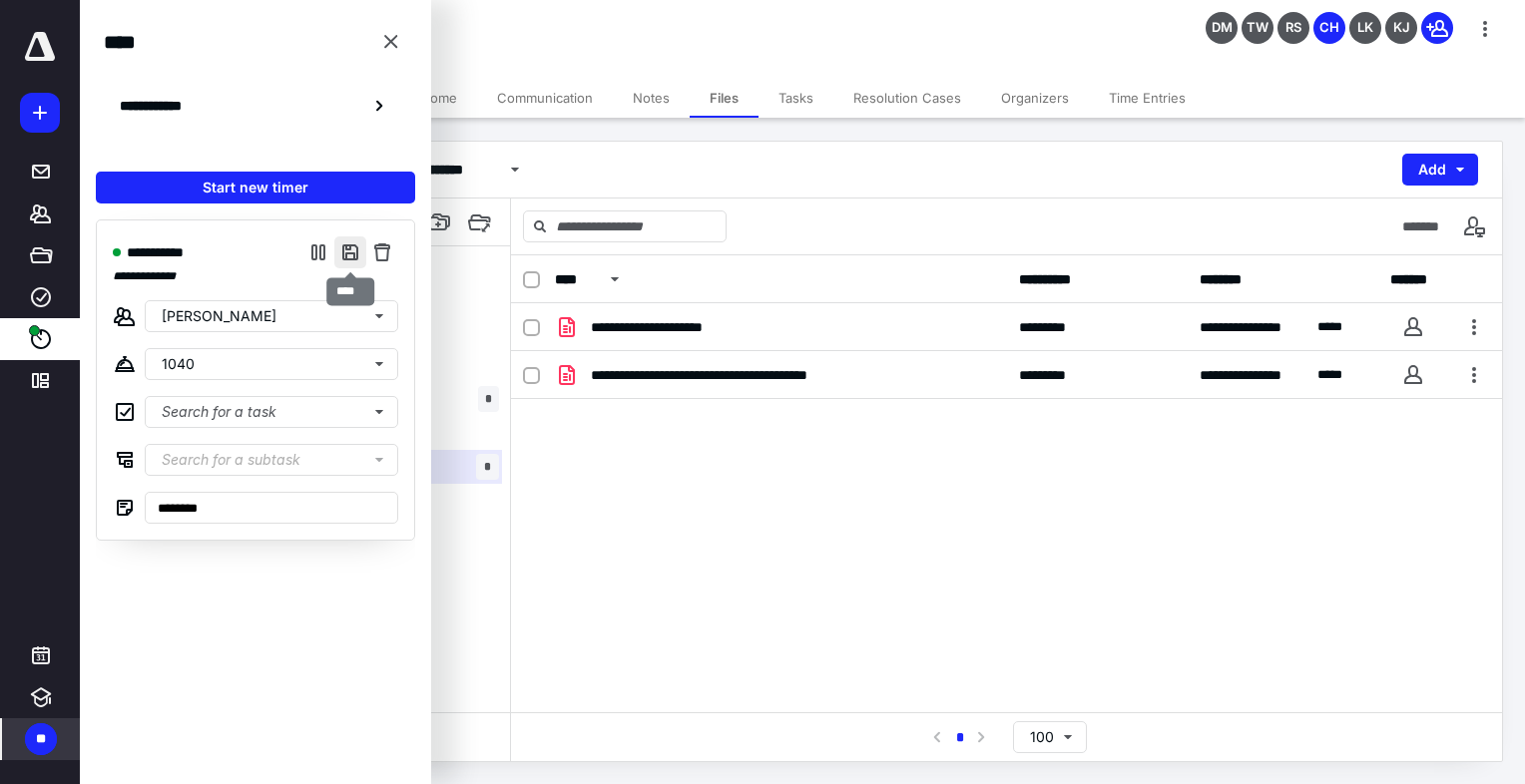 click at bounding box center (350, 252) 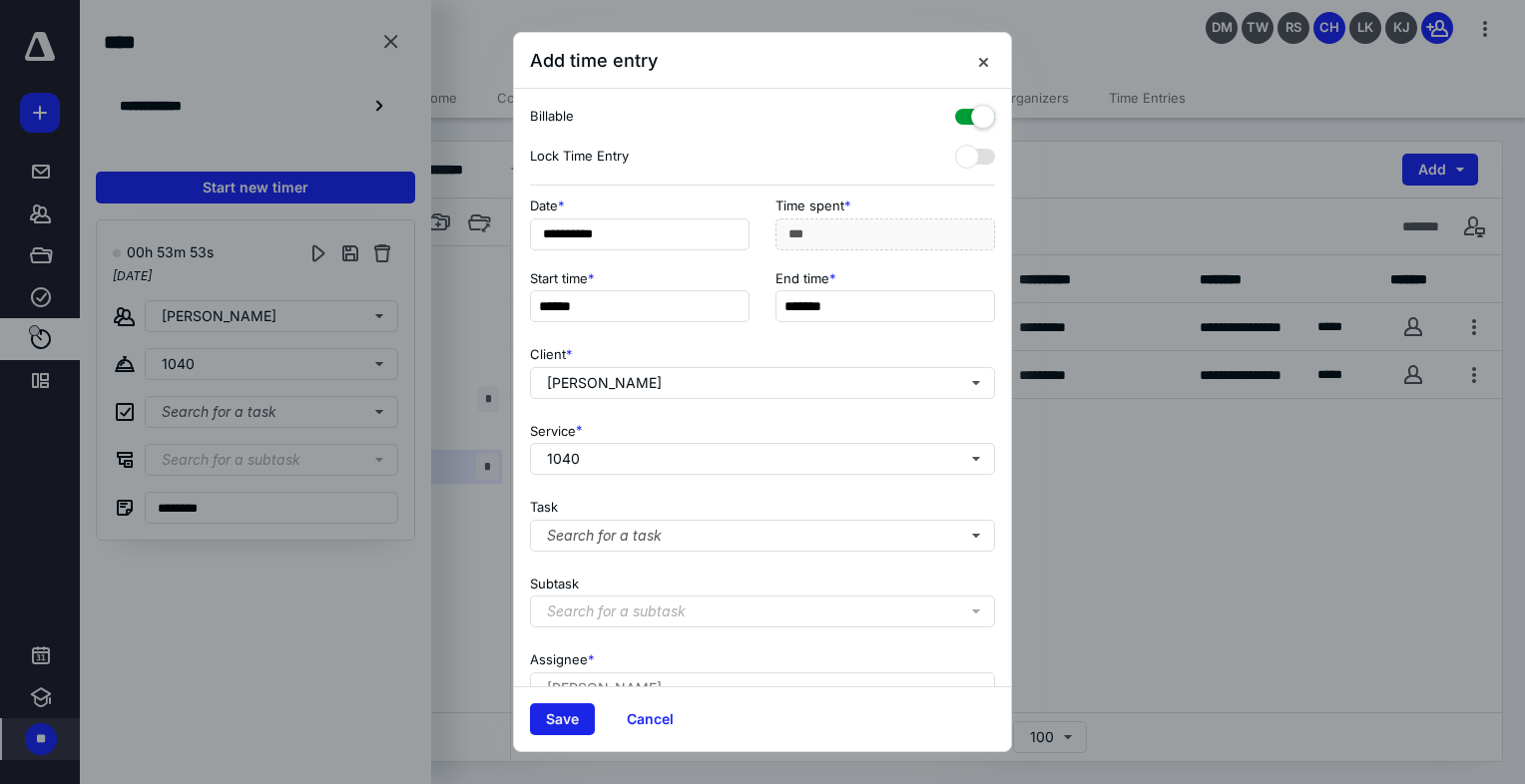 click on "Save" at bounding box center (562, 719) 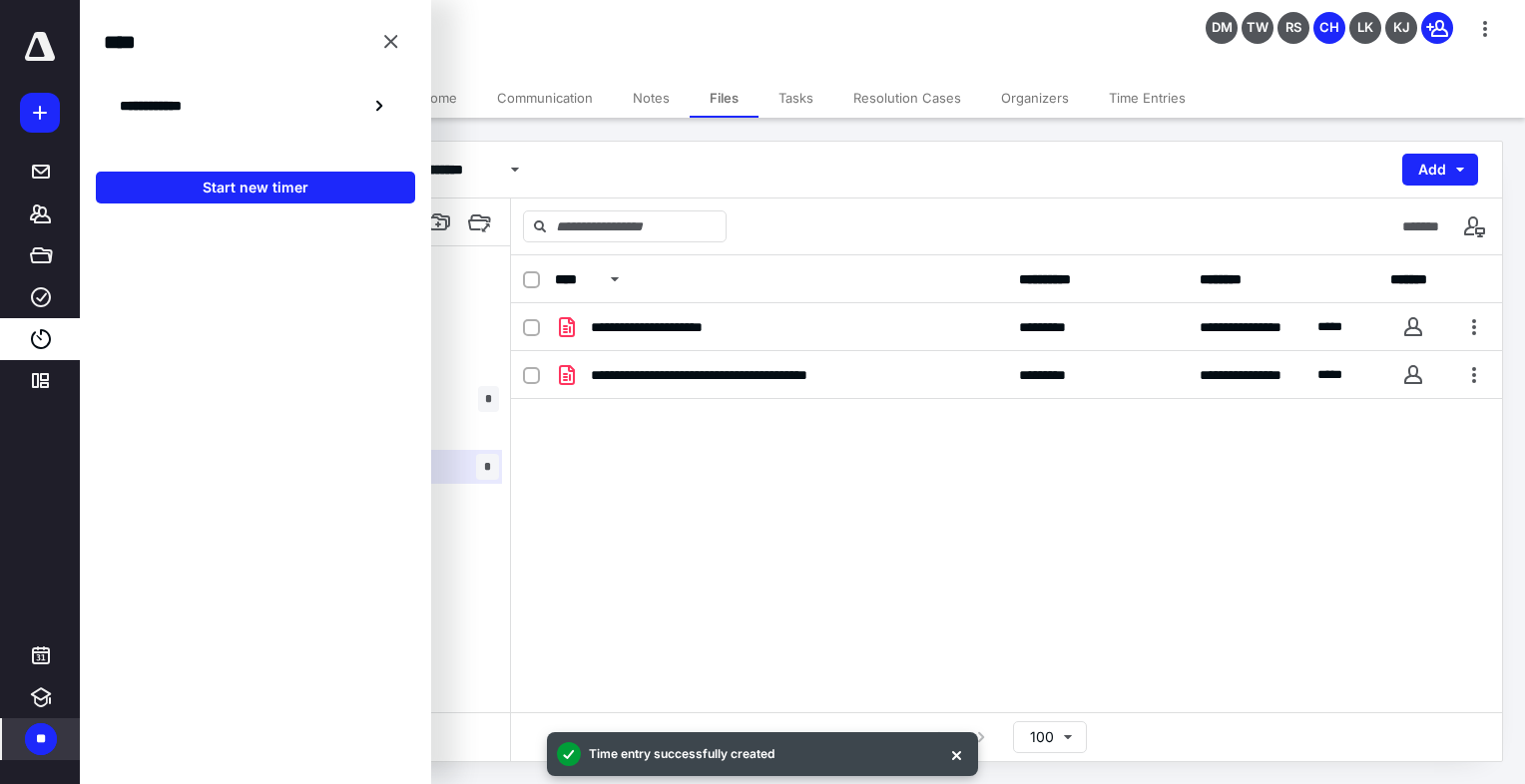 click on "**********" at bounding box center [1006, 453] 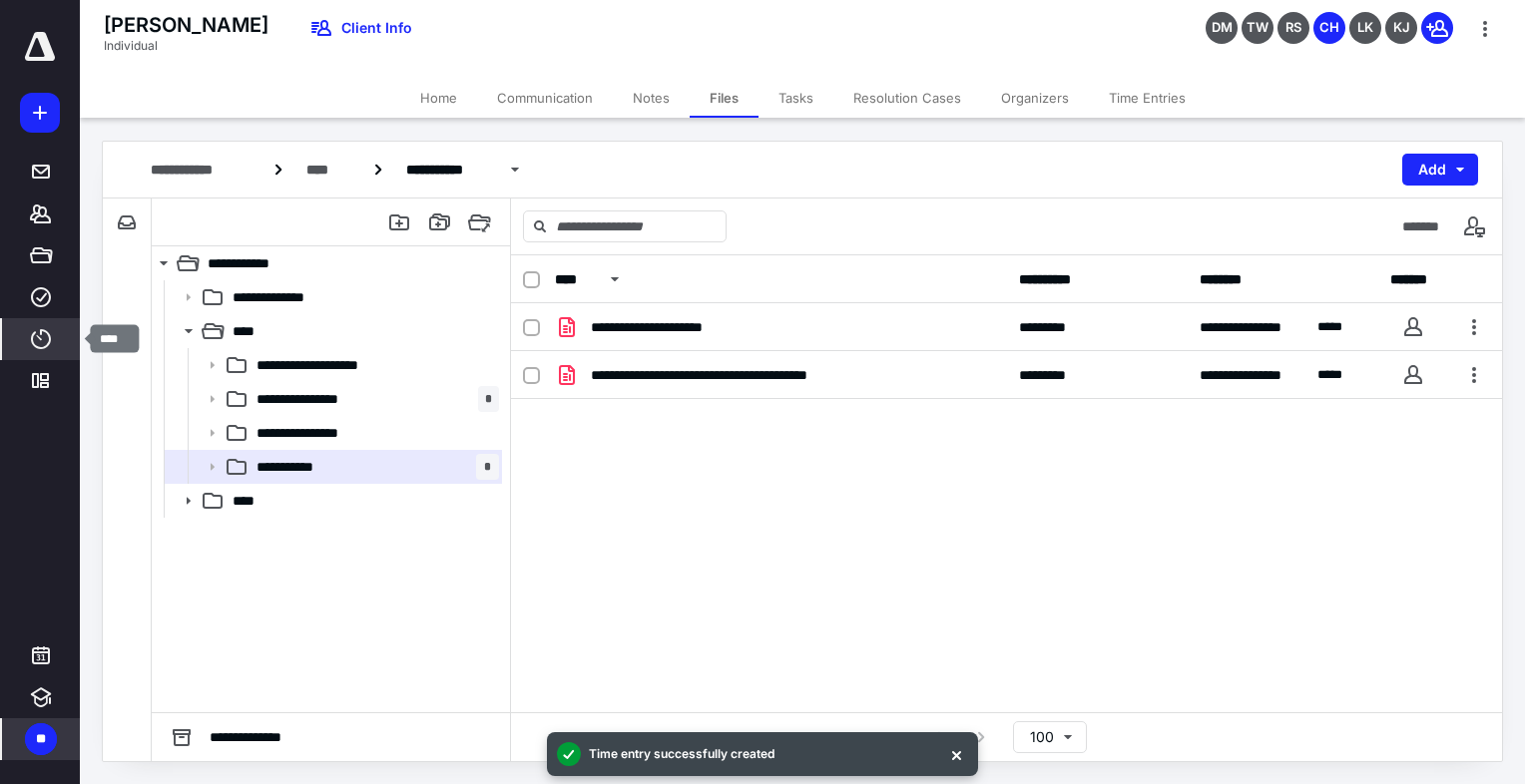 click 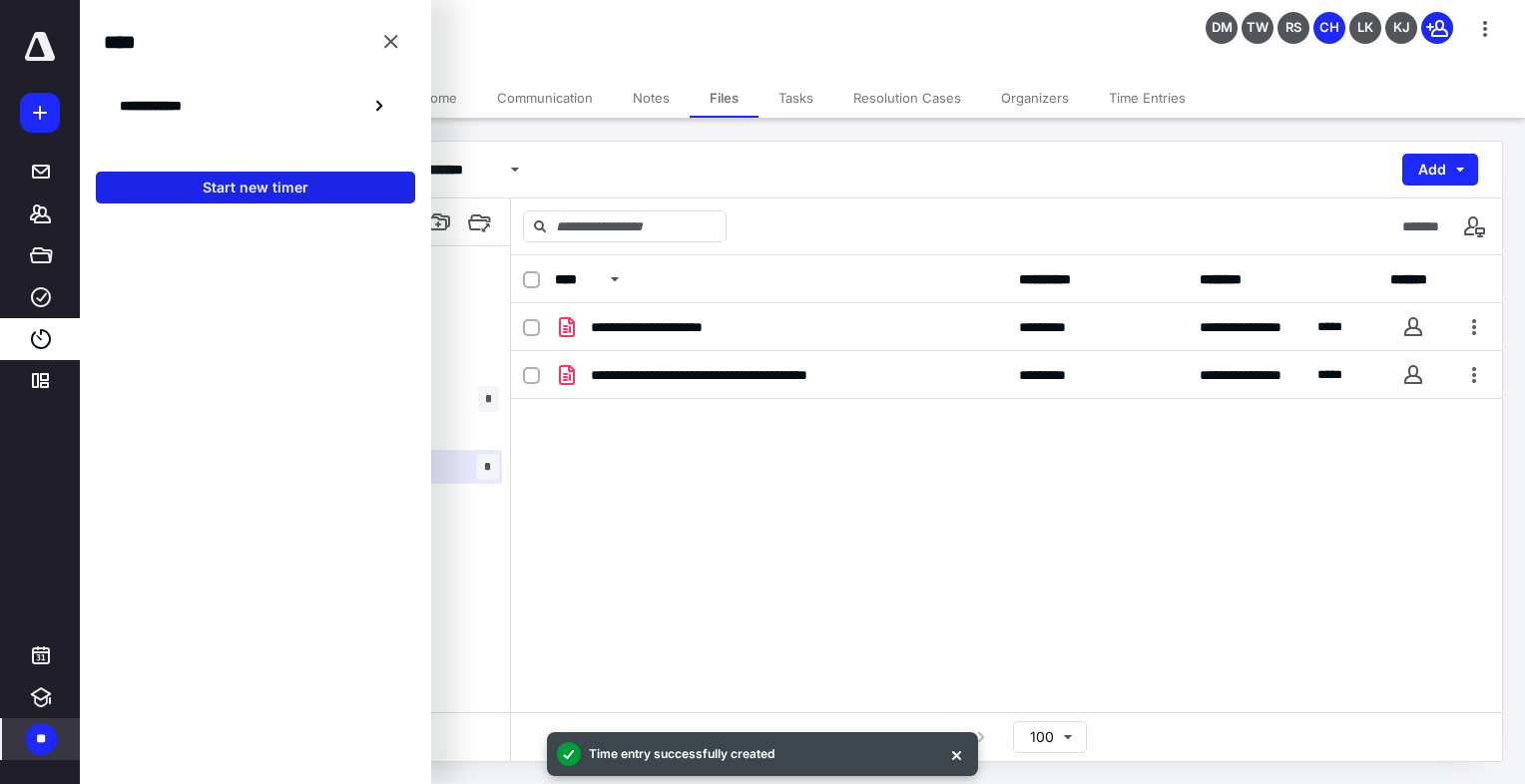 click on "Start new timer" at bounding box center (255, 188) 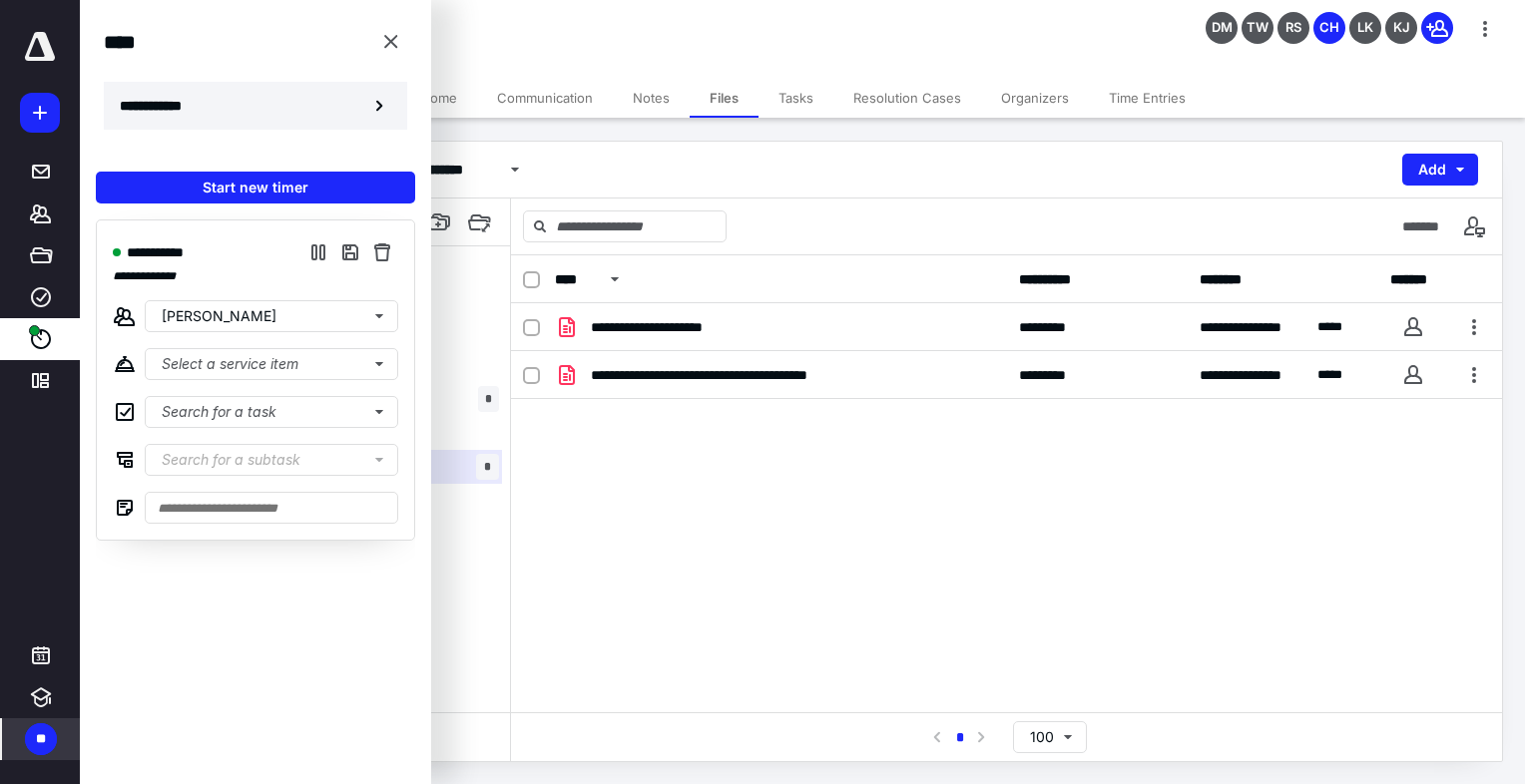 click on "**********" at bounding box center (162, 106) 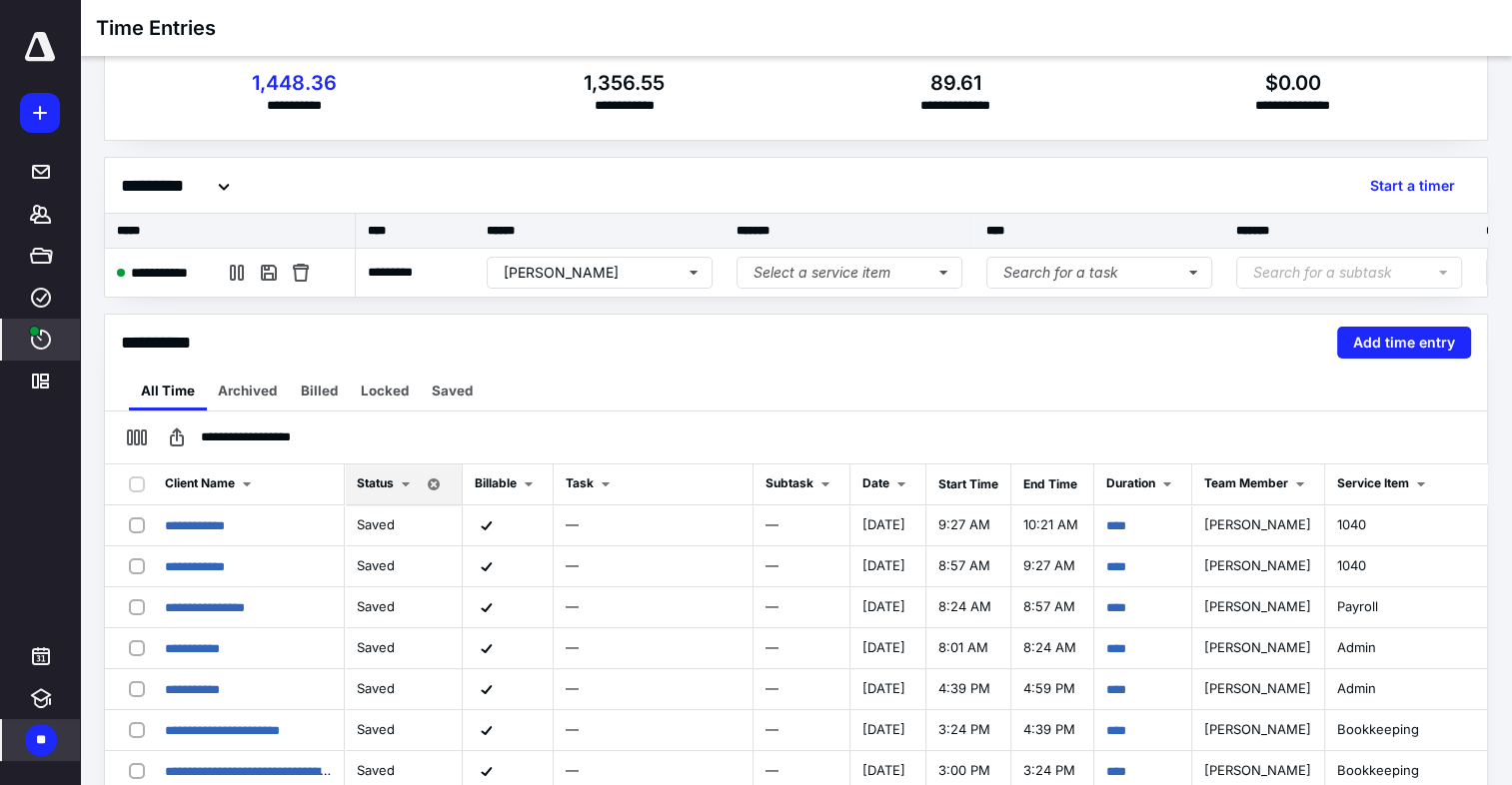 scroll, scrollTop: 100, scrollLeft: 0, axis: vertical 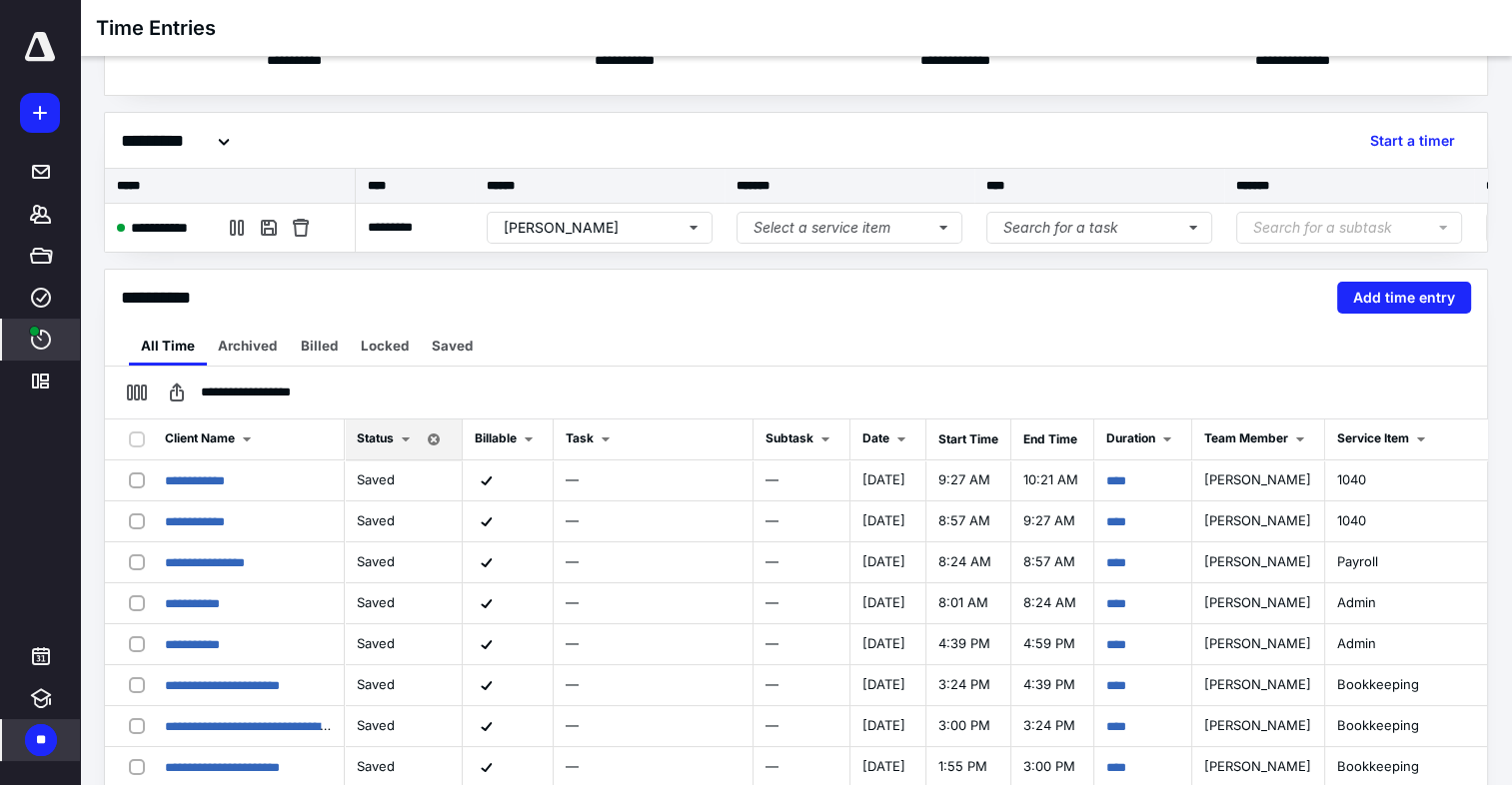 click on "**********" at bounding box center [795, 298] 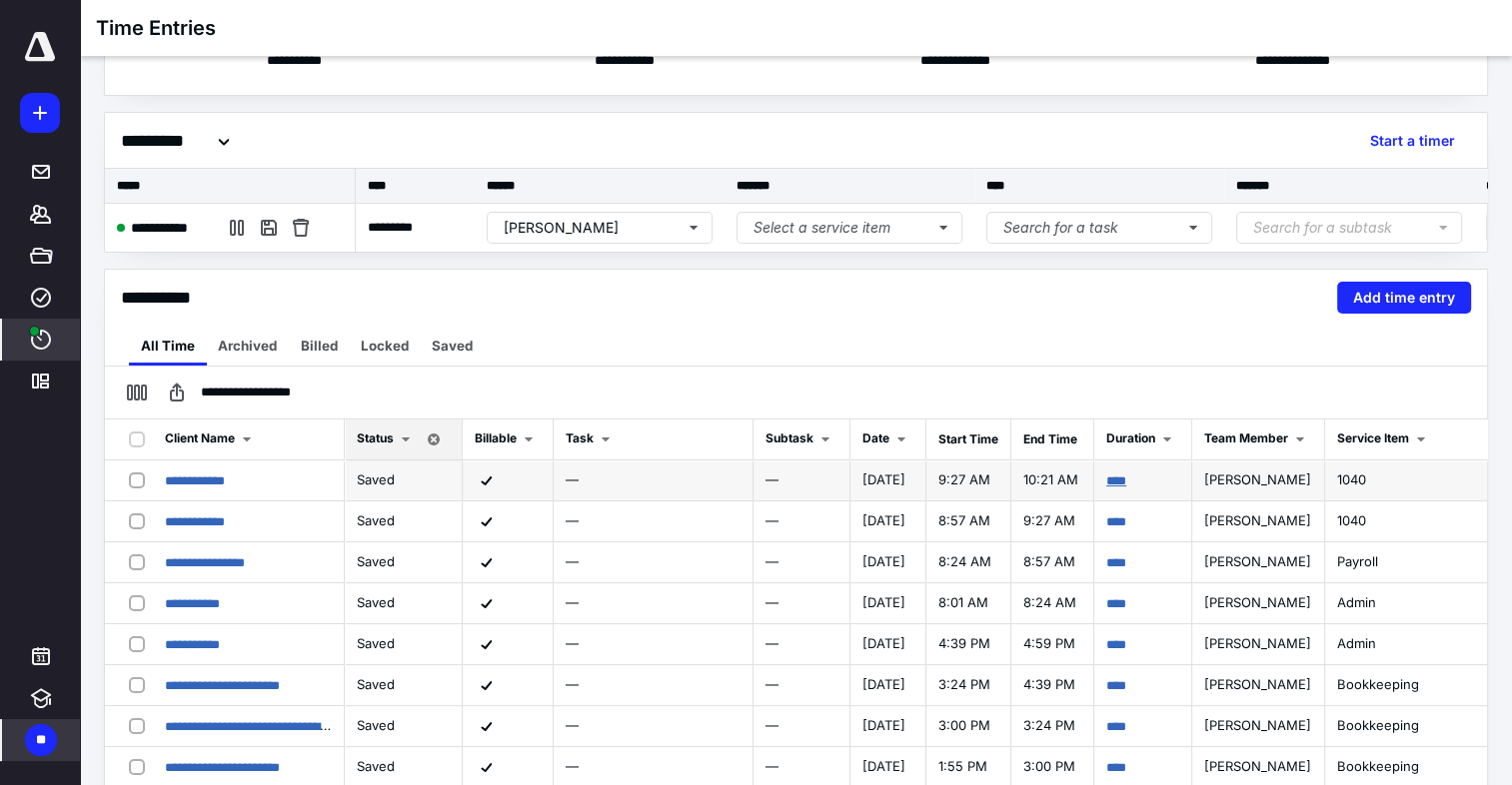click on "****" at bounding box center (1116, 480) 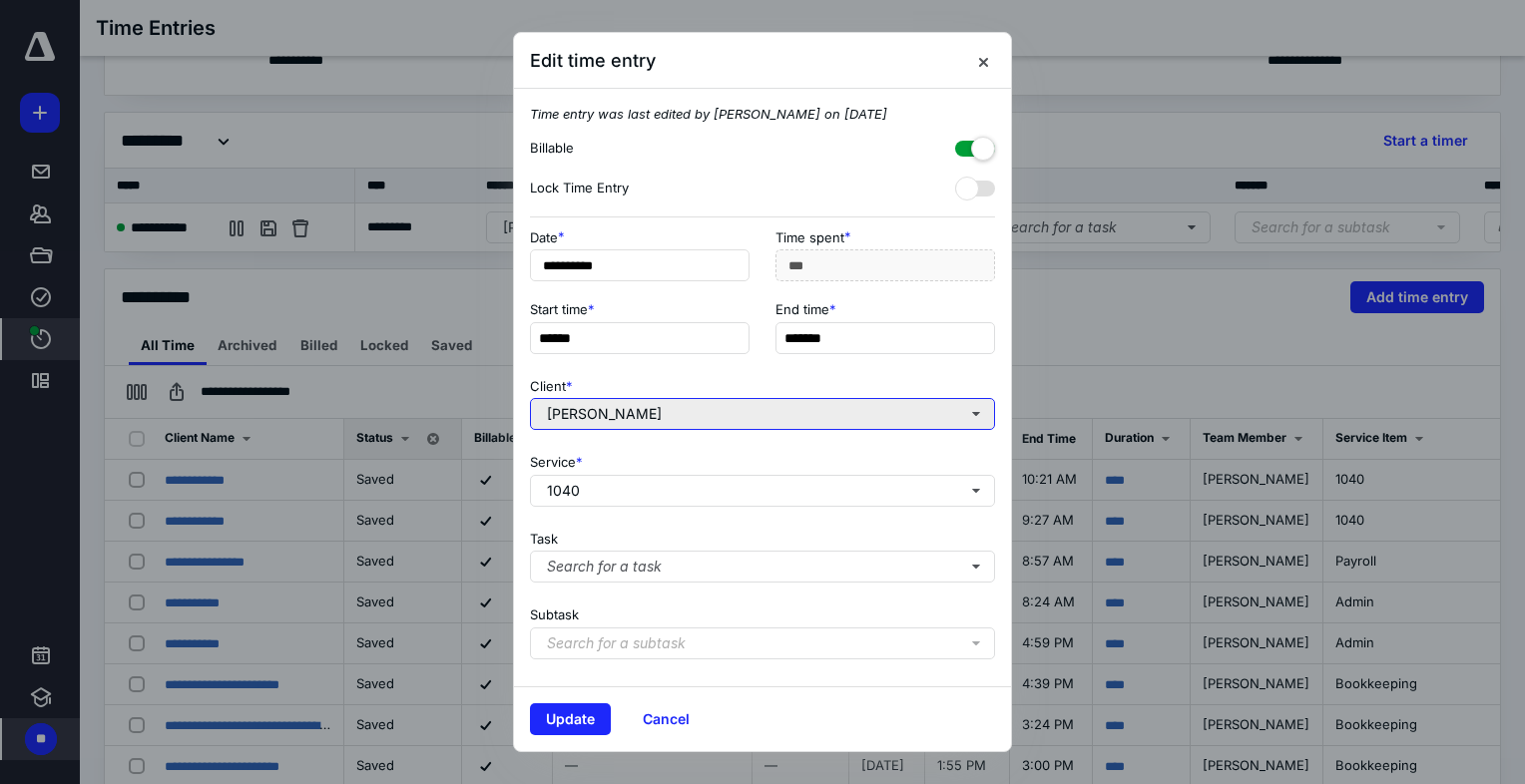 click on "[PERSON_NAME]" at bounding box center [762, 414] 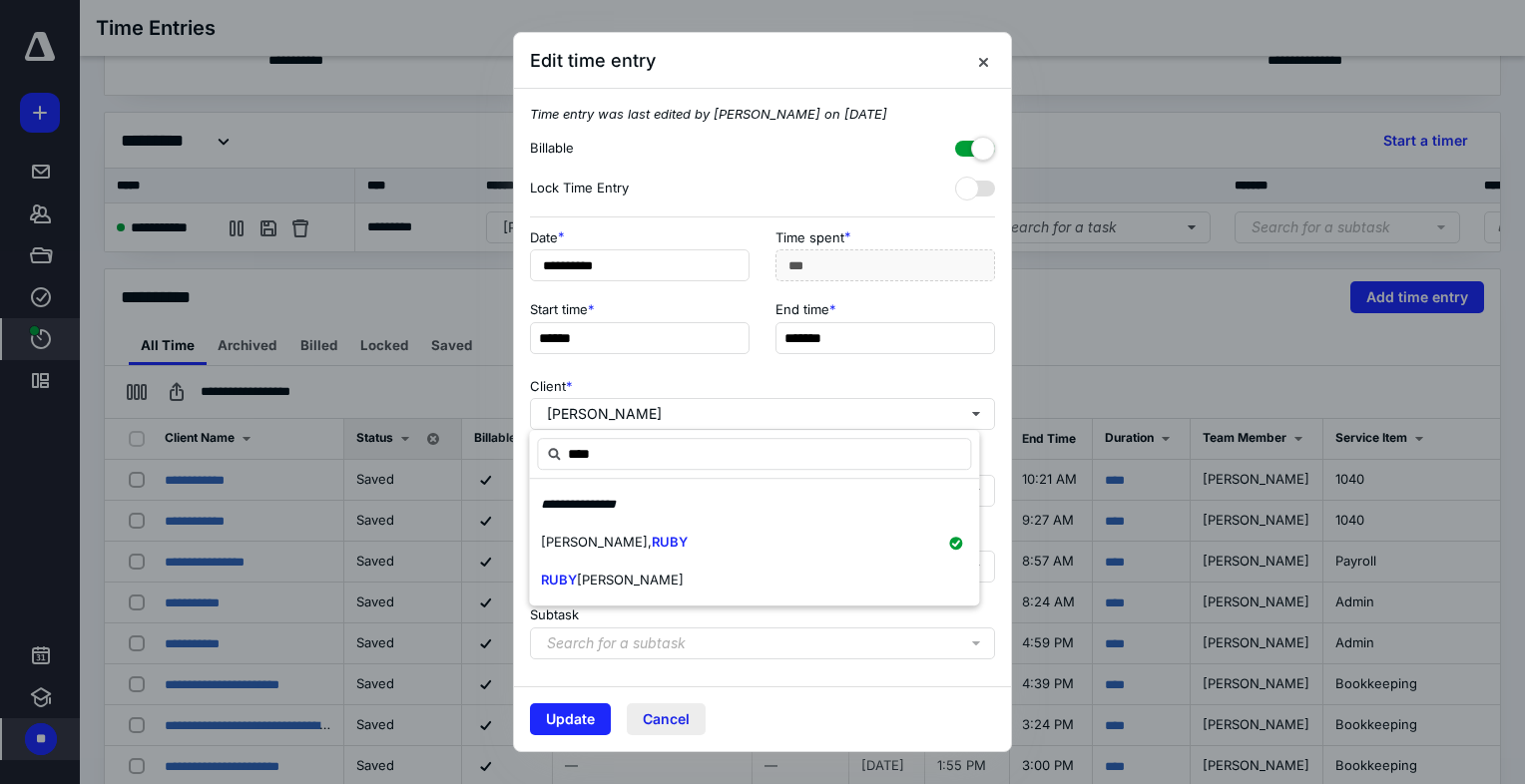 type on "****" 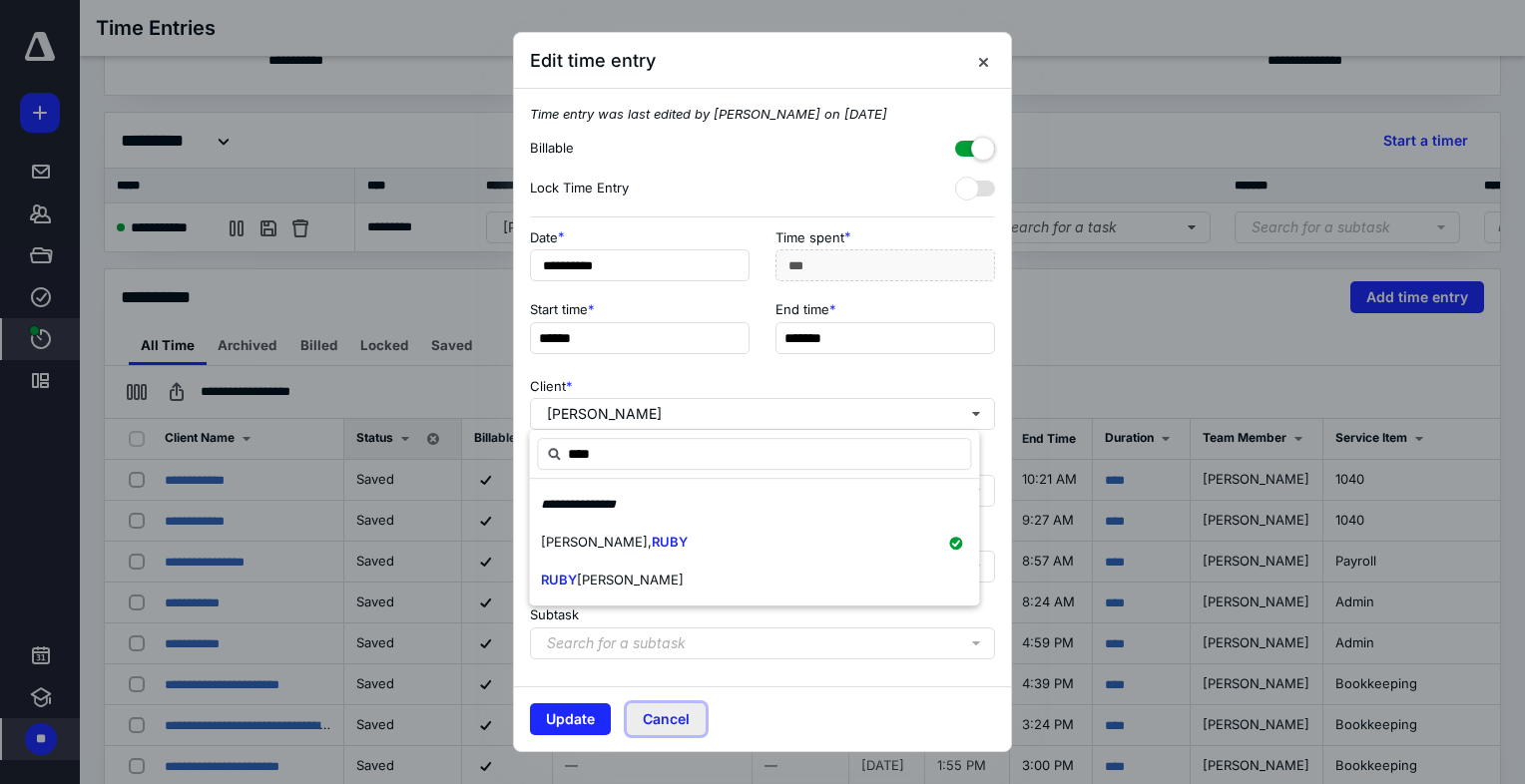 click on "Cancel" at bounding box center (666, 719) 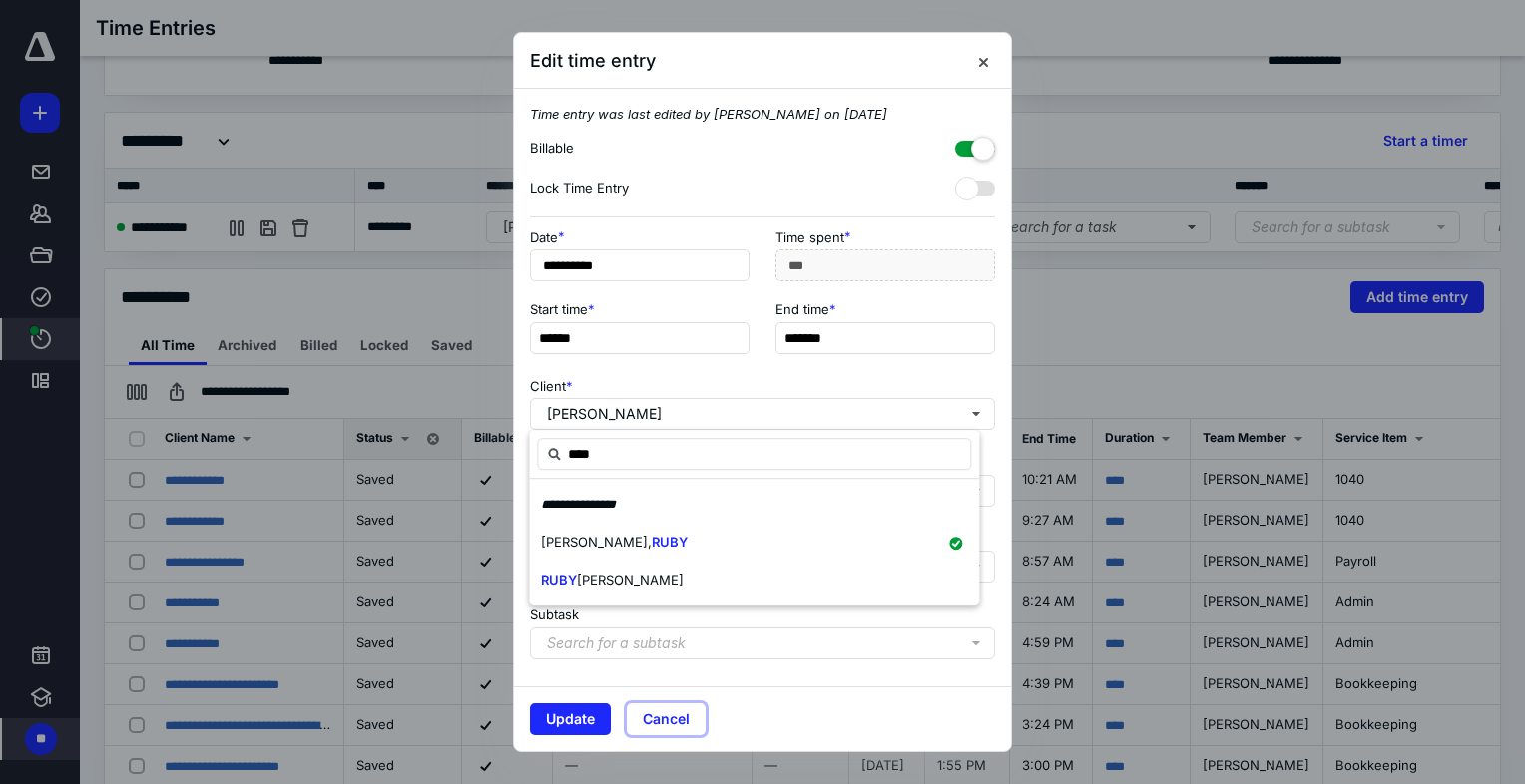 type 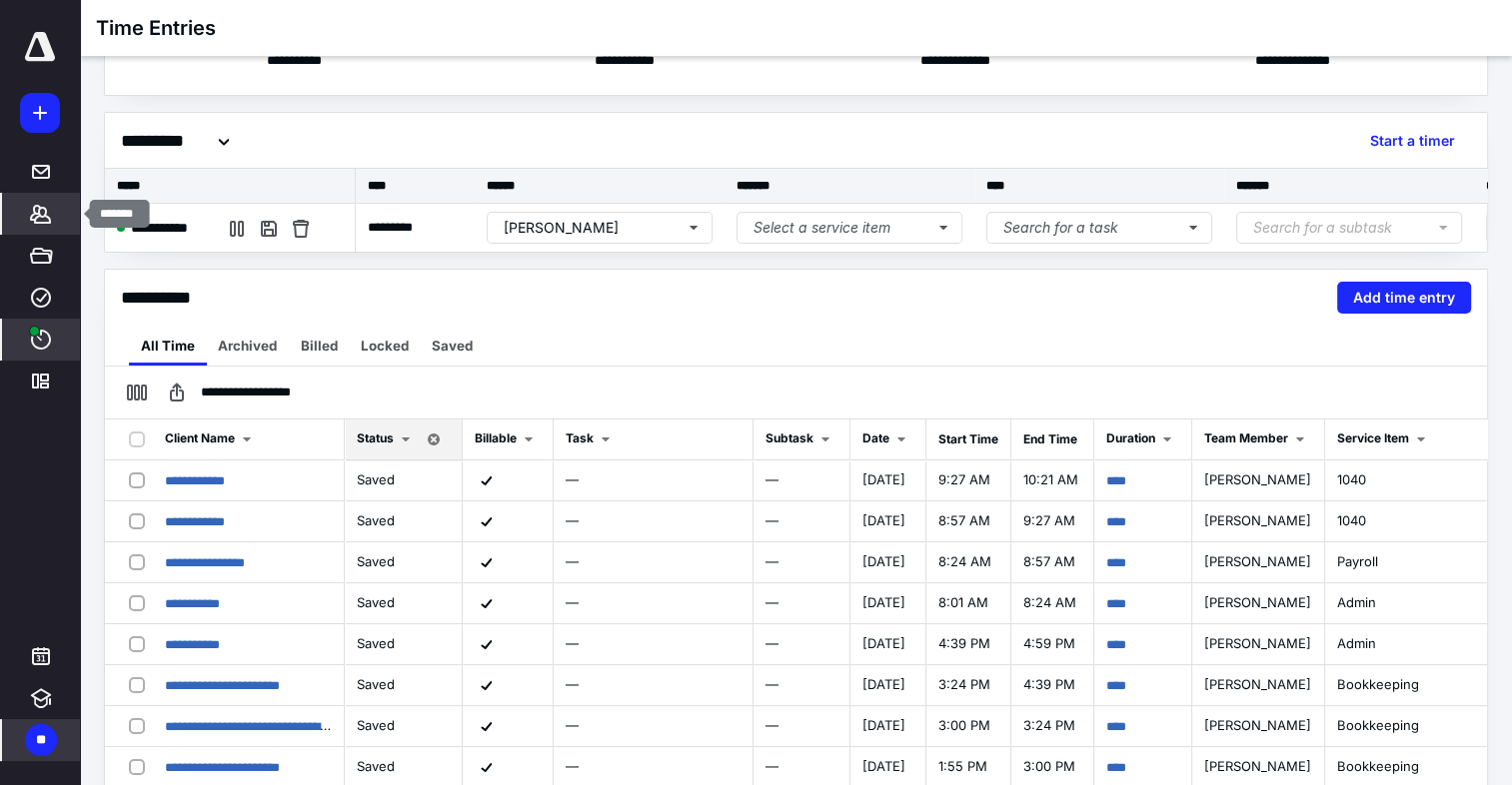 click 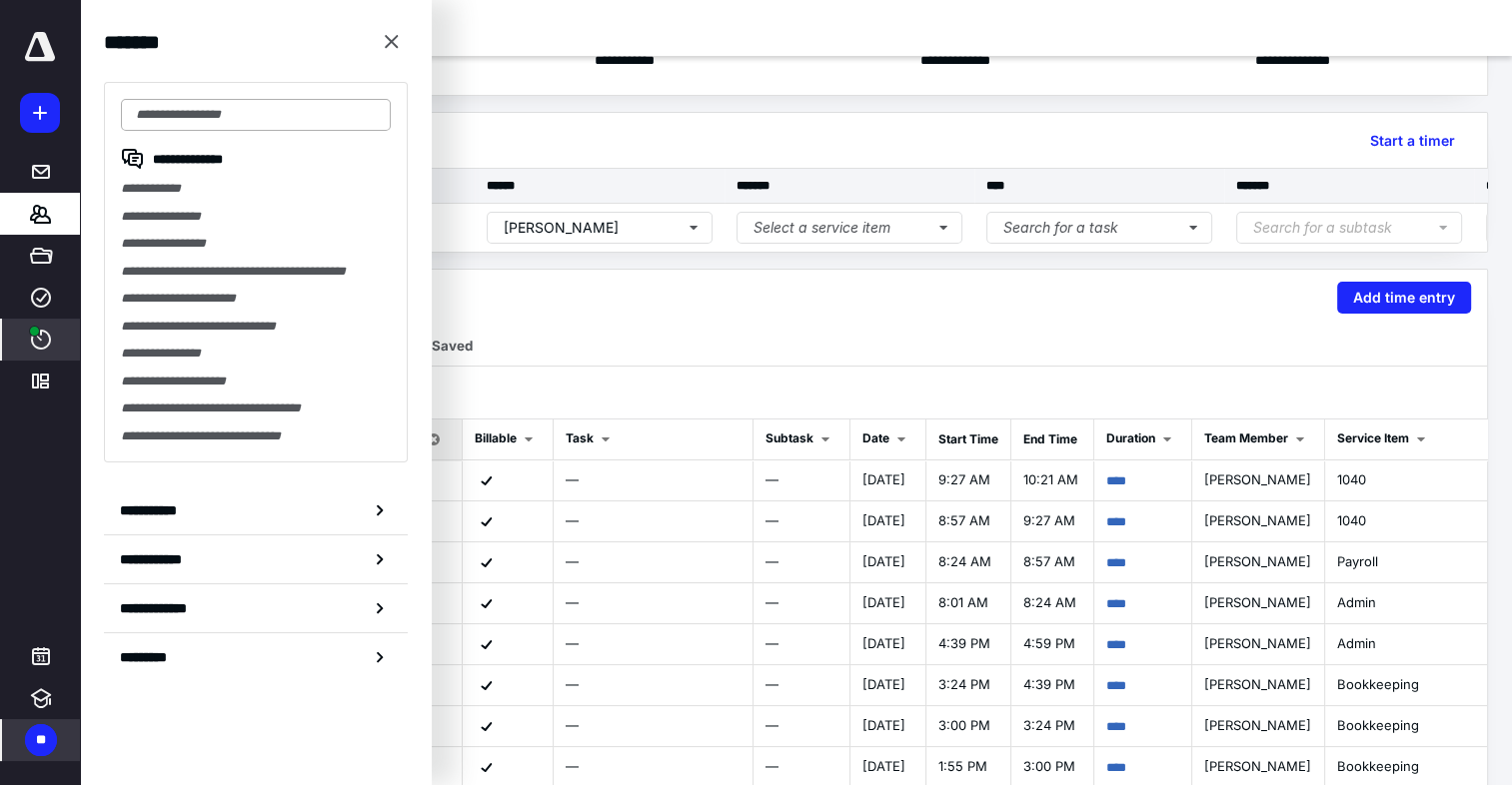 click at bounding box center [256, 115] 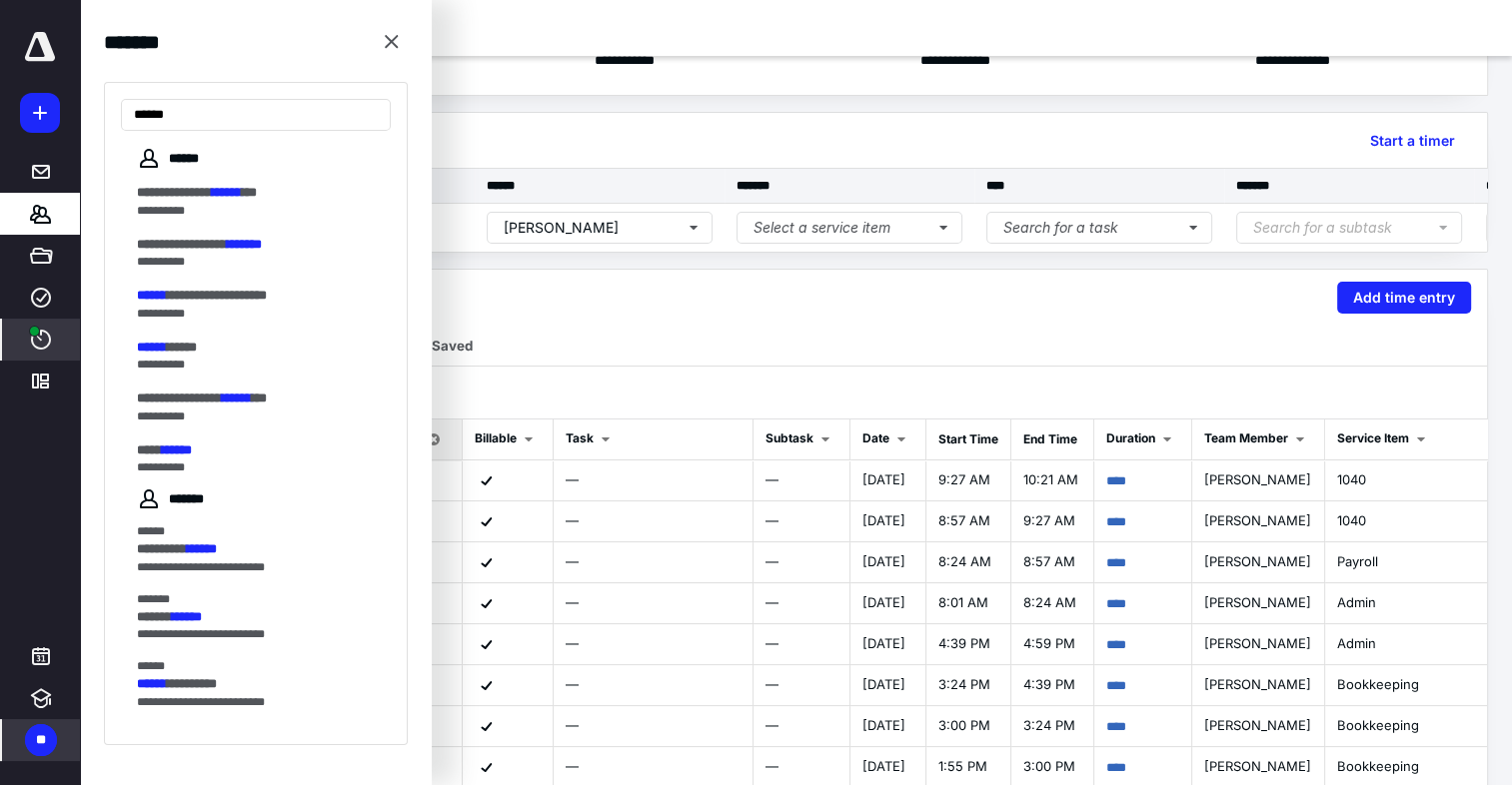 type on "******" 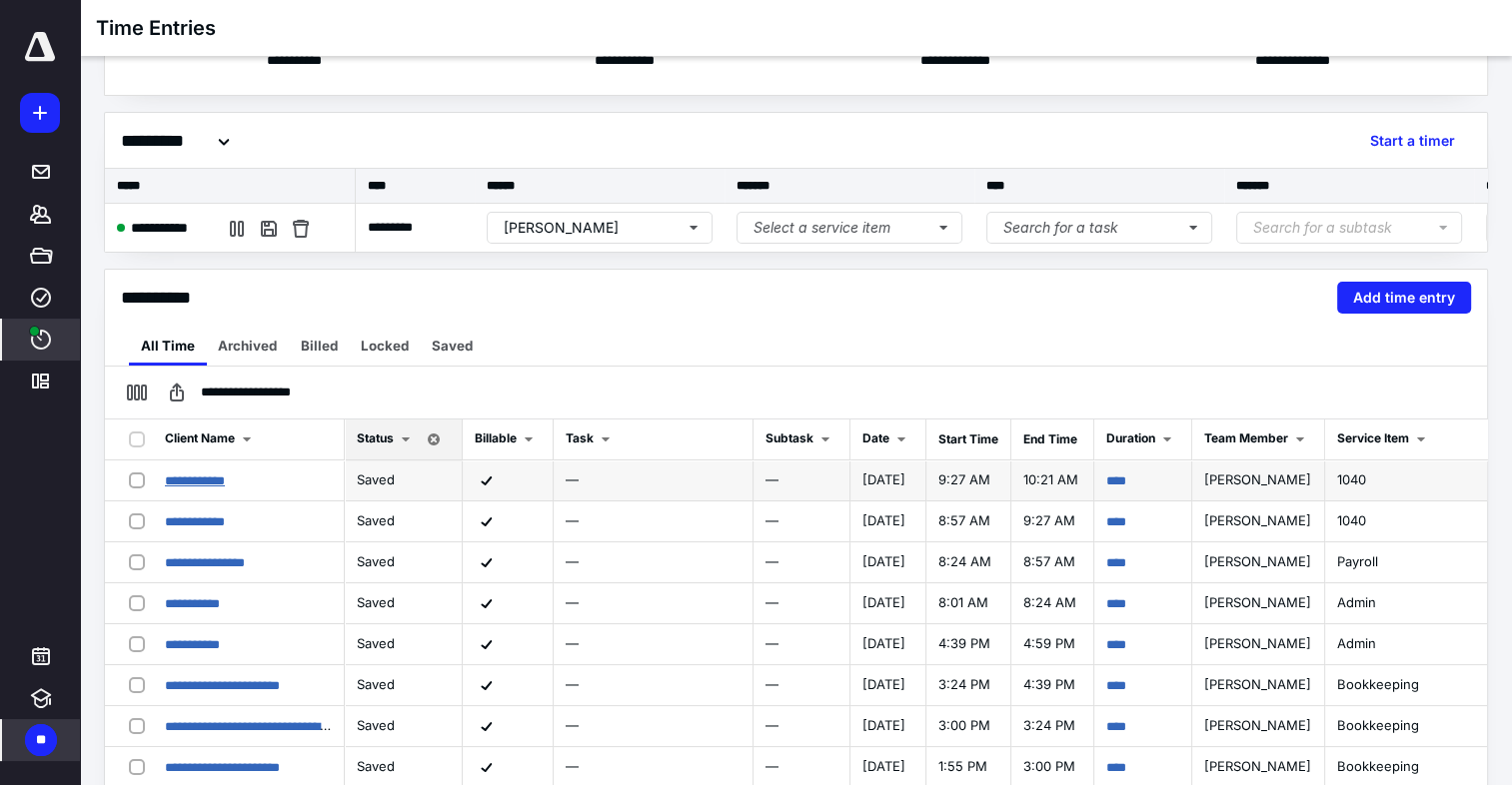 click on "**********" at bounding box center [195, 480] 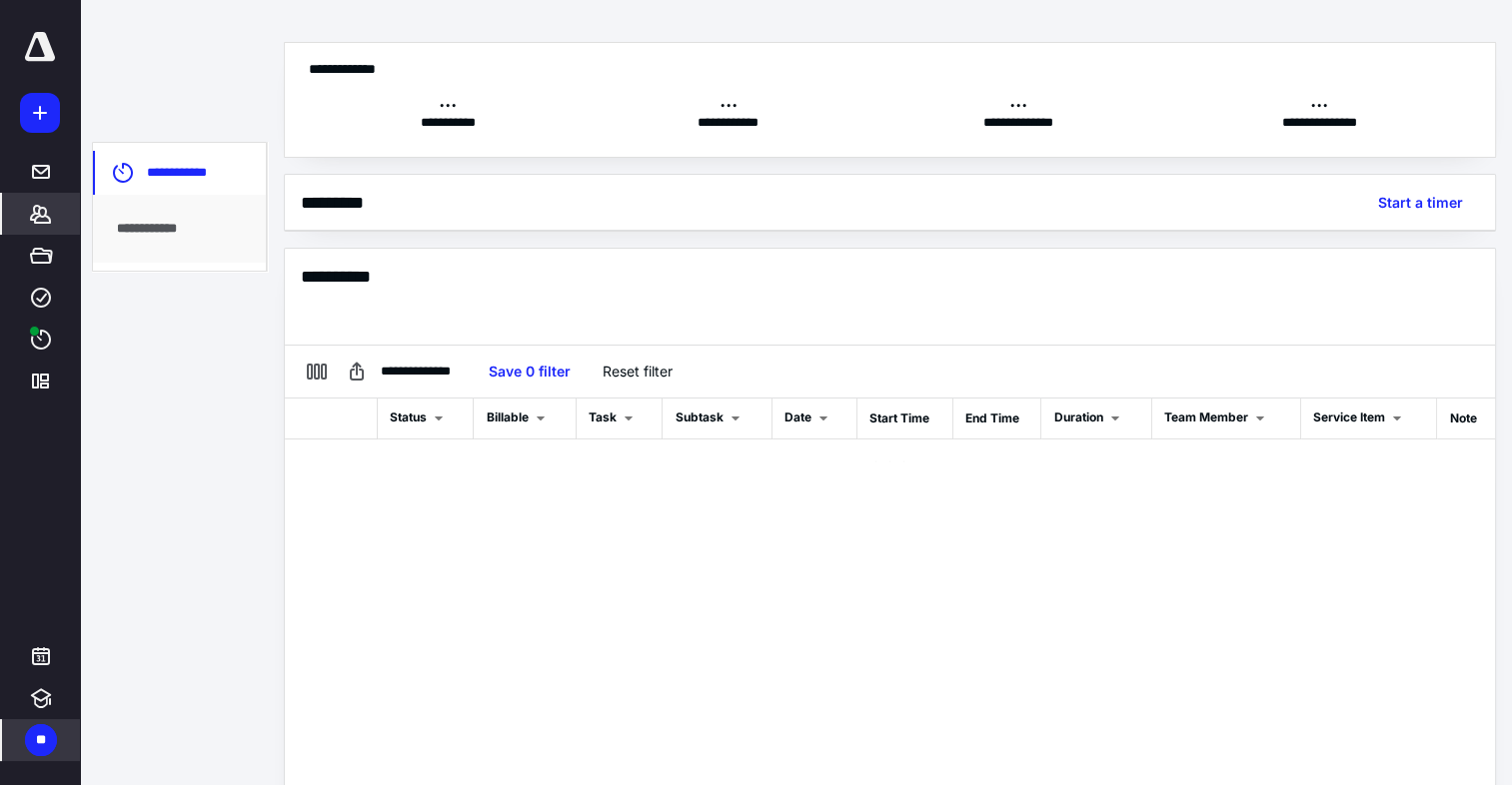 scroll, scrollTop: 162, scrollLeft: 0, axis: vertical 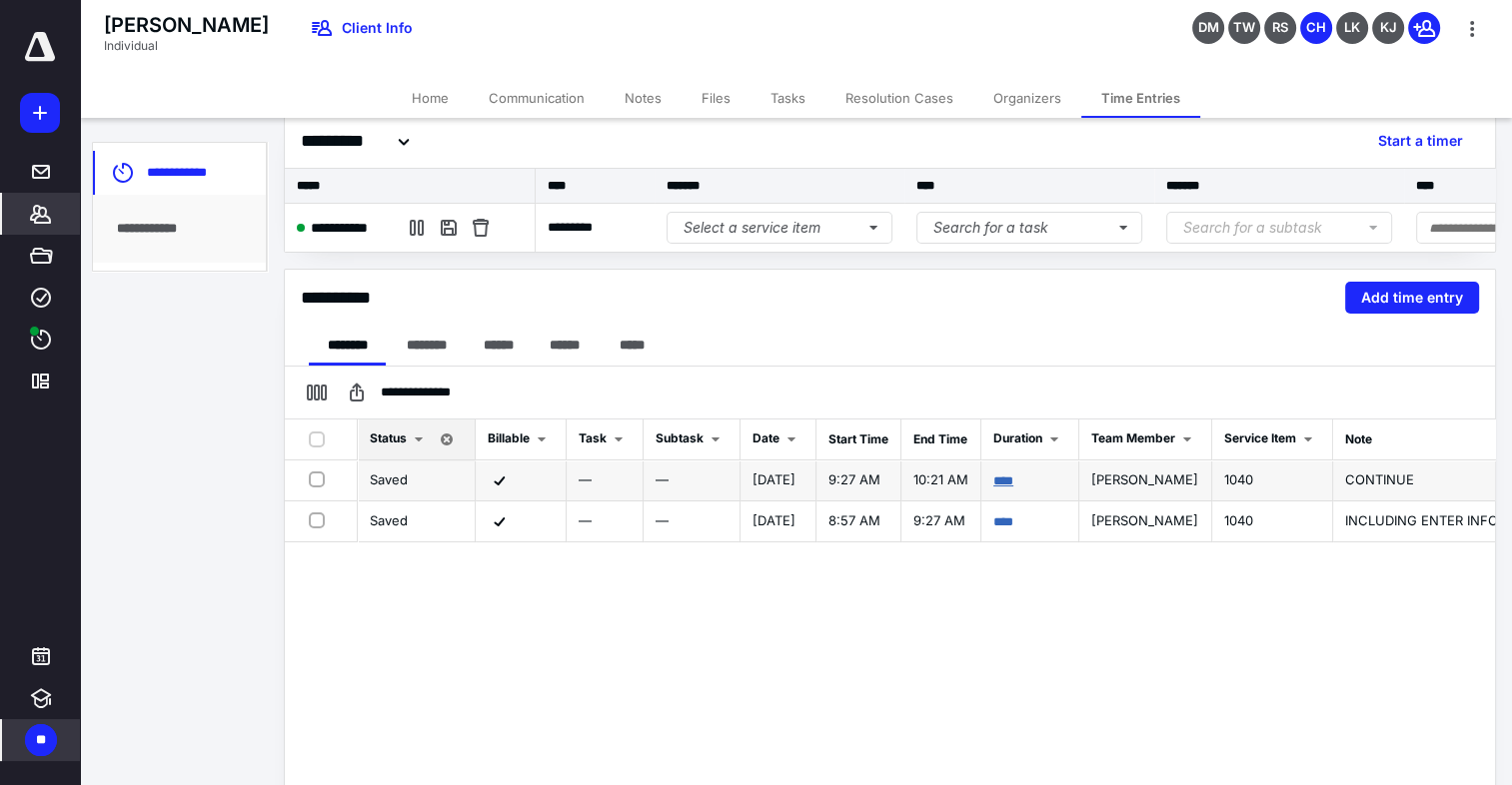 click on "****" at bounding box center [1003, 480] 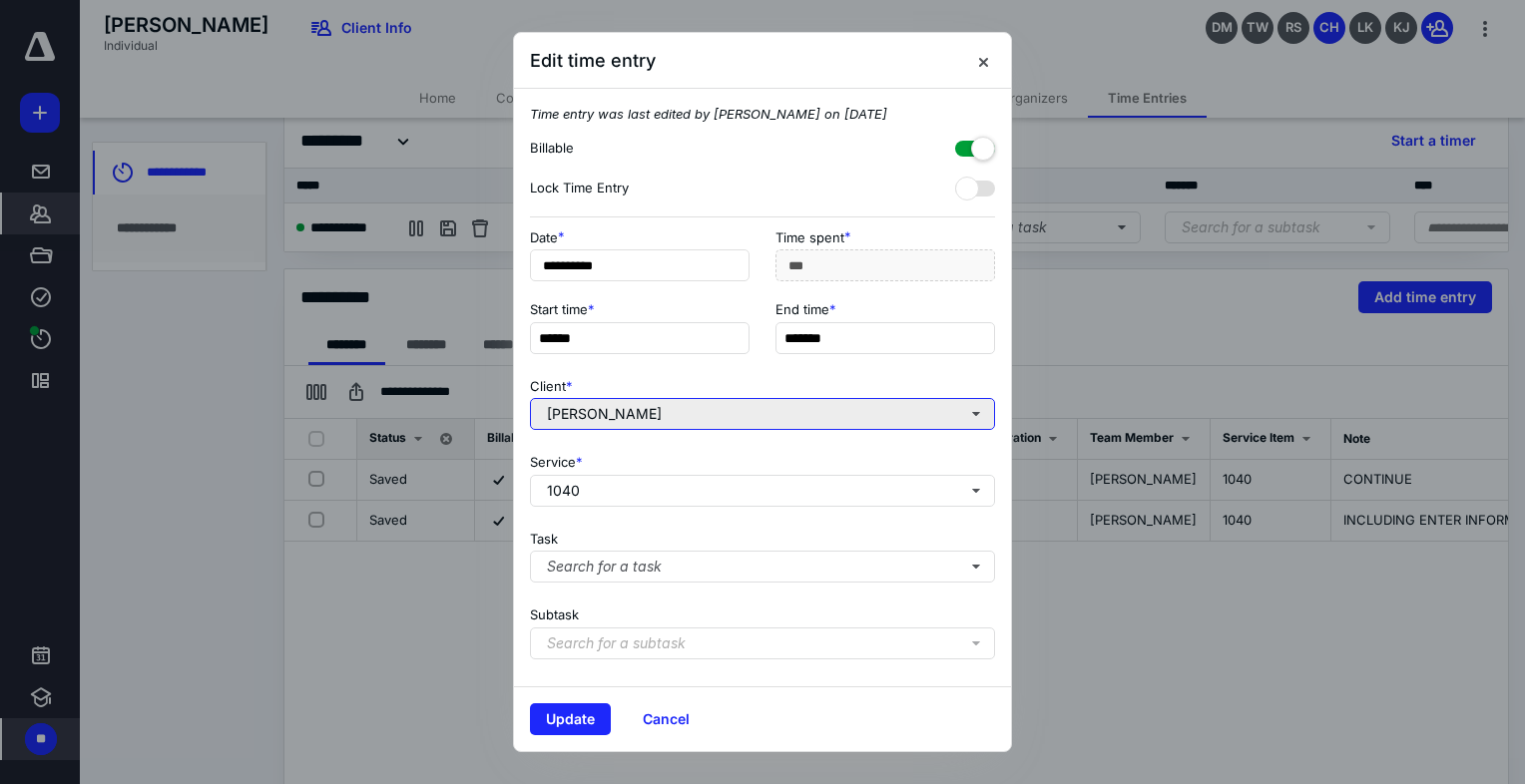 click on "[PERSON_NAME]" at bounding box center (762, 414) 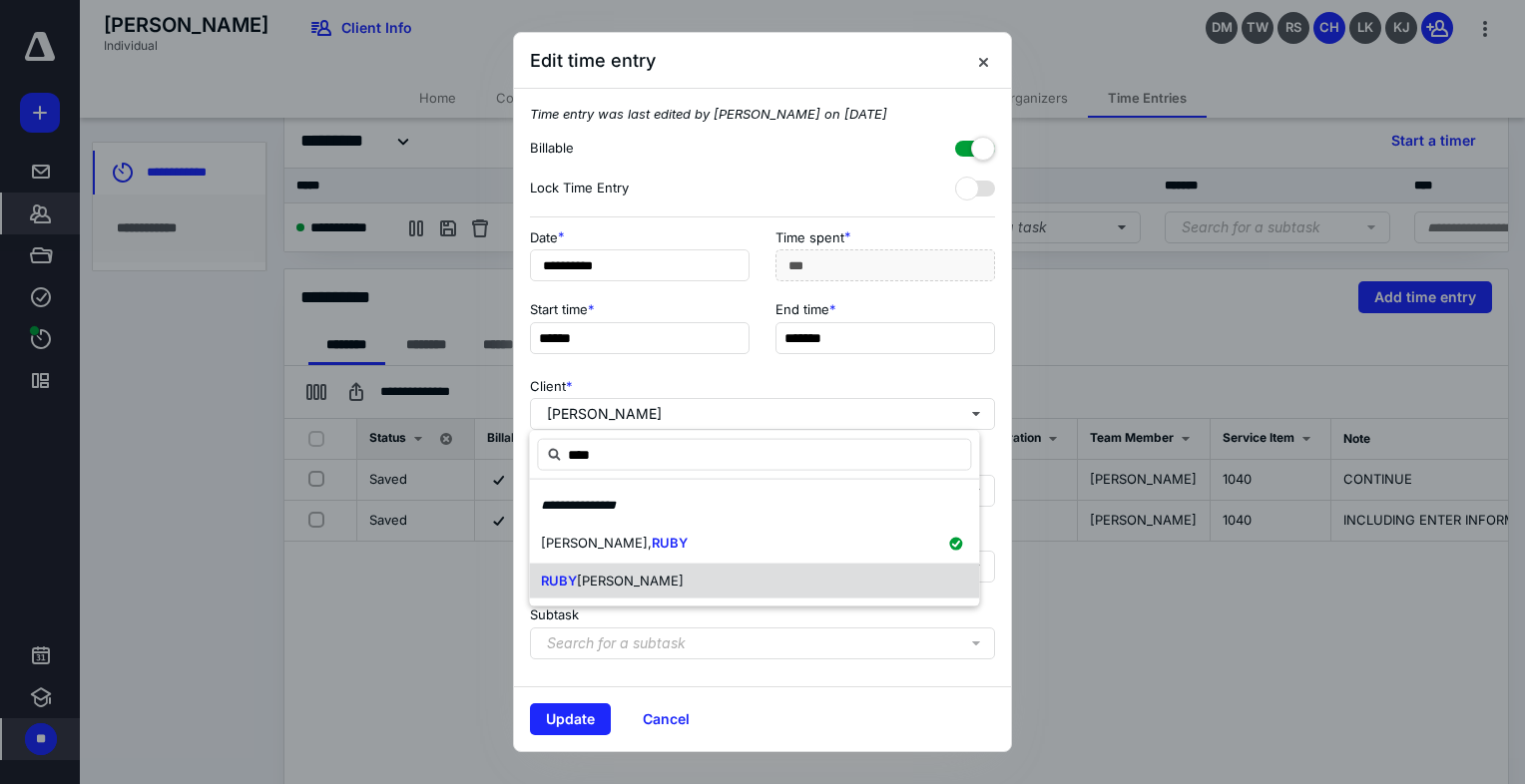 click on "RUBY" at bounding box center (559, 580) 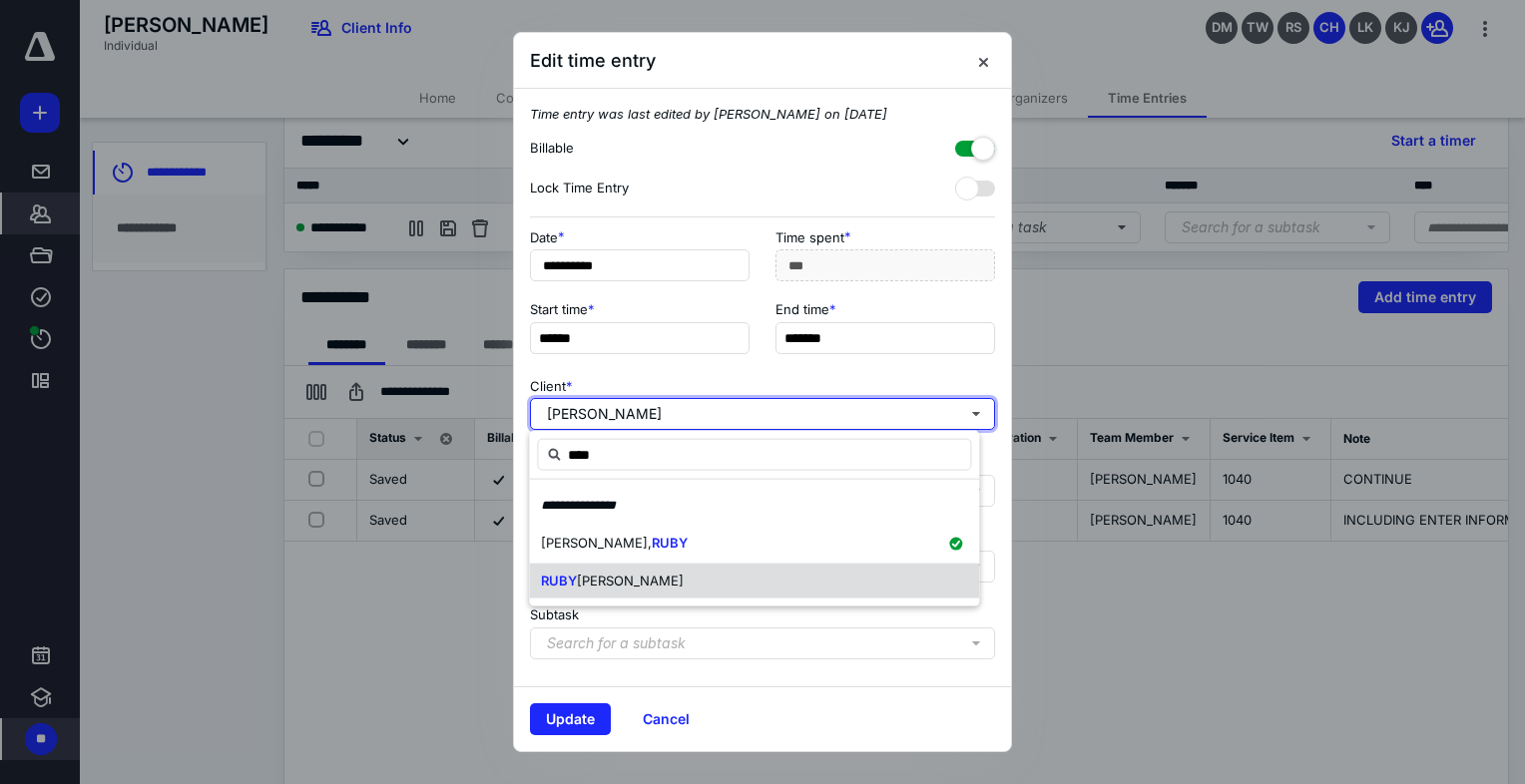 type 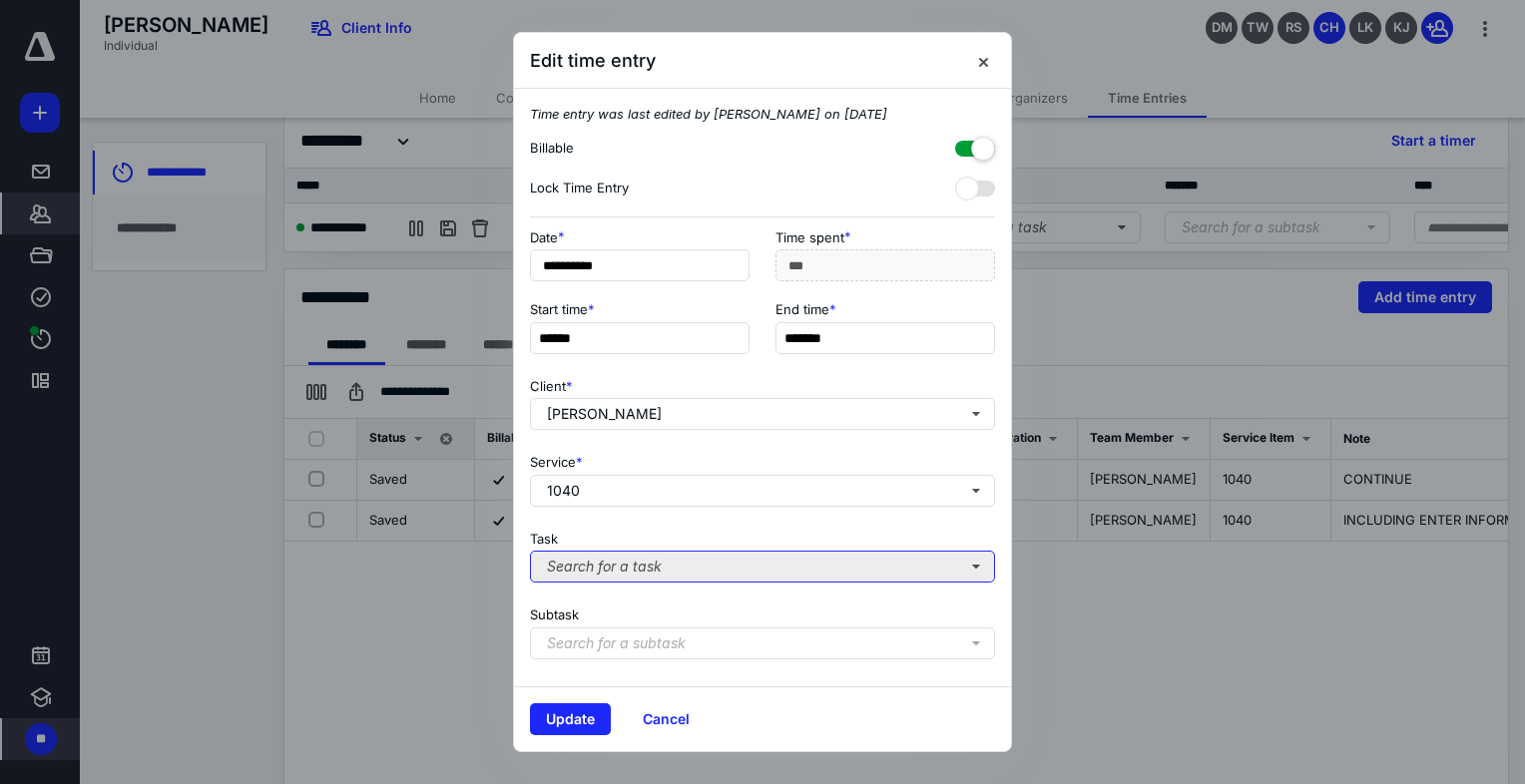 click on "Search for a task" at bounding box center (762, 567) 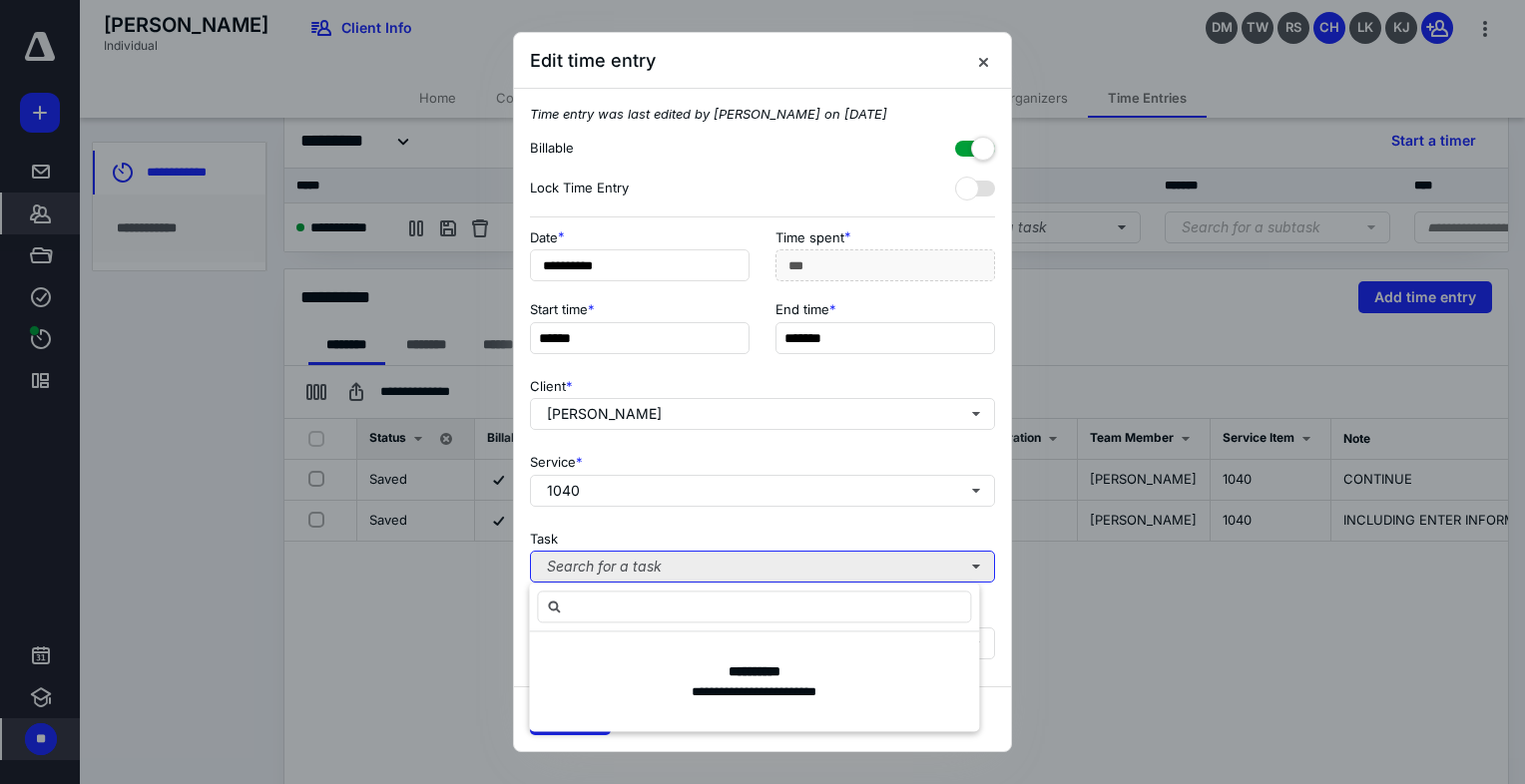 click on "Search for a task" at bounding box center (762, 567) 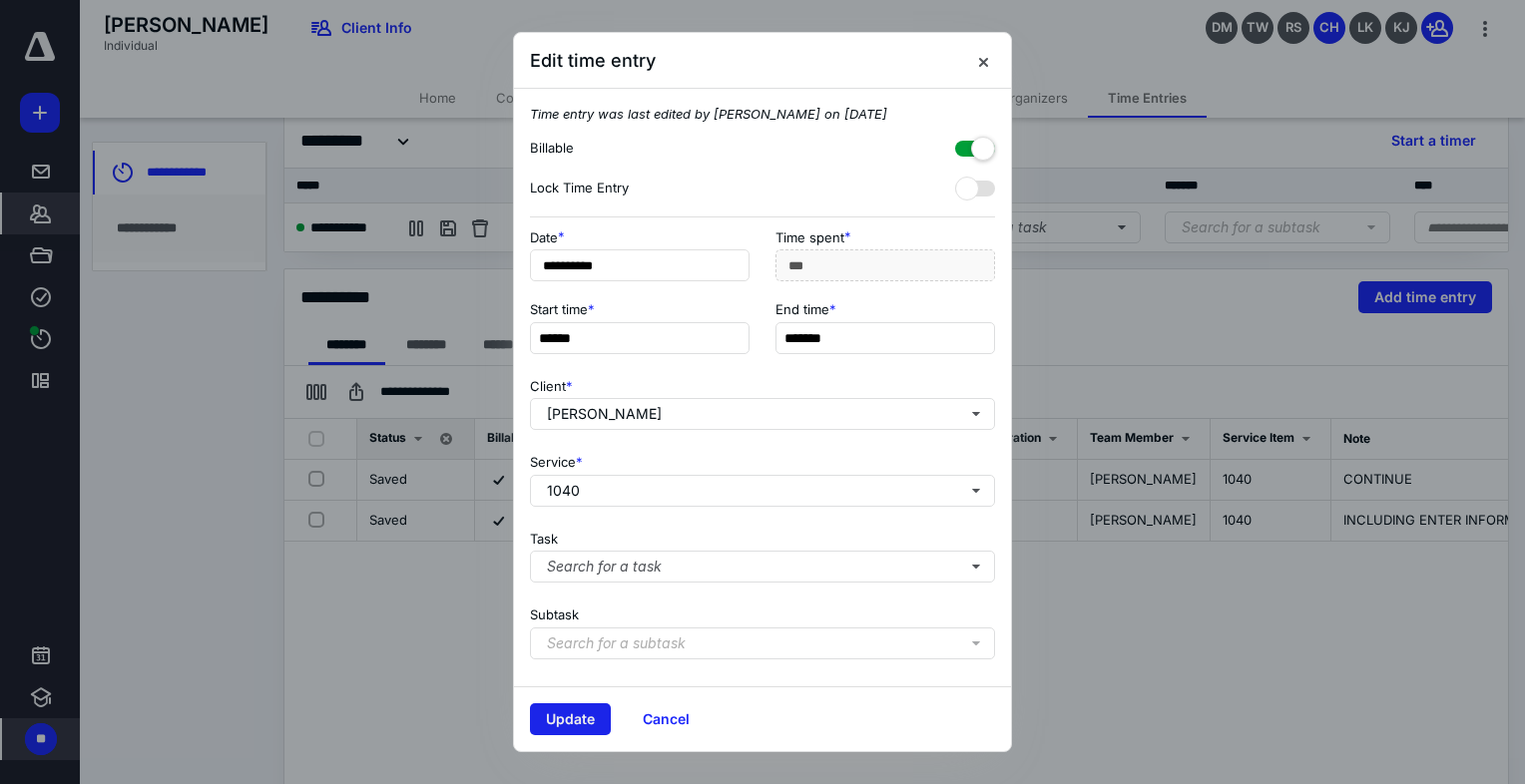click on "Update" at bounding box center [570, 719] 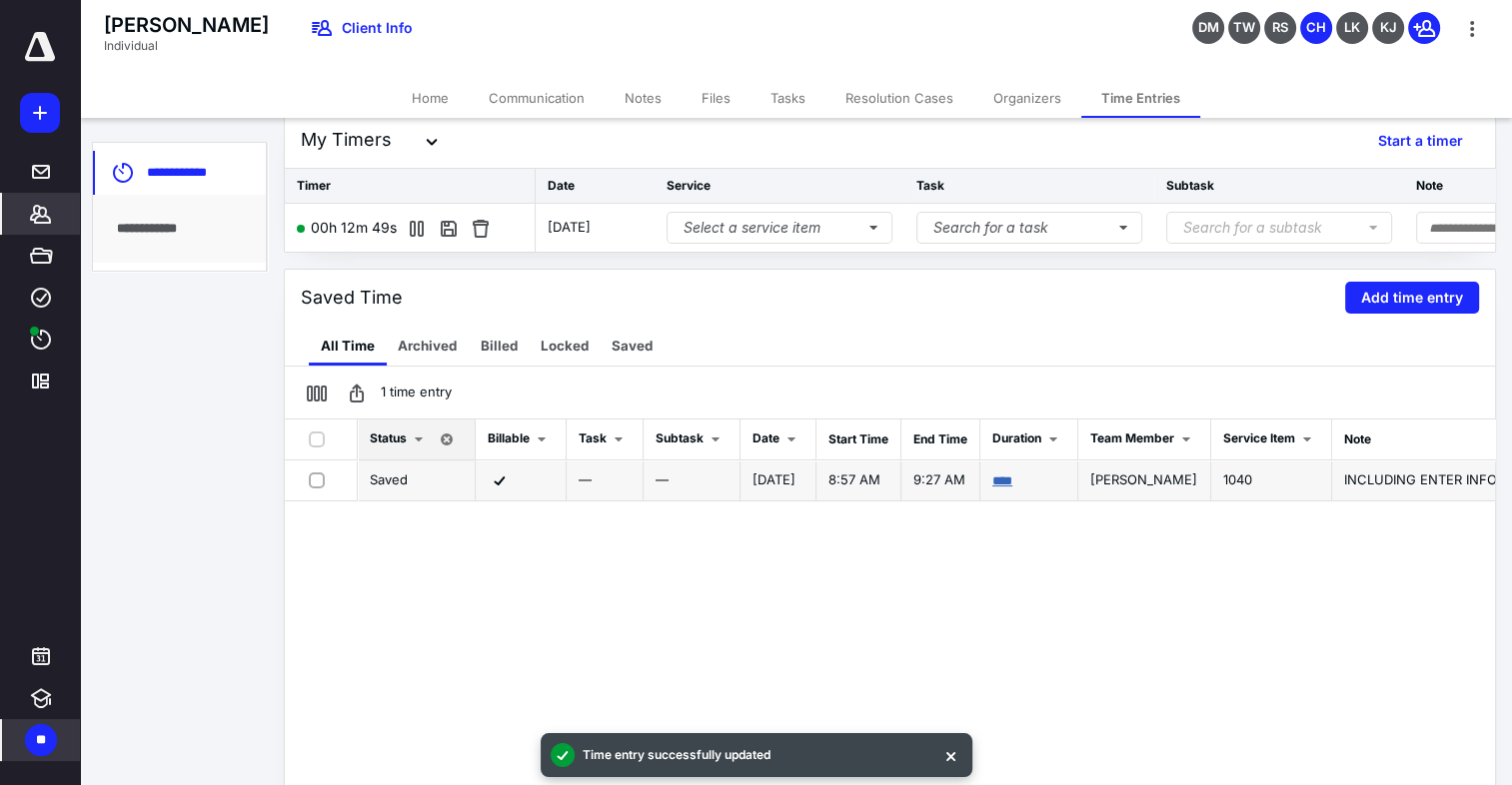 click on "****" at bounding box center (1002, 480) 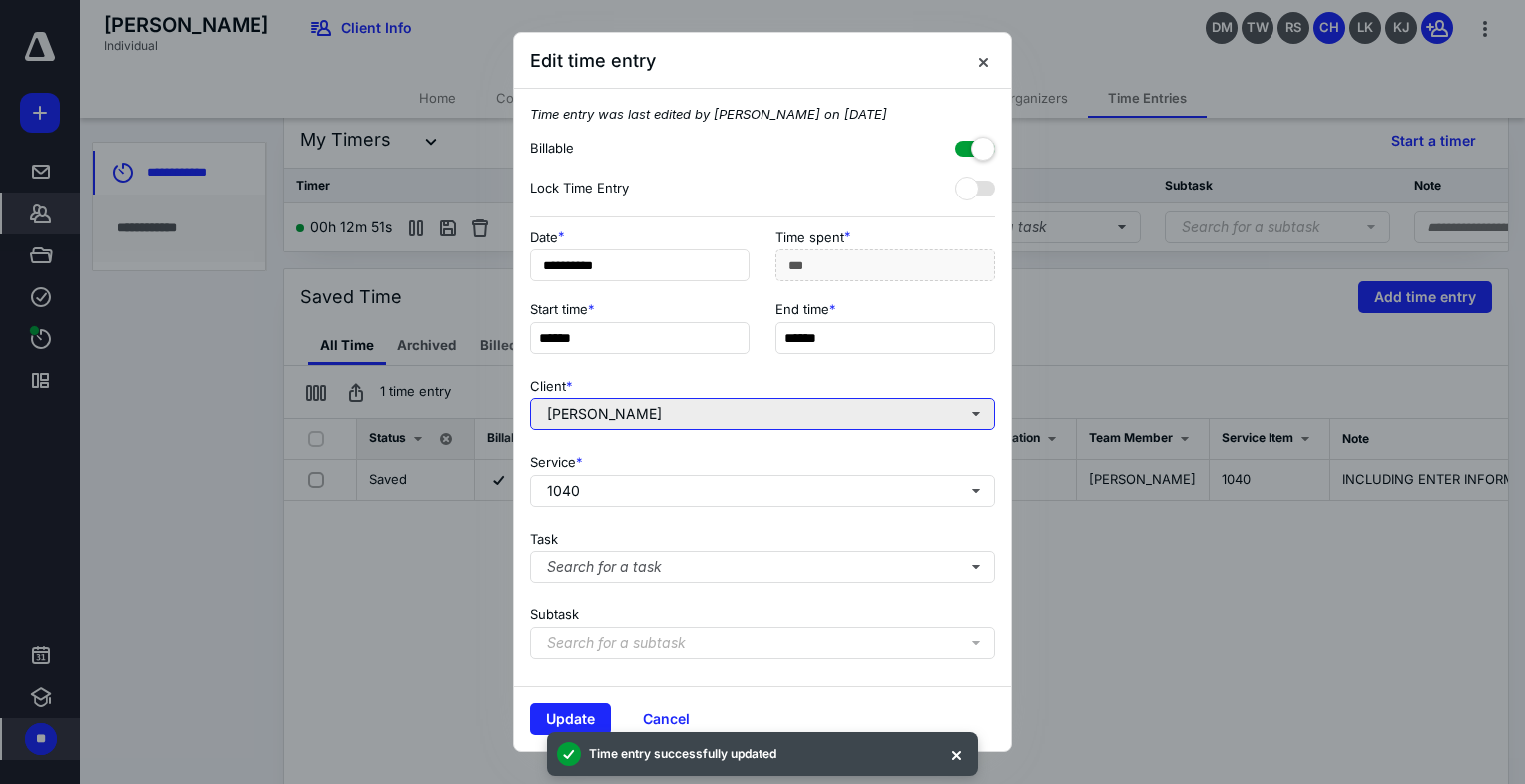 click on "[PERSON_NAME]" at bounding box center [762, 414] 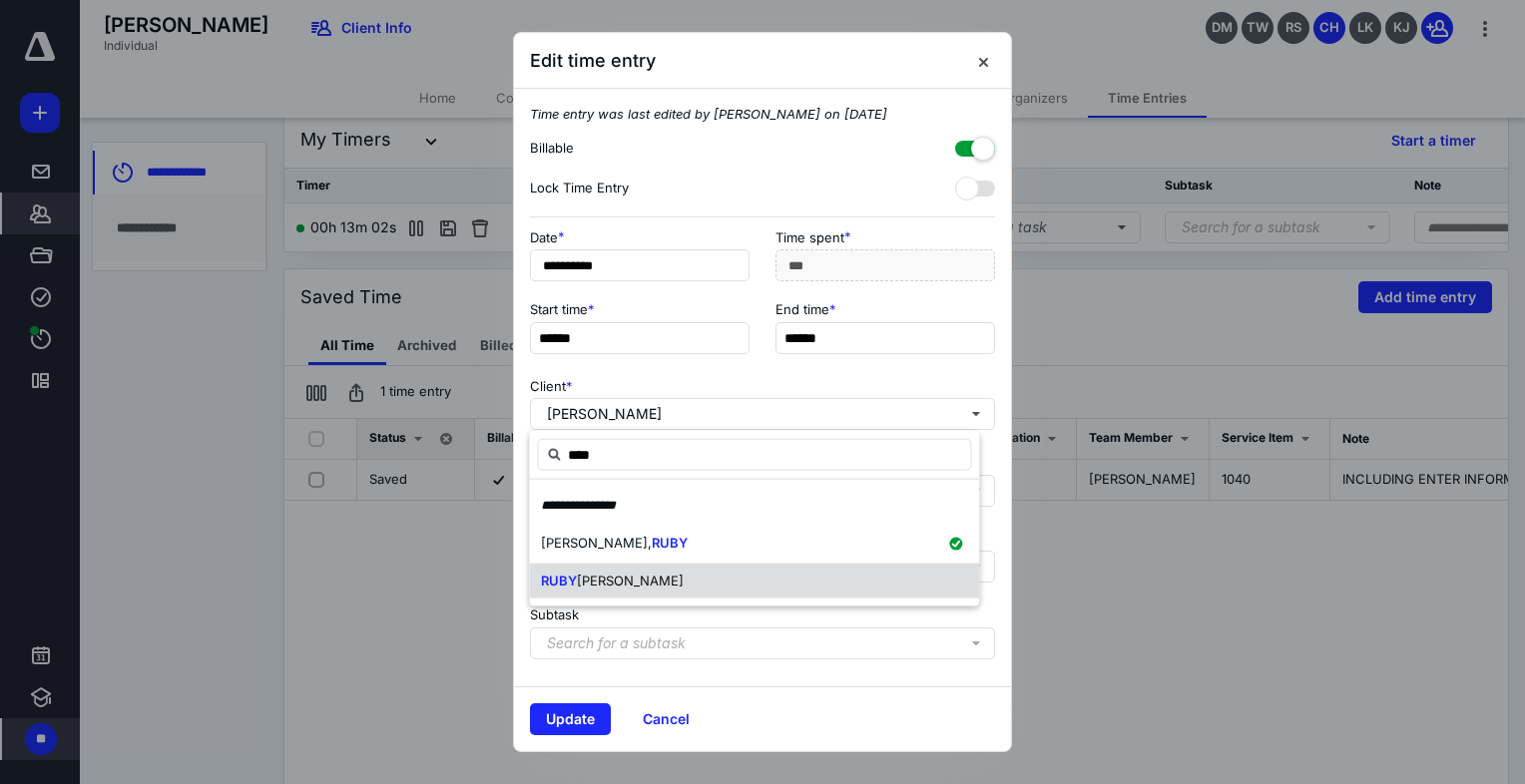 click on "[PERSON_NAME]" at bounding box center (630, 580) 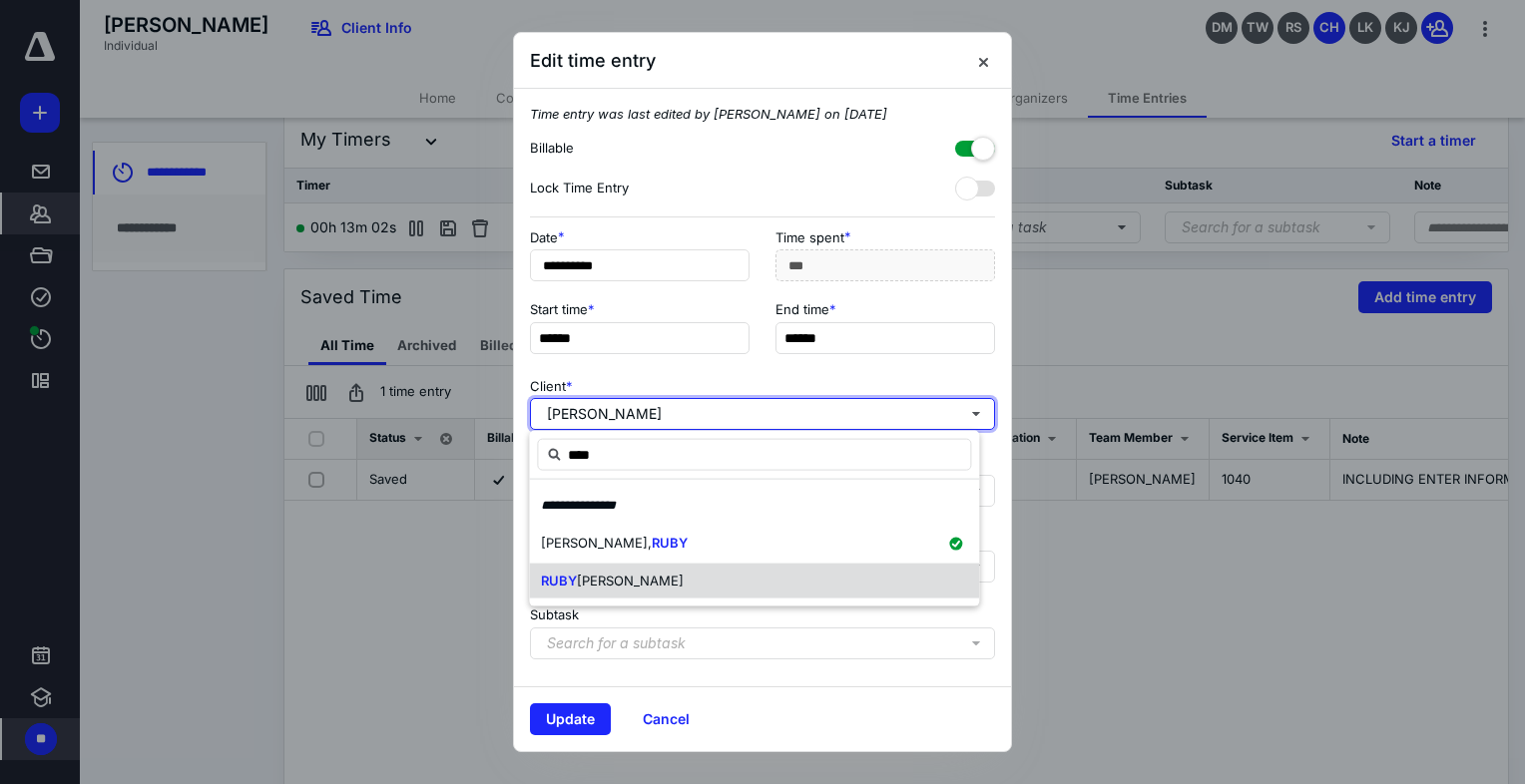 type 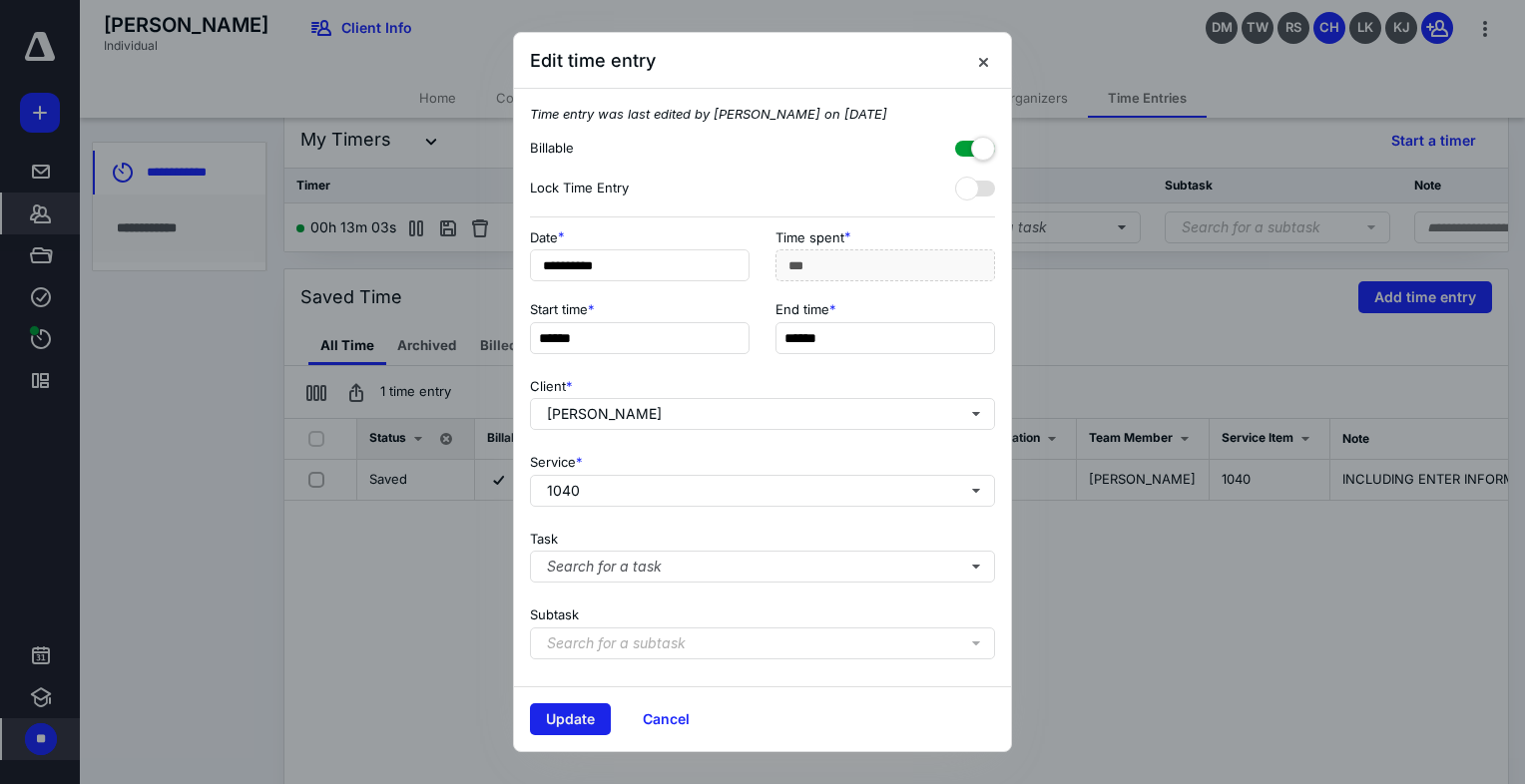 click on "Update" at bounding box center (570, 719) 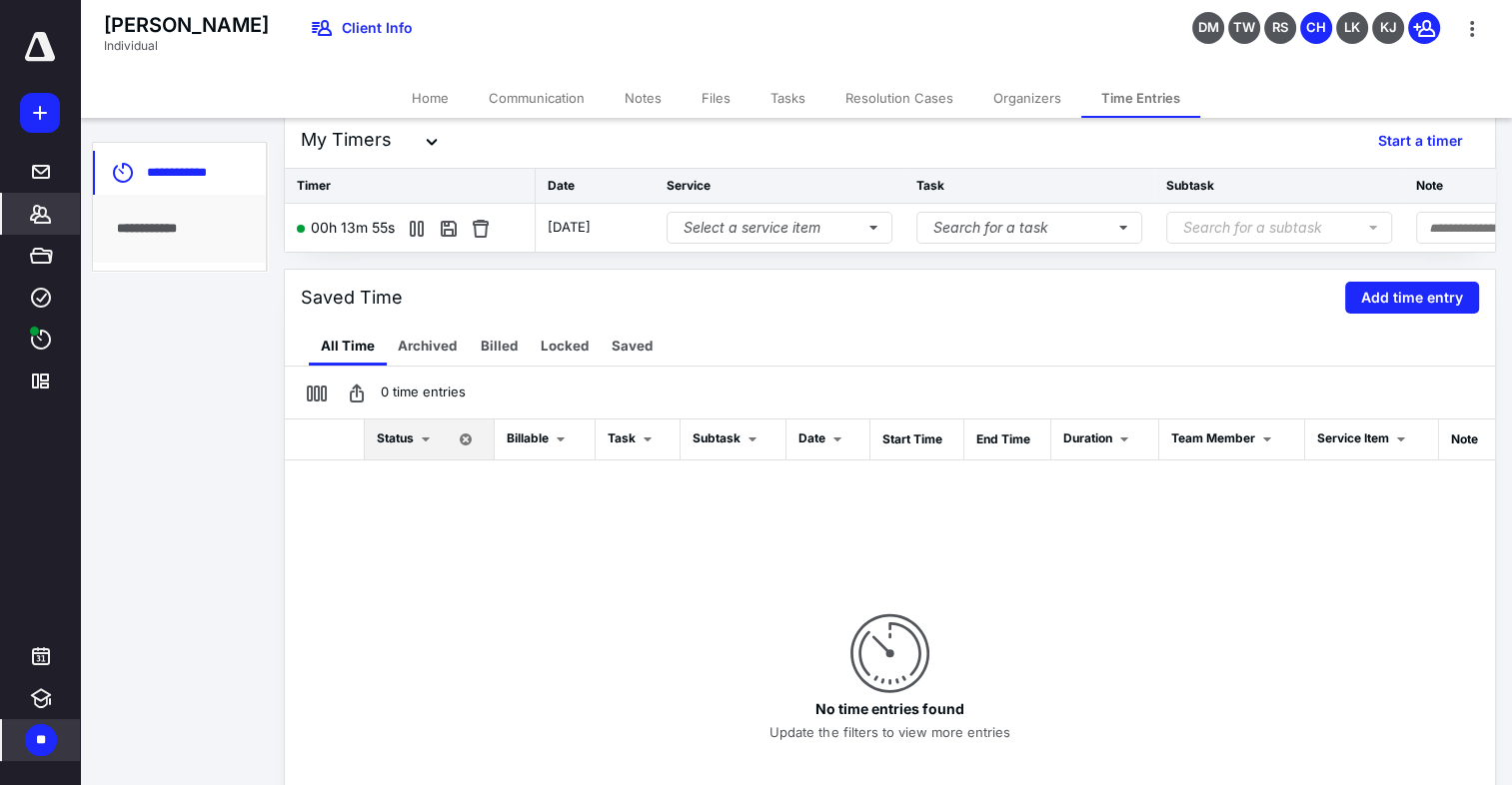 click on "*******" at bounding box center (41, 214) 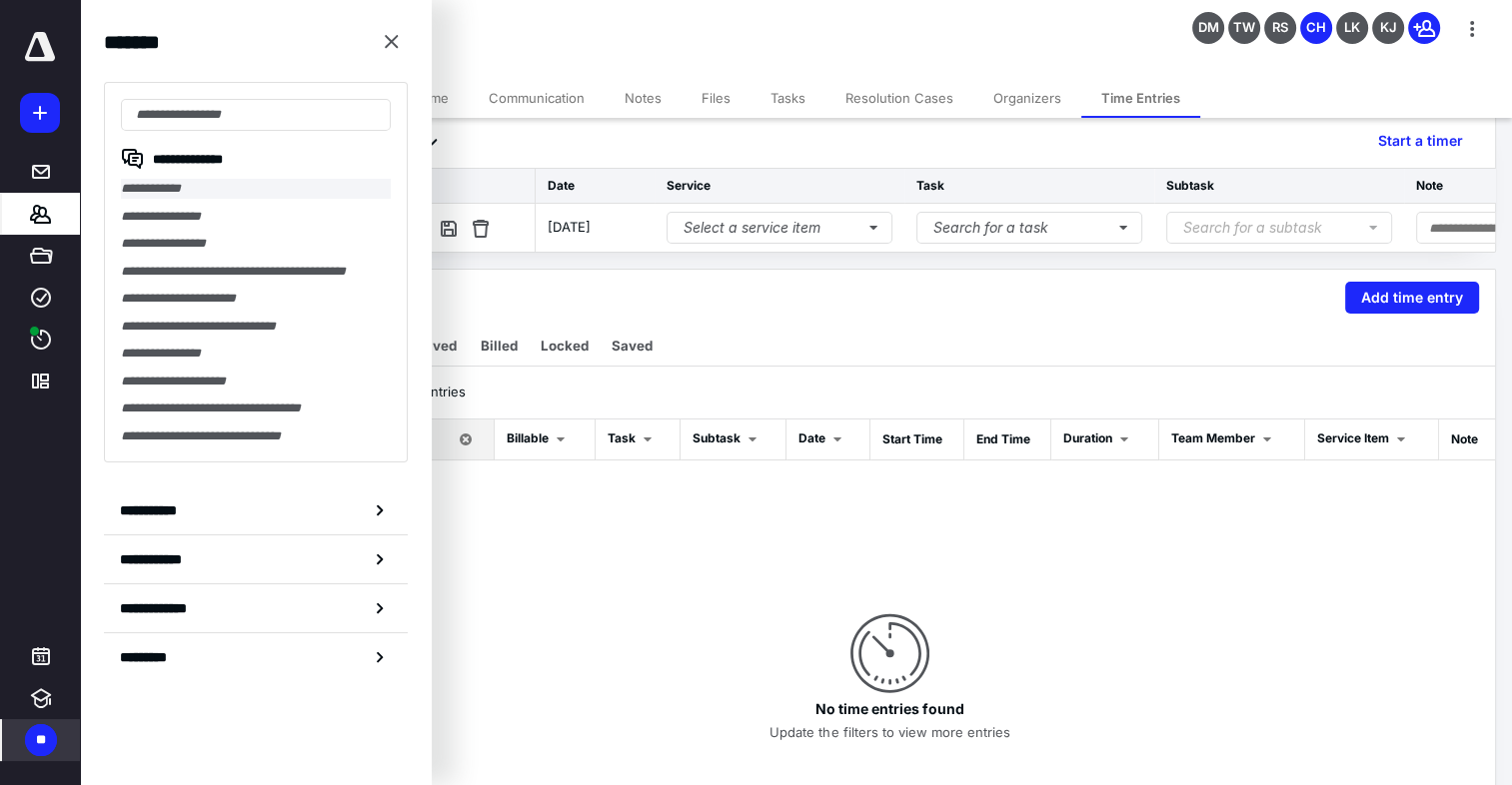 click on "**********" at bounding box center (256, 189) 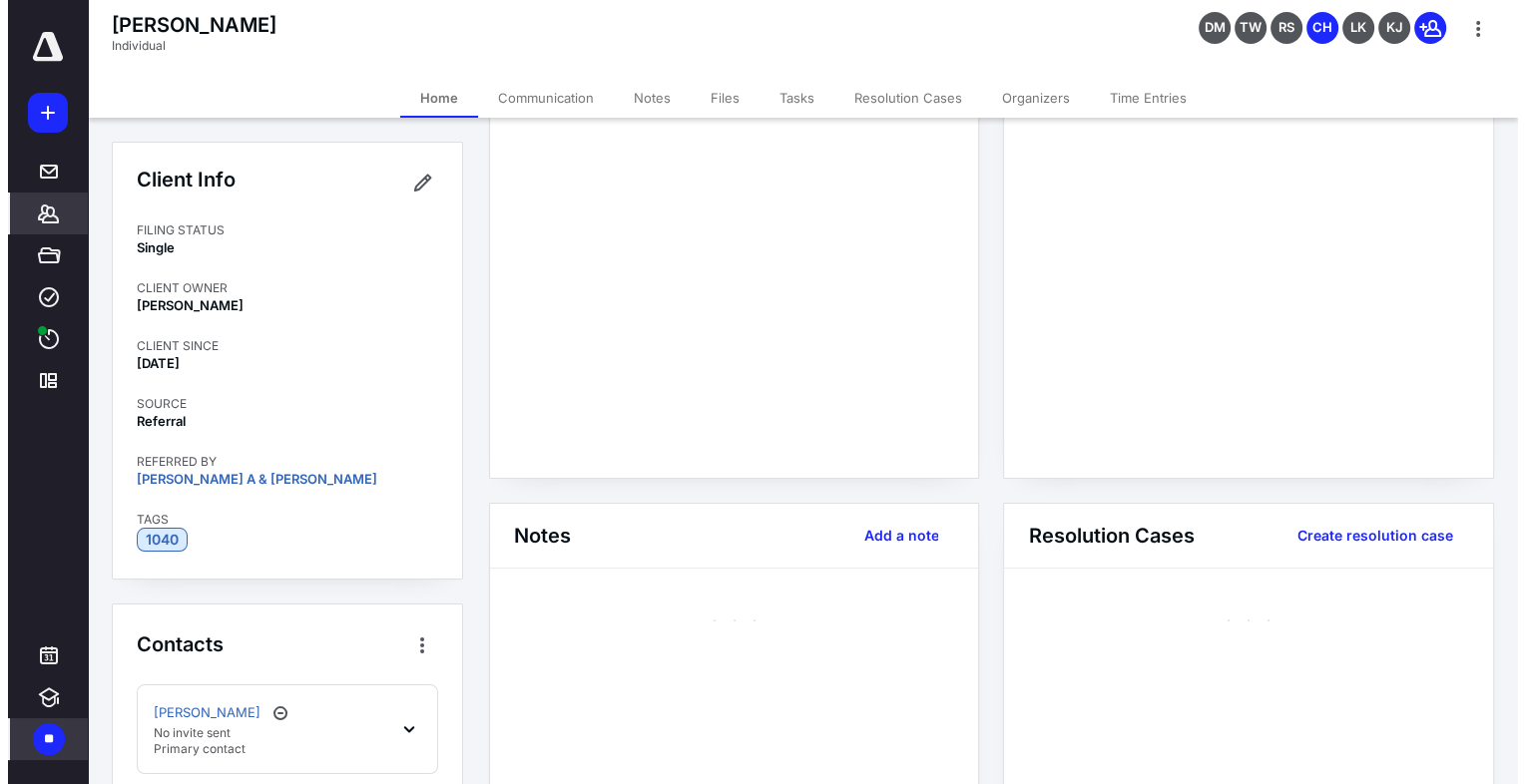 scroll, scrollTop: 0, scrollLeft: 0, axis: both 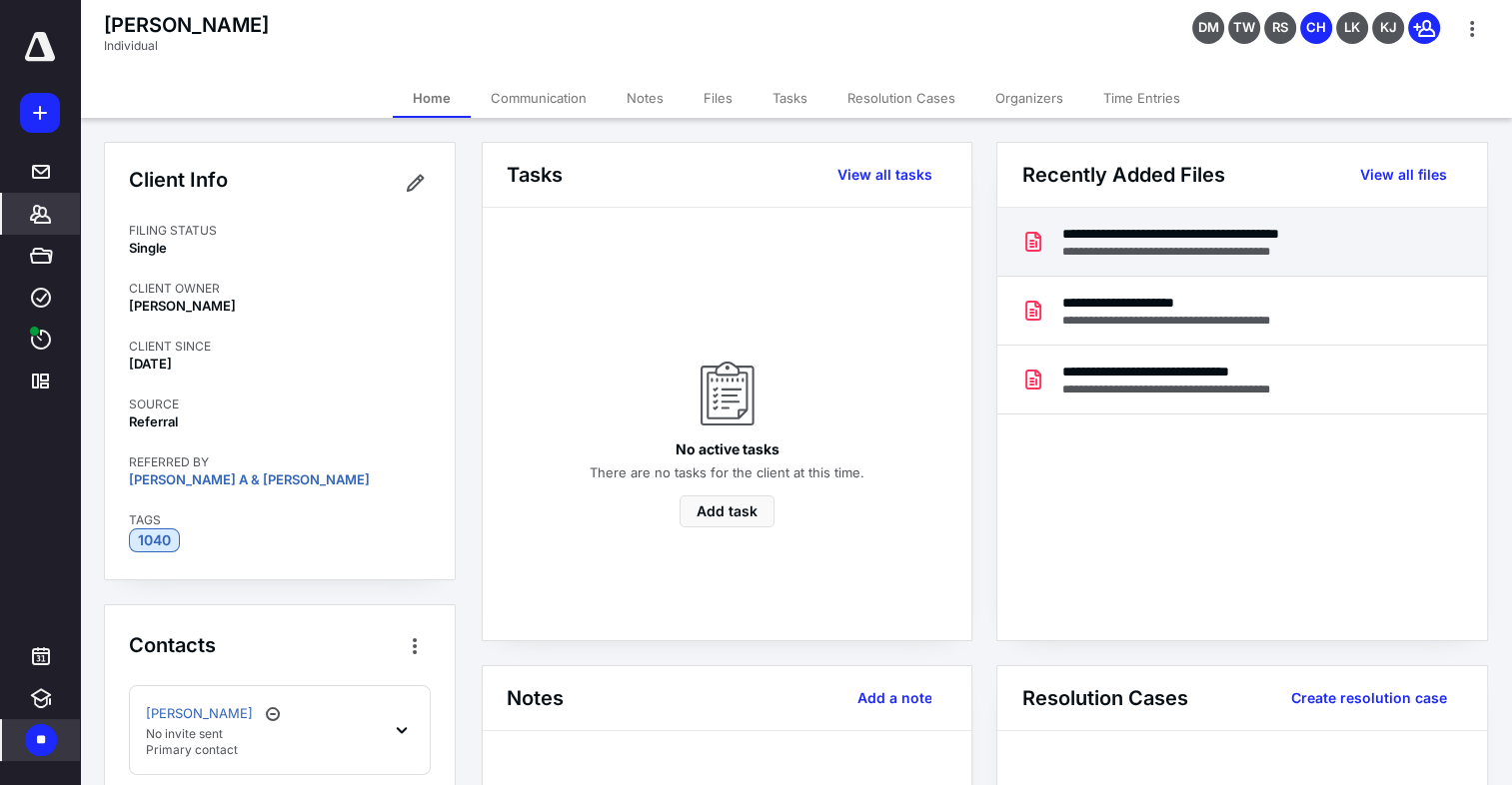 click on "**********" at bounding box center [1217, 234] 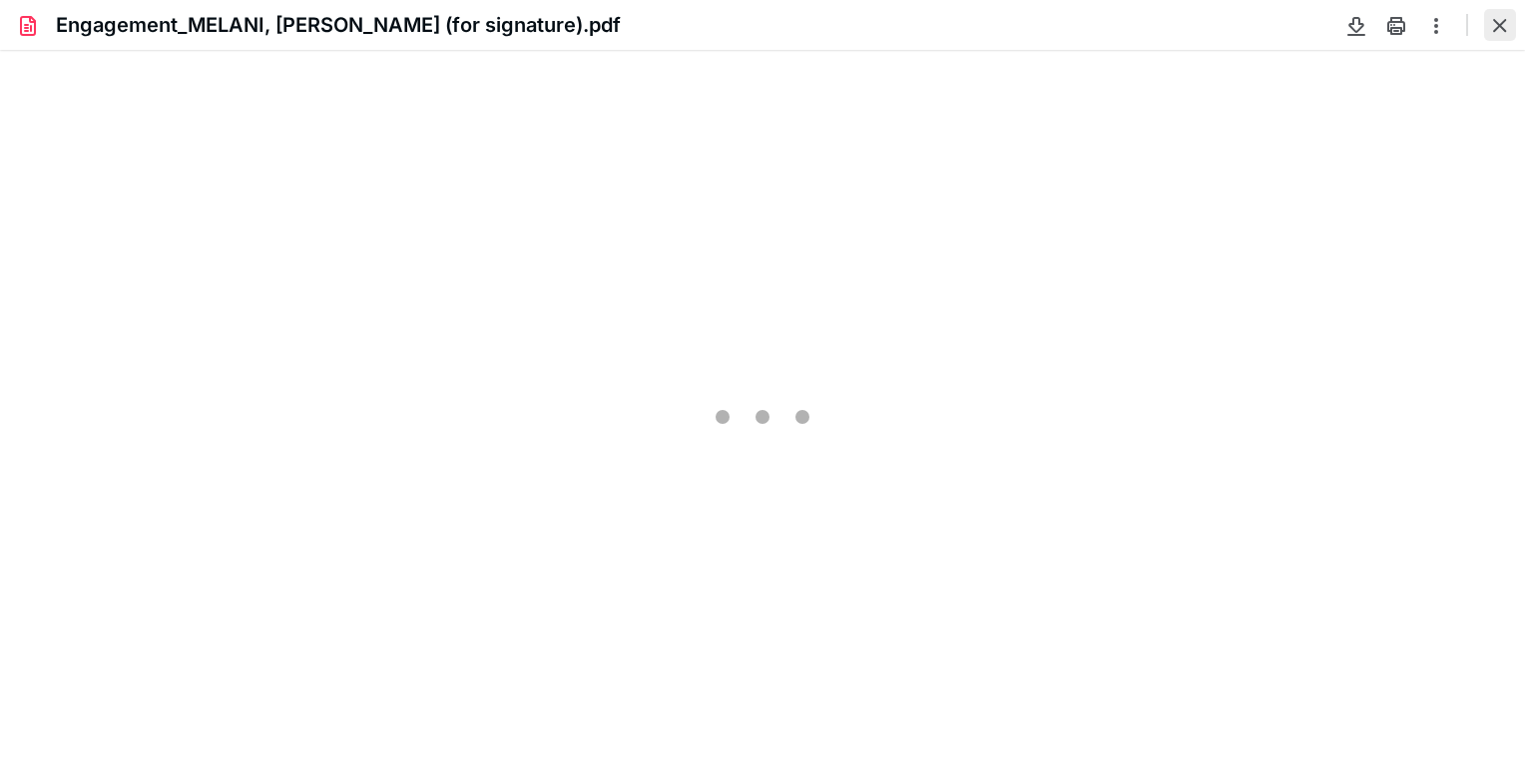 scroll, scrollTop: 0, scrollLeft: 0, axis: both 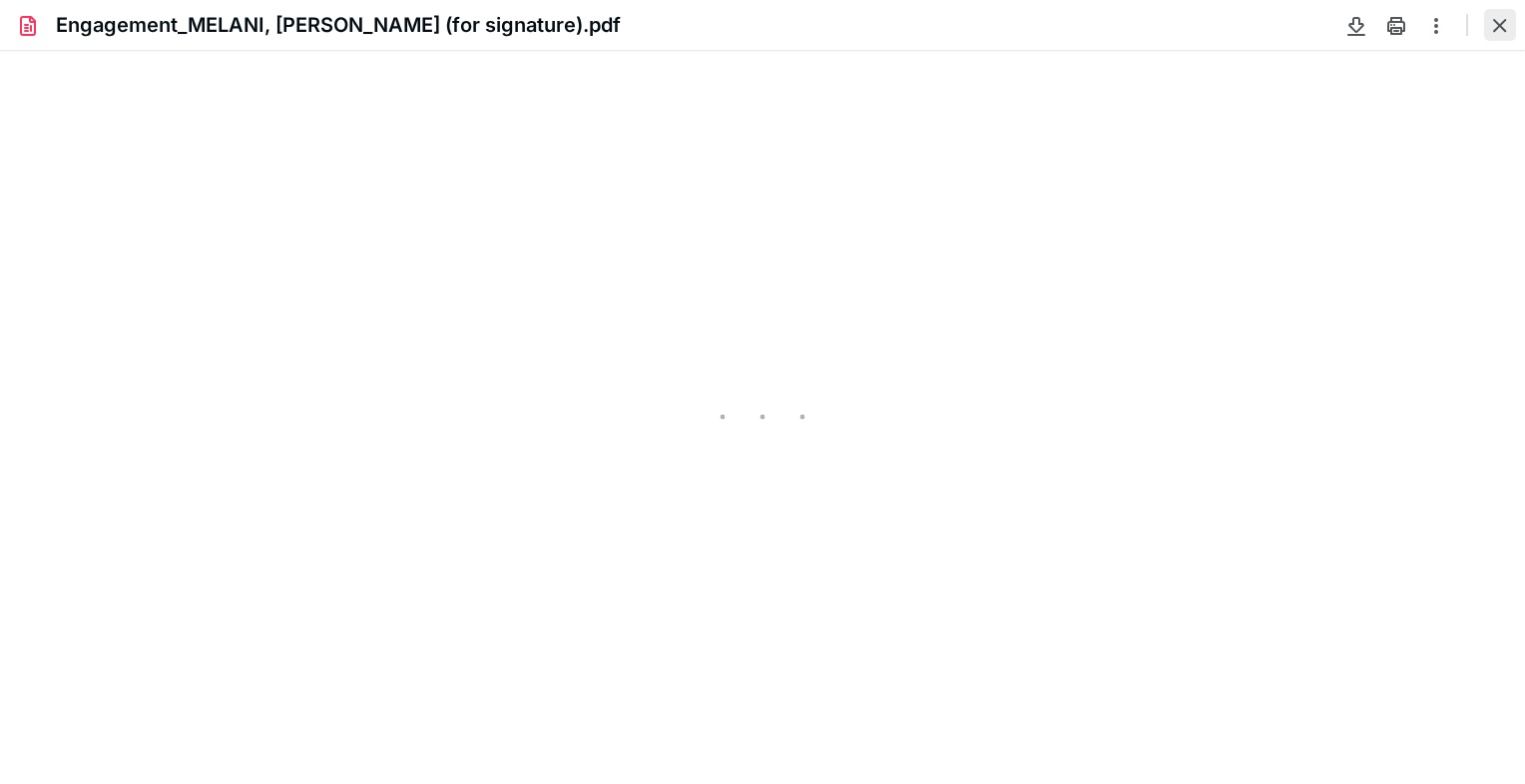 type on "88" 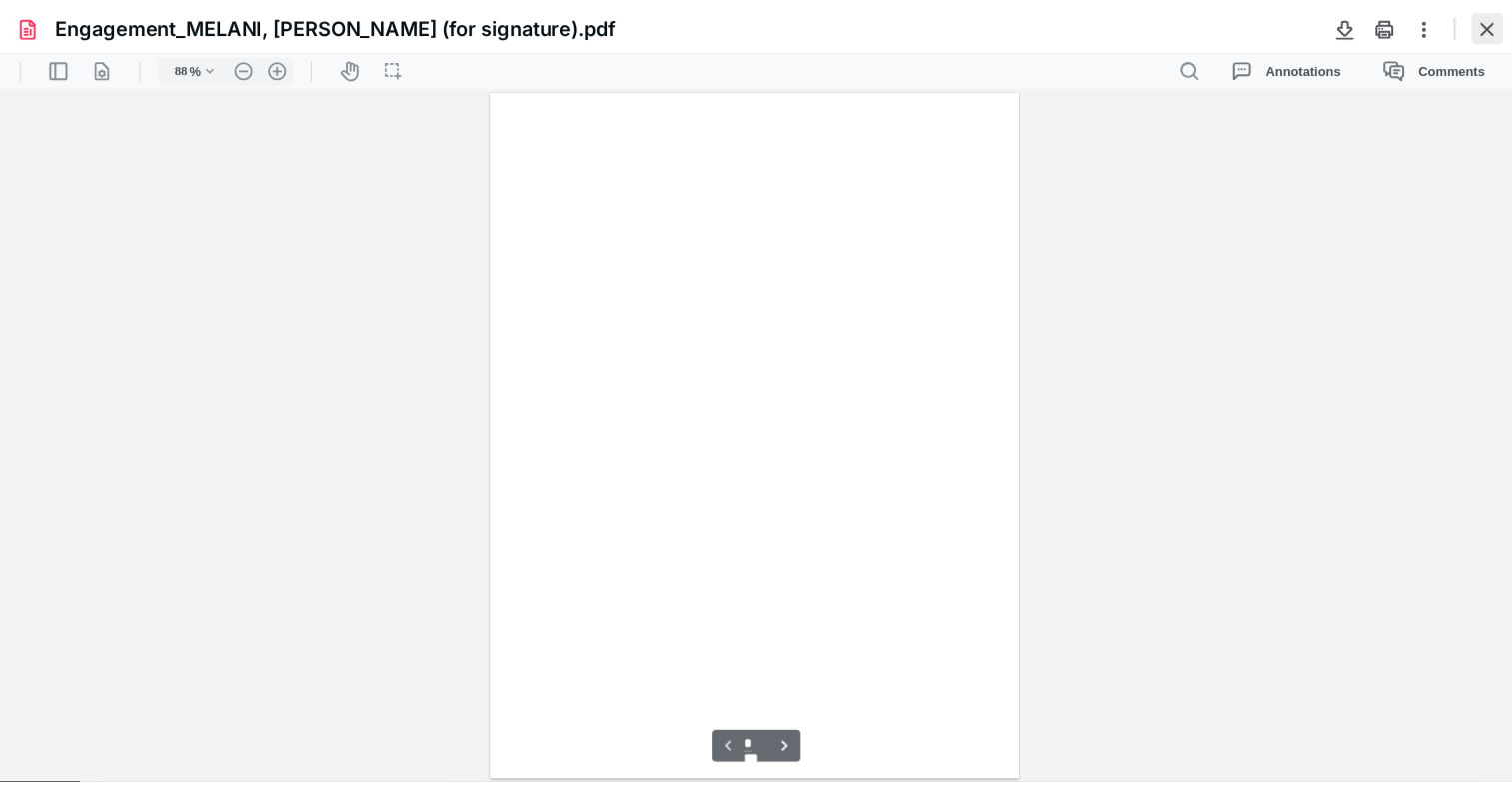scroll, scrollTop: 40, scrollLeft: 0, axis: vertical 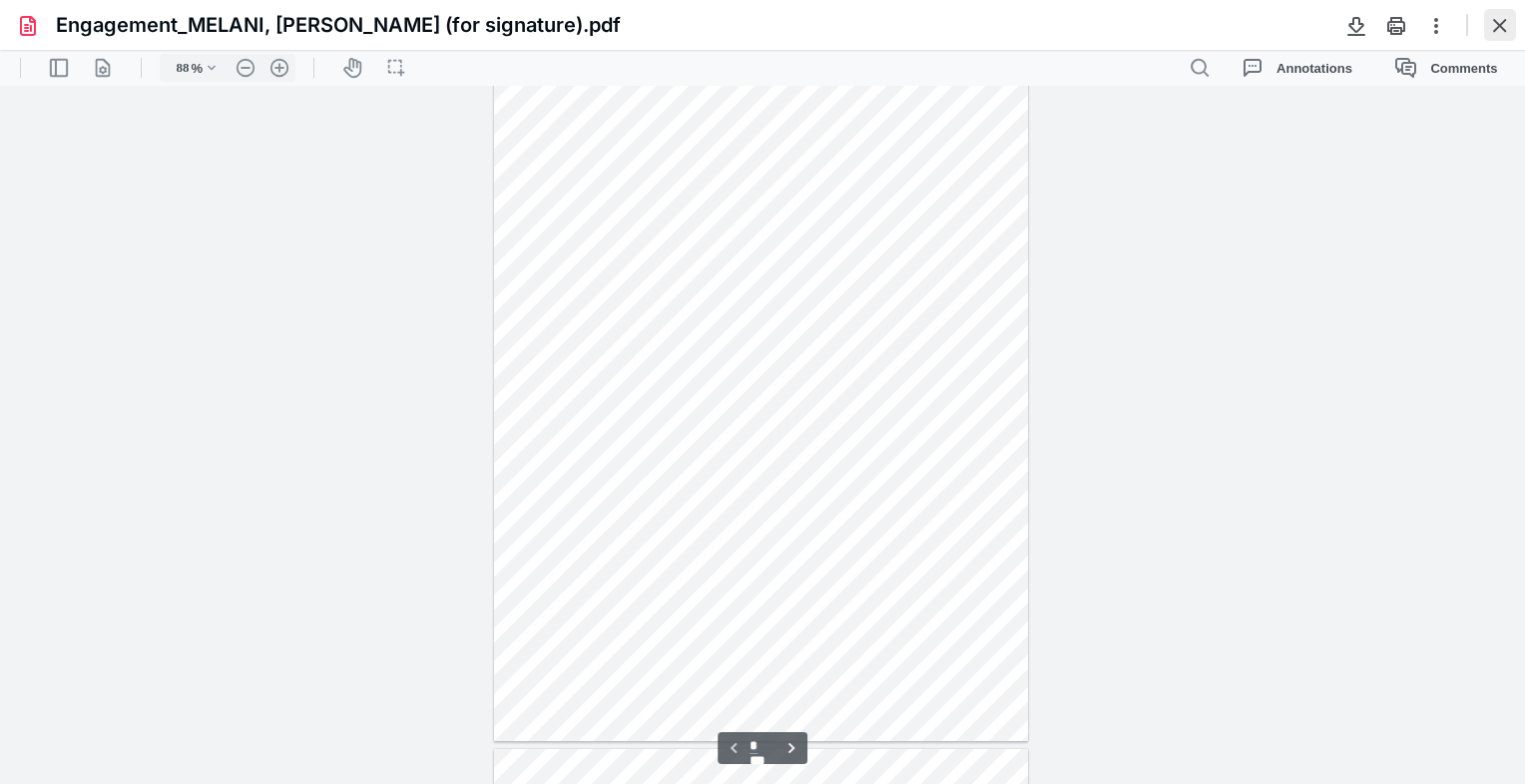 click at bounding box center [1500, 25] 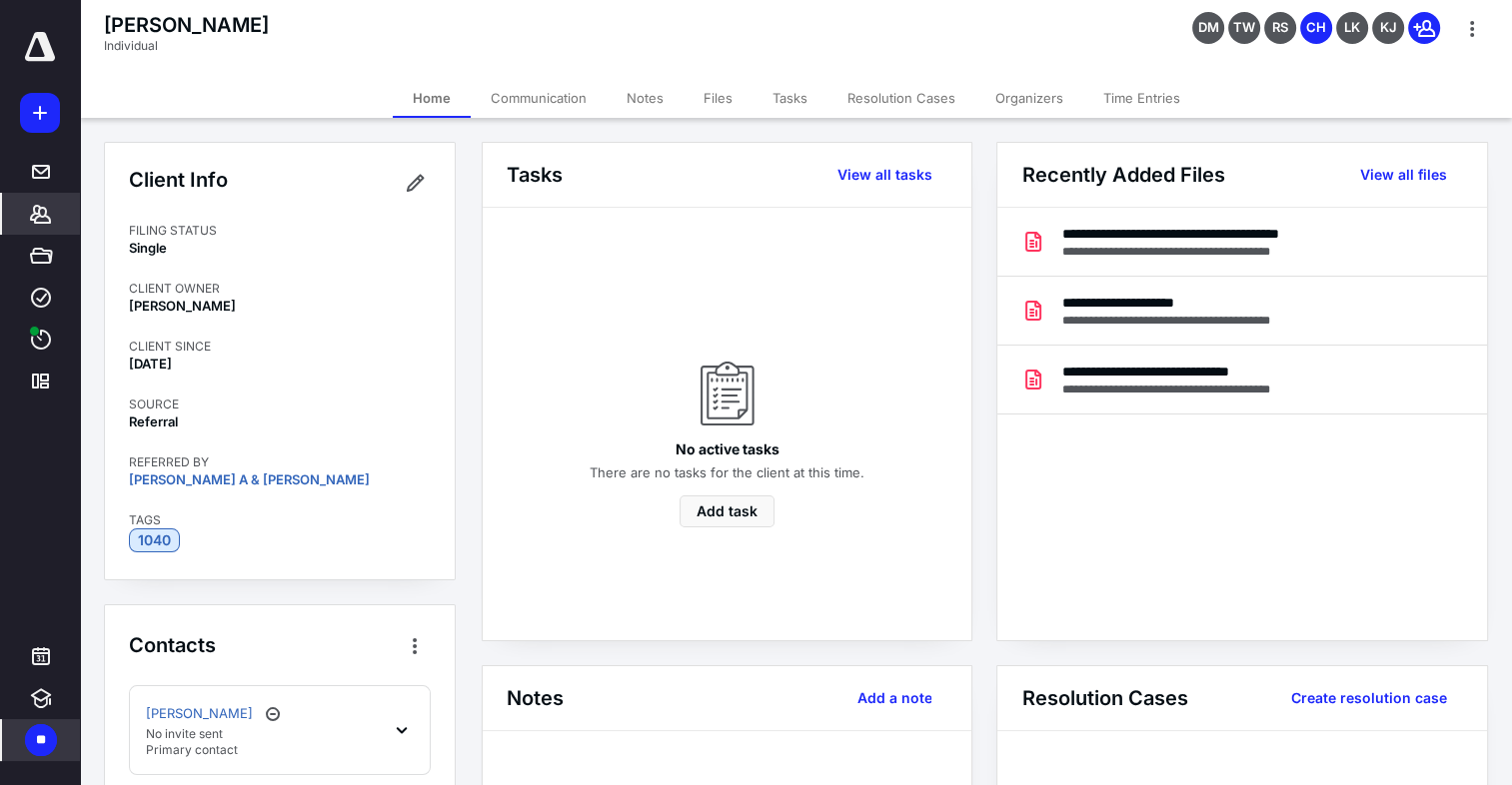 click on "Files" at bounding box center [718, 98] 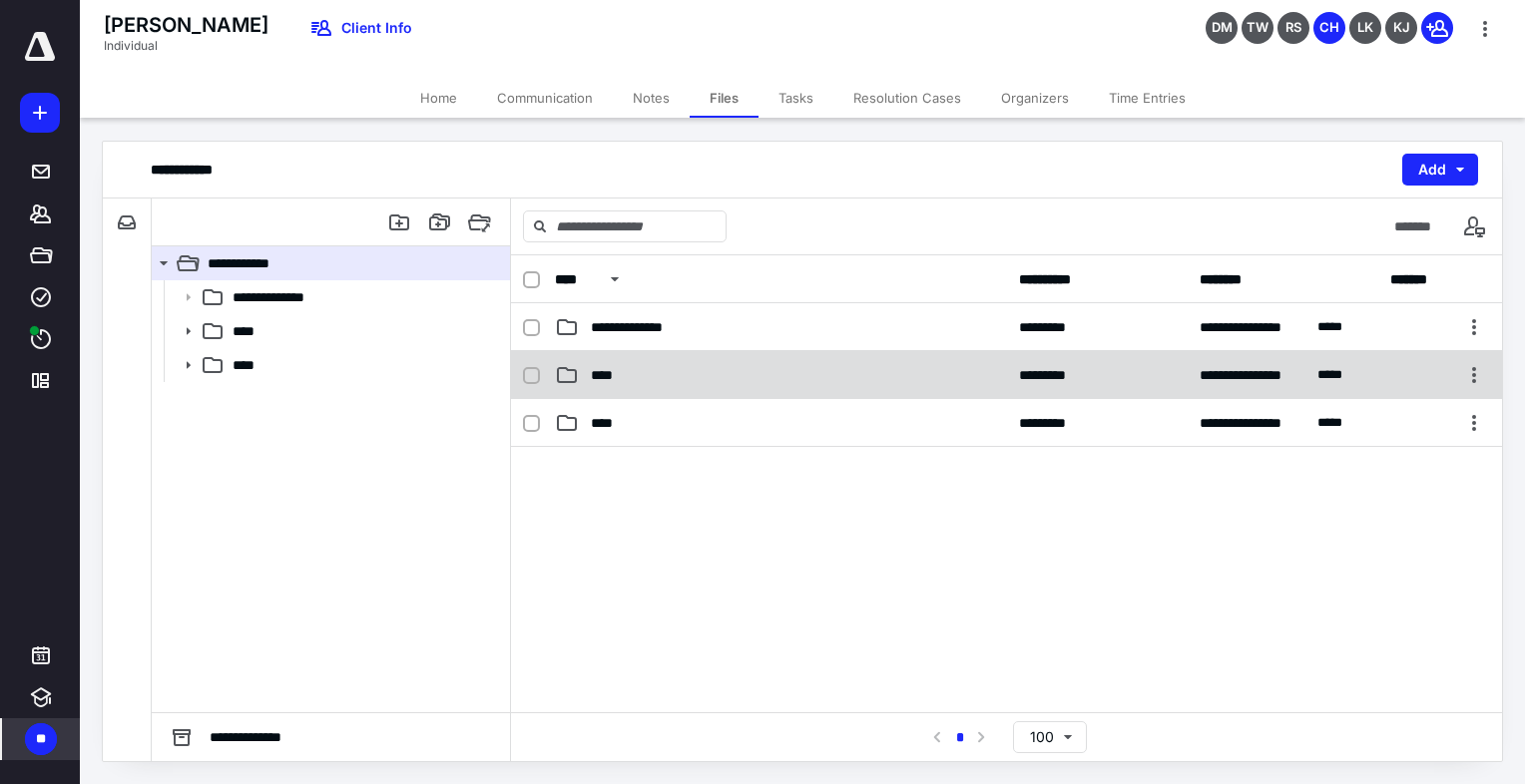 click 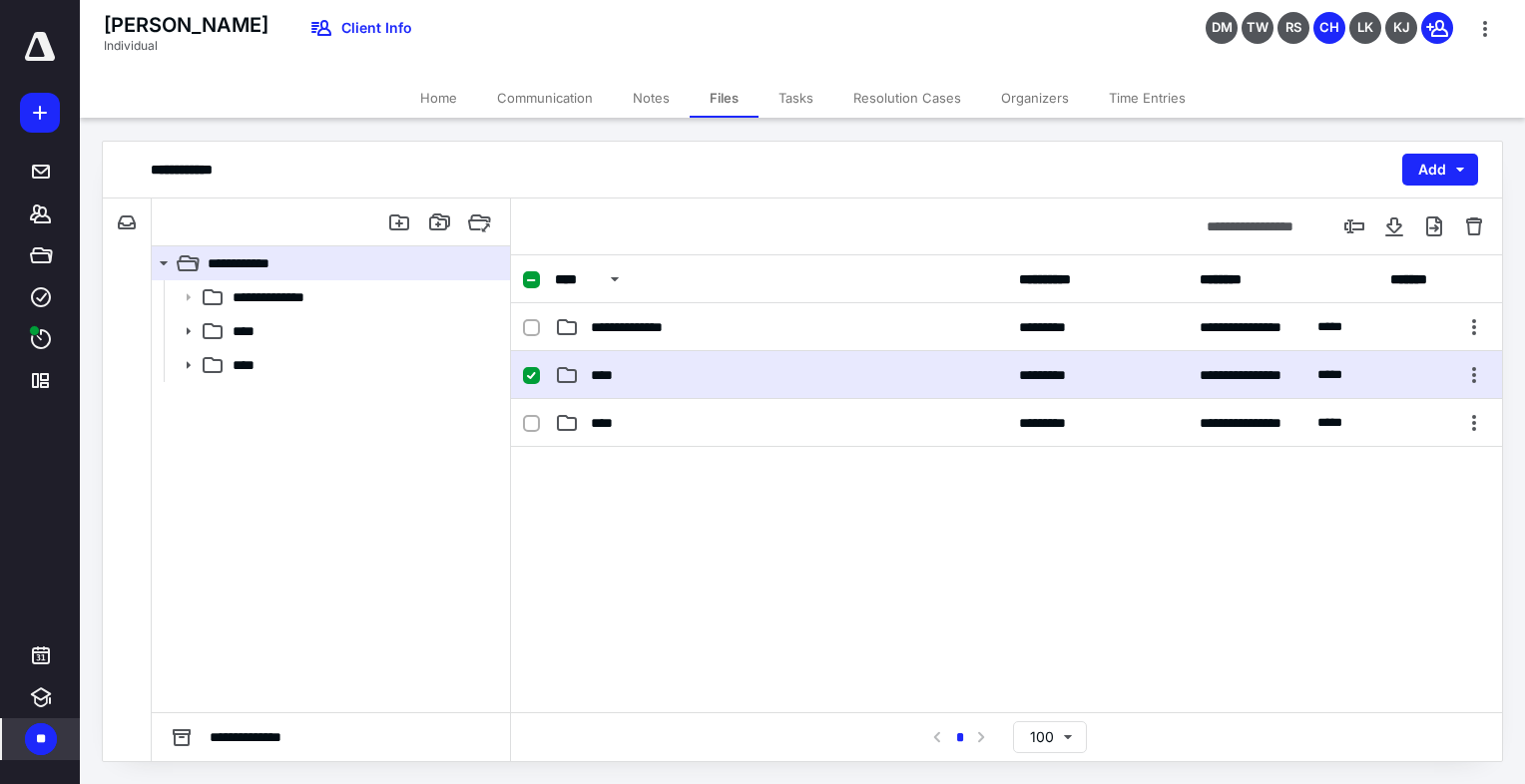 click 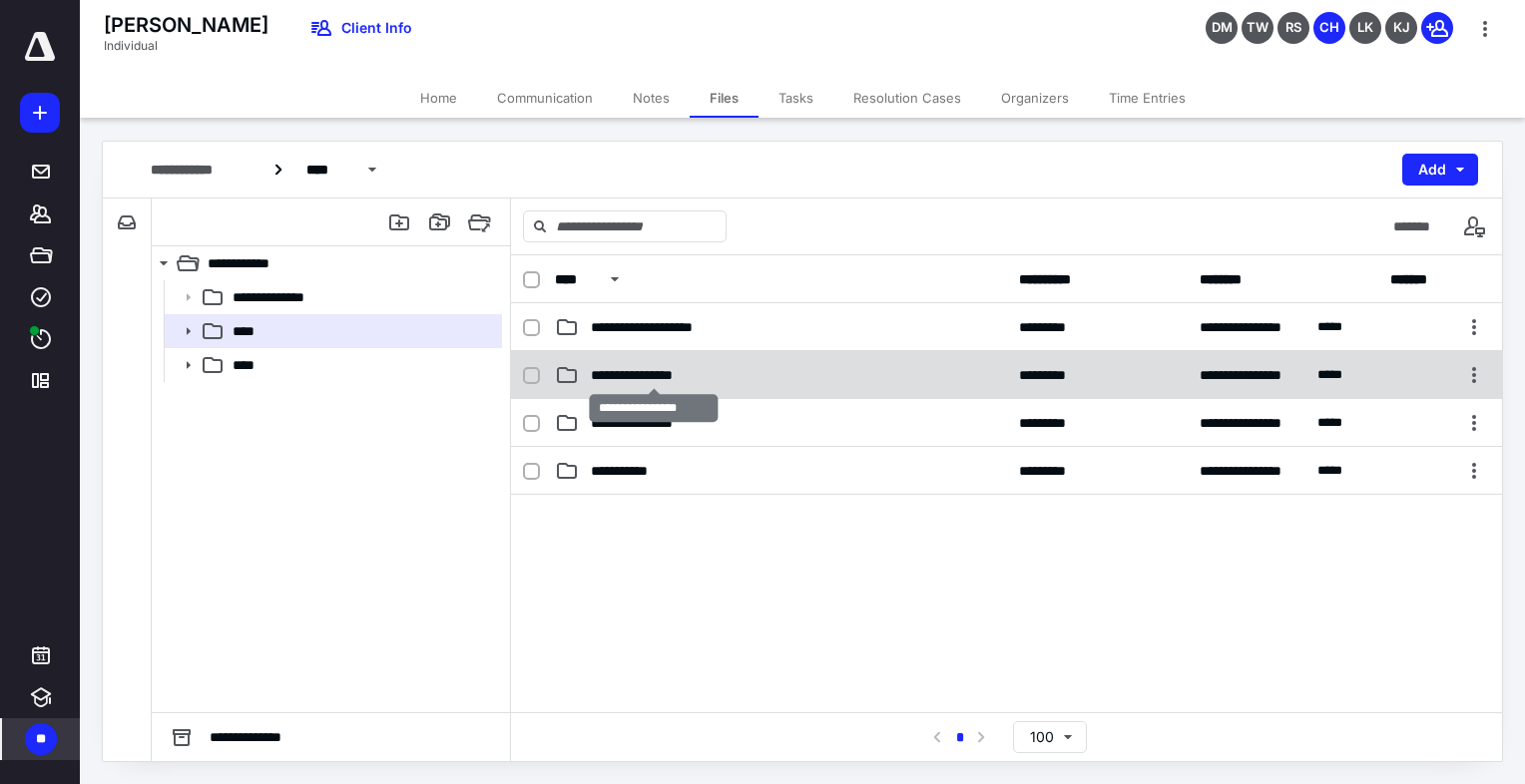 click on "**********" at bounding box center (654, 375) 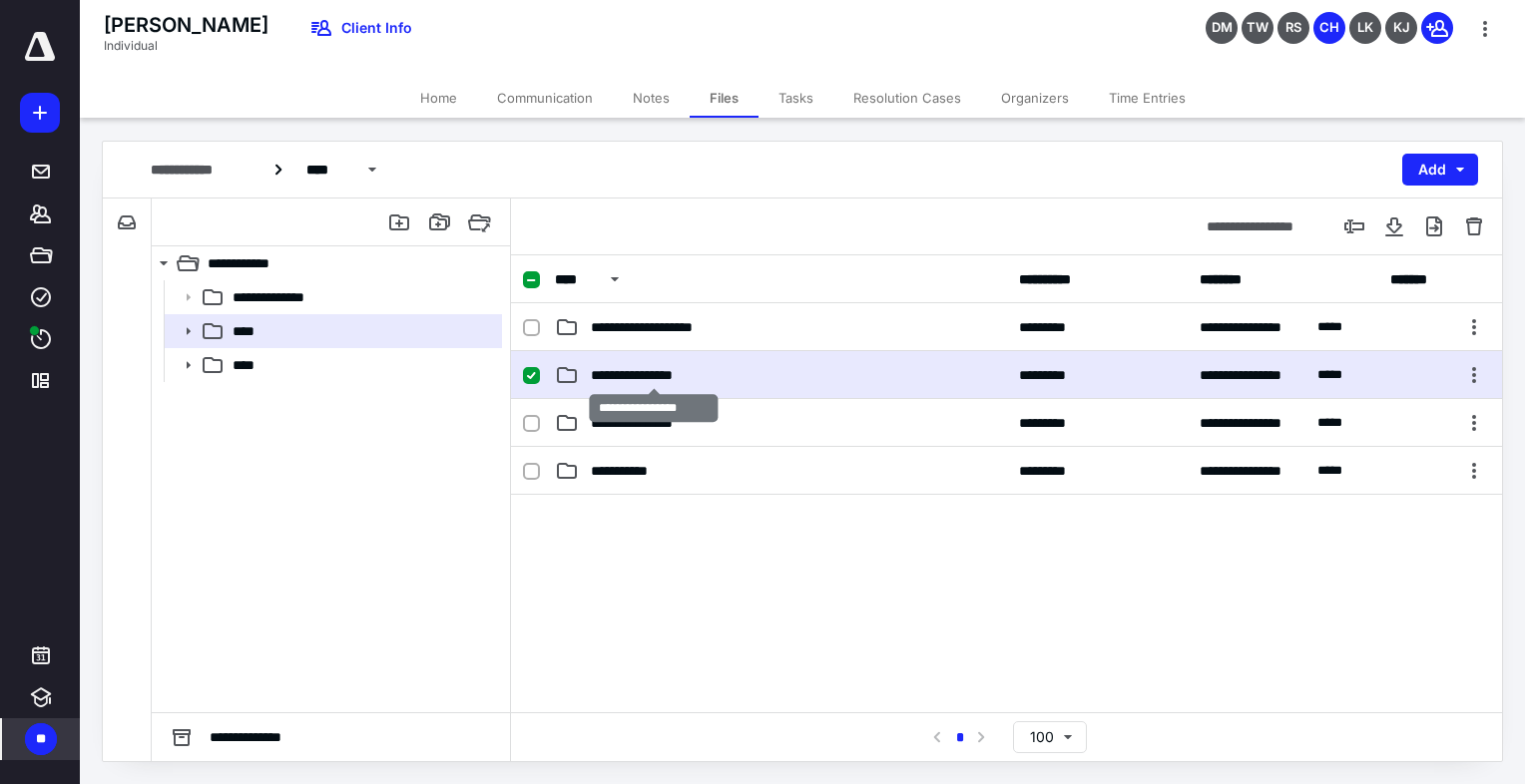 click on "**********" at bounding box center [654, 375] 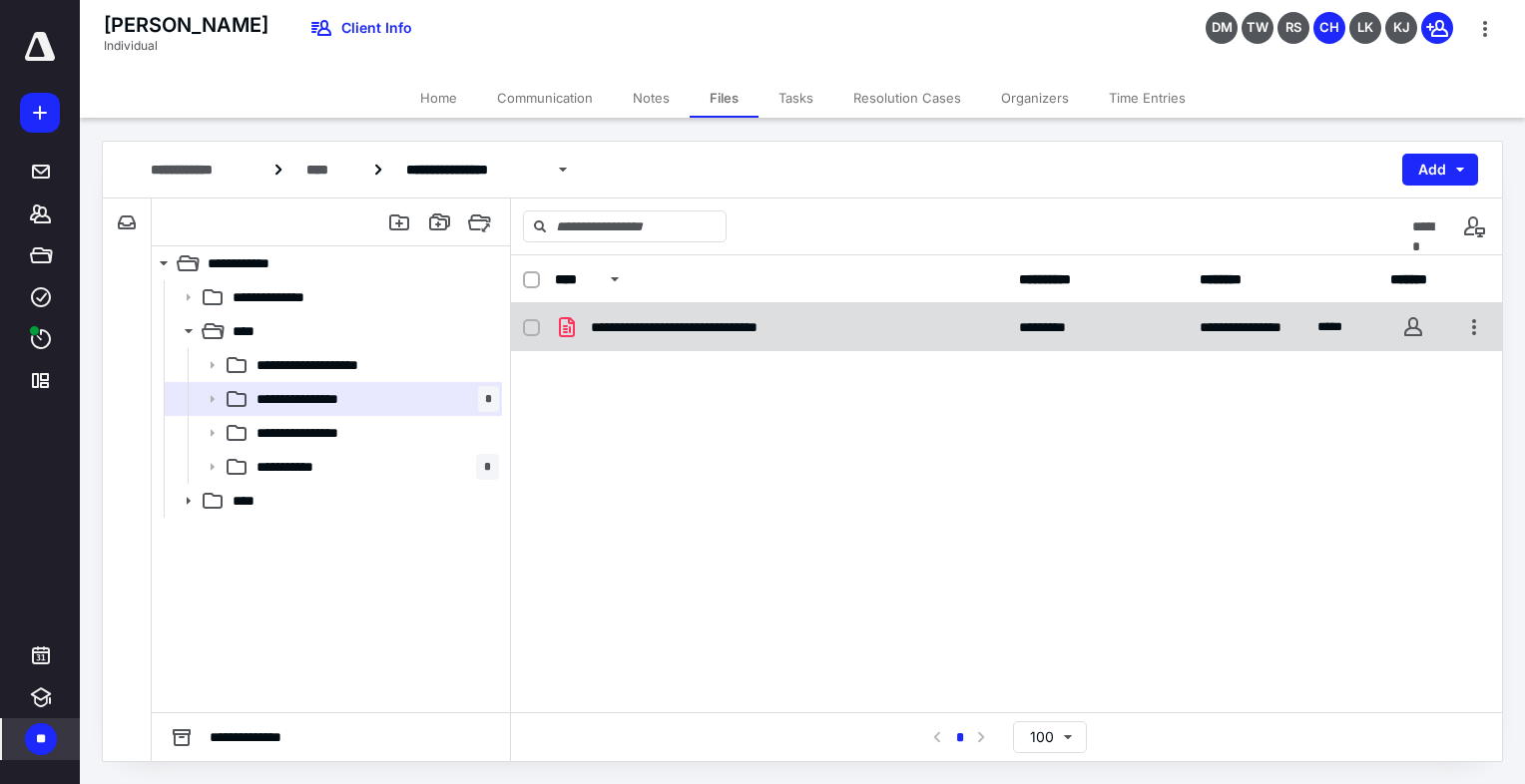 click 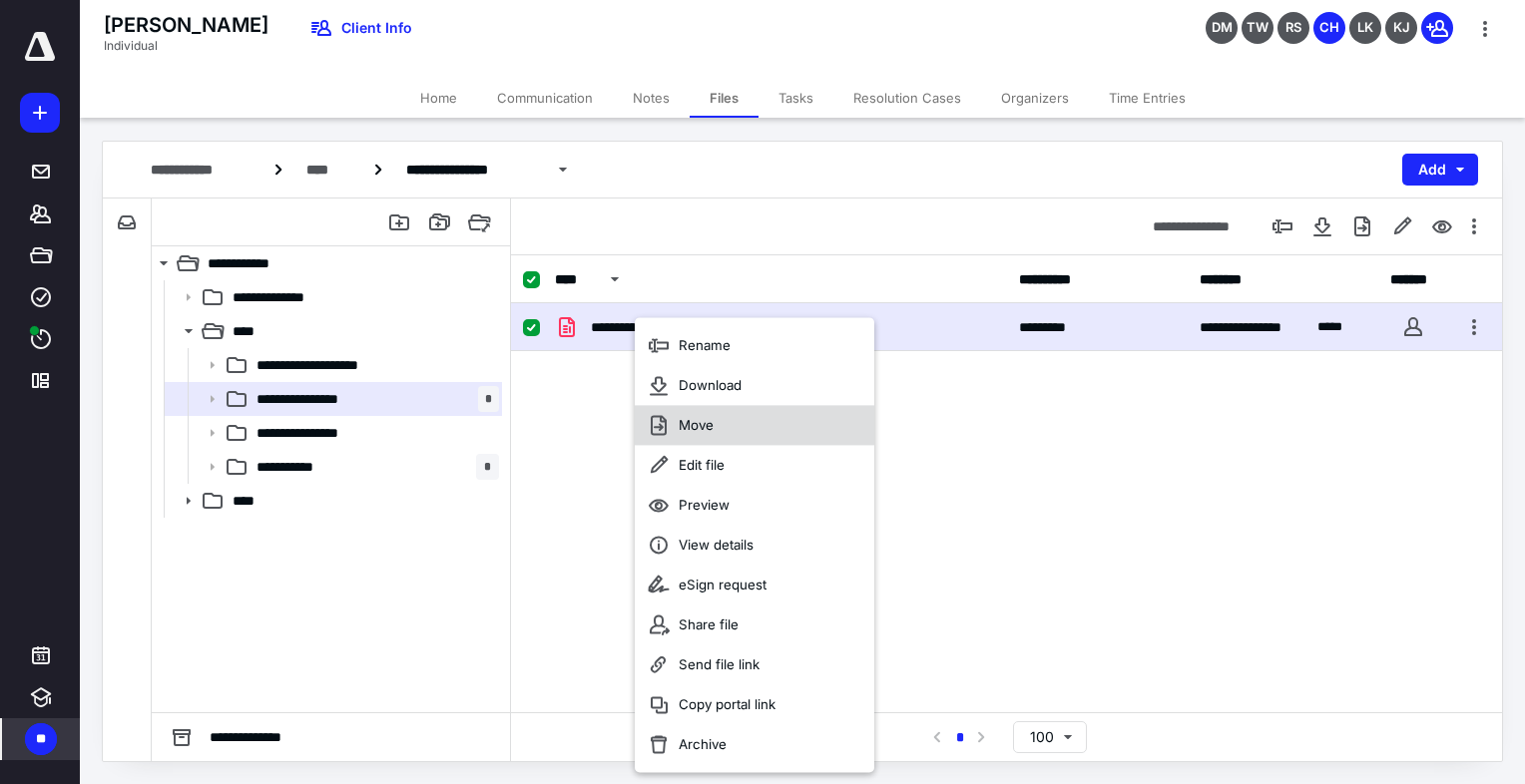 click on "Move" at bounding box center [696, 425] 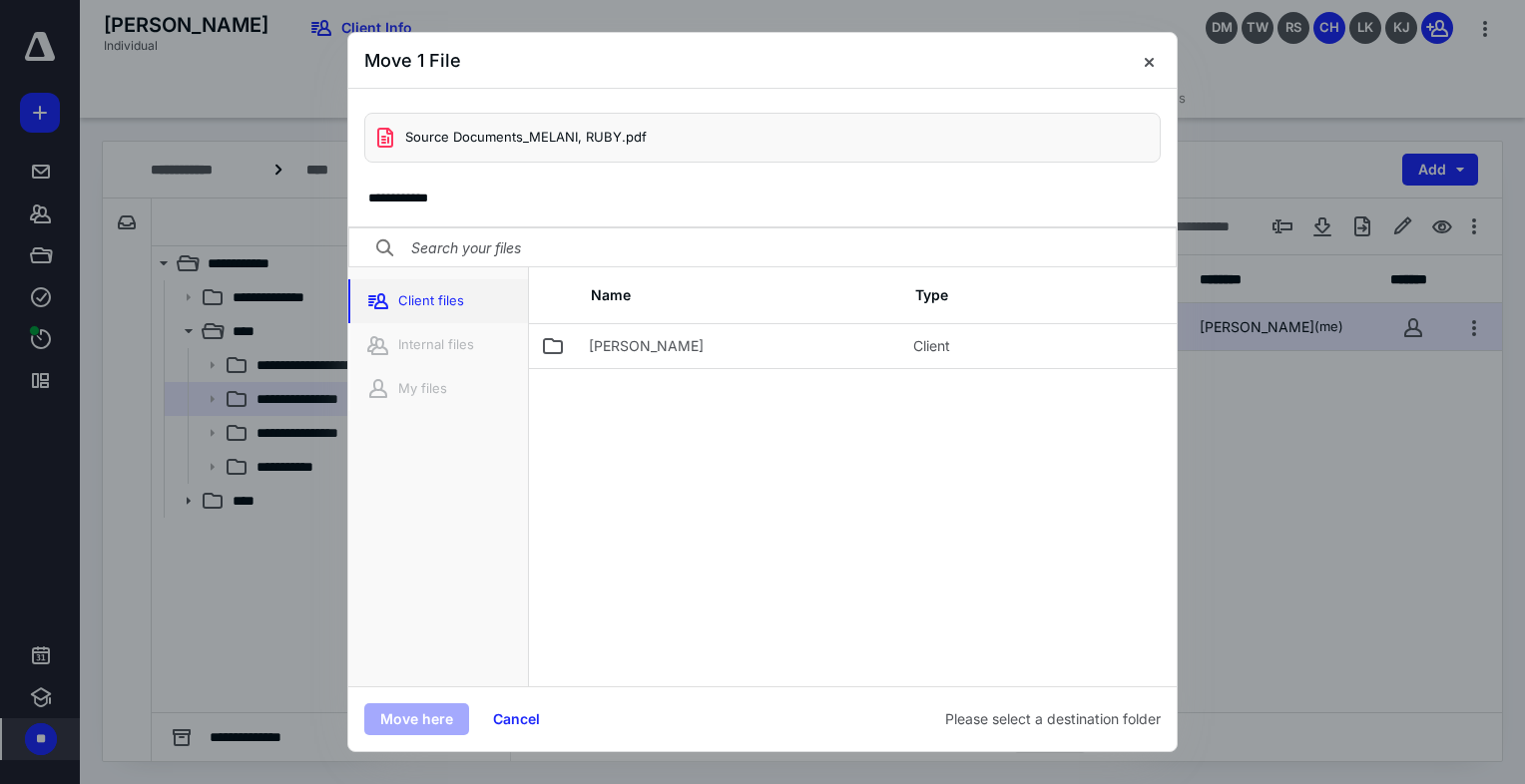 click on "Client files" at bounding box center (438, 301) 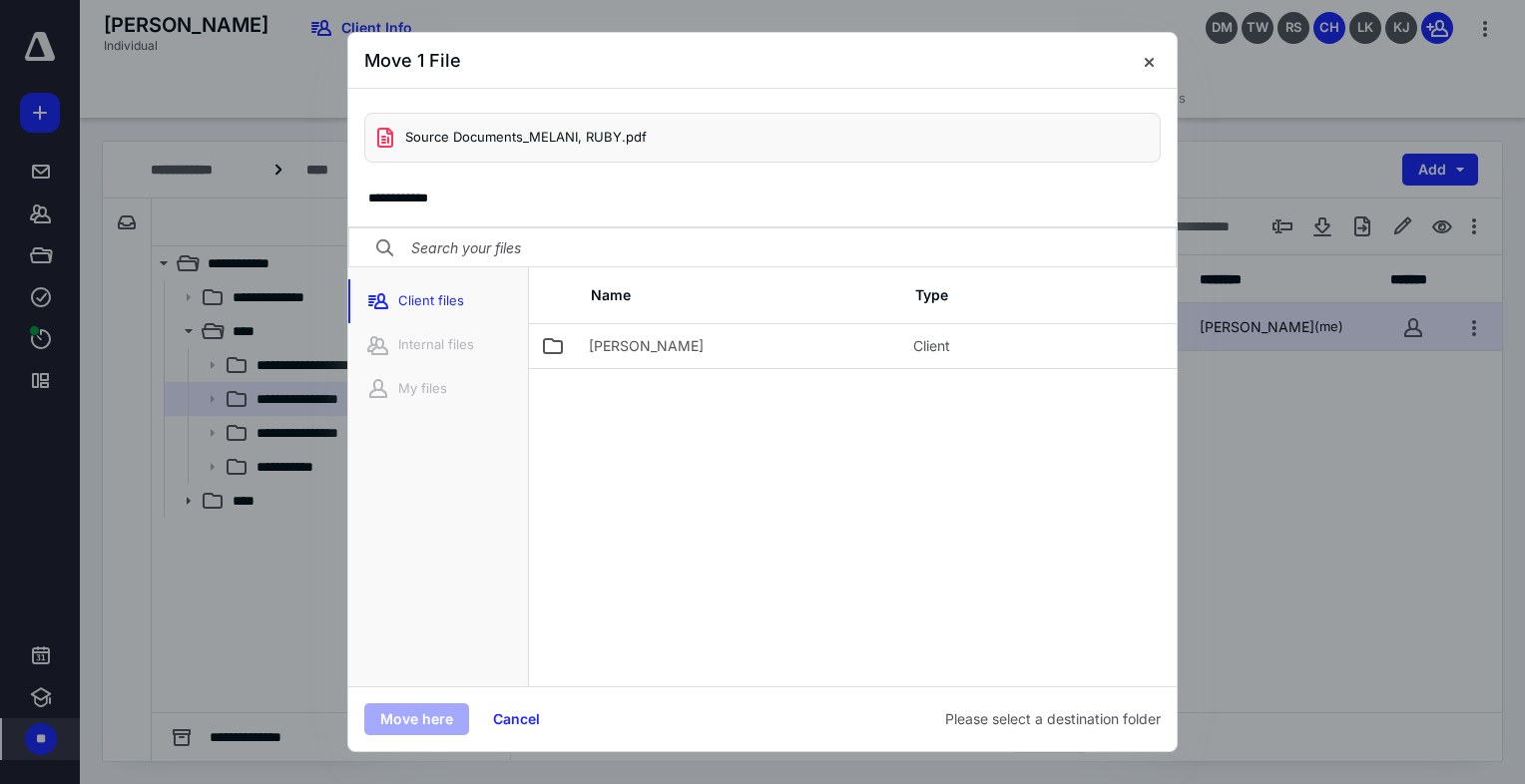 click at bounding box center [385, 248] 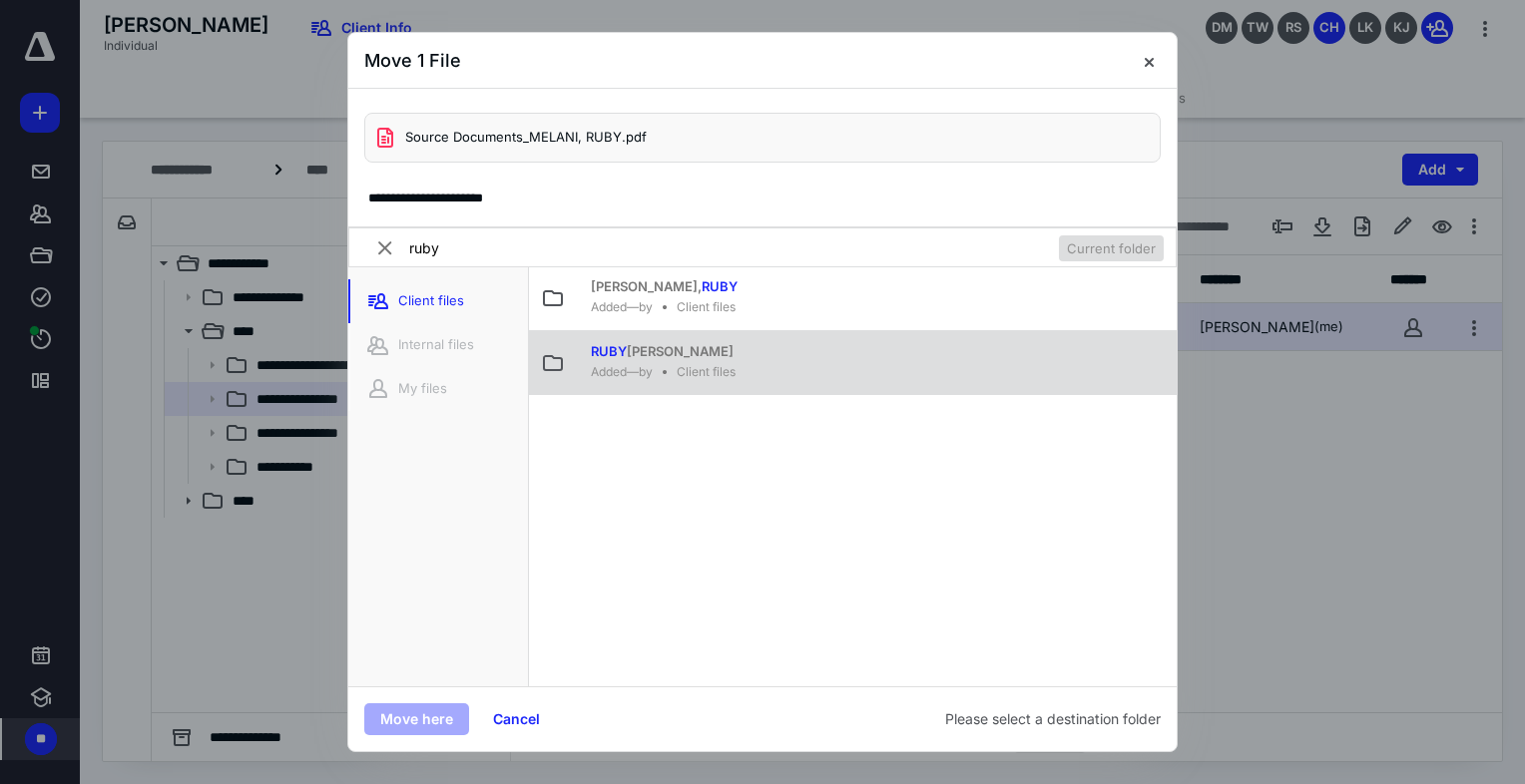 type on "ruby" 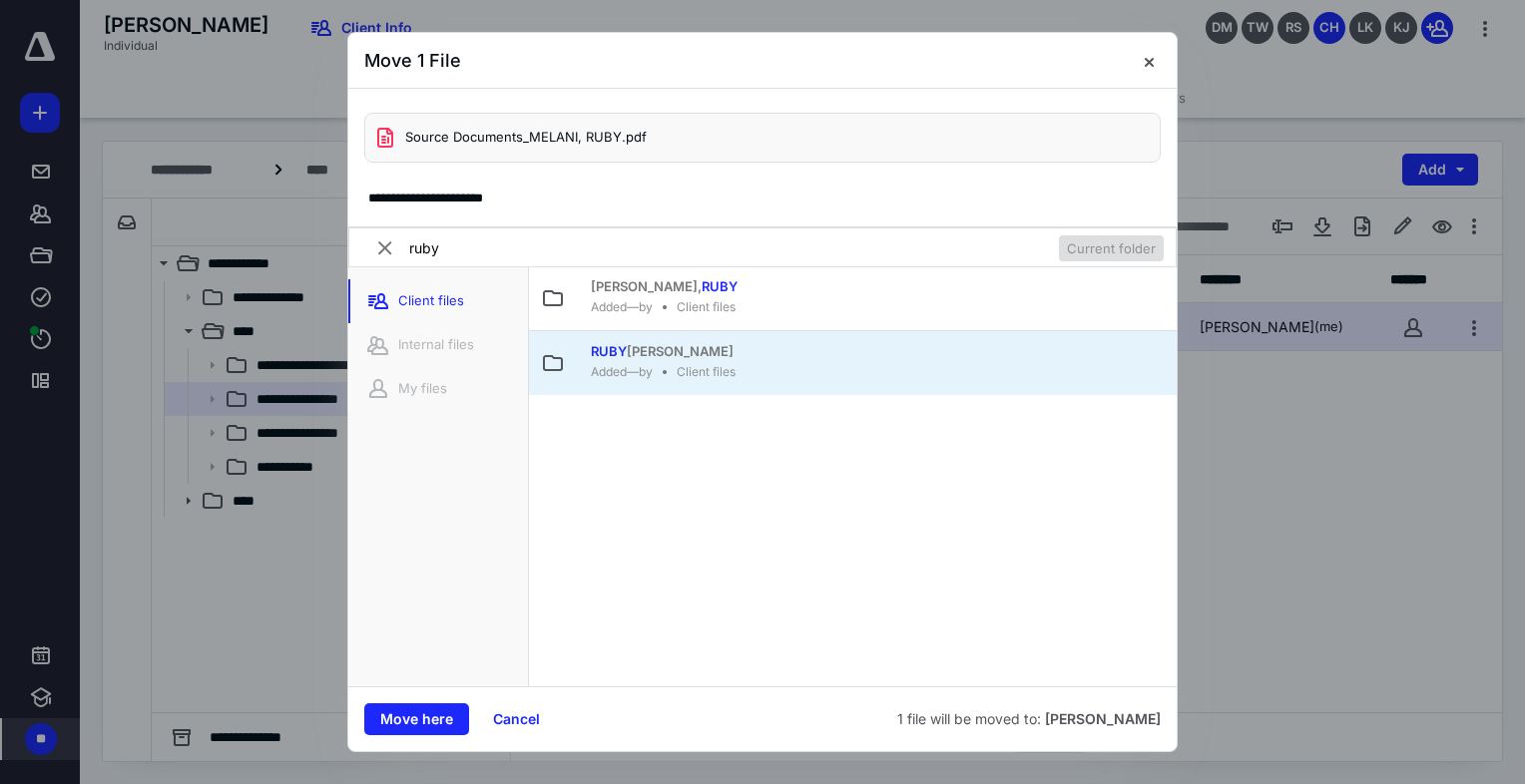 click 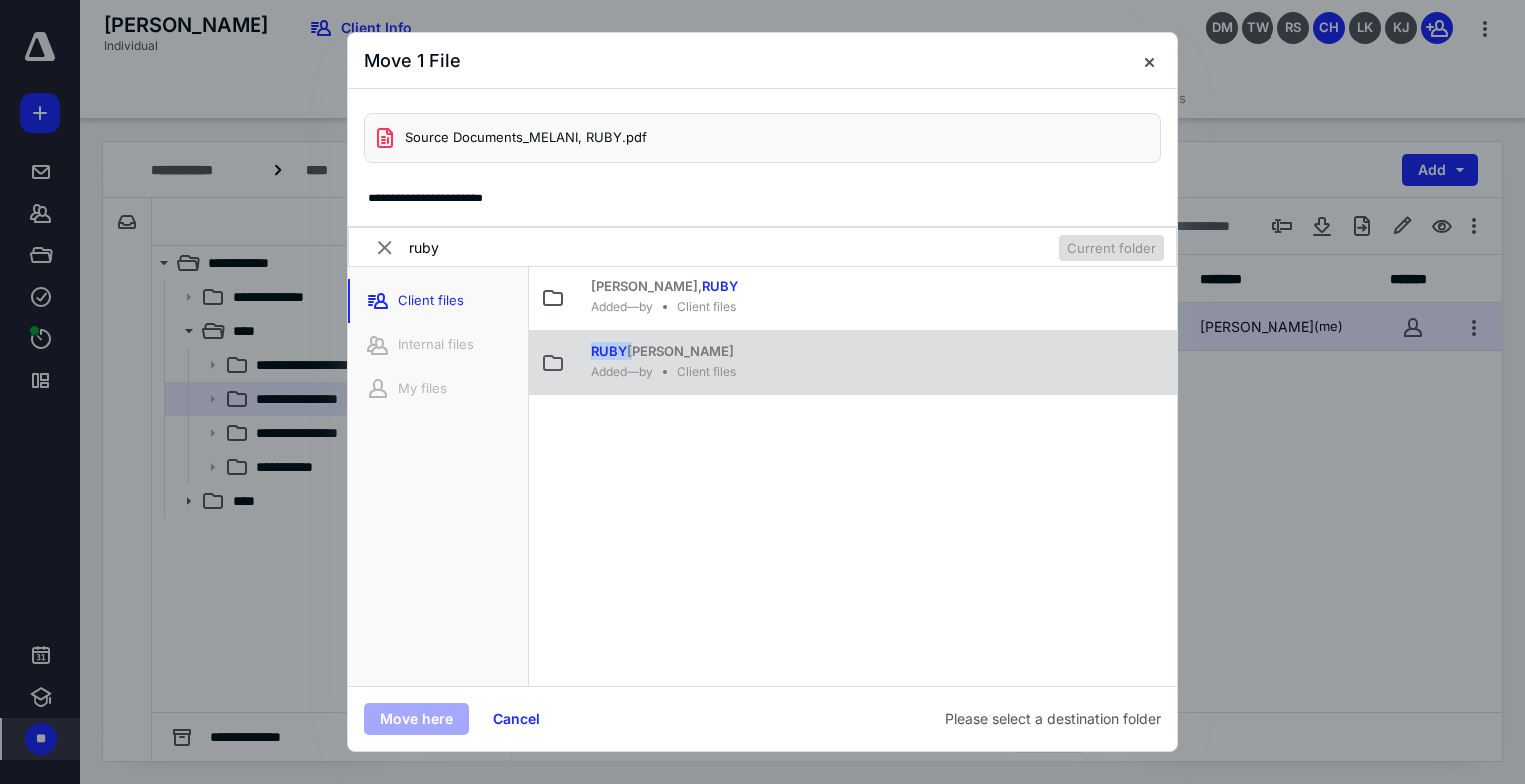 click 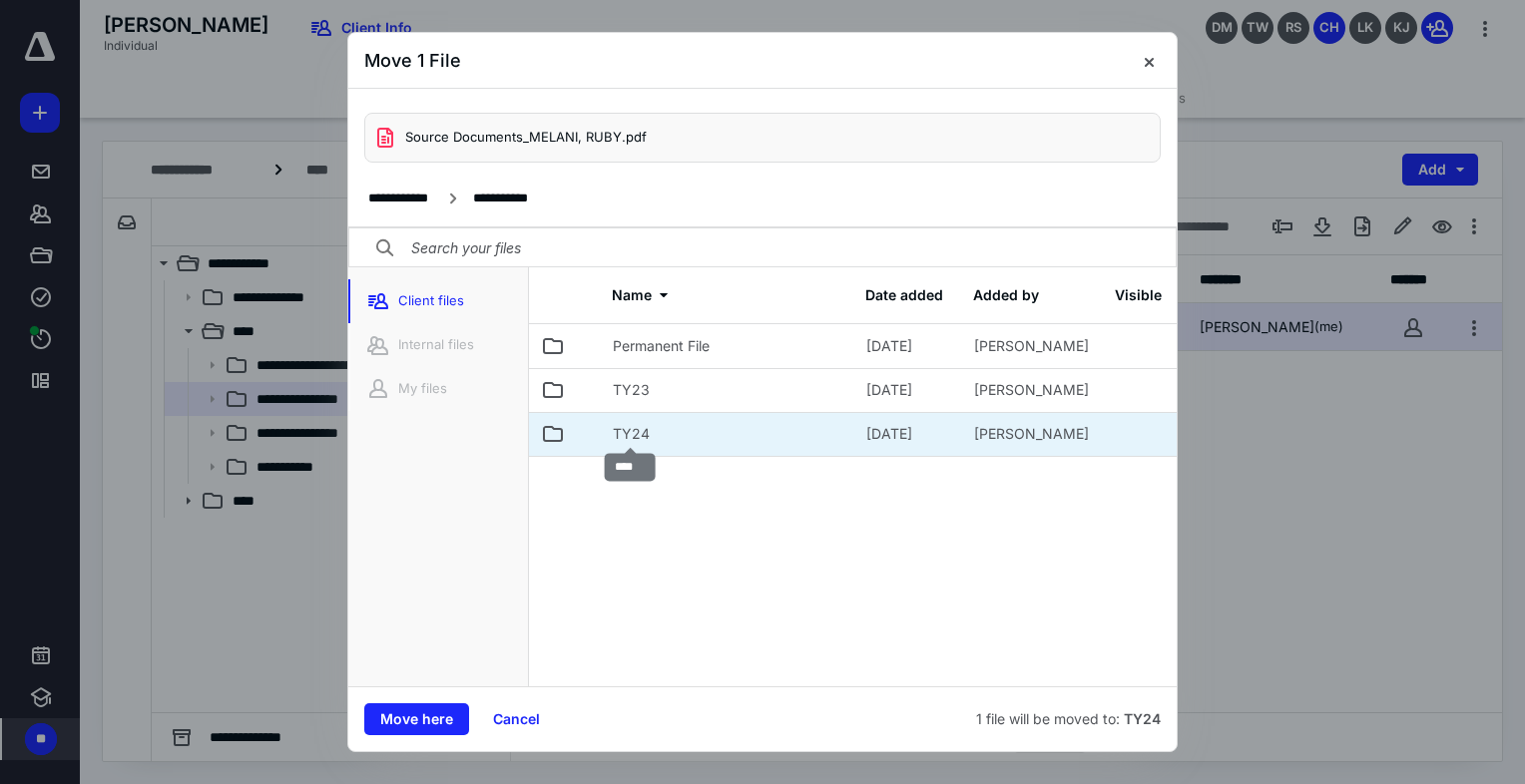 click on "TY24" at bounding box center (631, 434) 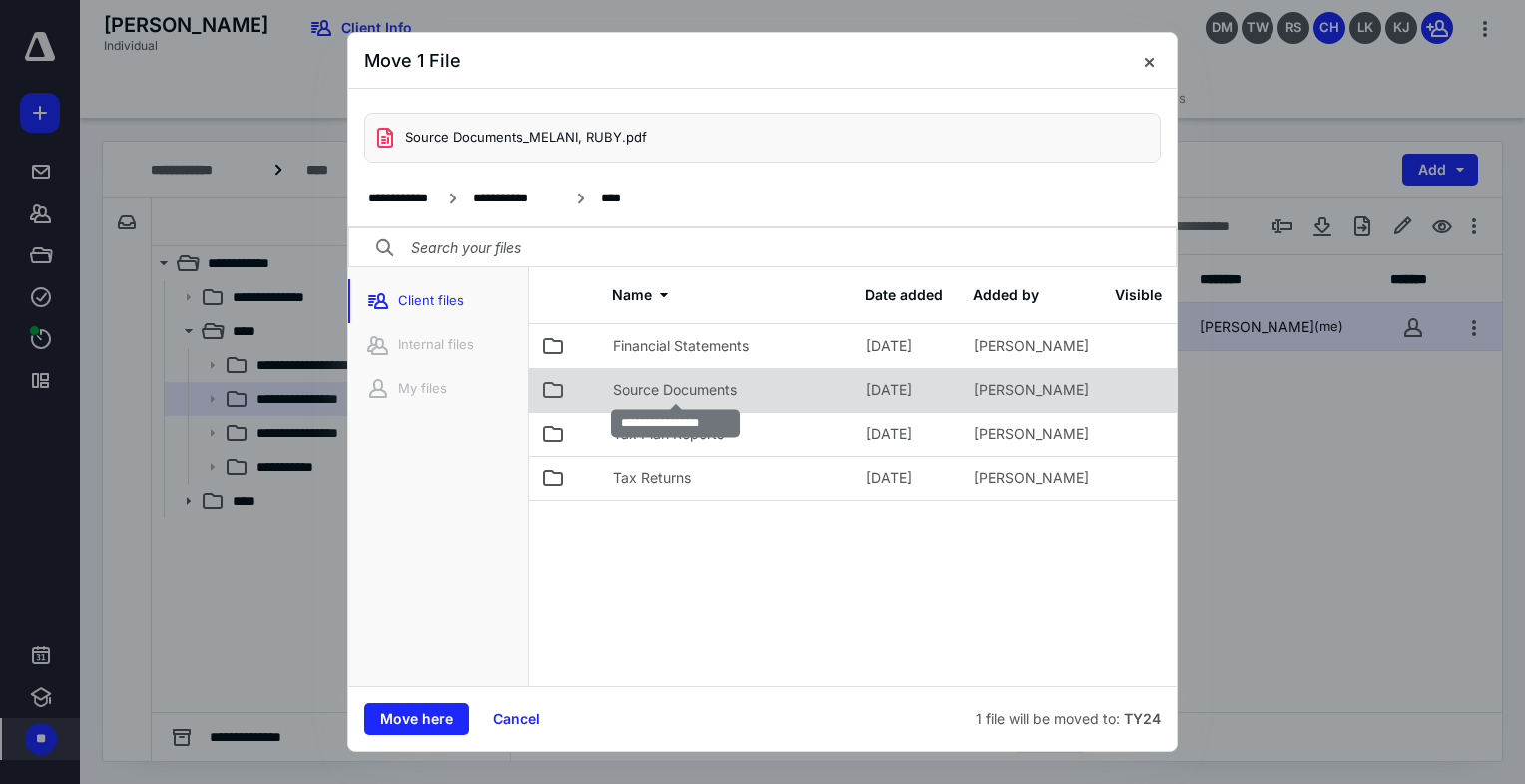 click on "Source Documents" at bounding box center (675, 390) 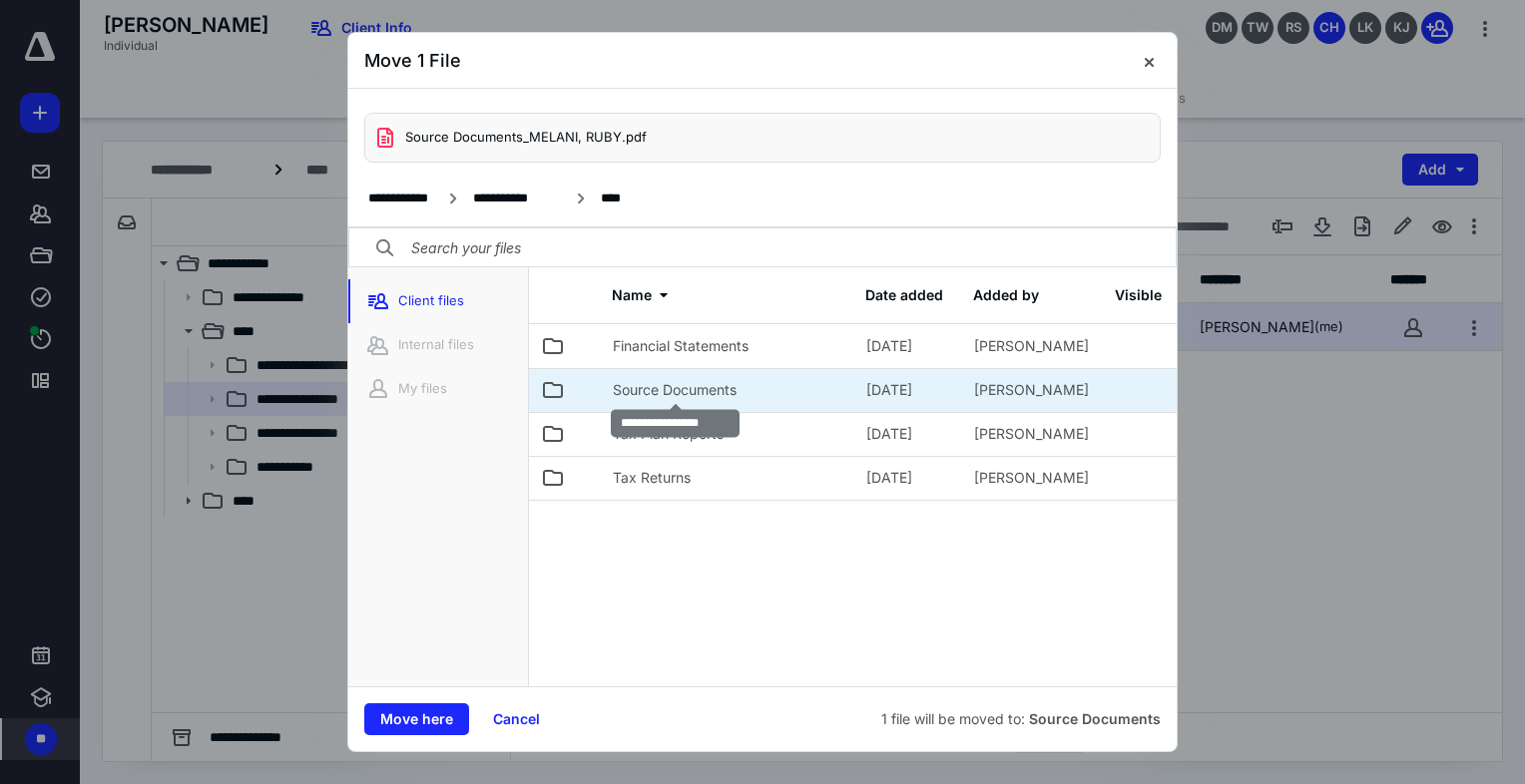 click on "Source Documents" at bounding box center [675, 390] 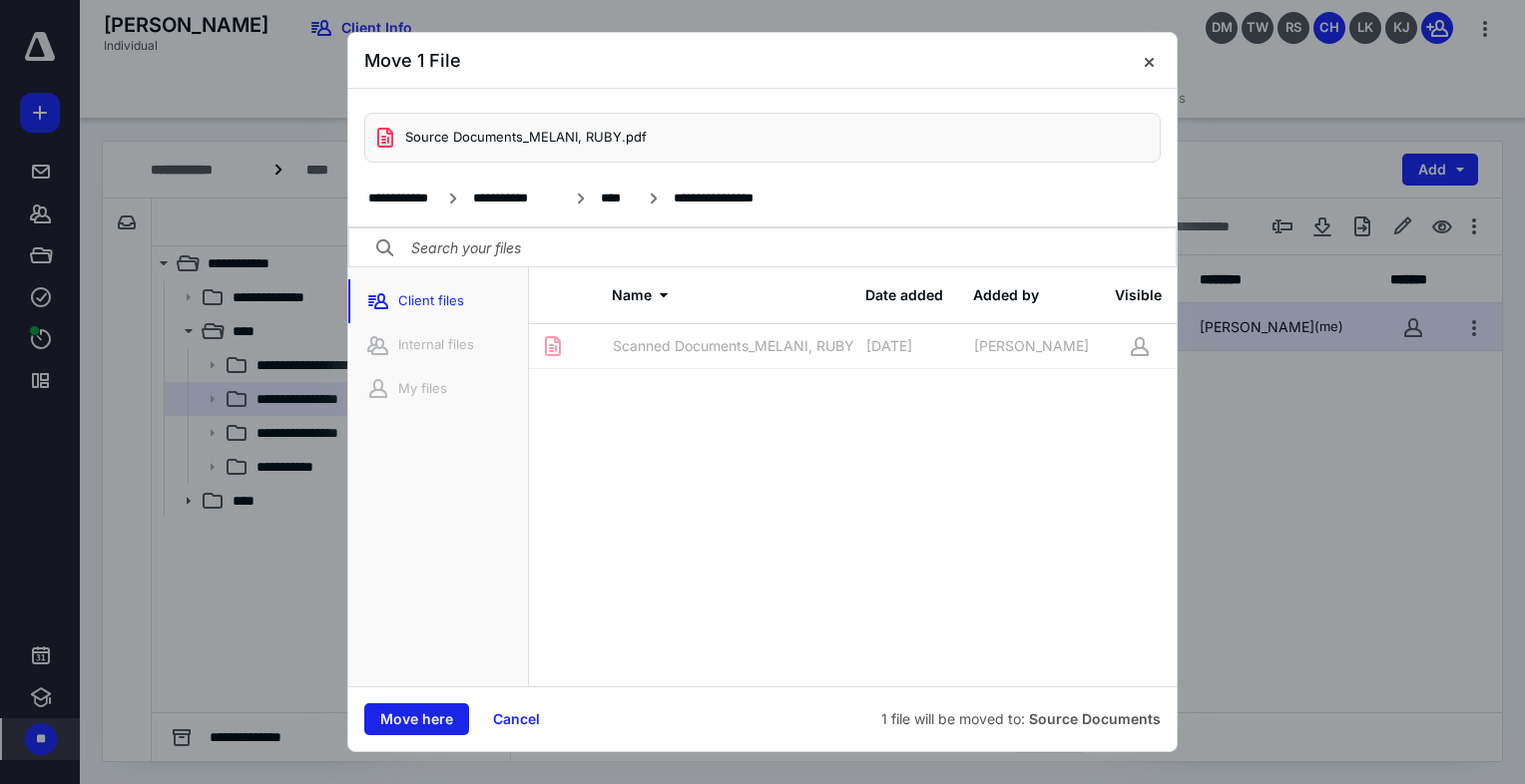 click on "Move here" at bounding box center [416, 719] 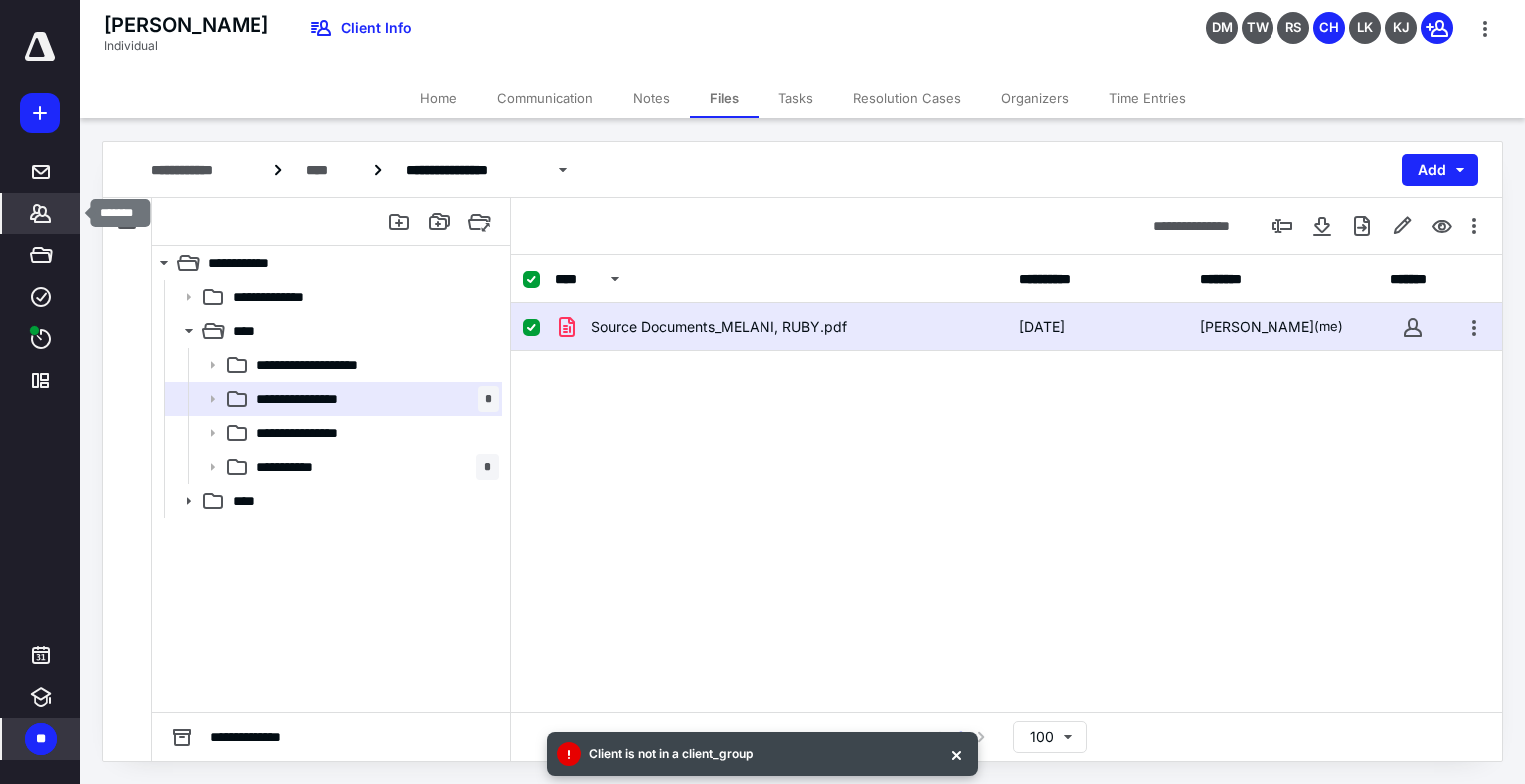 click 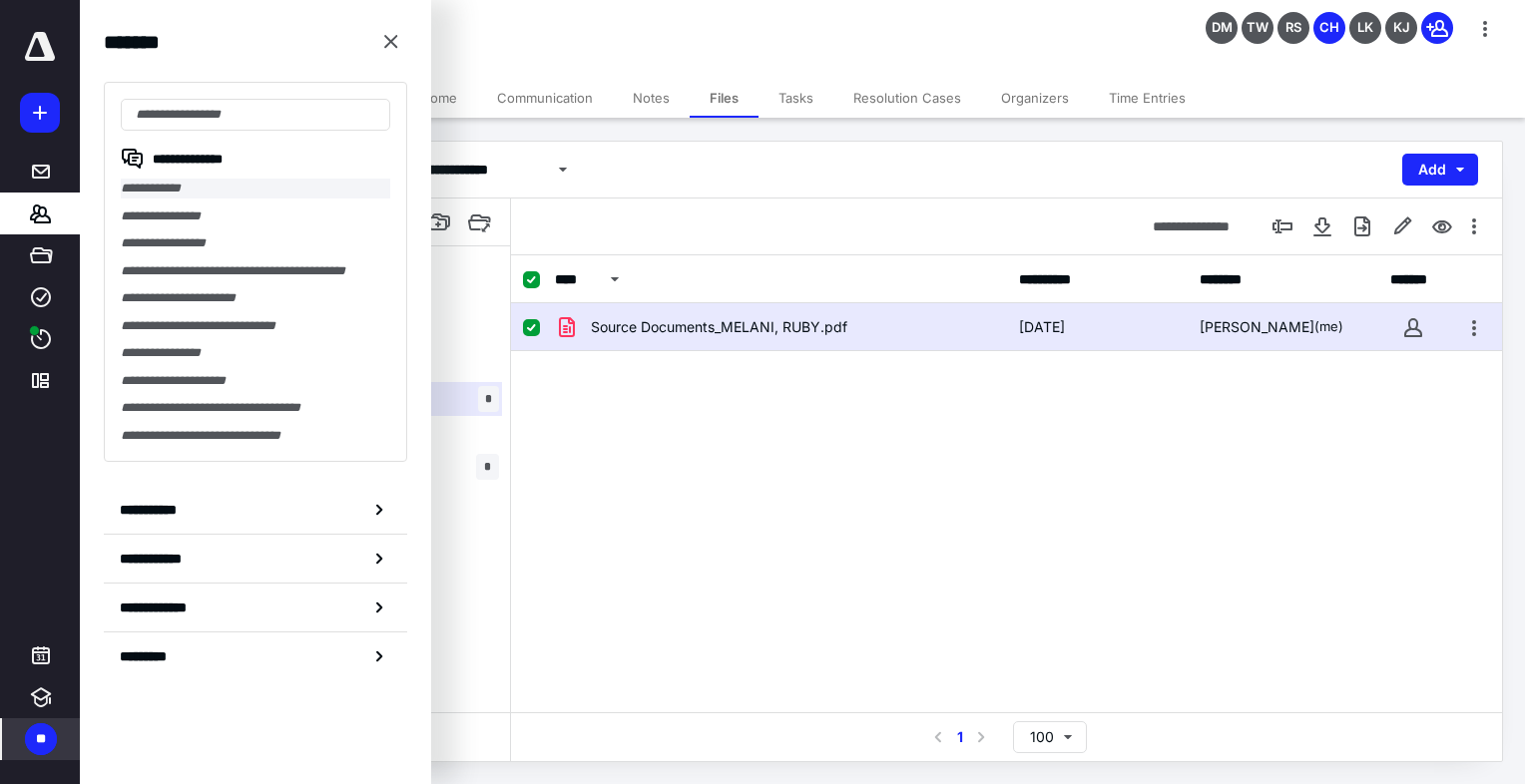 click on "**********" at bounding box center (255, 189) 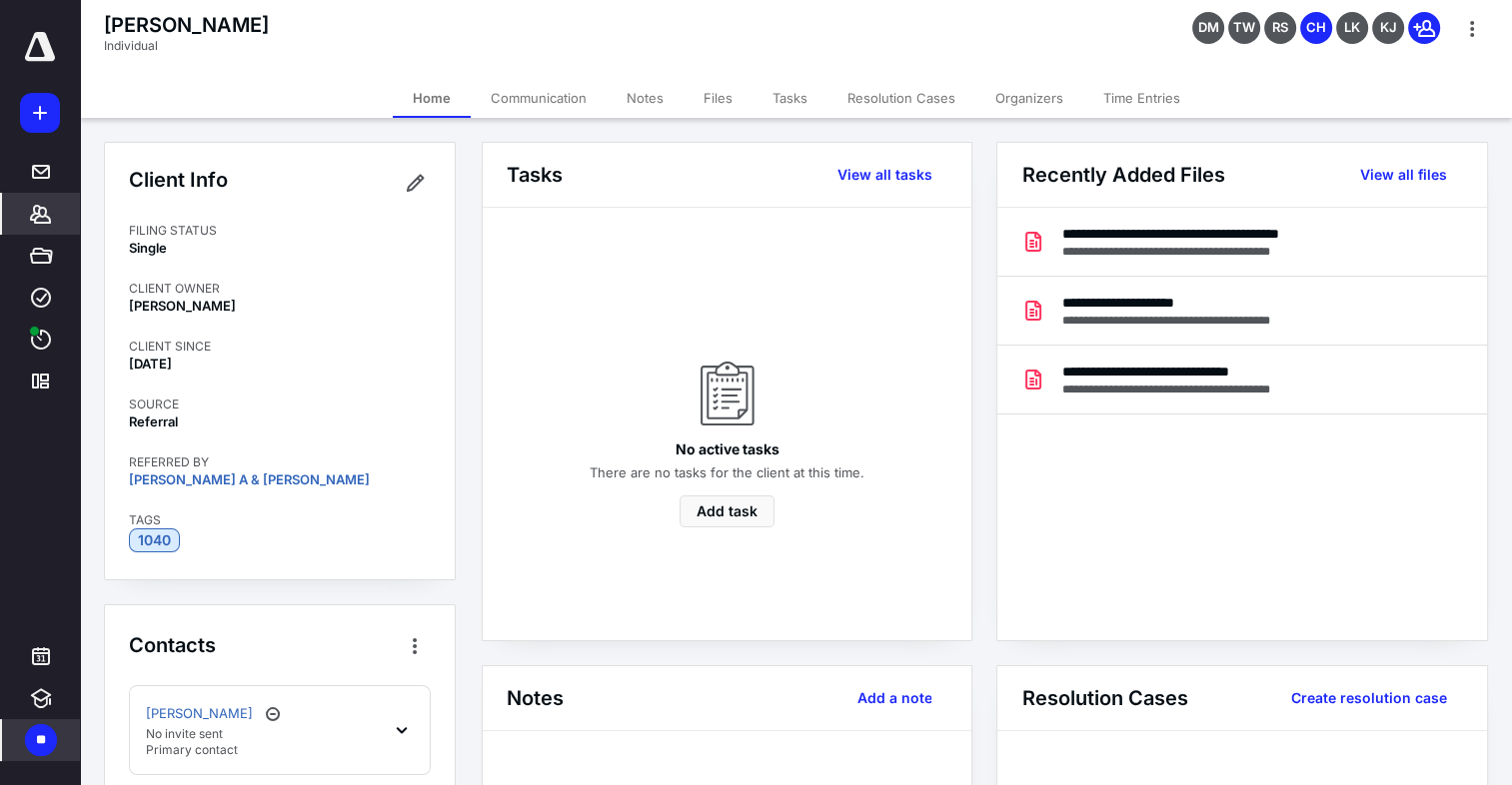 click on "Files" at bounding box center (718, 98) 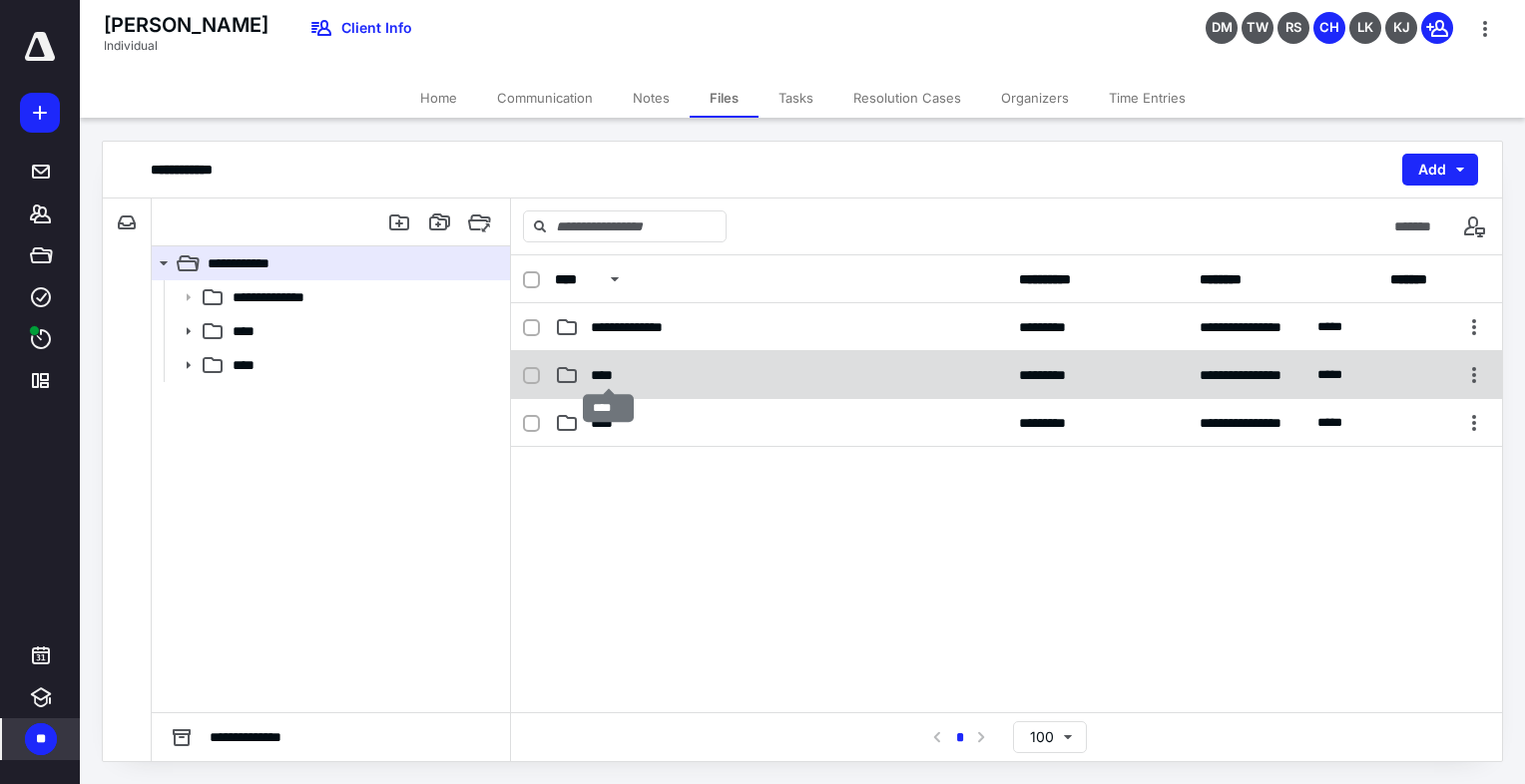 click on "****" at bounding box center [609, 375] 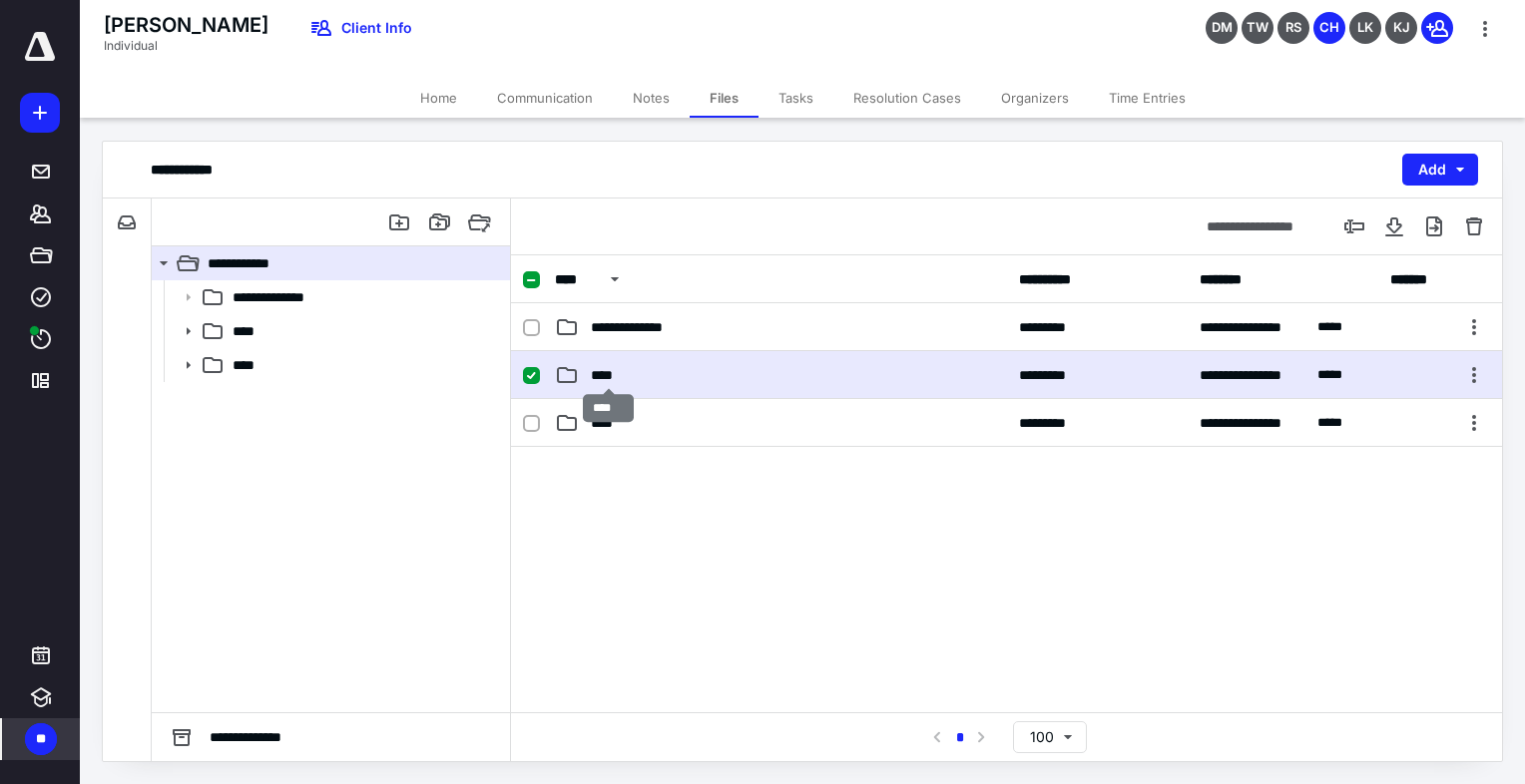 click on "****" at bounding box center (609, 375) 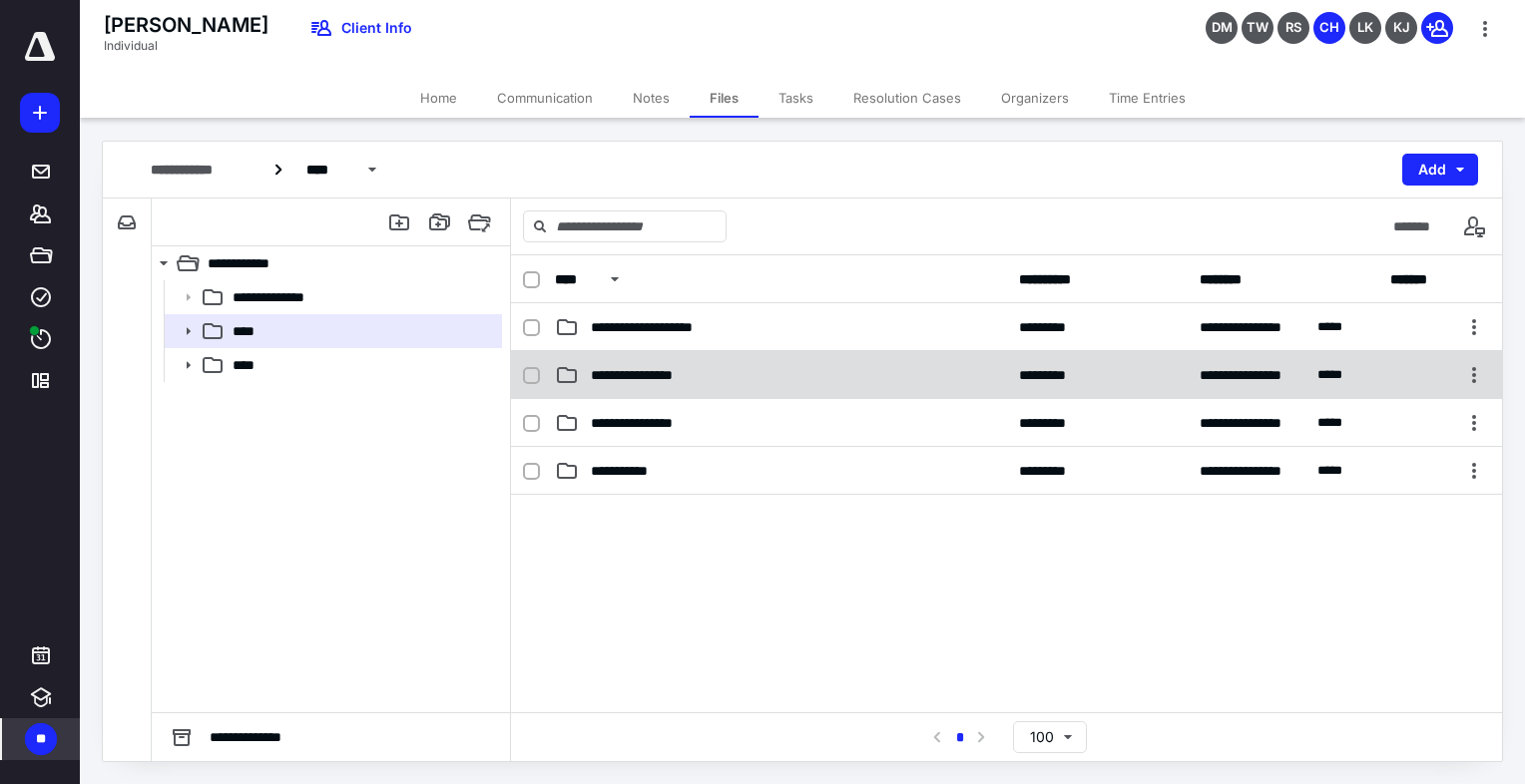 click on "**********" at bounding box center (654, 375) 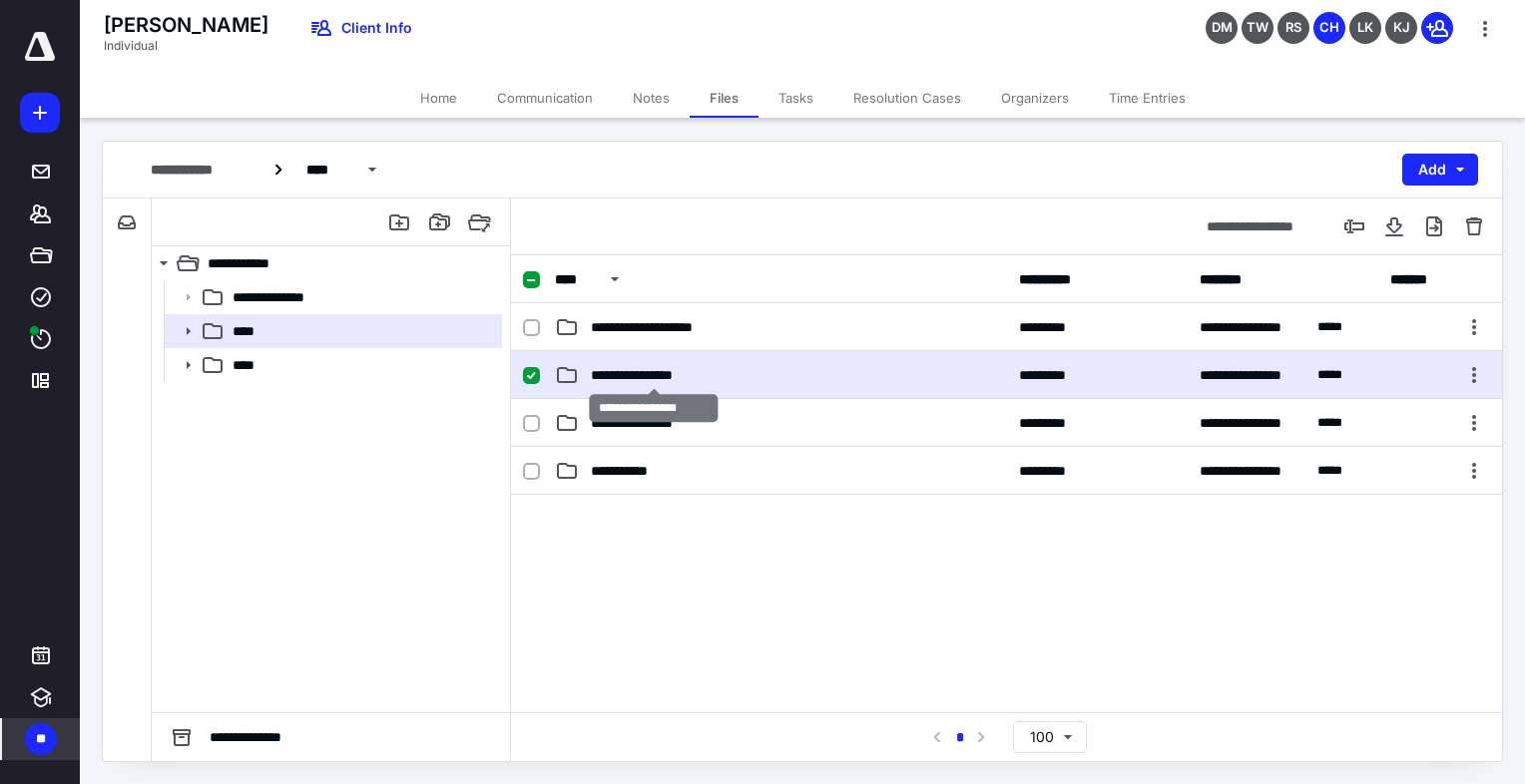 click on "**********" at bounding box center [654, 375] 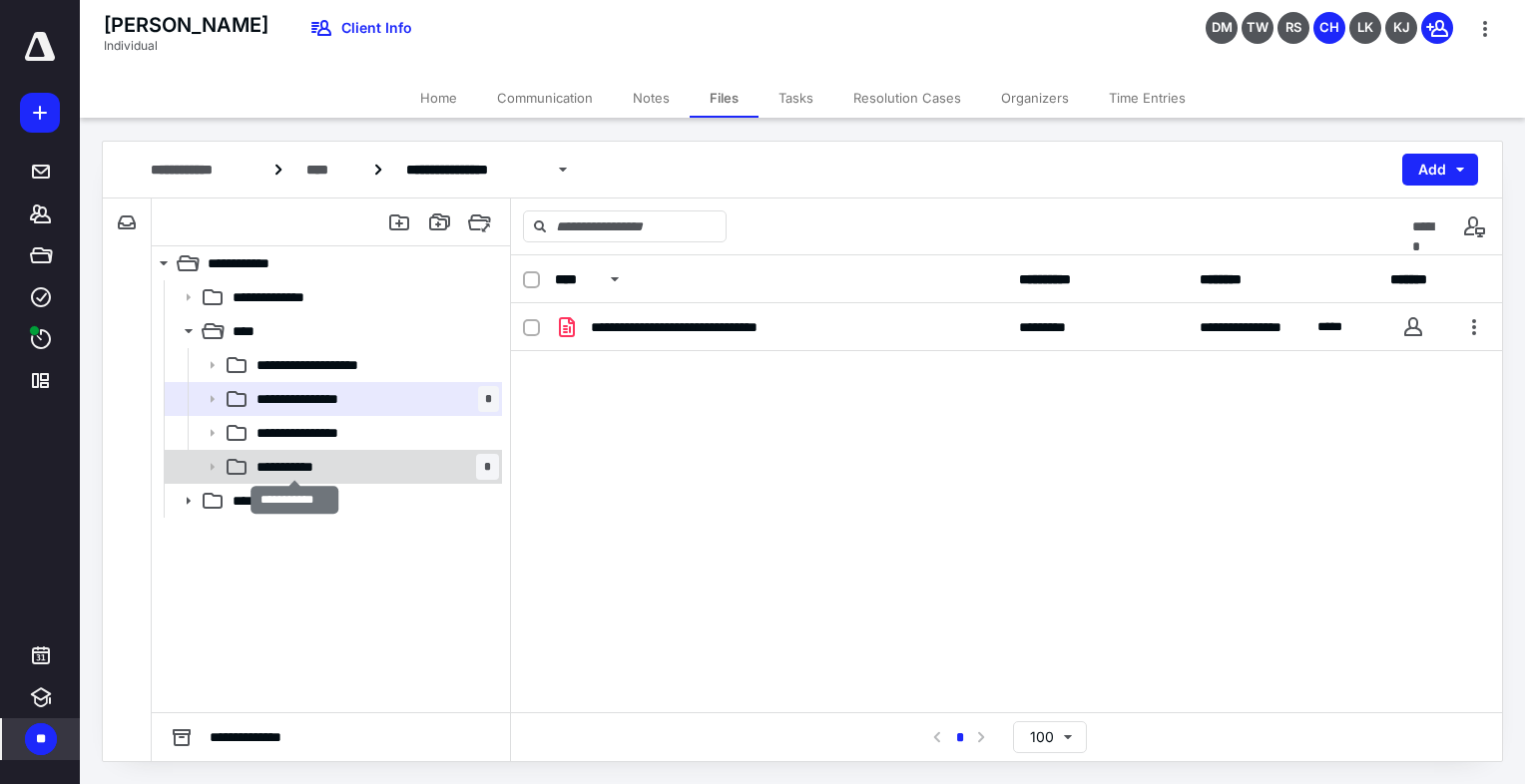click on "**********" at bounding box center (295, 467) 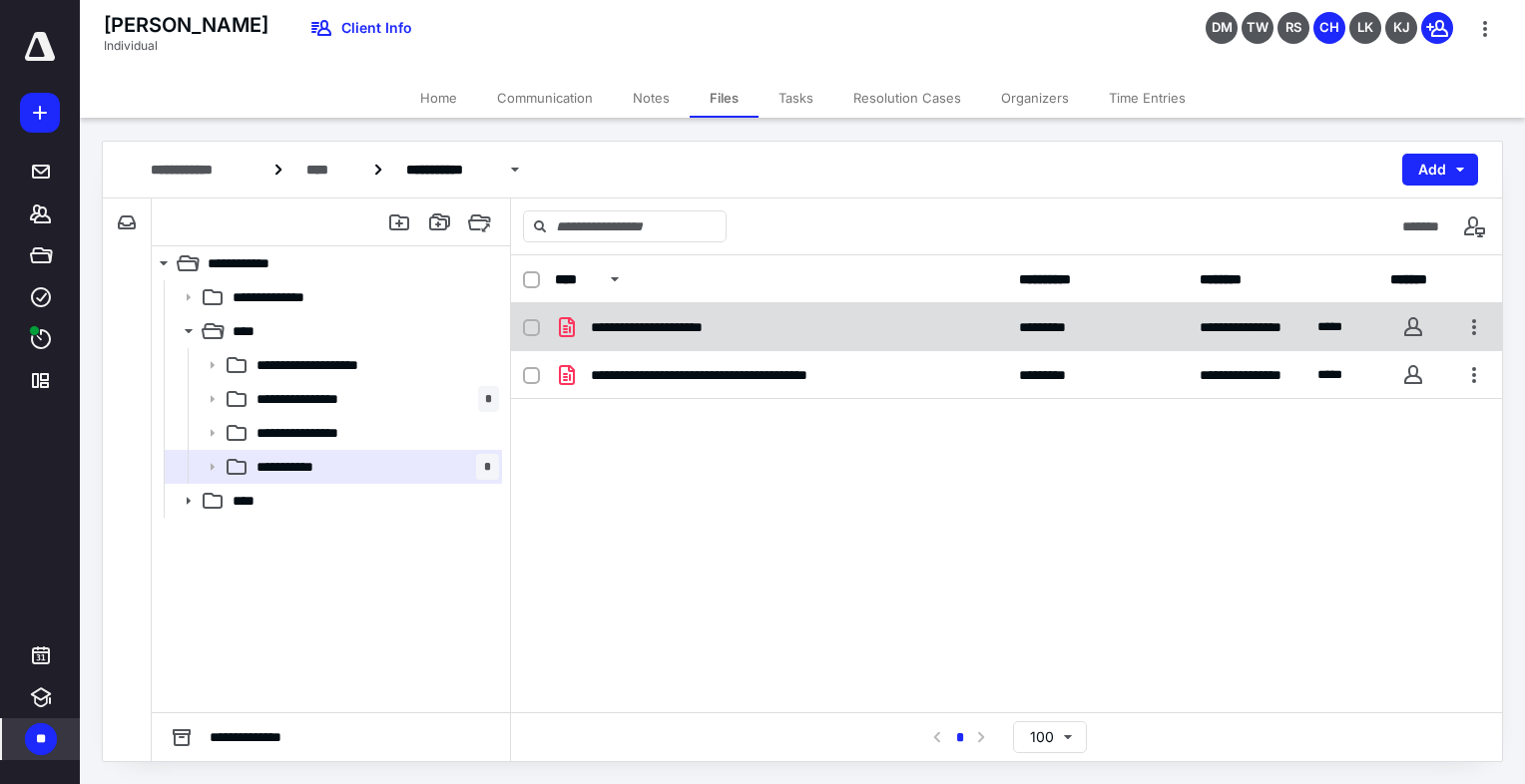 click at bounding box center (531, 328) 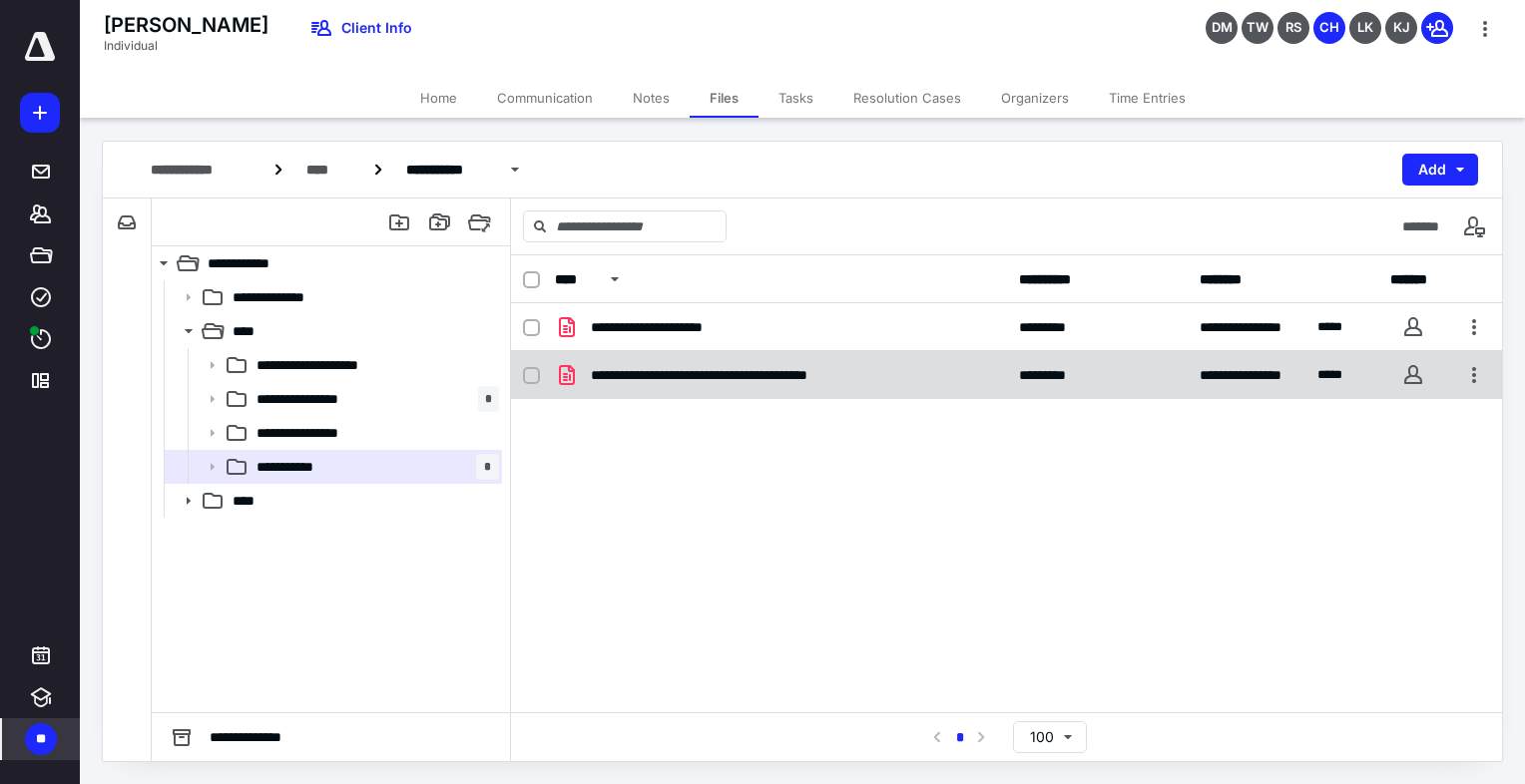 checkbox on "true" 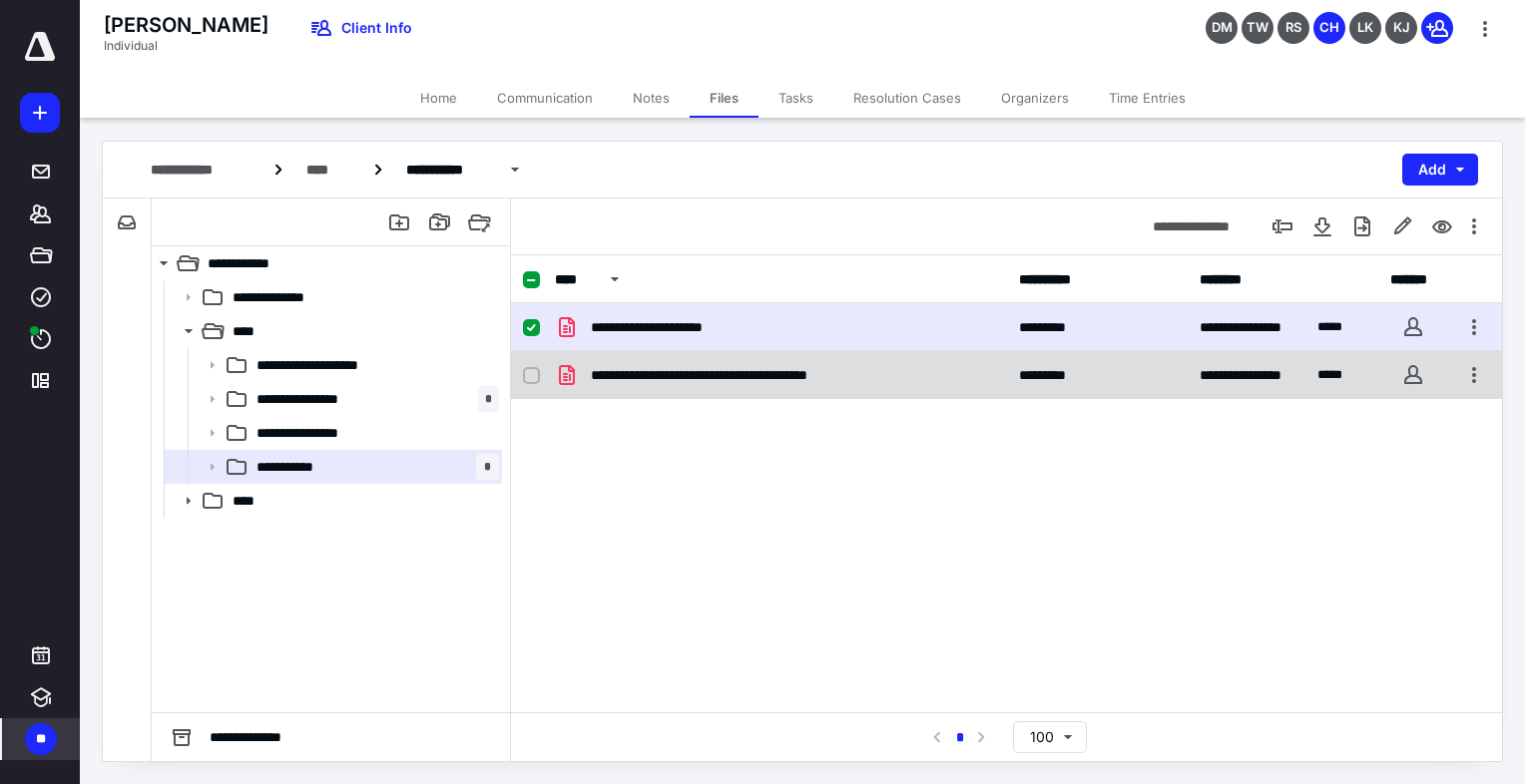 drag, startPoint x: 533, startPoint y: 372, endPoint x: 555, endPoint y: 370, distance: 22.090722 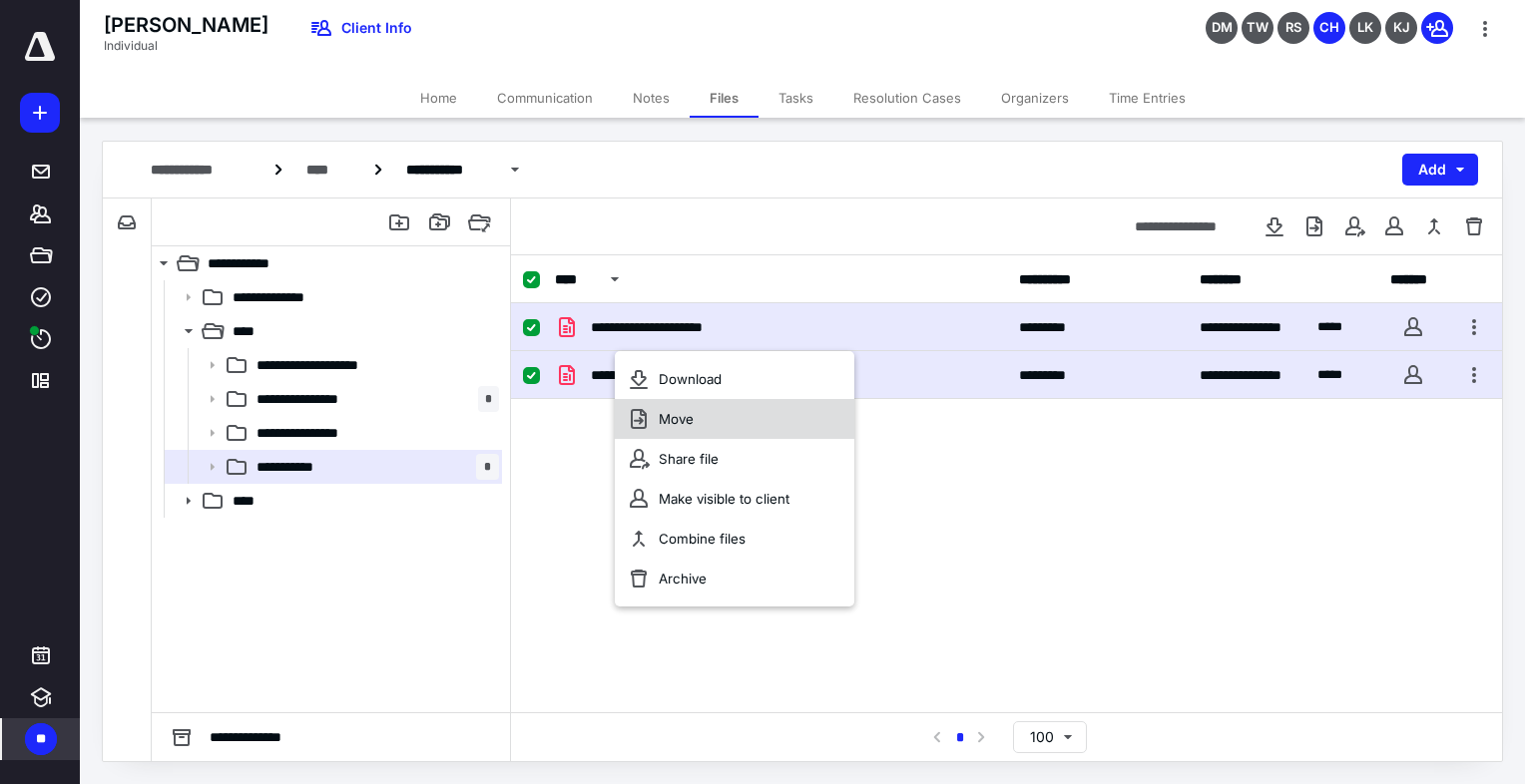 click on "Move" at bounding box center [735, 419] 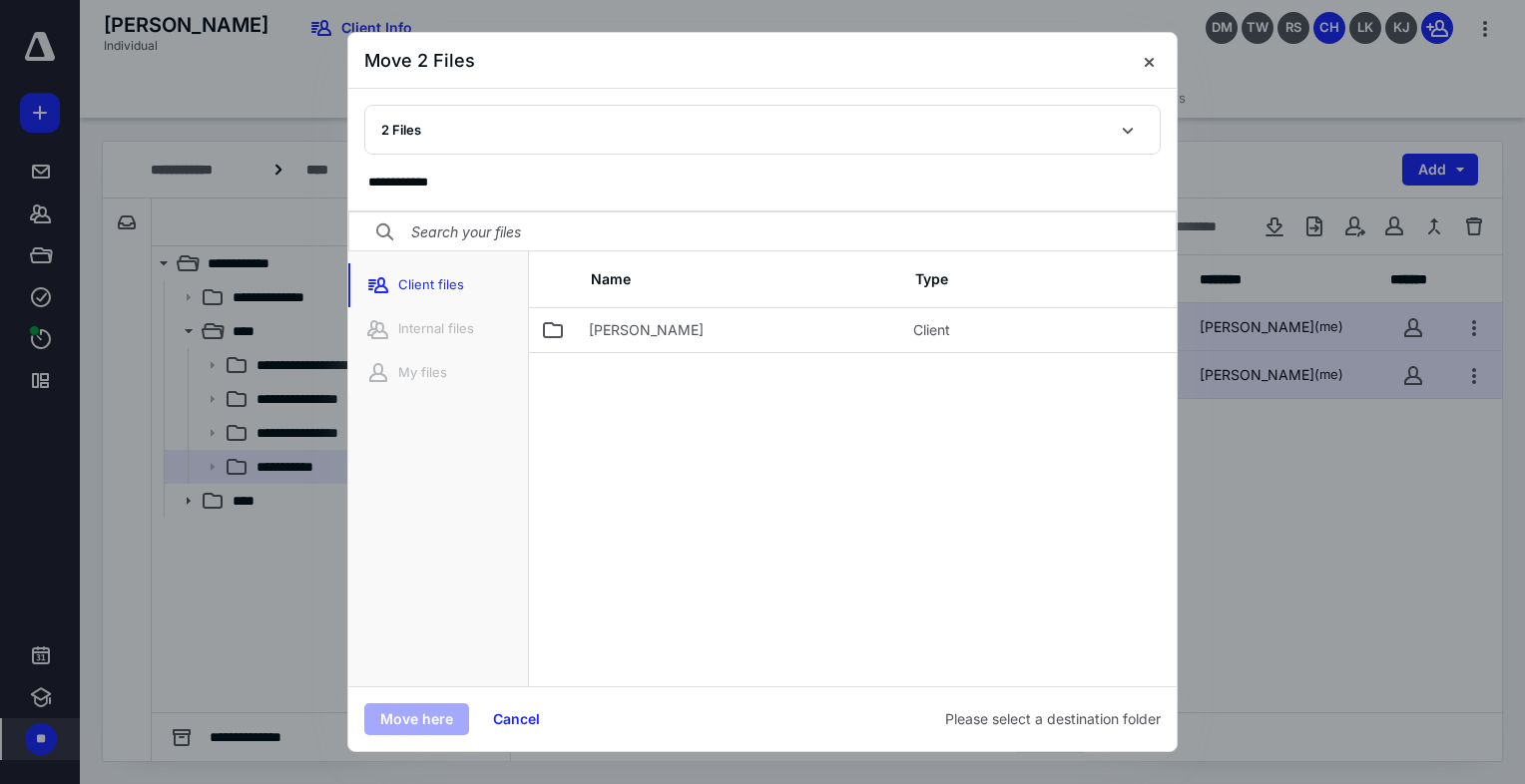 click at bounding box center [762, 232] 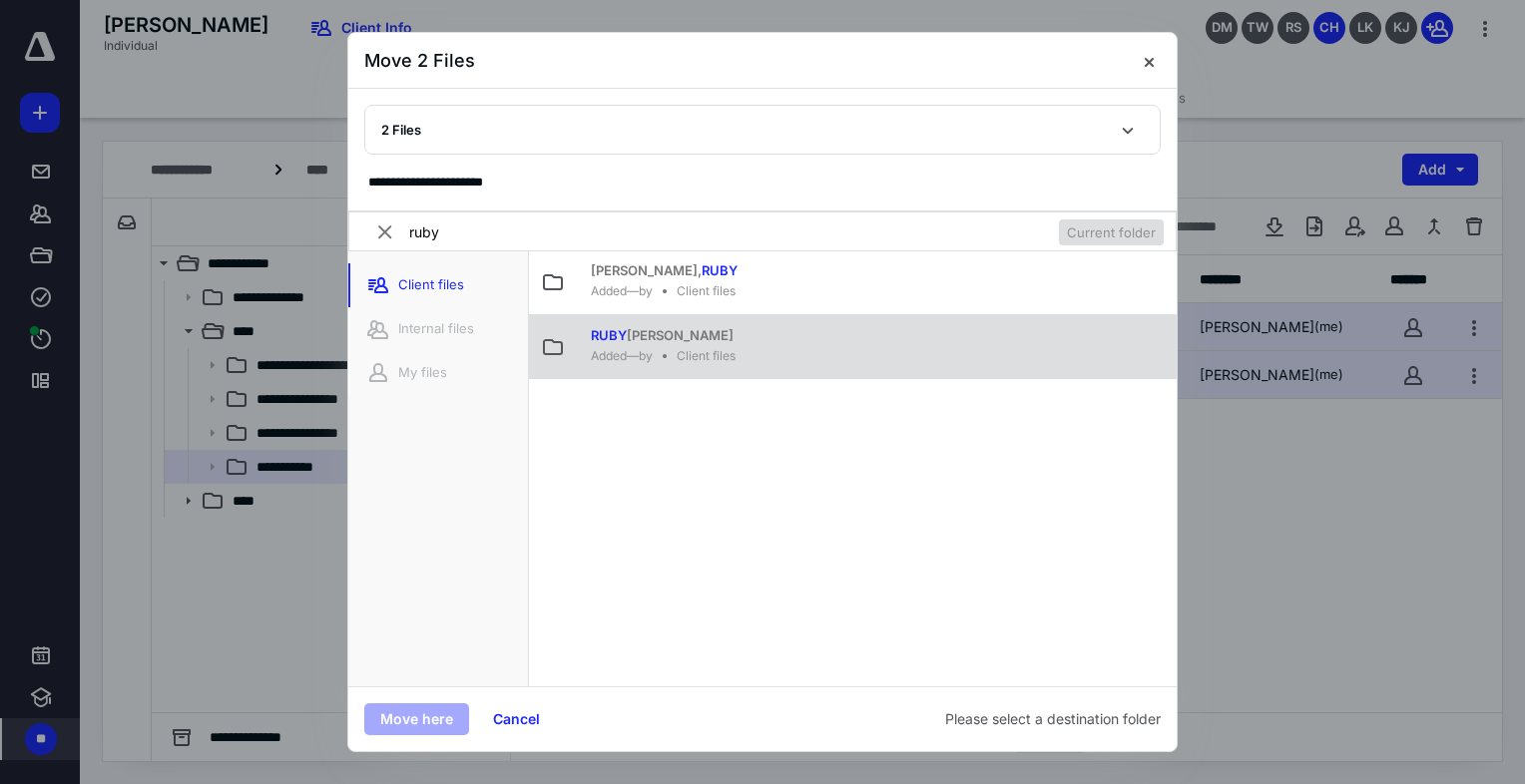 type on "ruby" 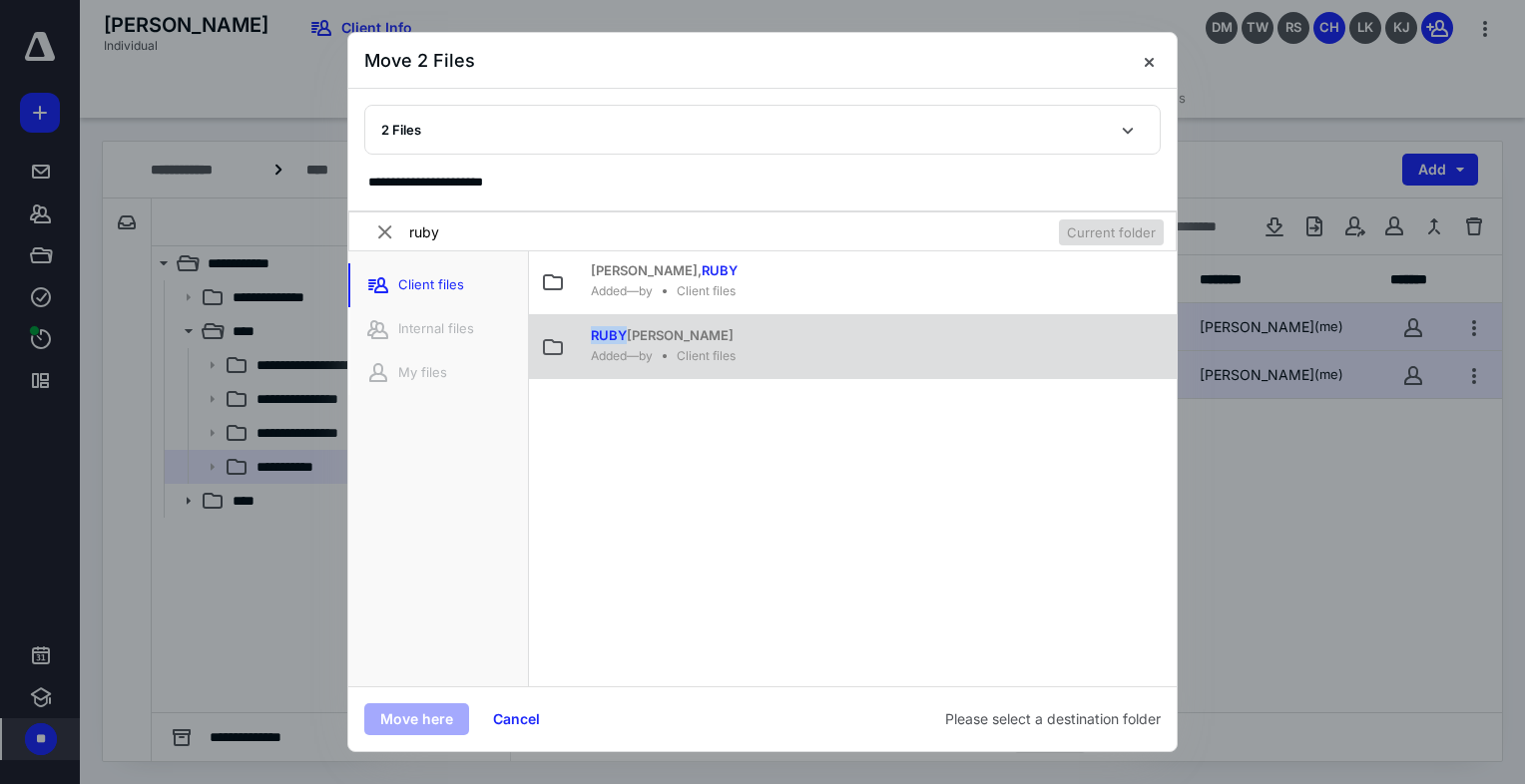click 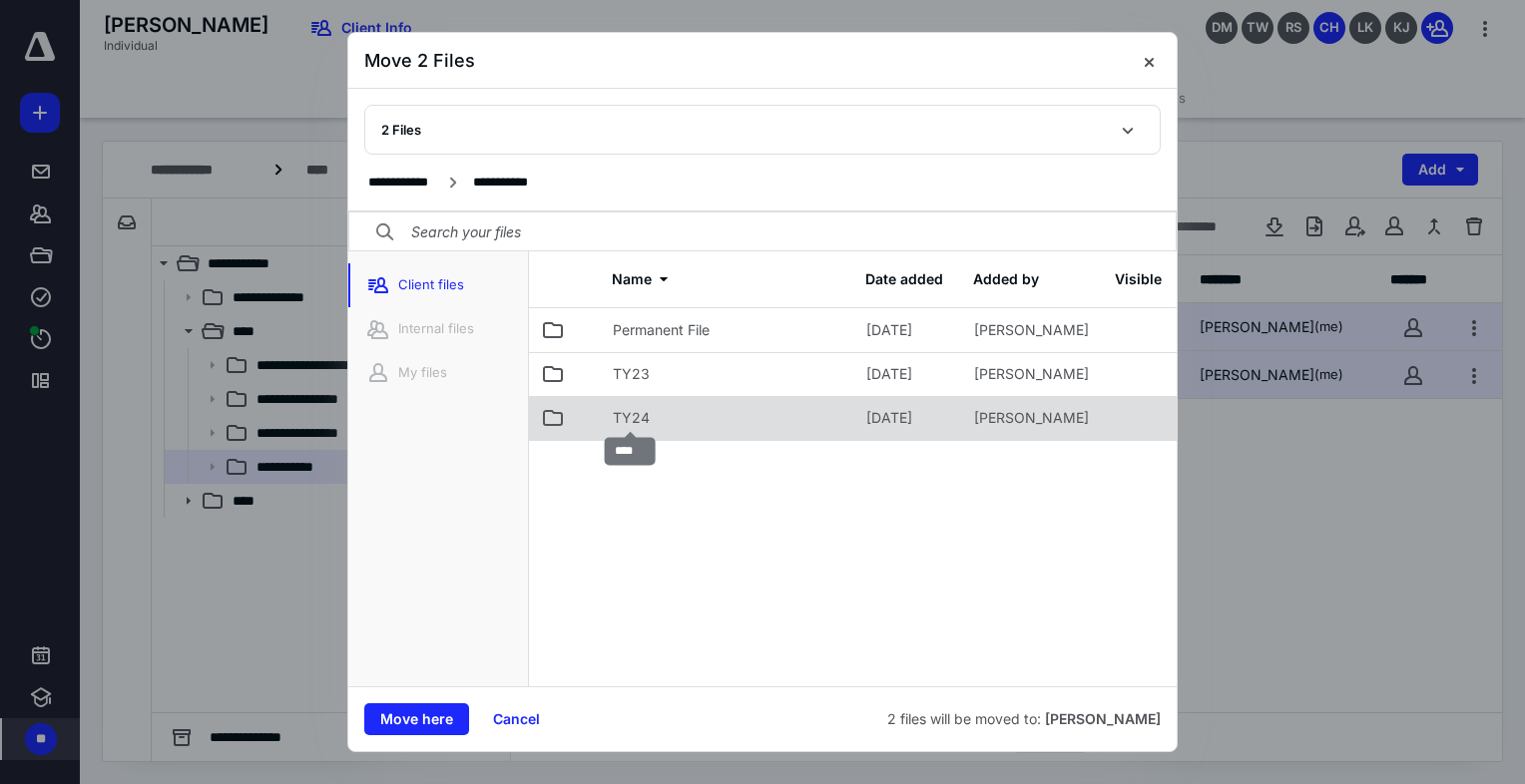 click on "TY24" at bounding box center (631, 418) 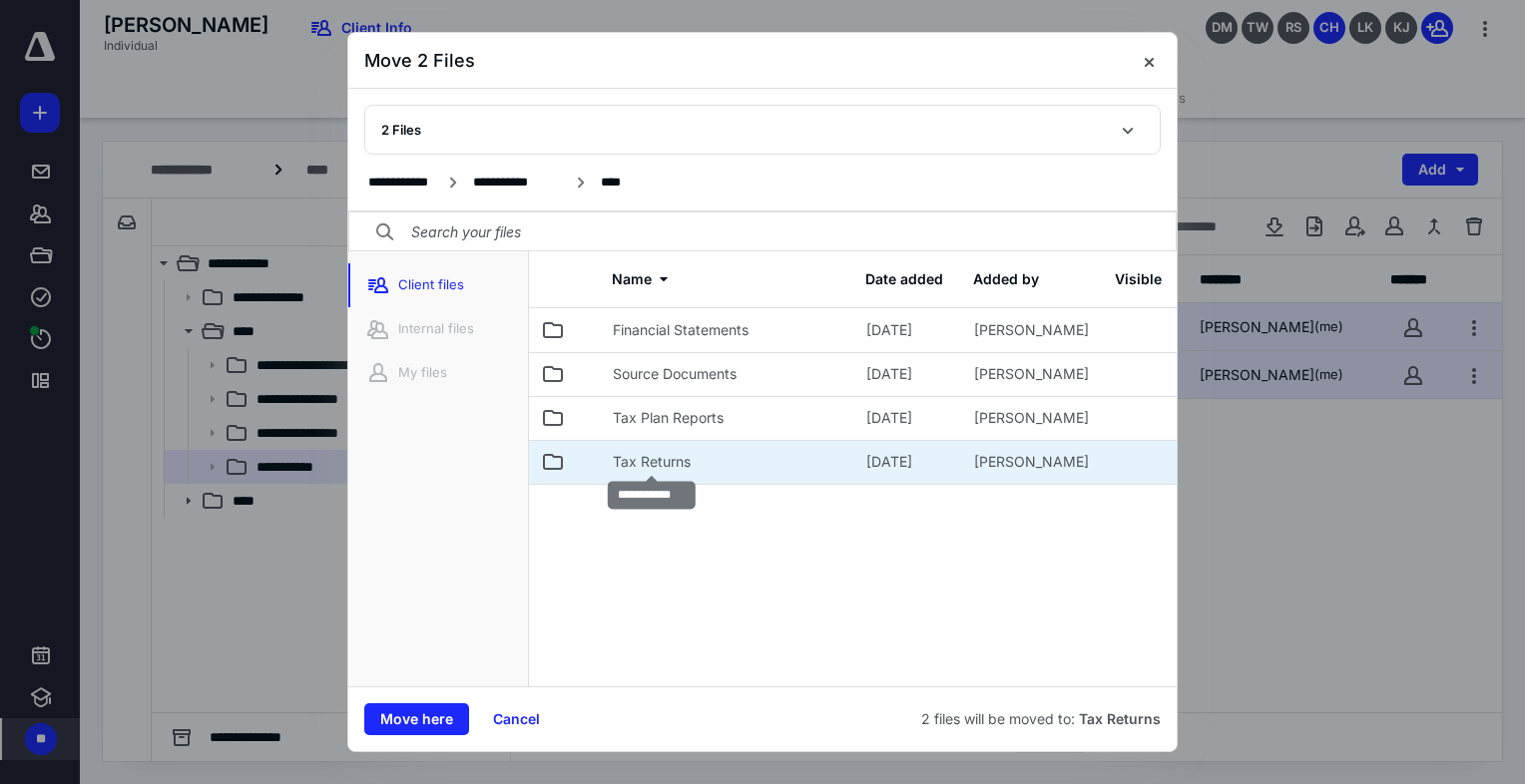 click on "Tax Returns" at bounding box center (652, 462) 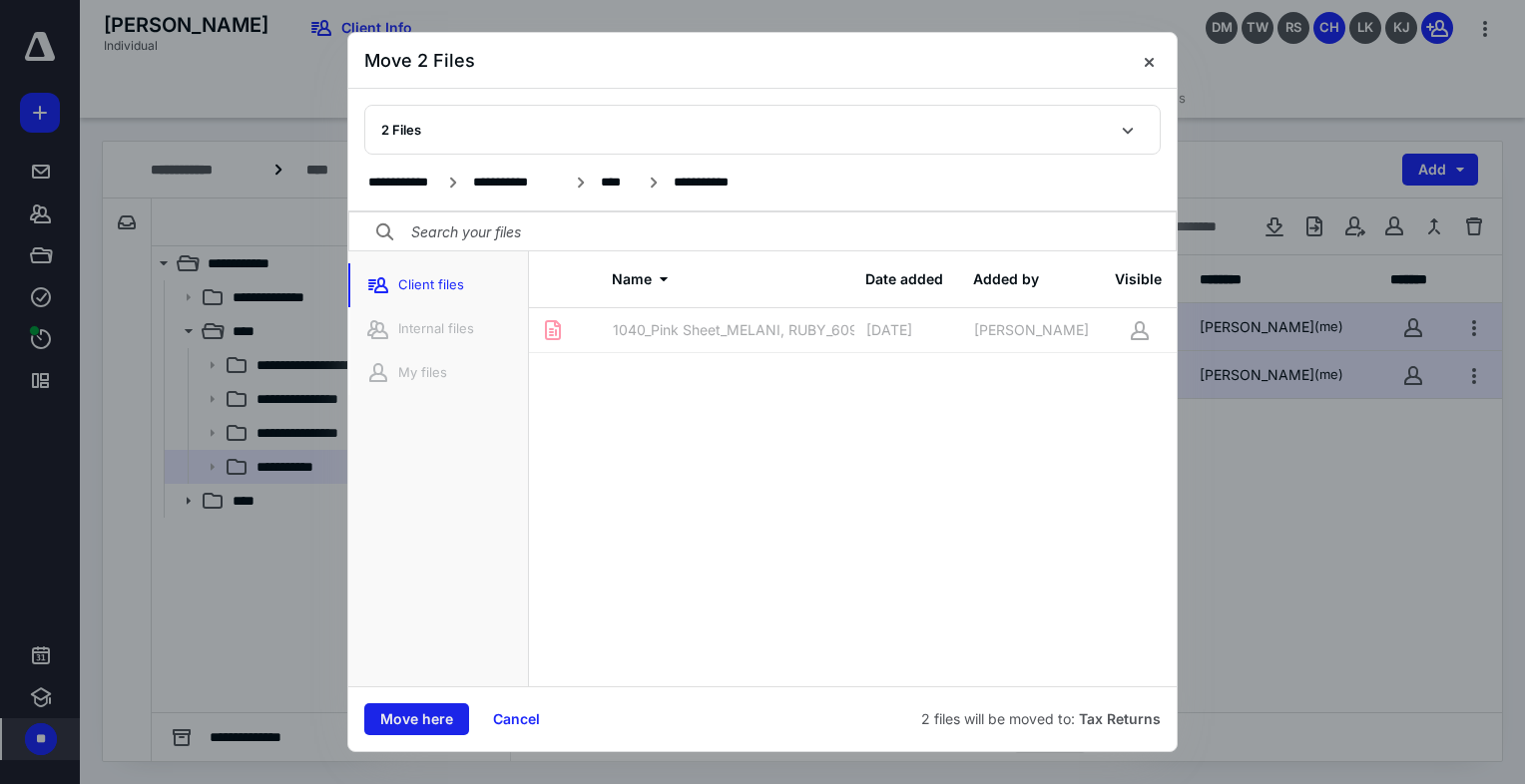 click on "Move here" at bounding box center (416, 719) 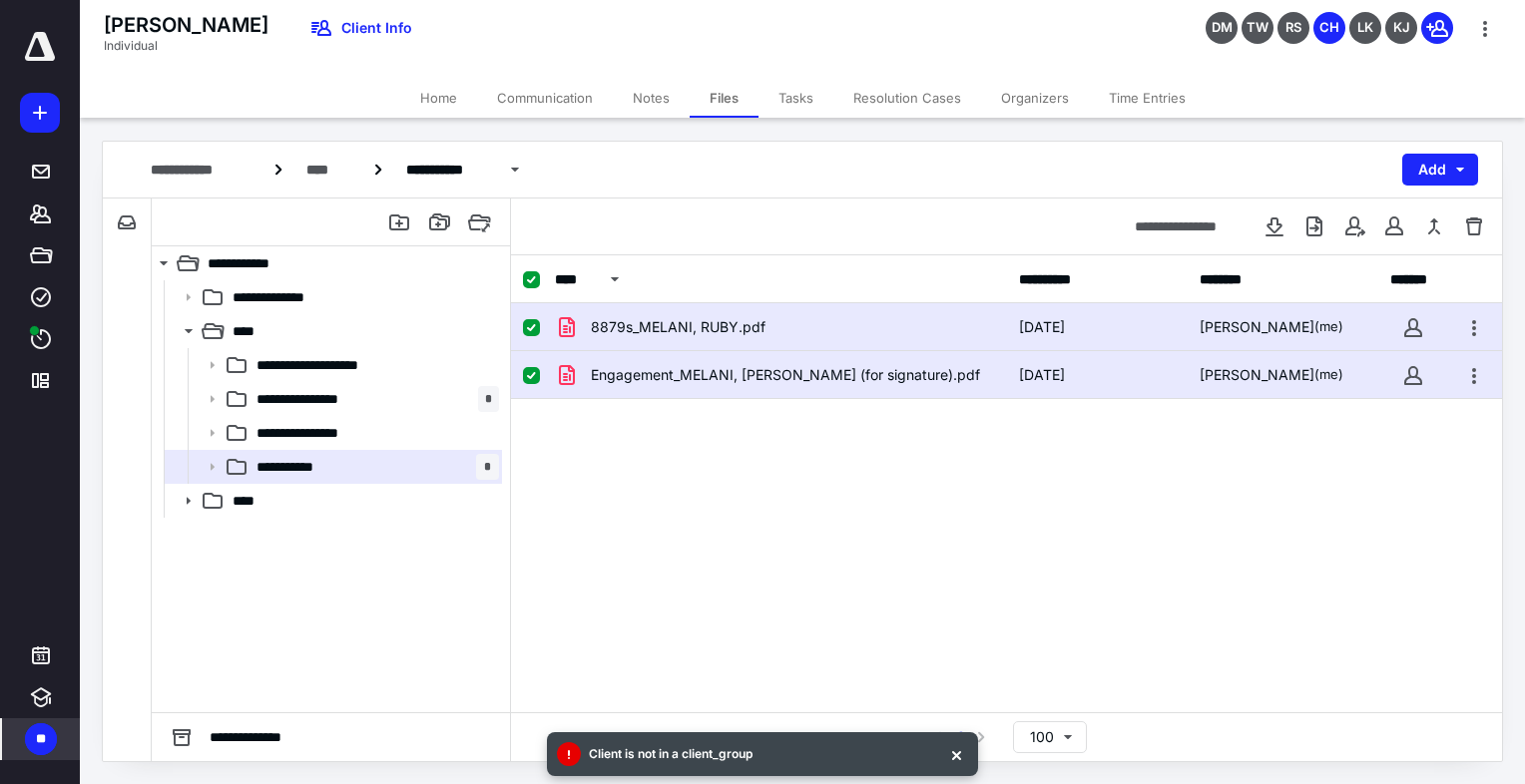 click 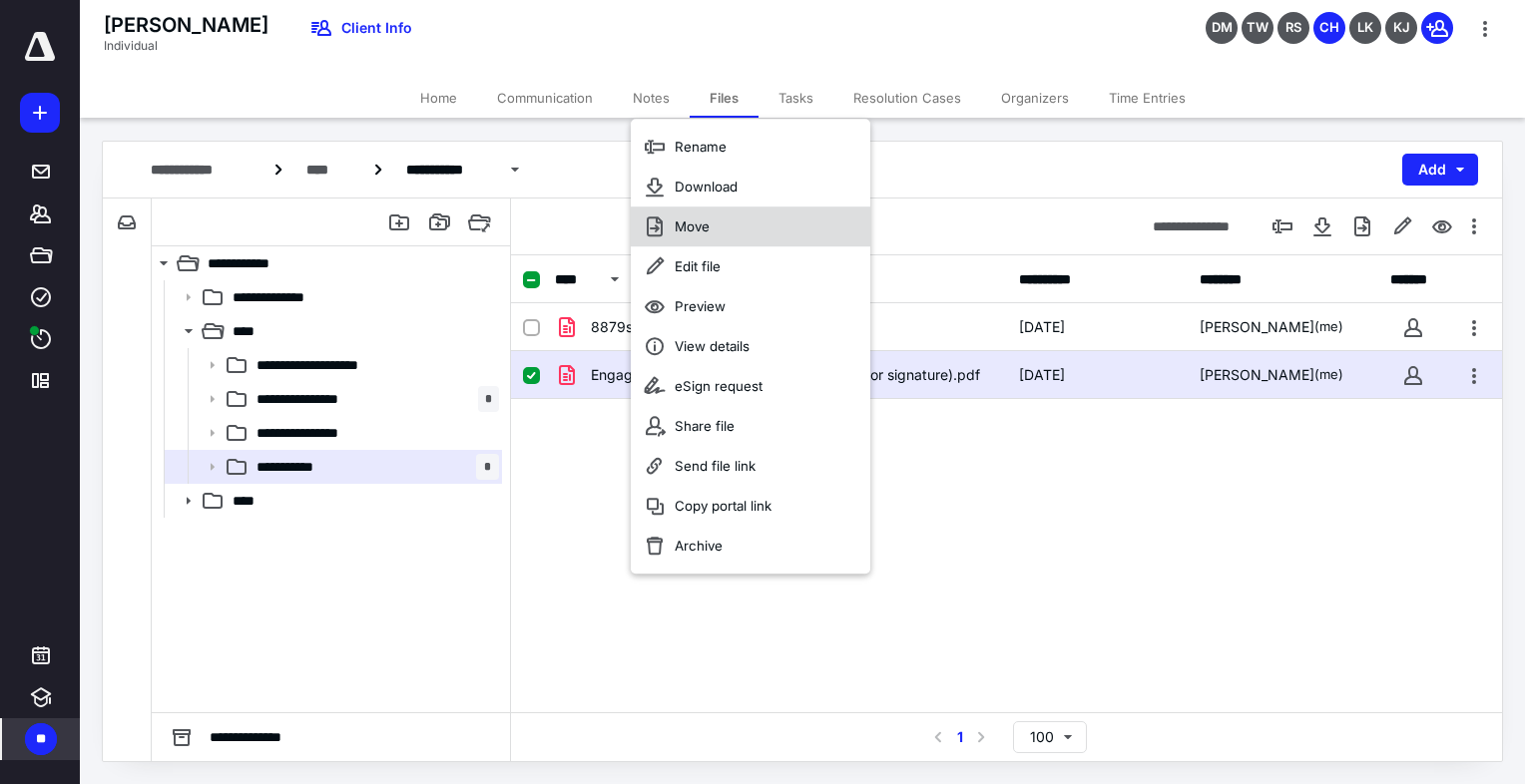 click on "Move" at bounding box center (692, 226) 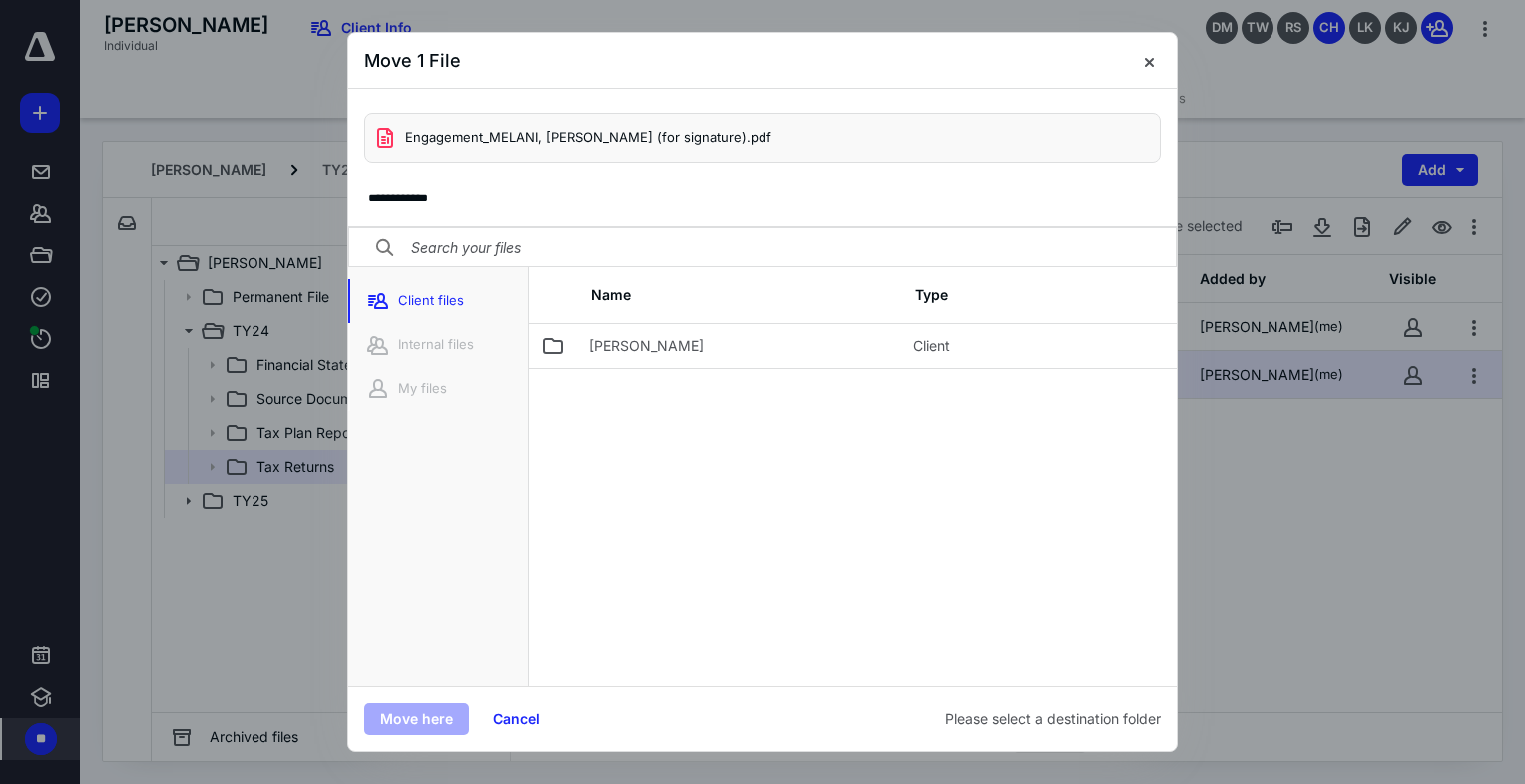 click at bounding box center [762, 248] 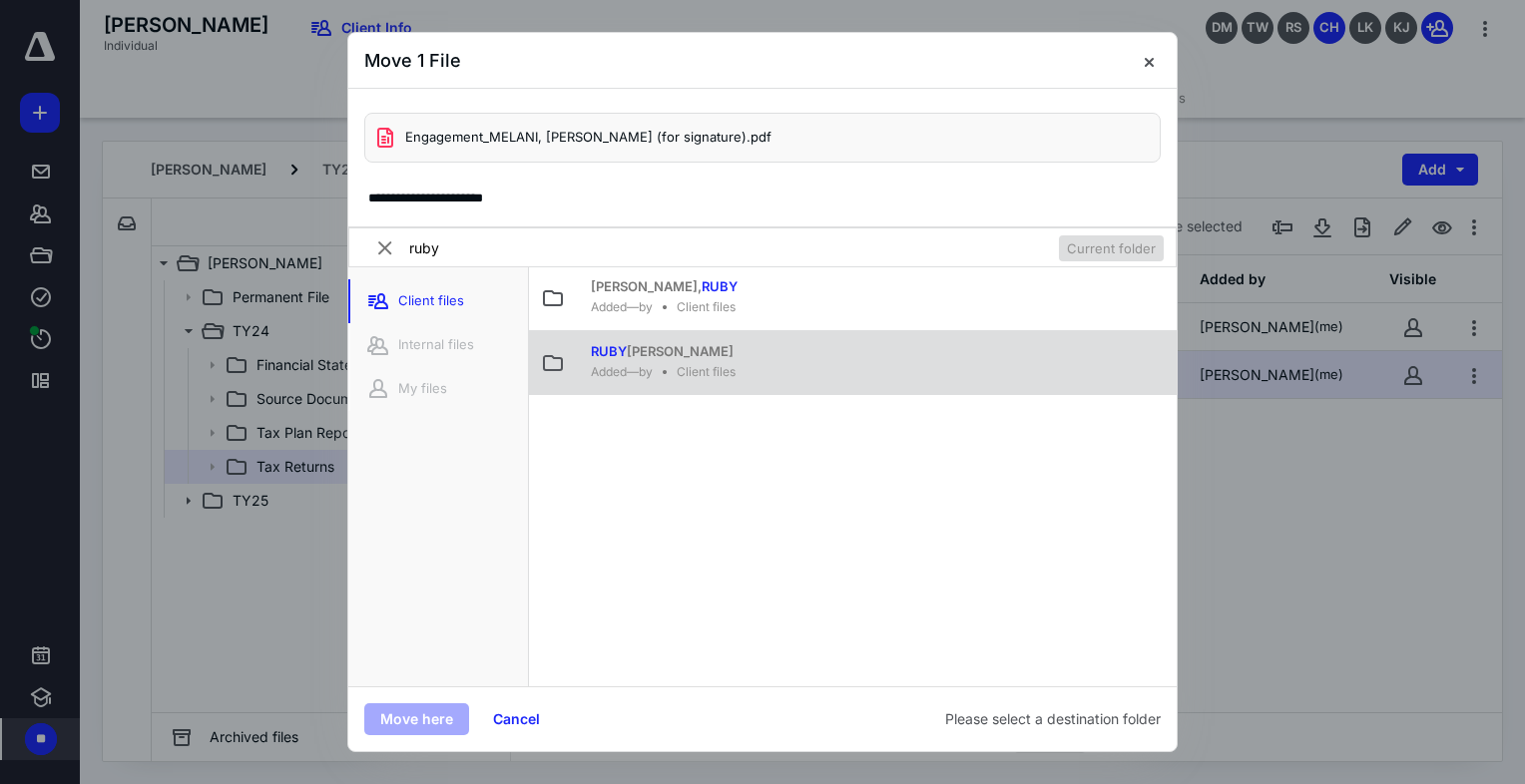 type on "ruby" 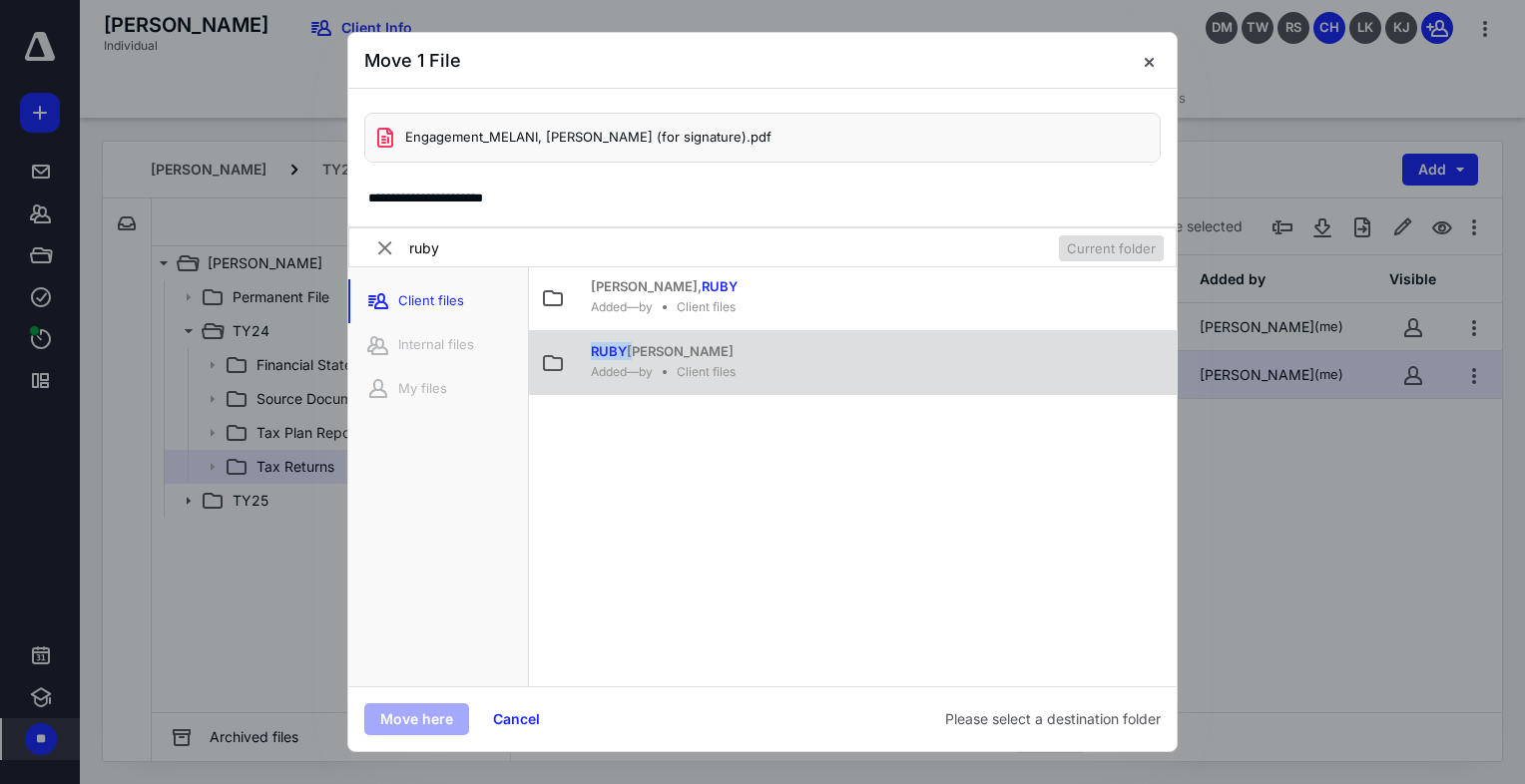 click 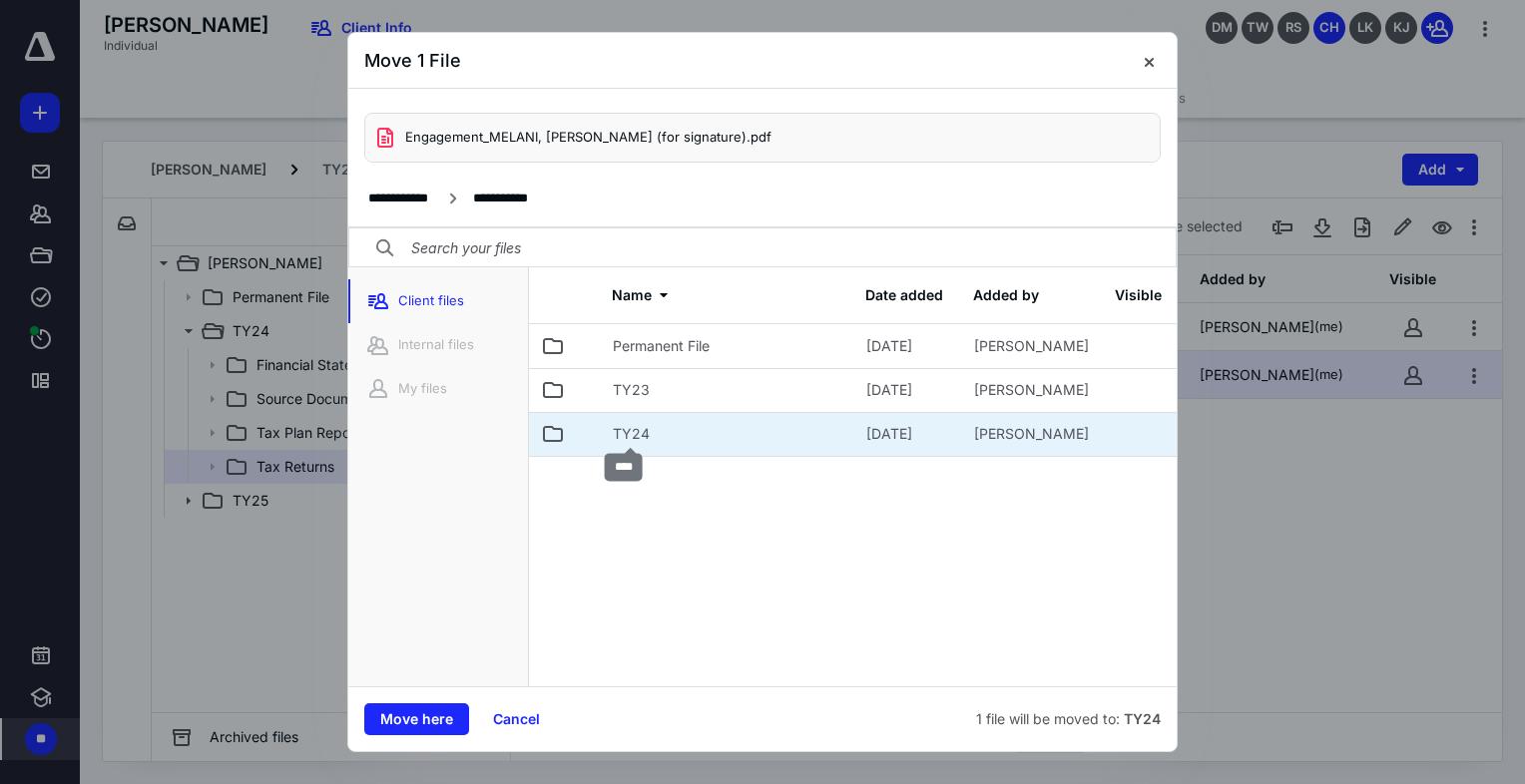 click on "TY24" at bounding box center [631, 434] 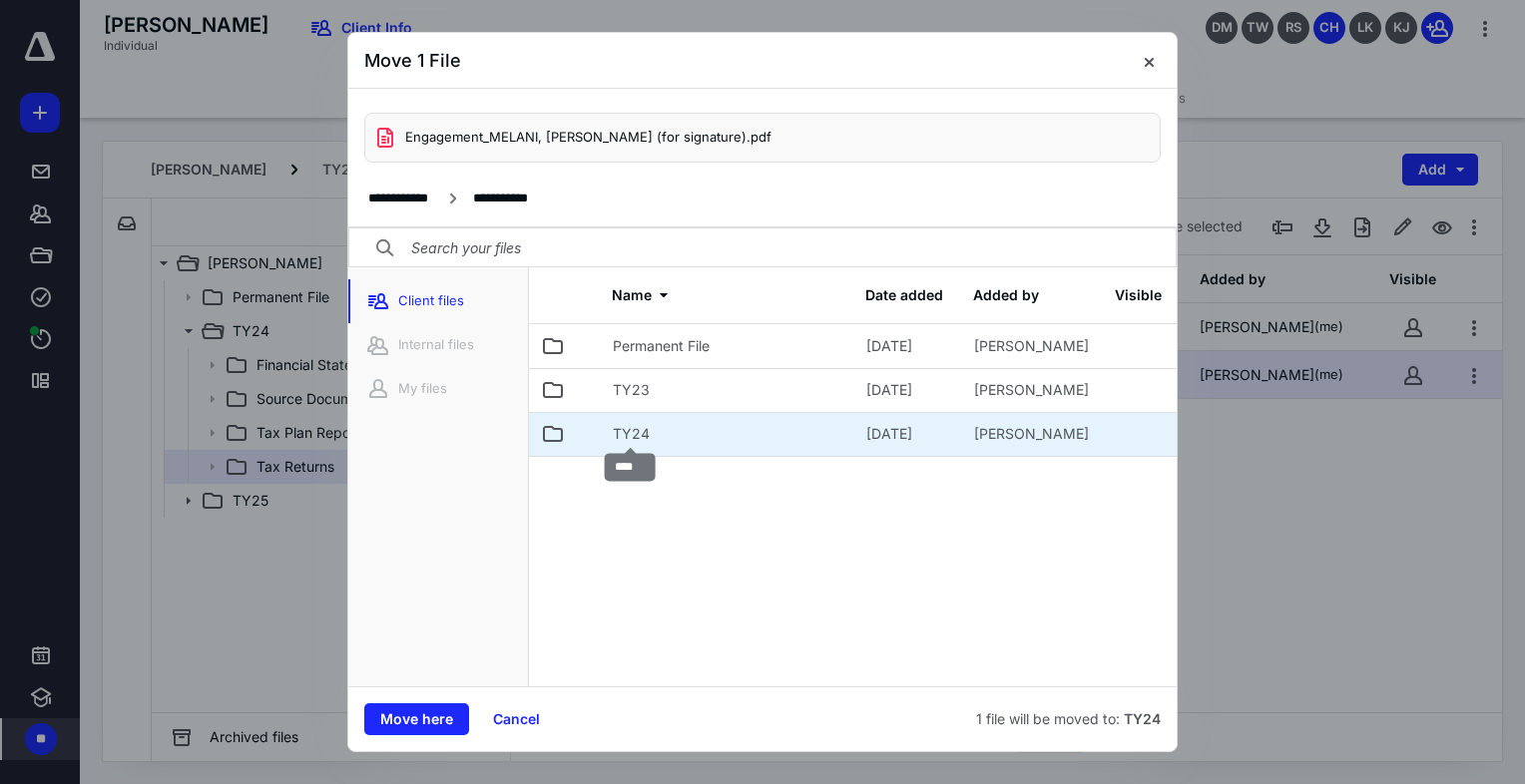 click on "TY24" at bounding box center [631, 434] 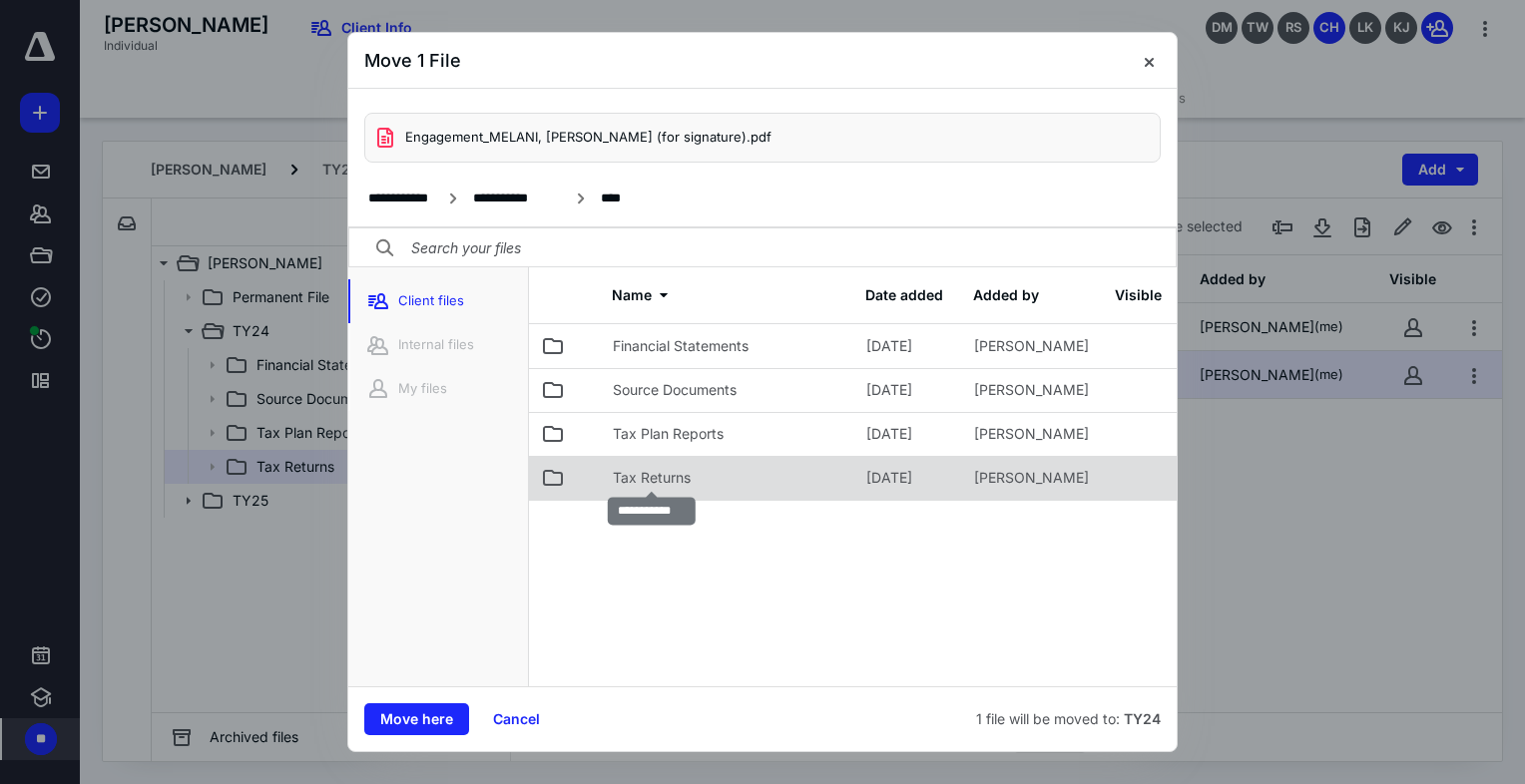 click on "Tax Returns" at bounding box center (652, 478) 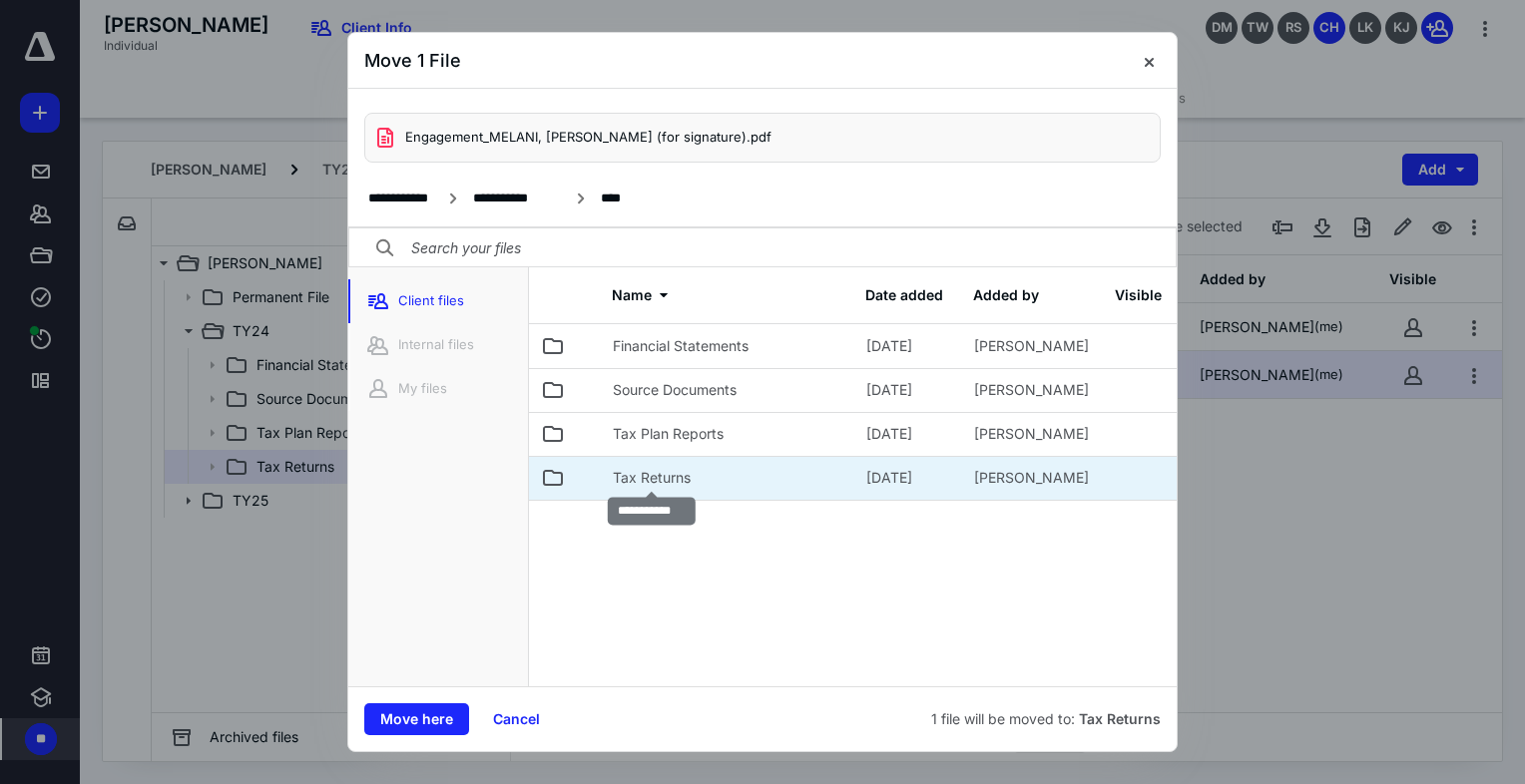 click on "Tax Returns" at bounding box center [652, 478] 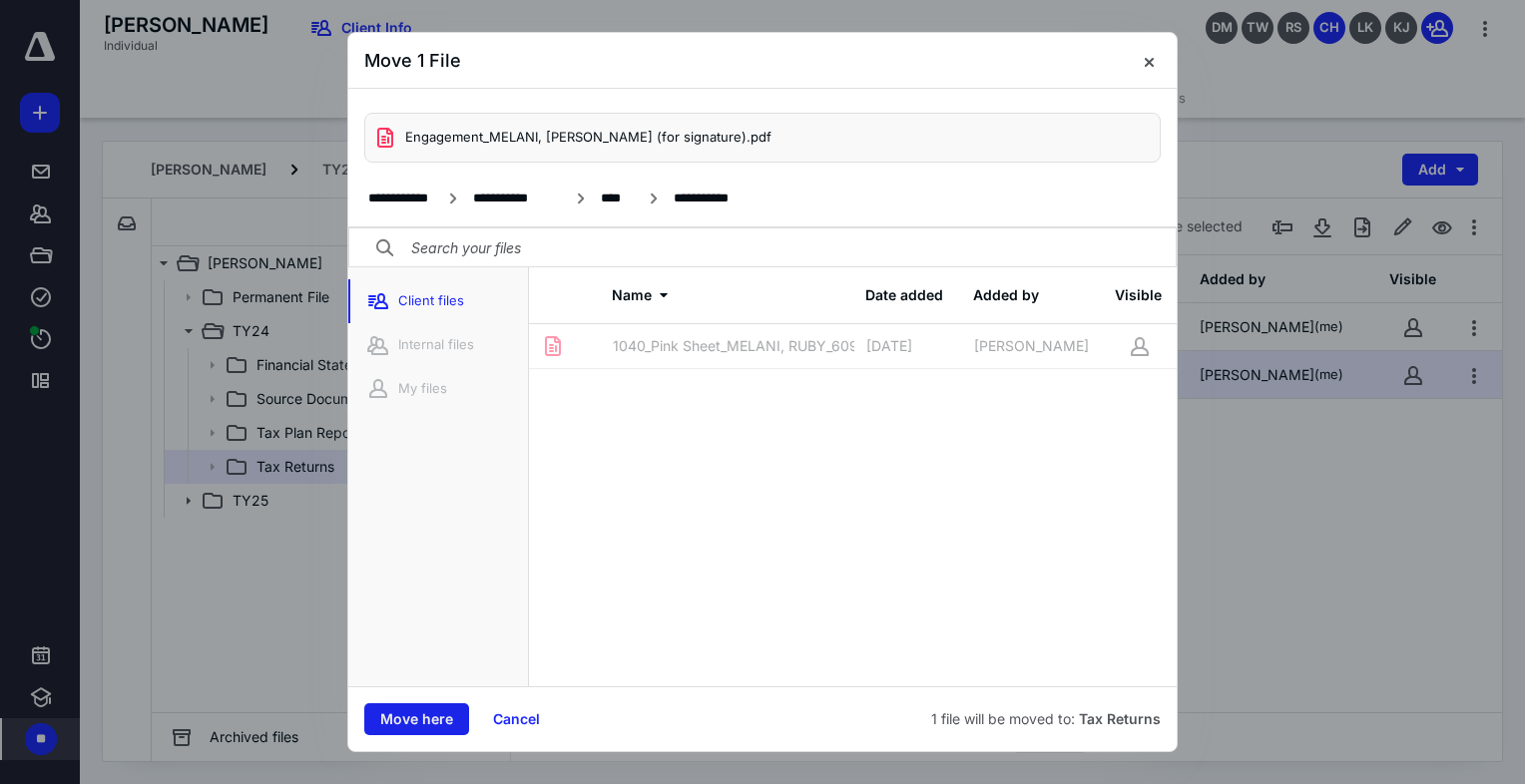 click on "Move here" at bounding box center [416, 719] 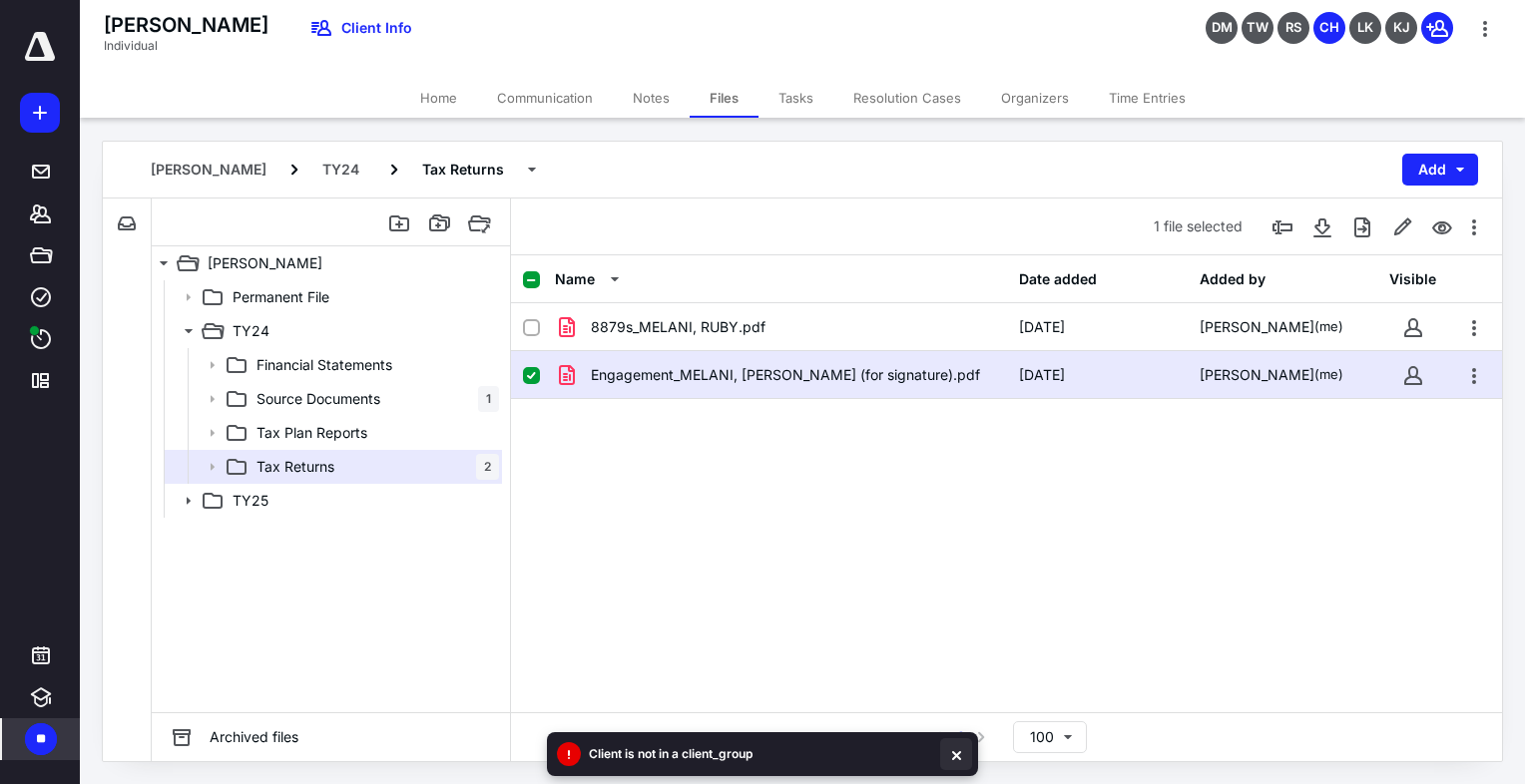 click at bounding box center [956, 754] 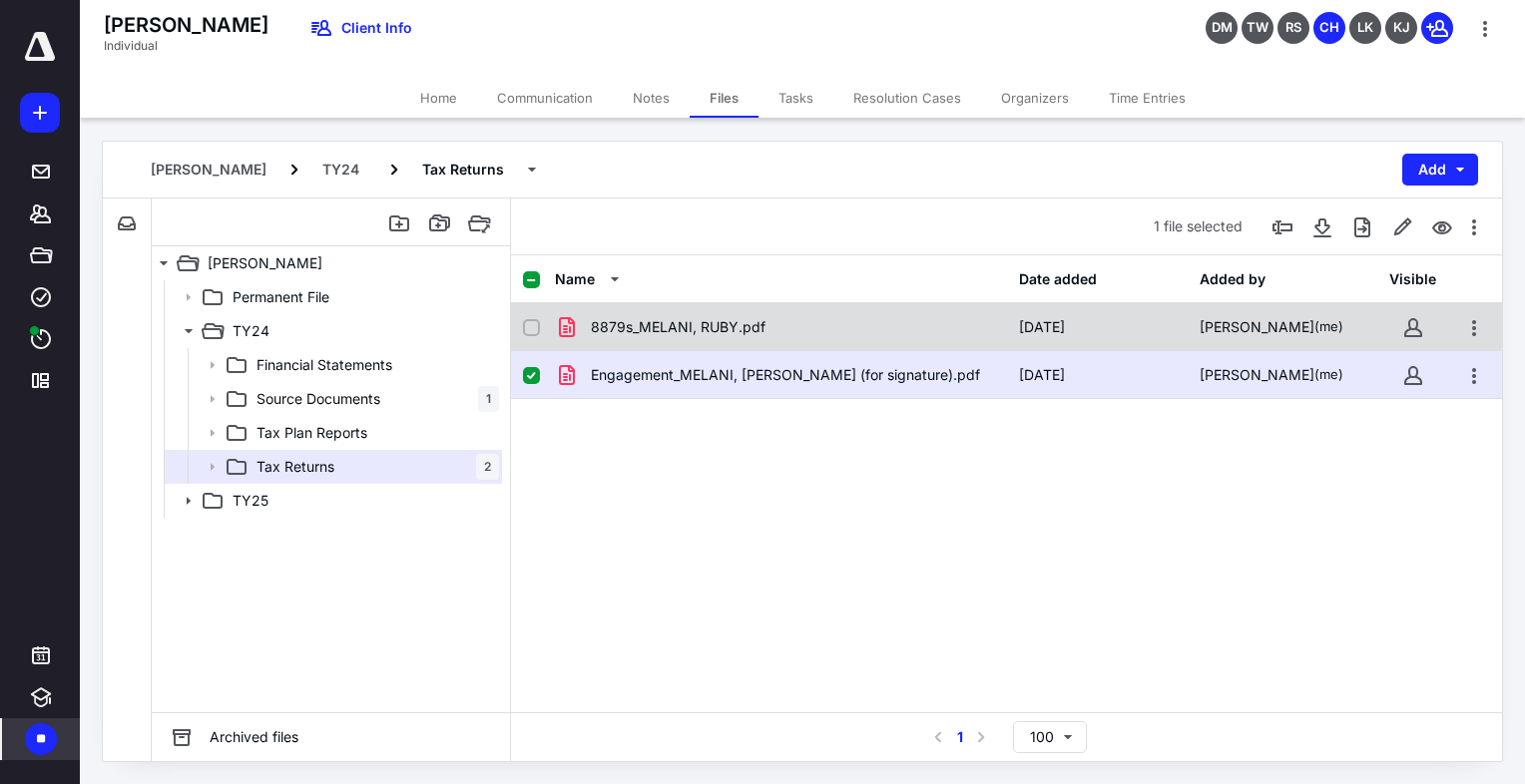 click on "8879s_MELANI, RUBY.pdf" at bounding box center [678, 327] 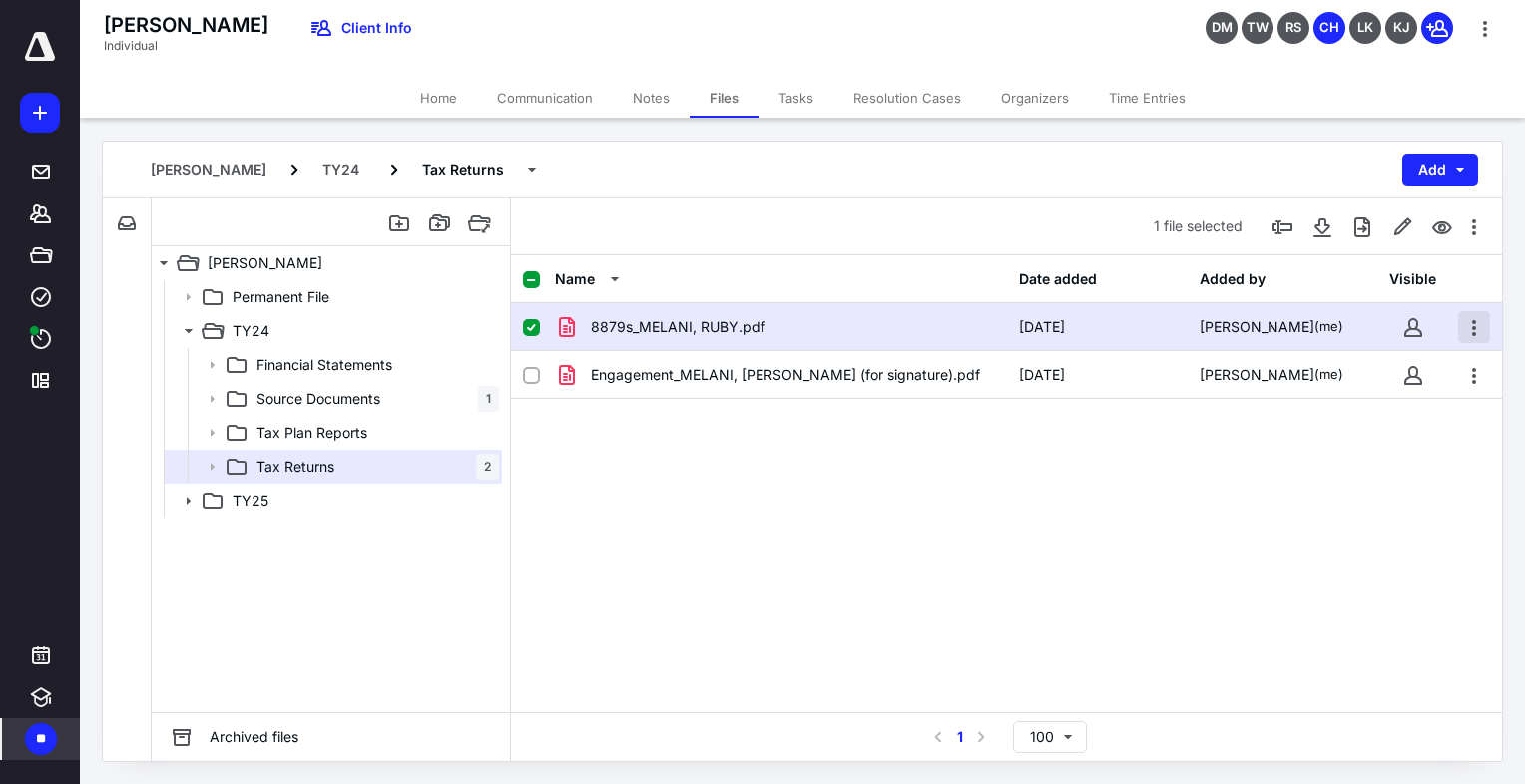 click at bounding box center [1474, 327] 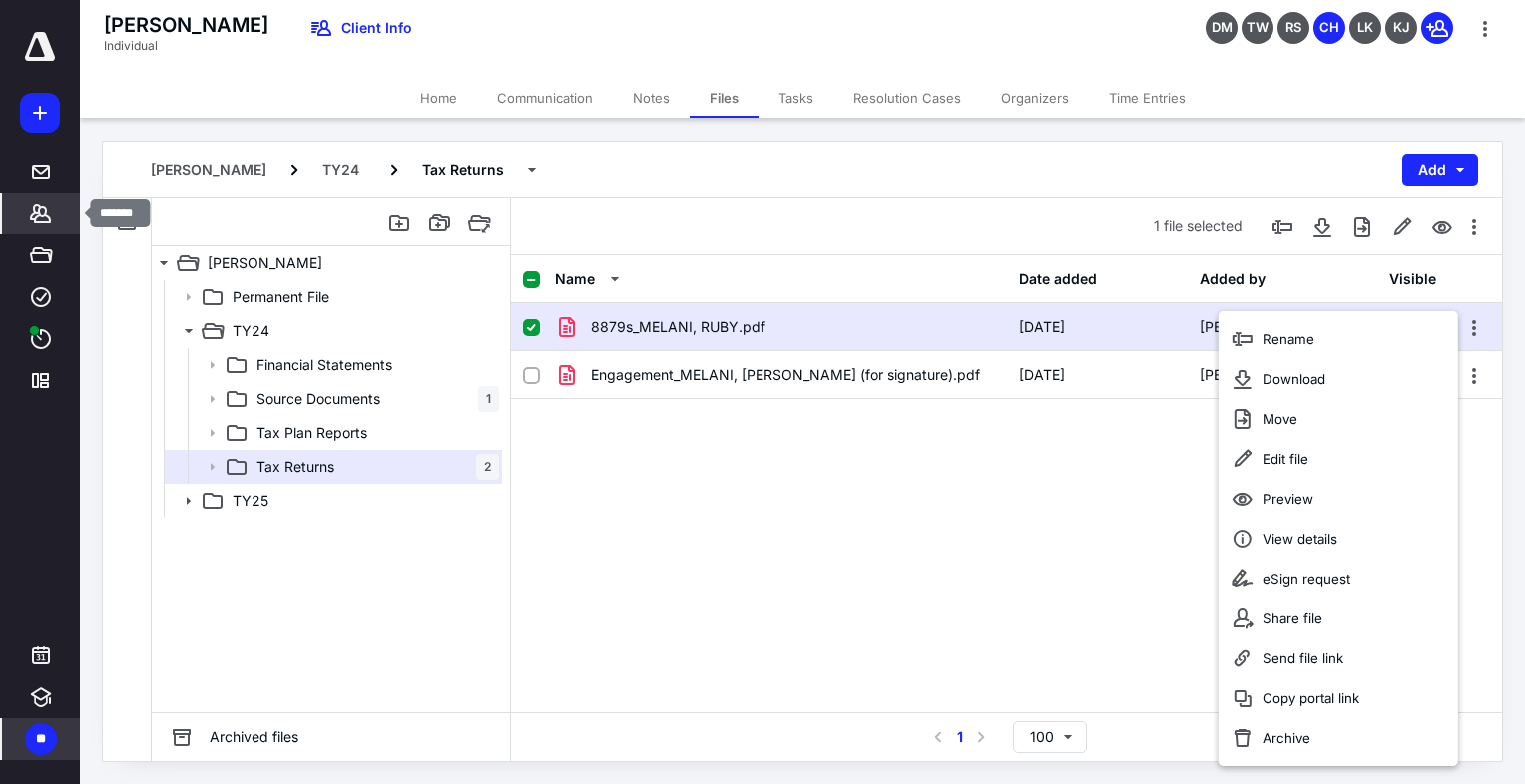 click 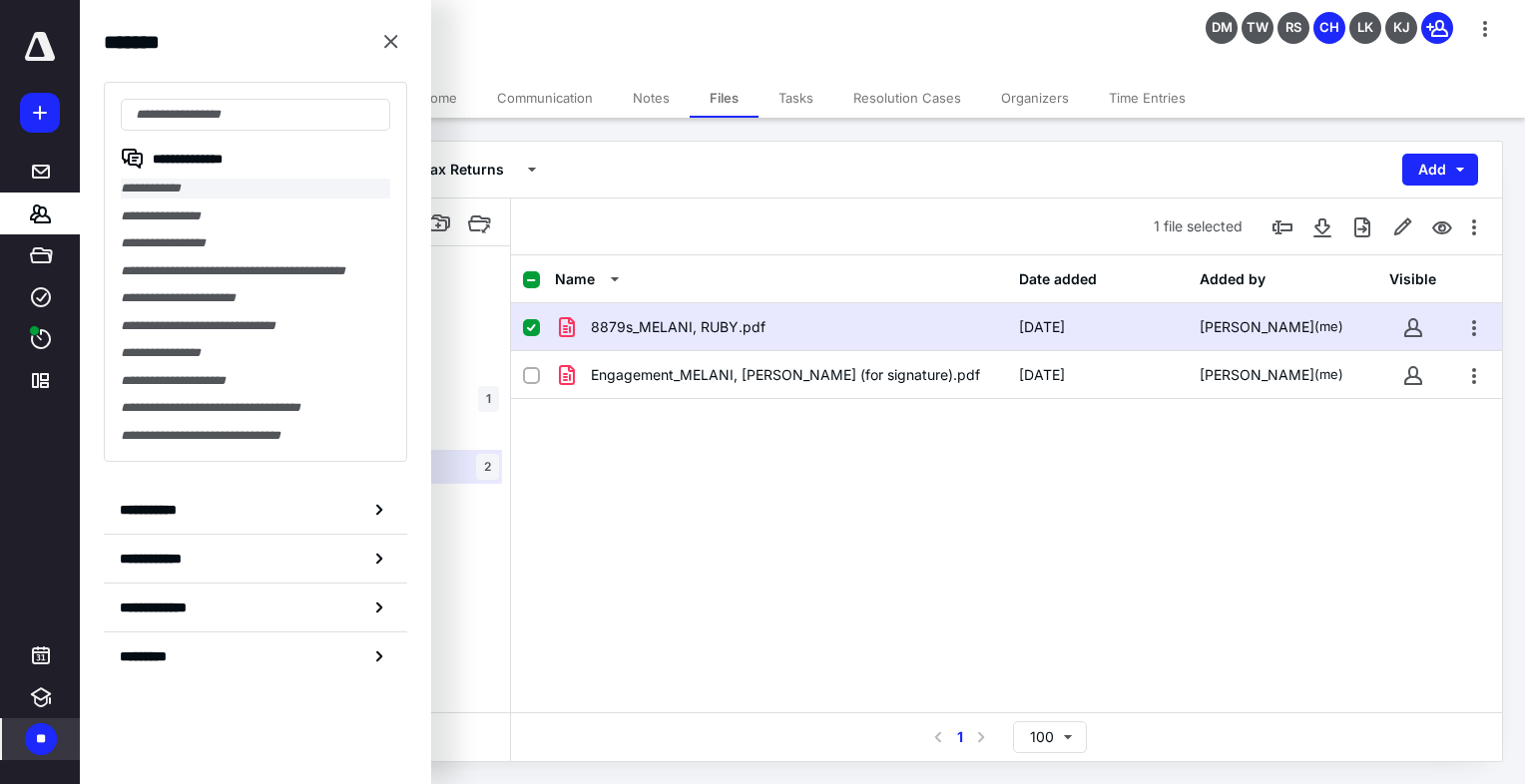 click on "**********" at bounding box center (255, 189) 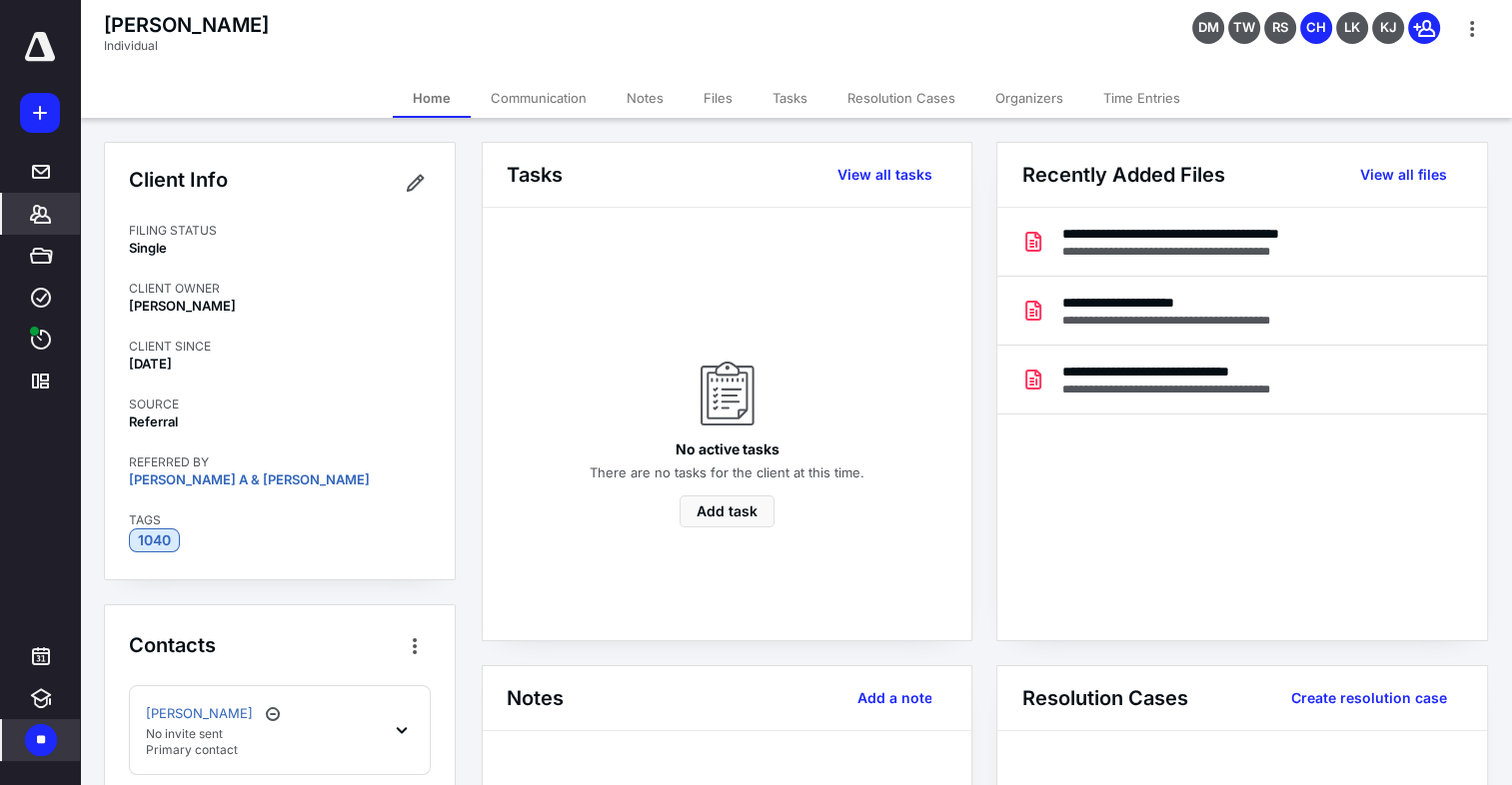 click on "Files" at bounding box center (718, 98) 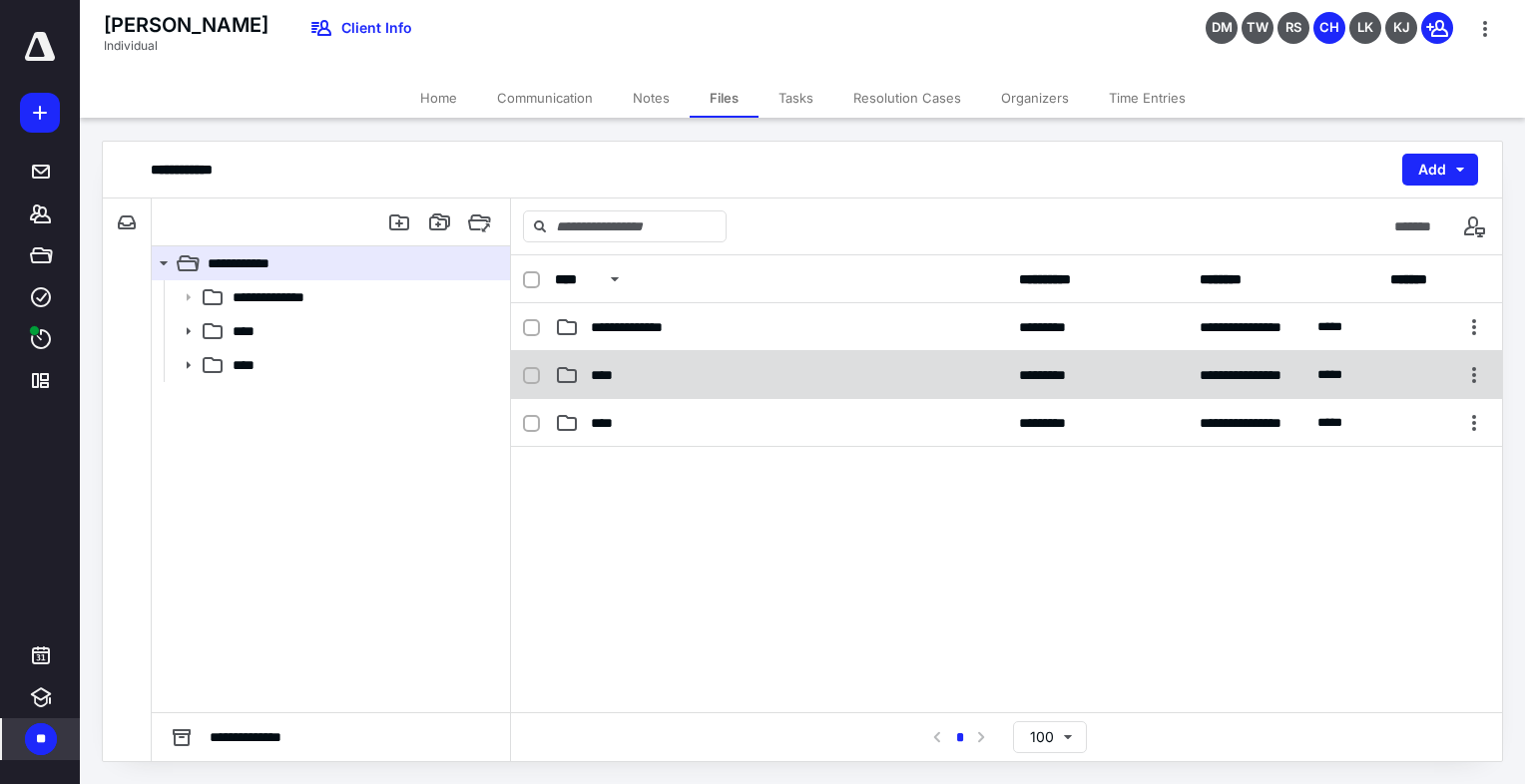 click on "****" at bounding box center [780, 375] 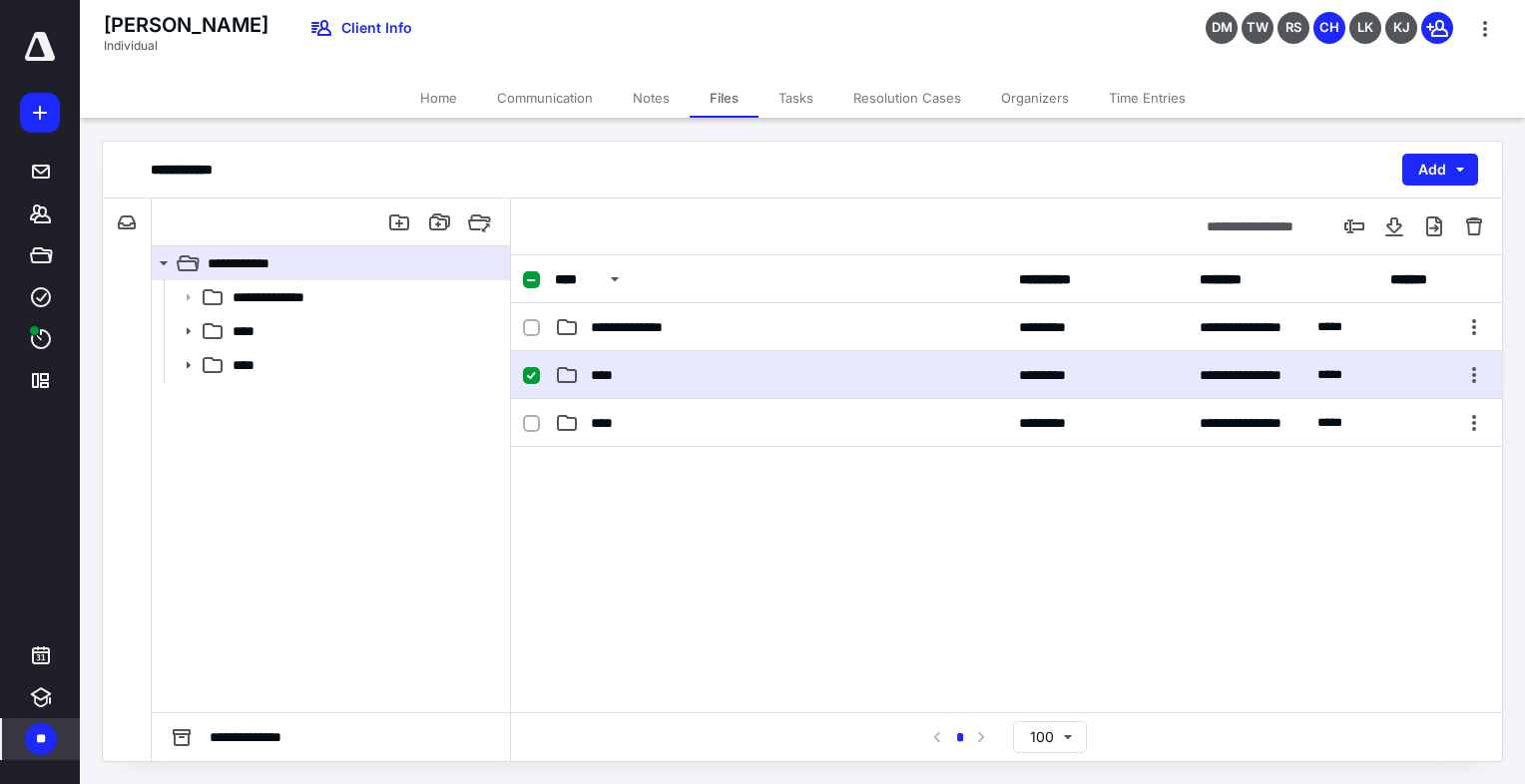 click on "****" at bounding box center (780, 375) 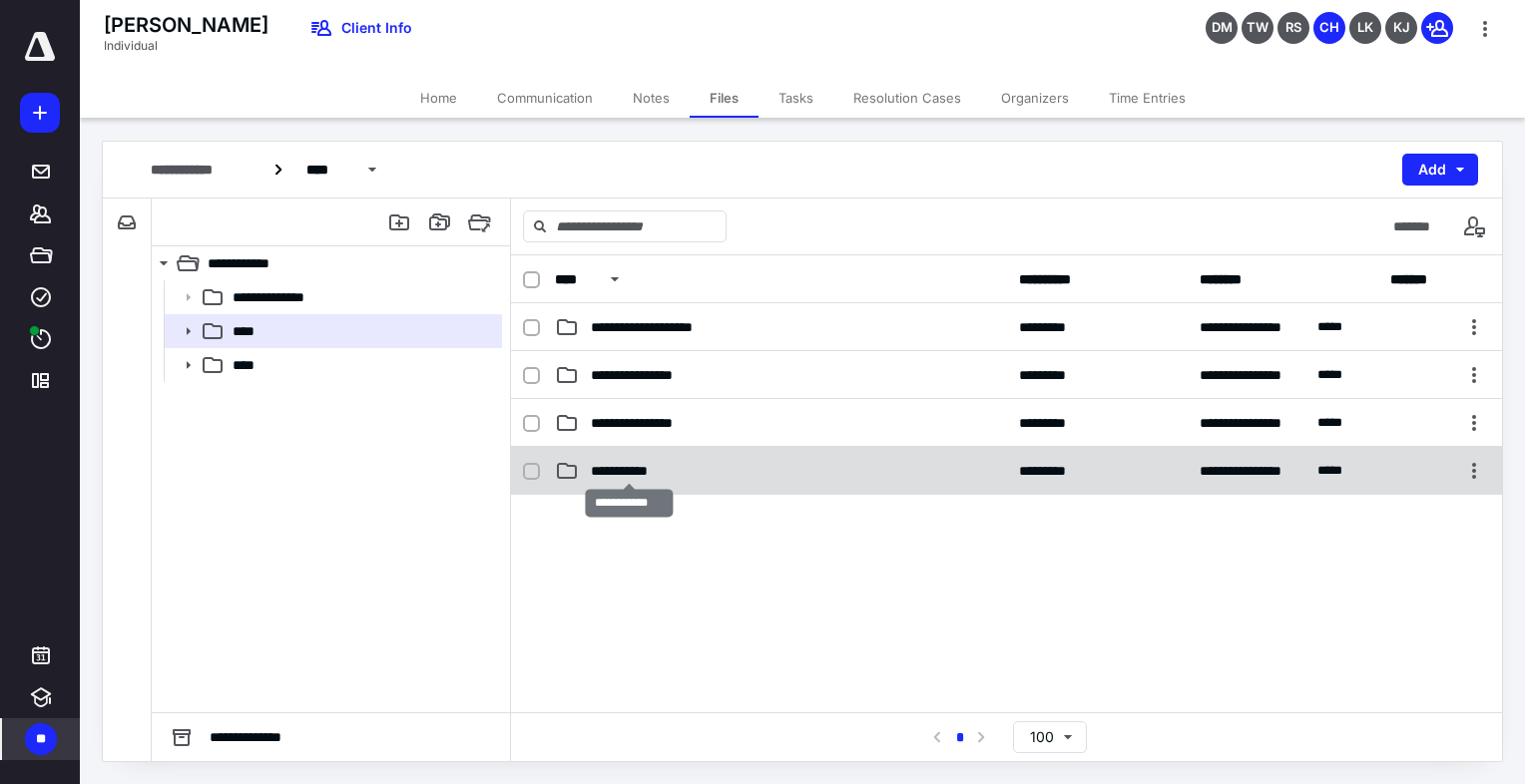 click on "**********" at bounding box center [630, 471] 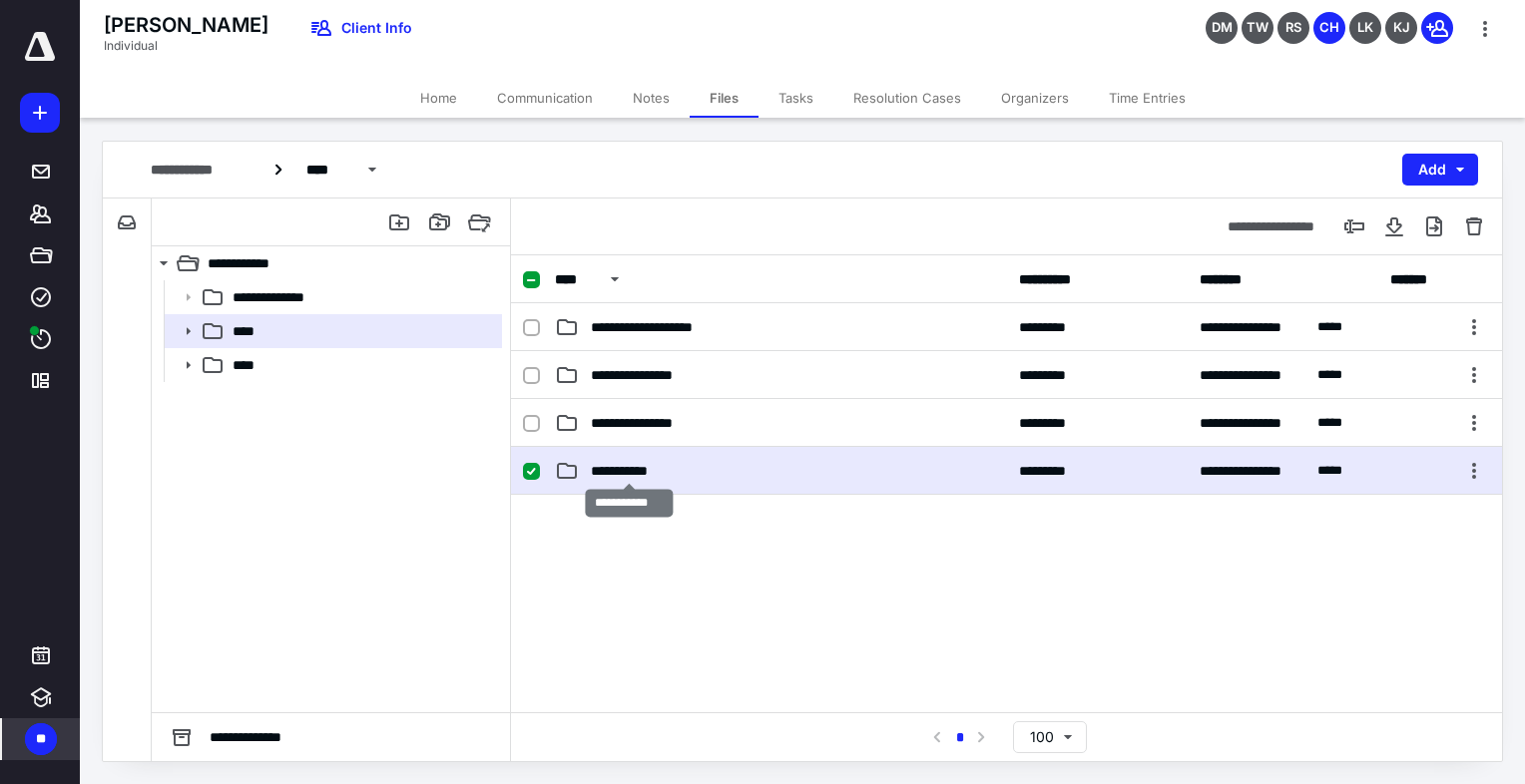 click on "**********" at bounding box center [630, 471] 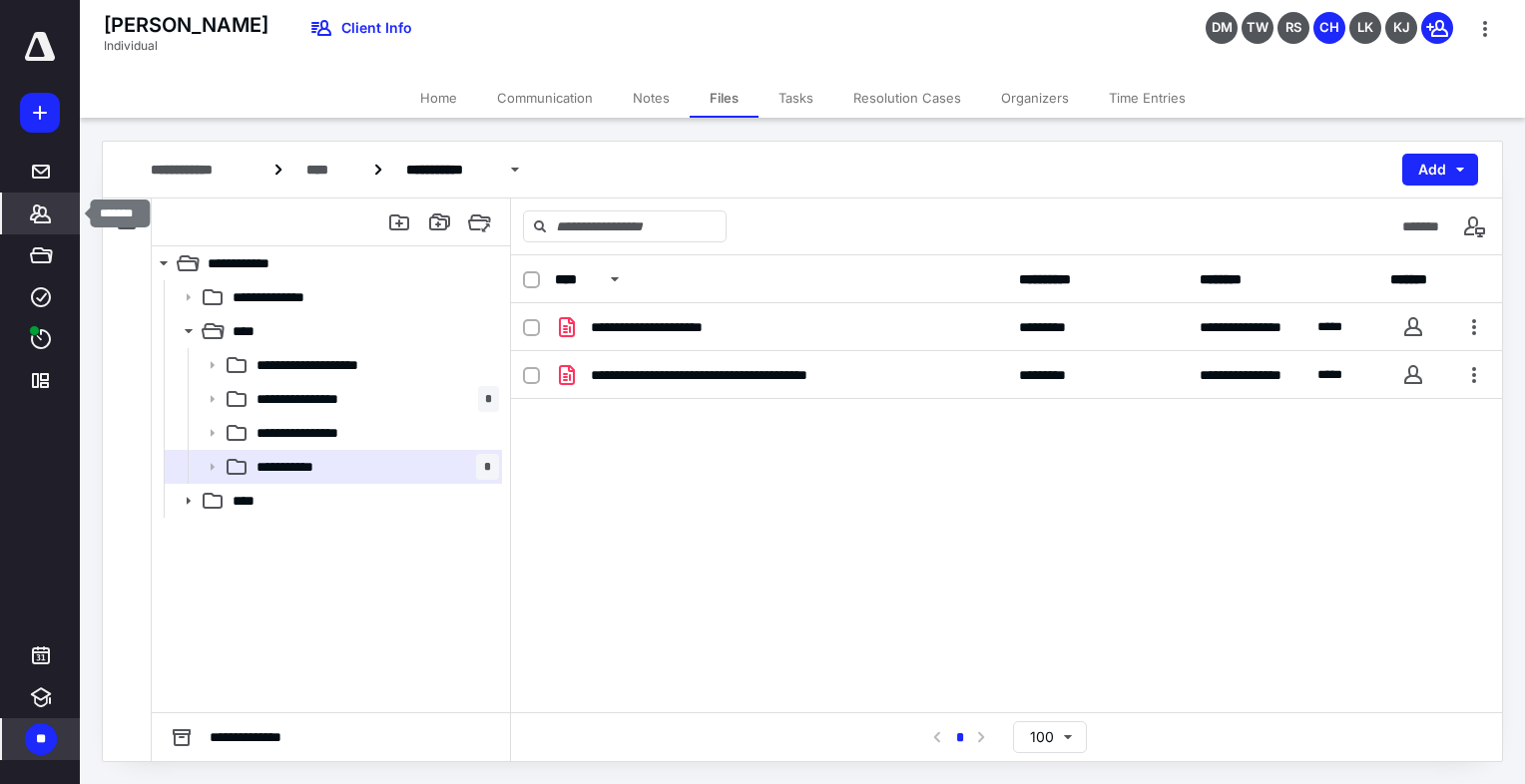 click 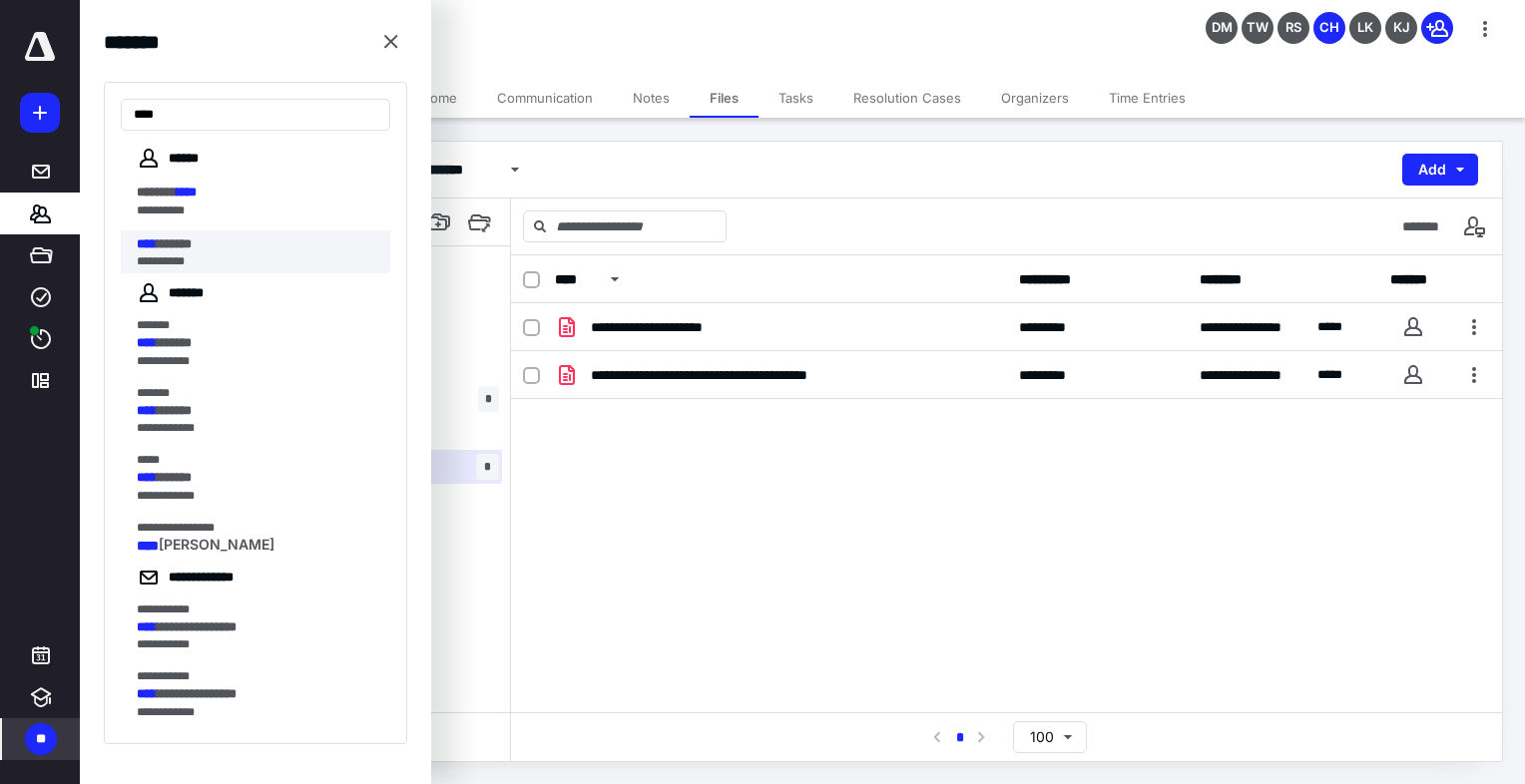 type on "****" 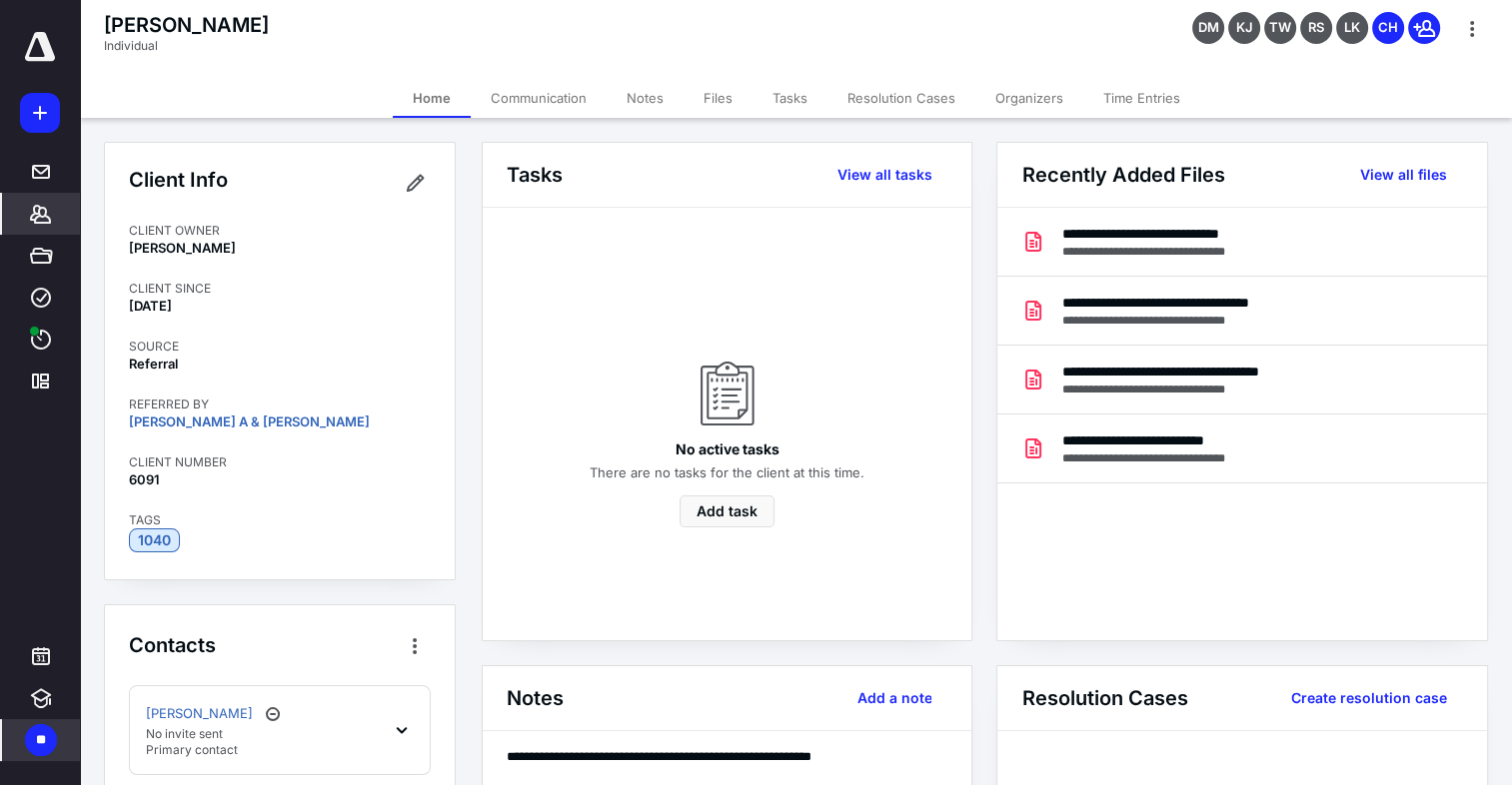 click on "Files" at bounding box center [718, 98] 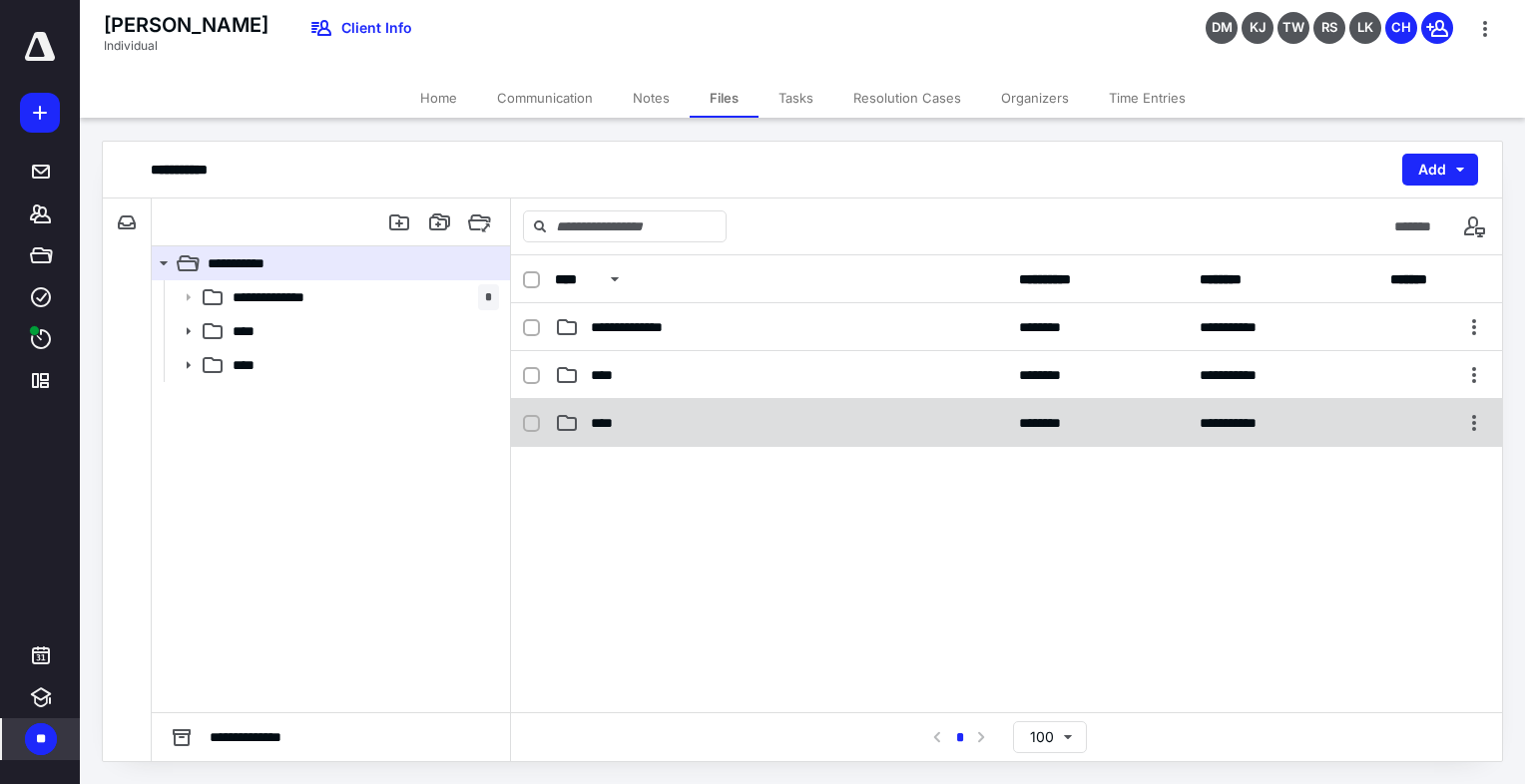 click on "****" at bounding box center (609, 423) 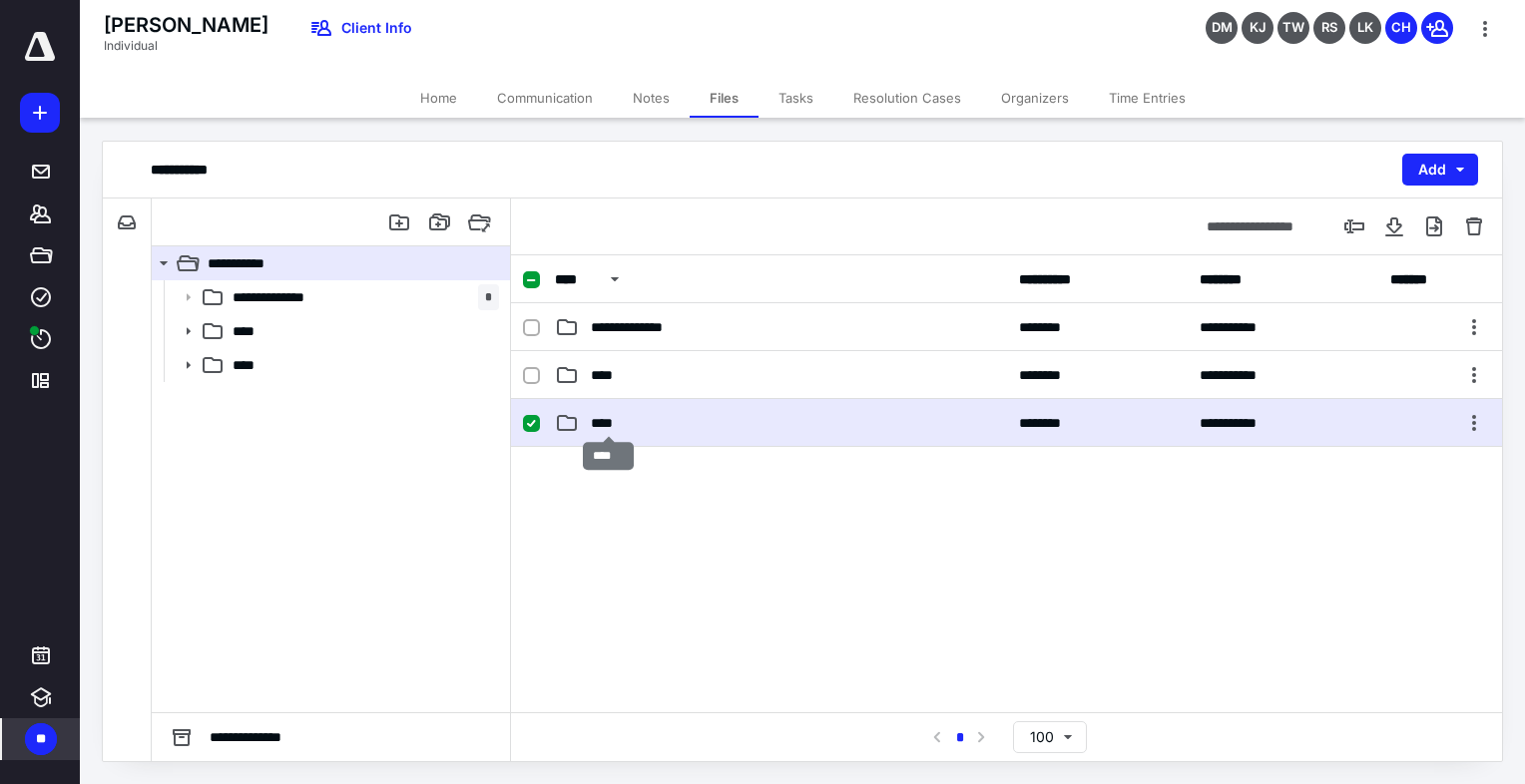 click on "****" at bounding box center (609, 423) 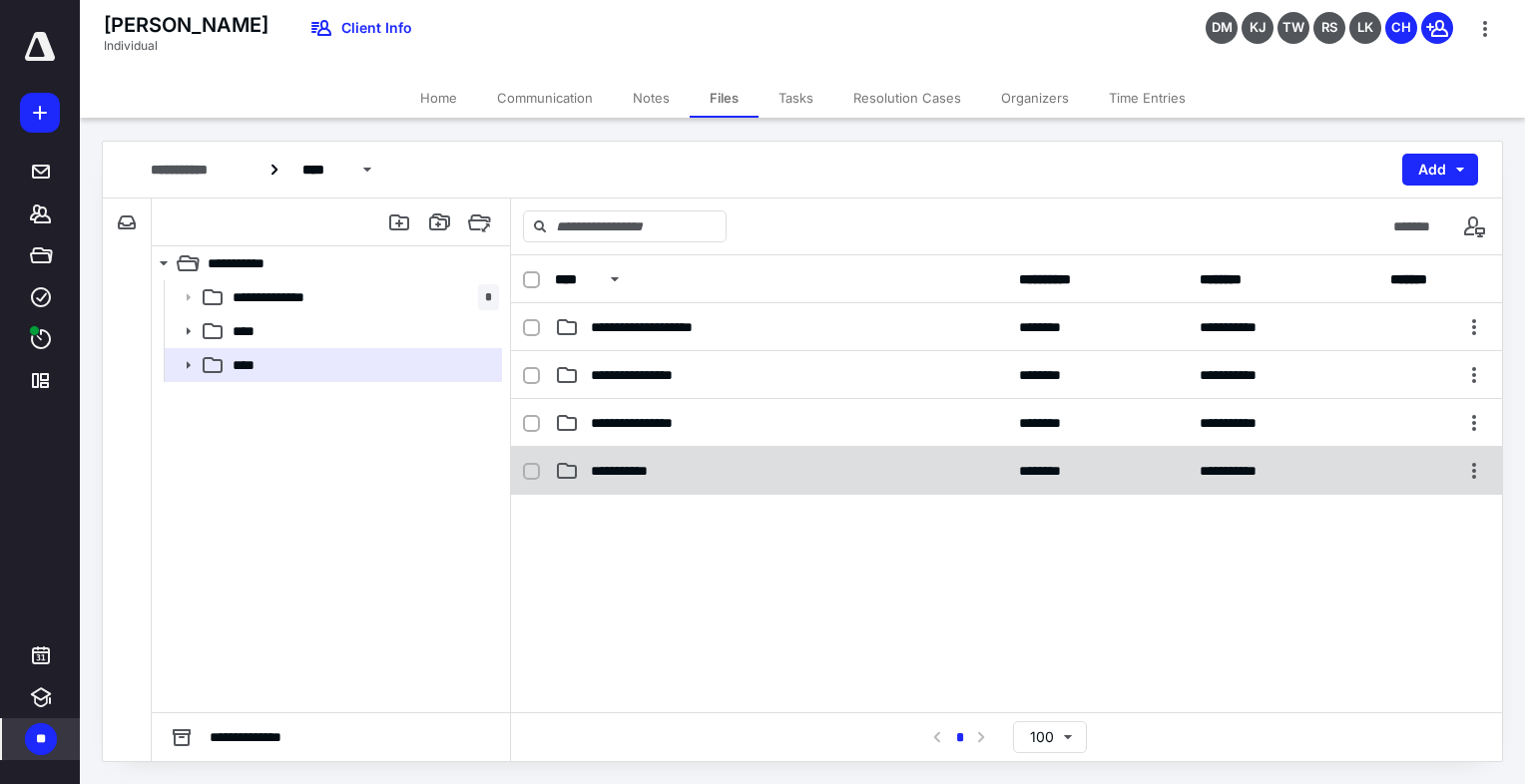 click on "**********" at bounding box center [630, 471] 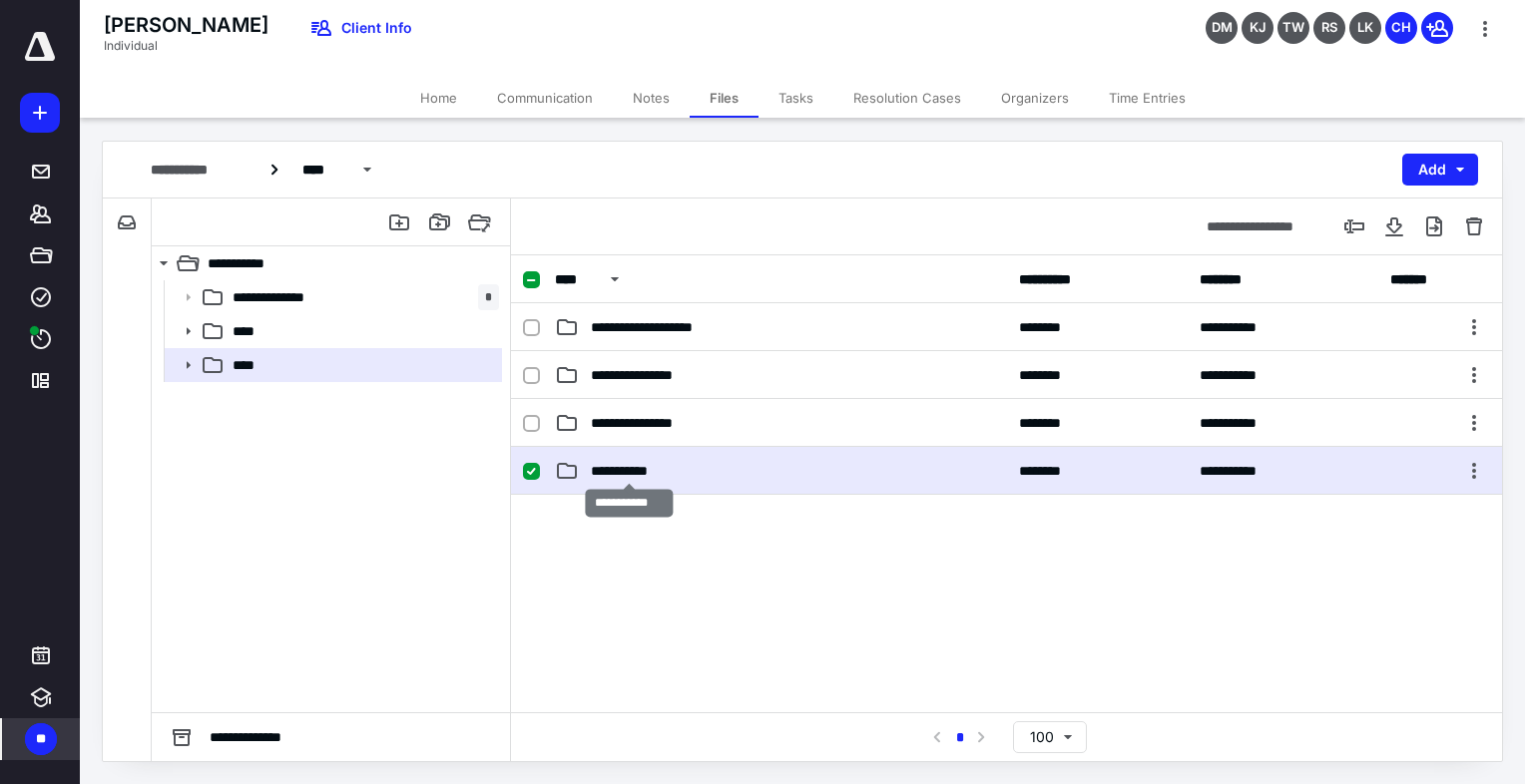 click on "**********" at bounding box center [630, 471] 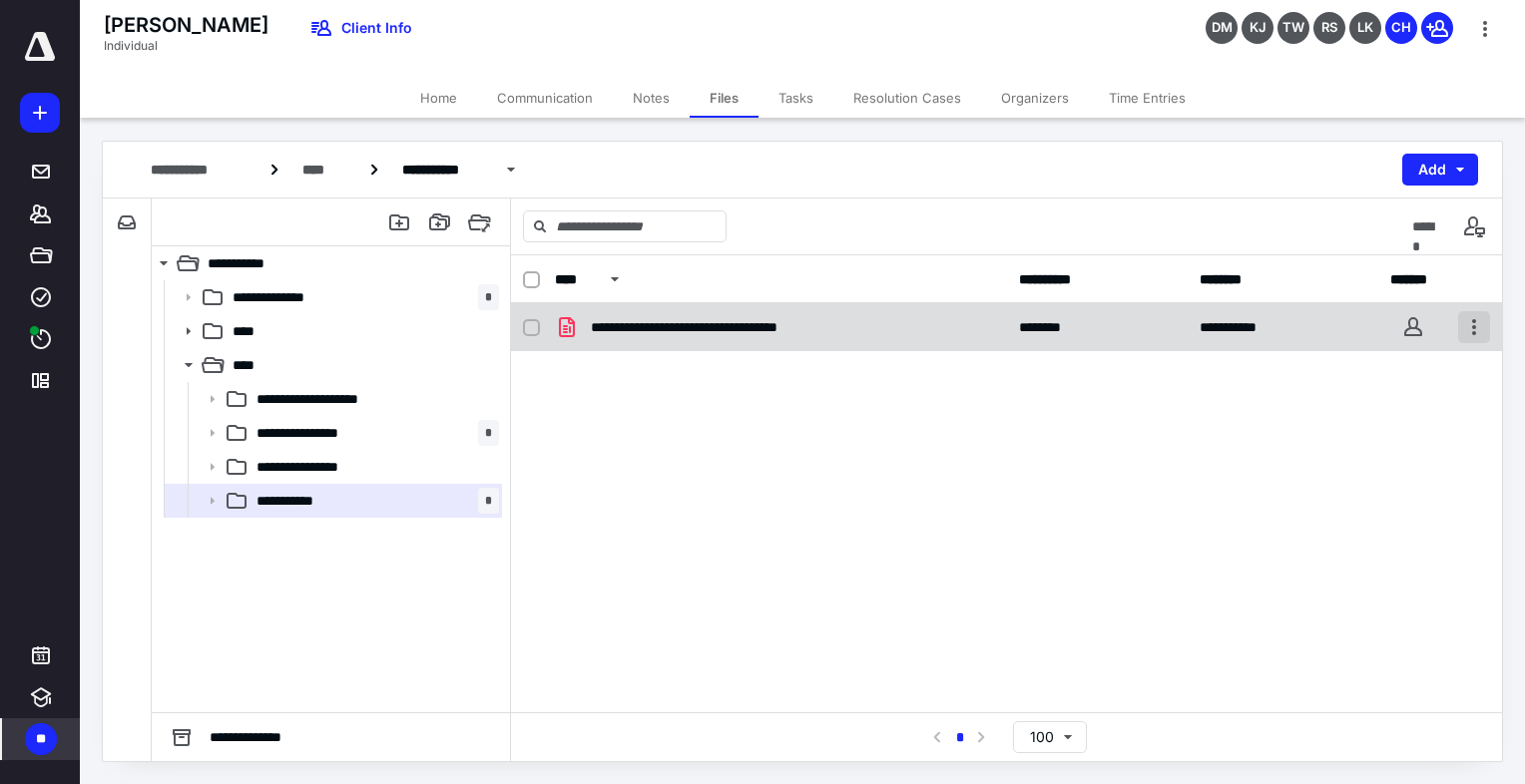 click at bounding box center (1474, 327) 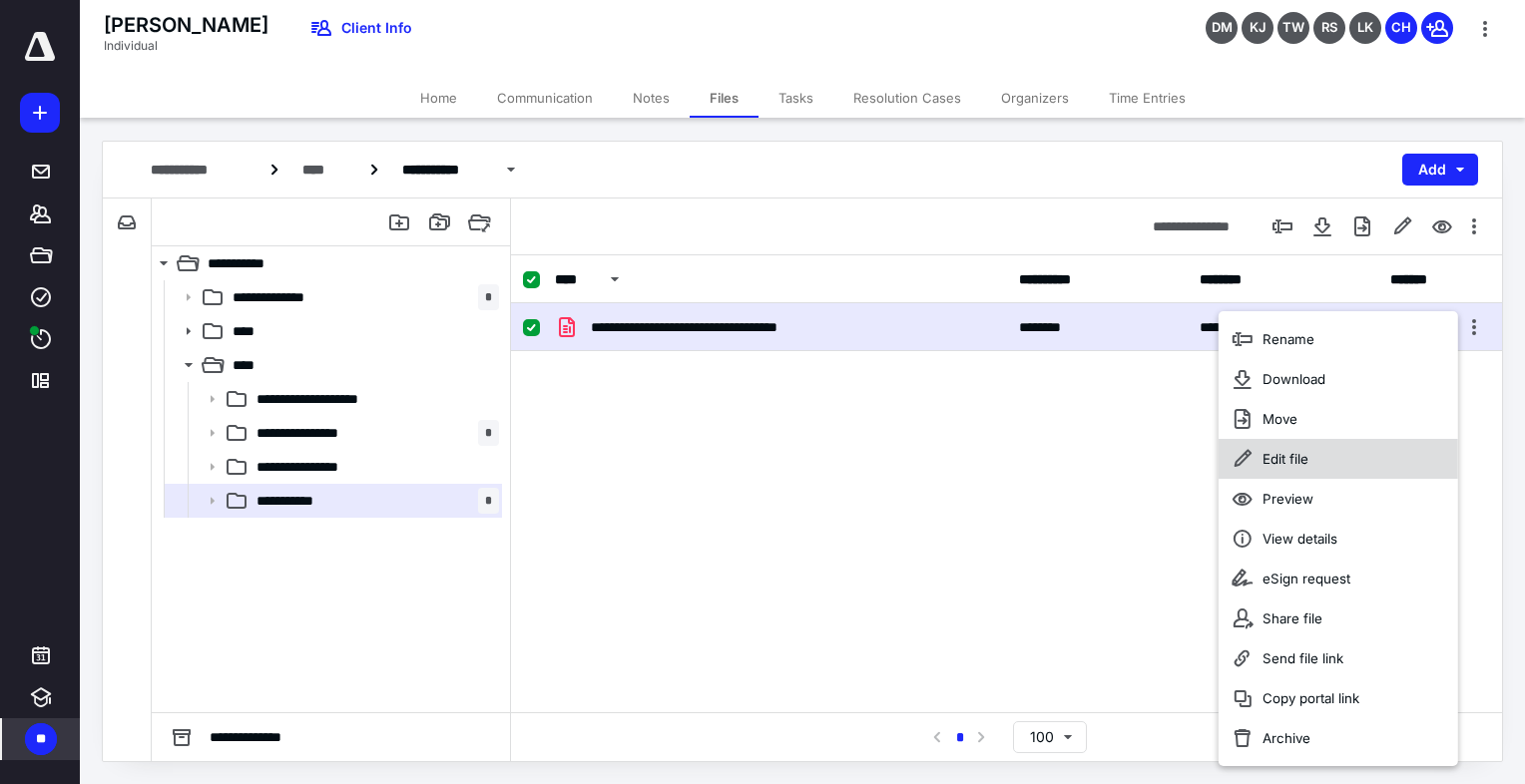 click on "Edit file" at bounding box center [1338, 459] 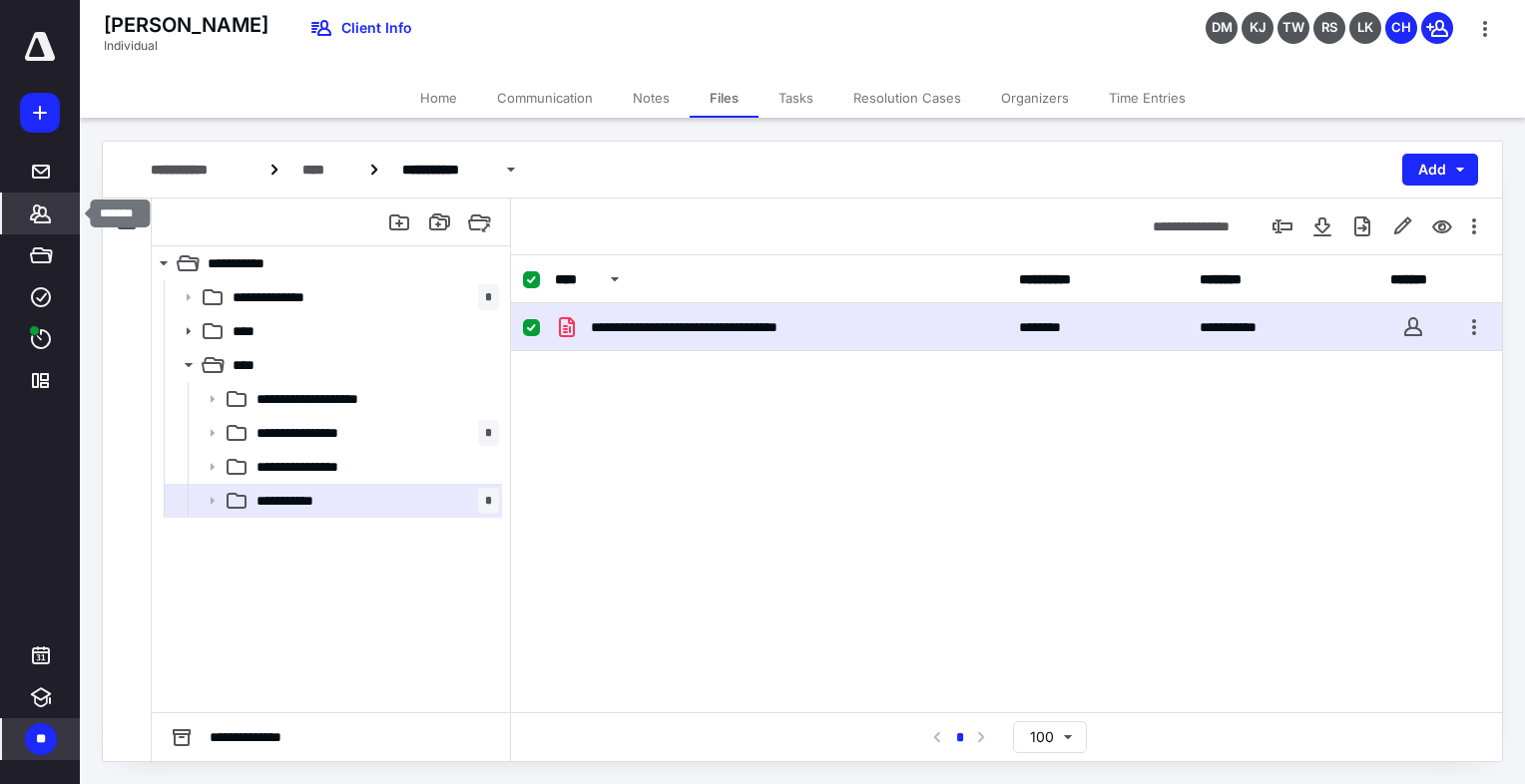 click 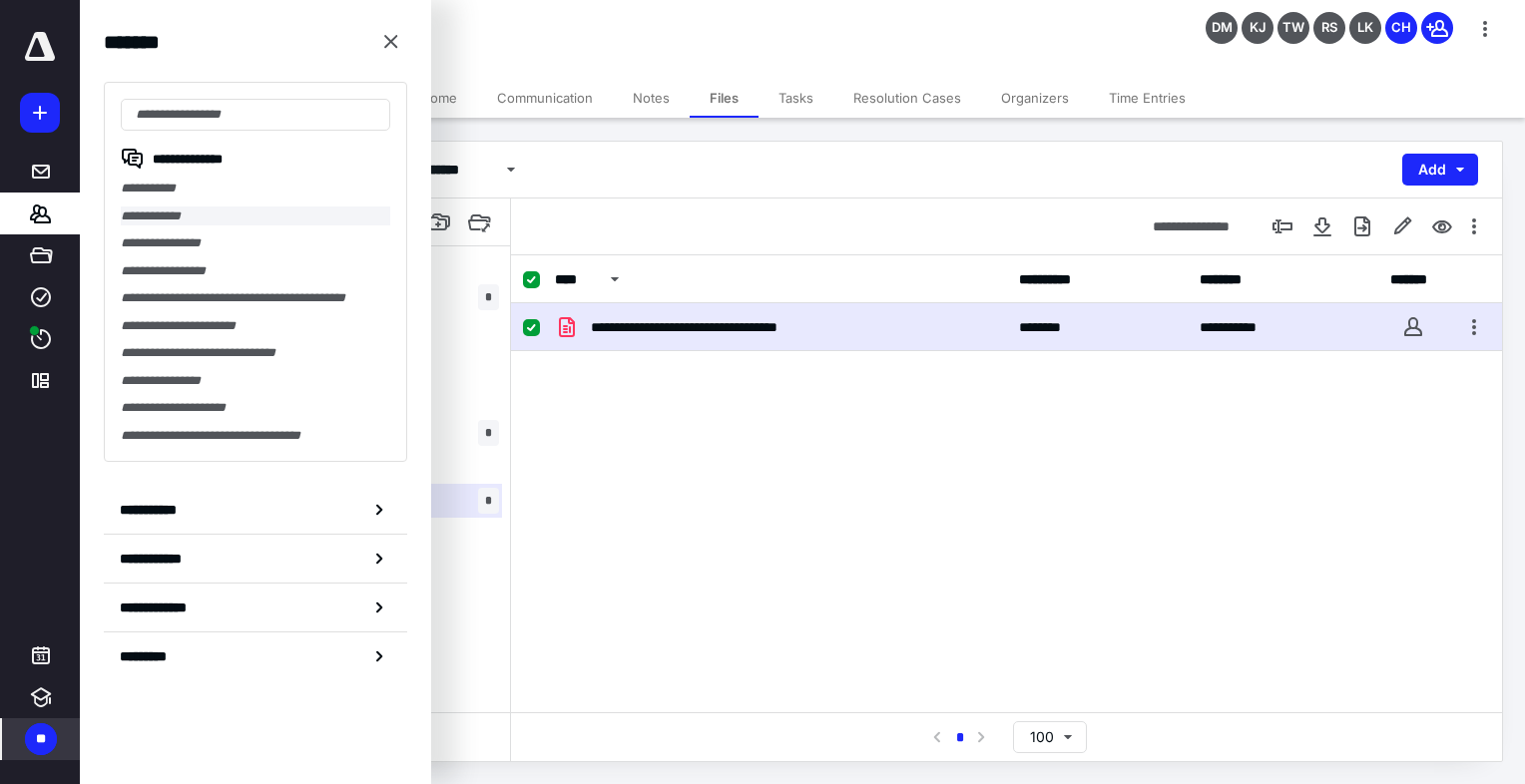 click on "**********" at bounding box center [255, 216] 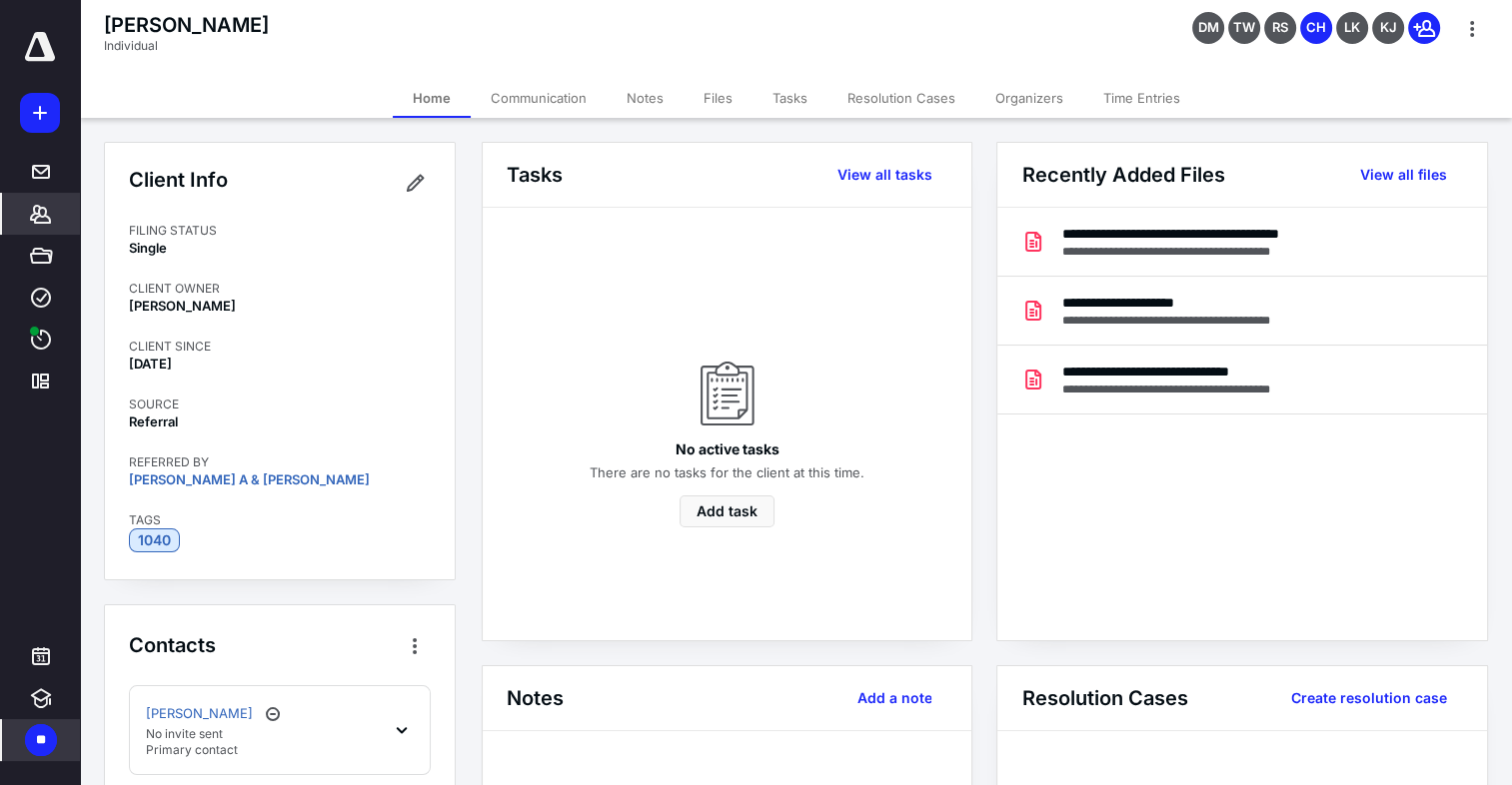 click on "Files" at bounding box center (718, 98) 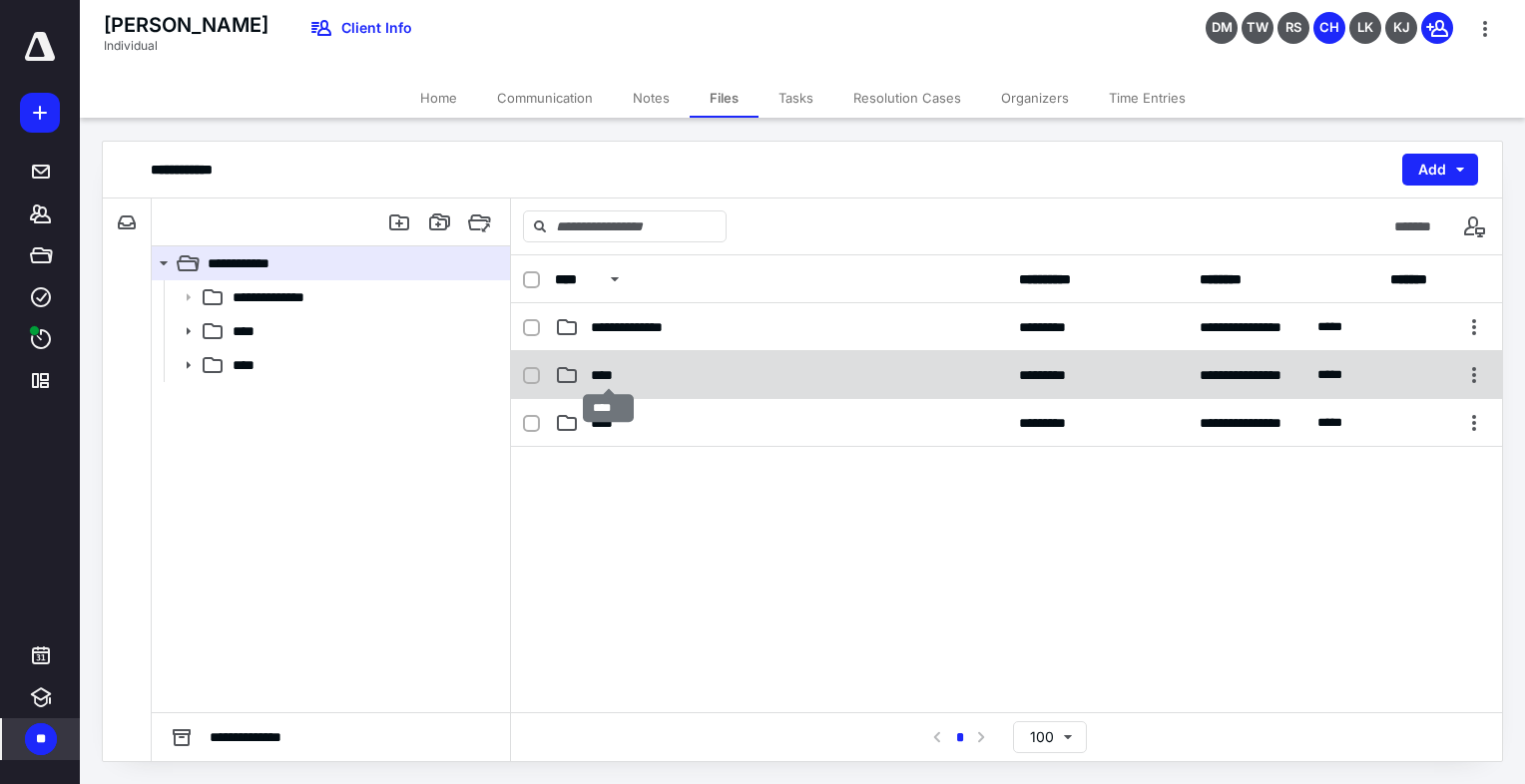 click on "****" at bounding box center (609, 375) 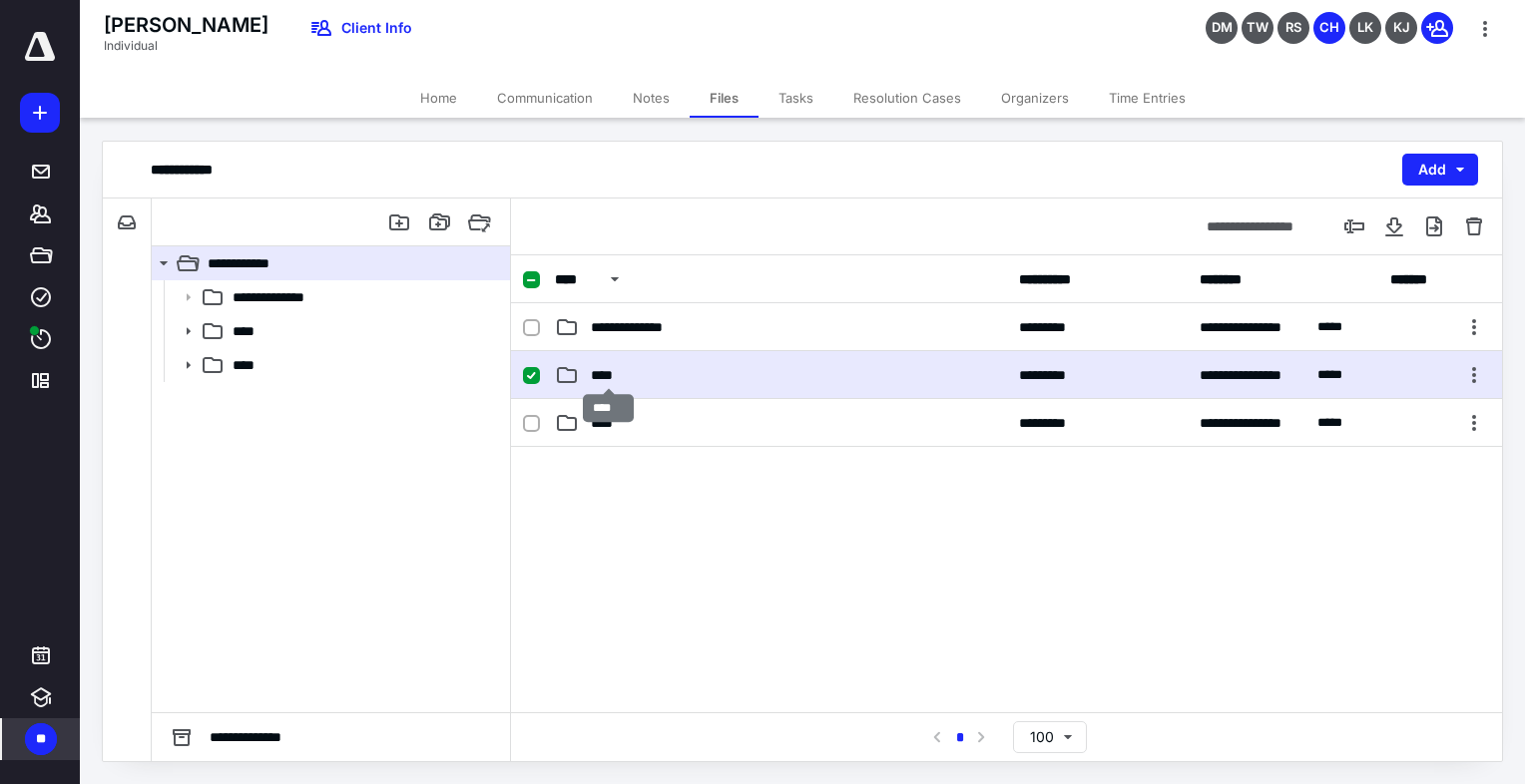 click on "****" at bounding box center [609, 375] 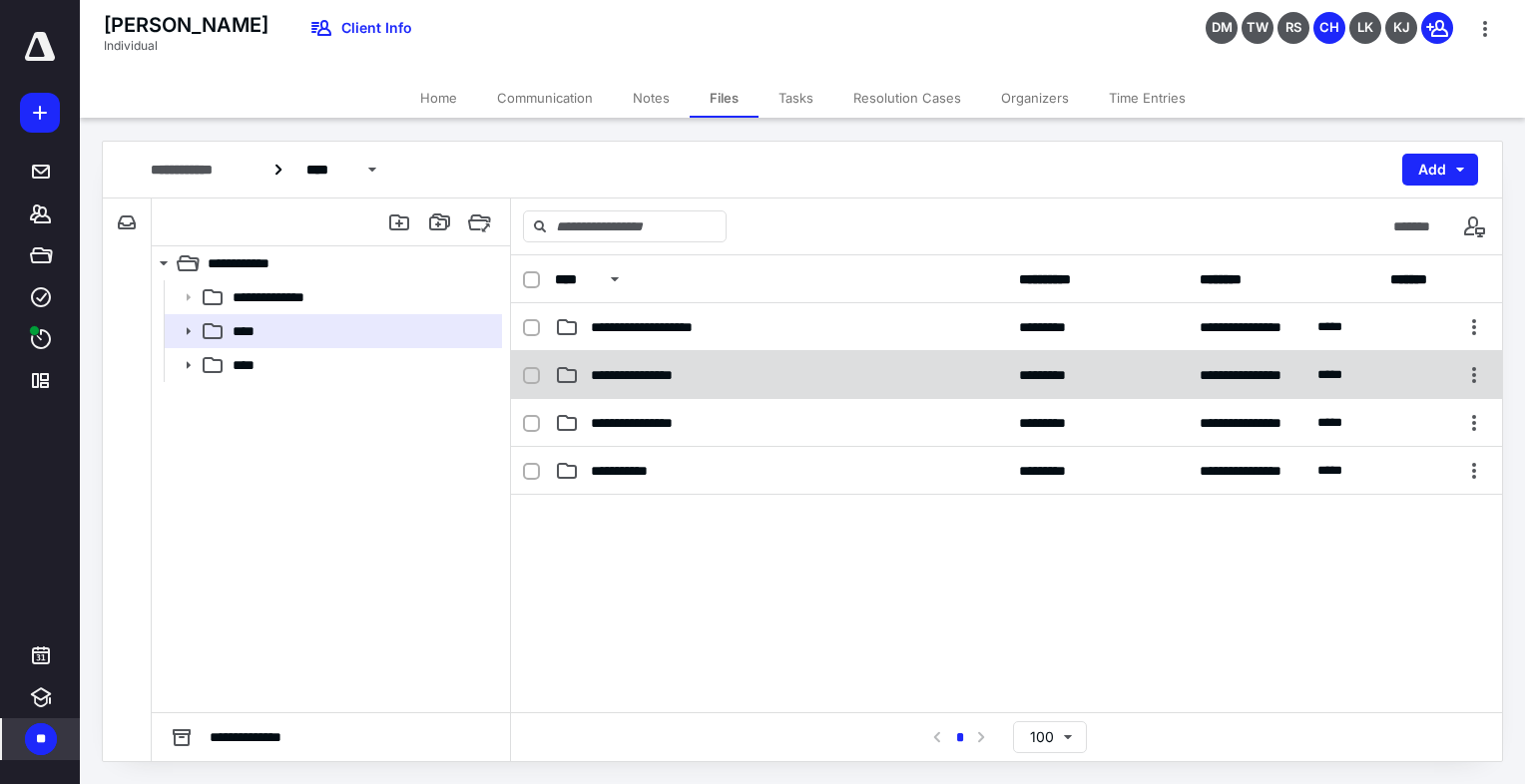 click on "**********" at bounding box center [654, 375] 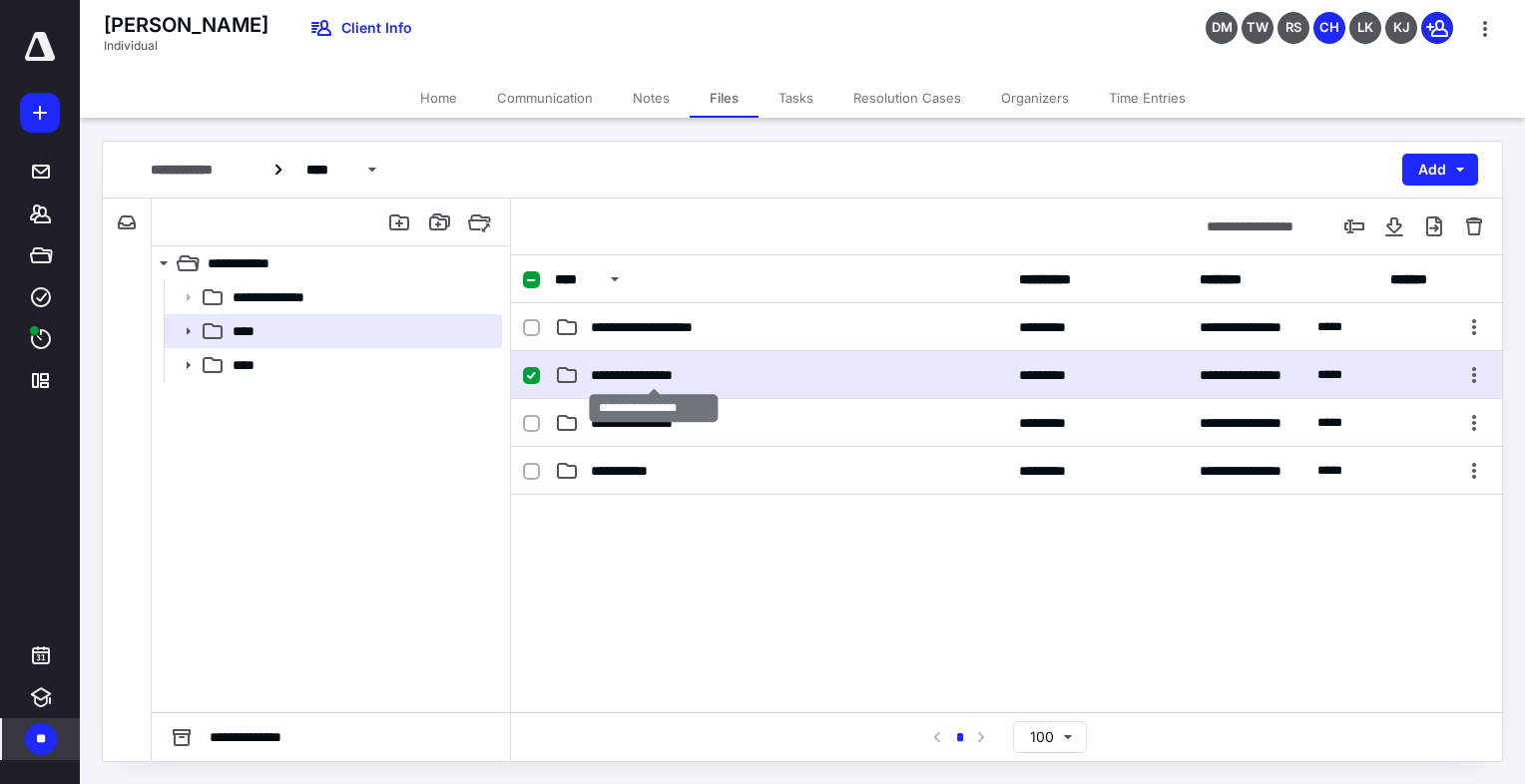 click on "**********" at bounding box center [654, 375] 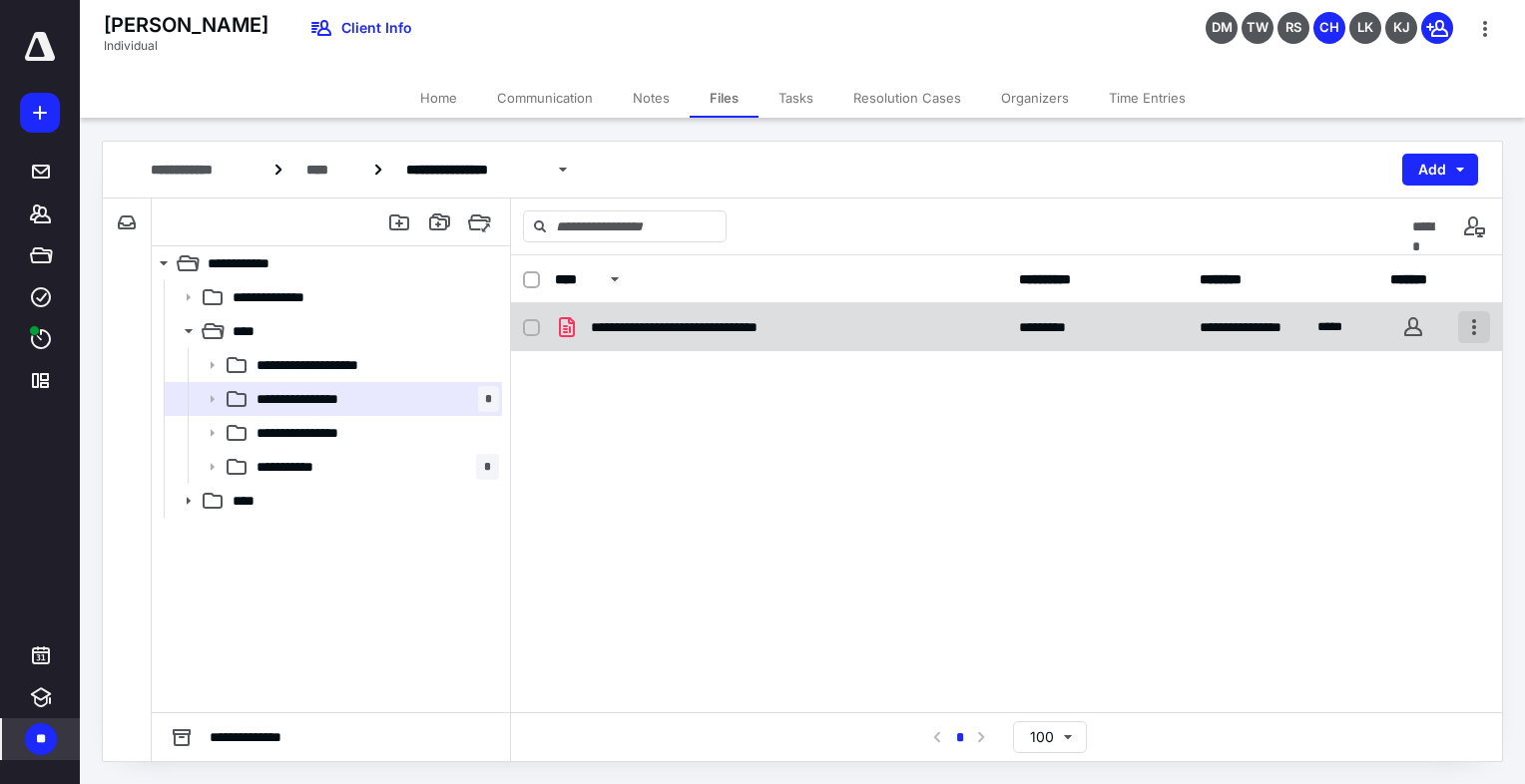 click at bounding box center [1474, 327] 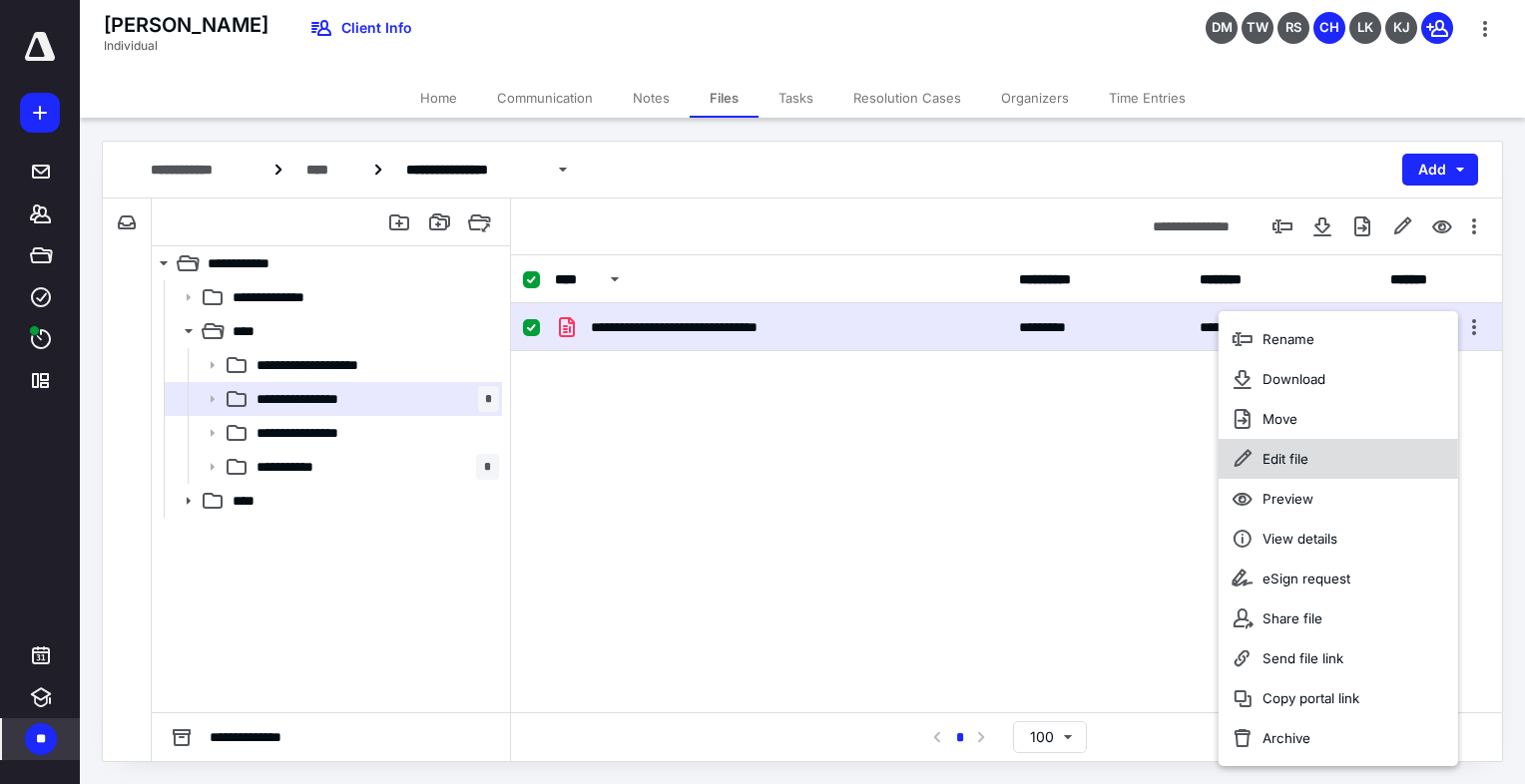 click 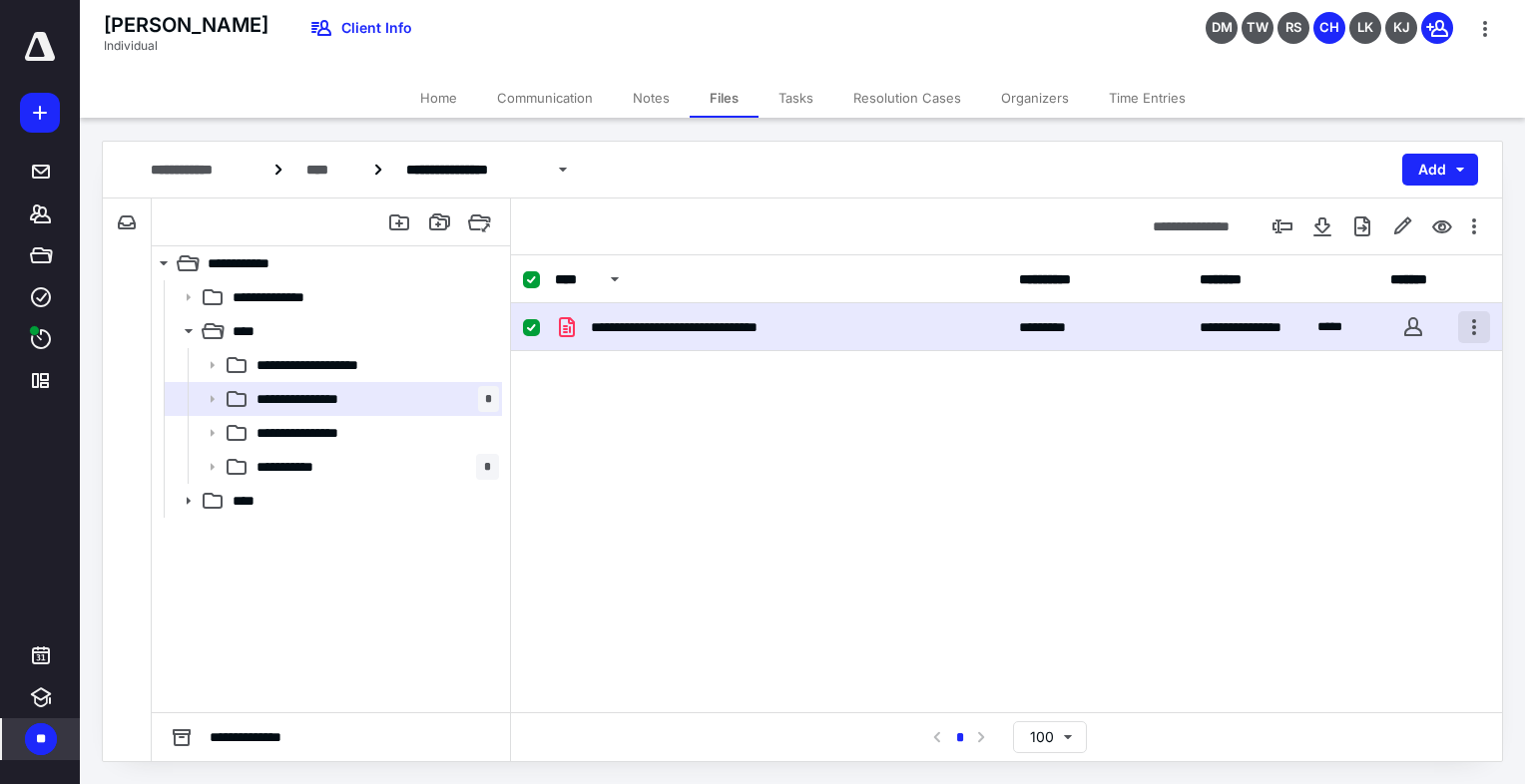 click at bounding box center [1474, 327] 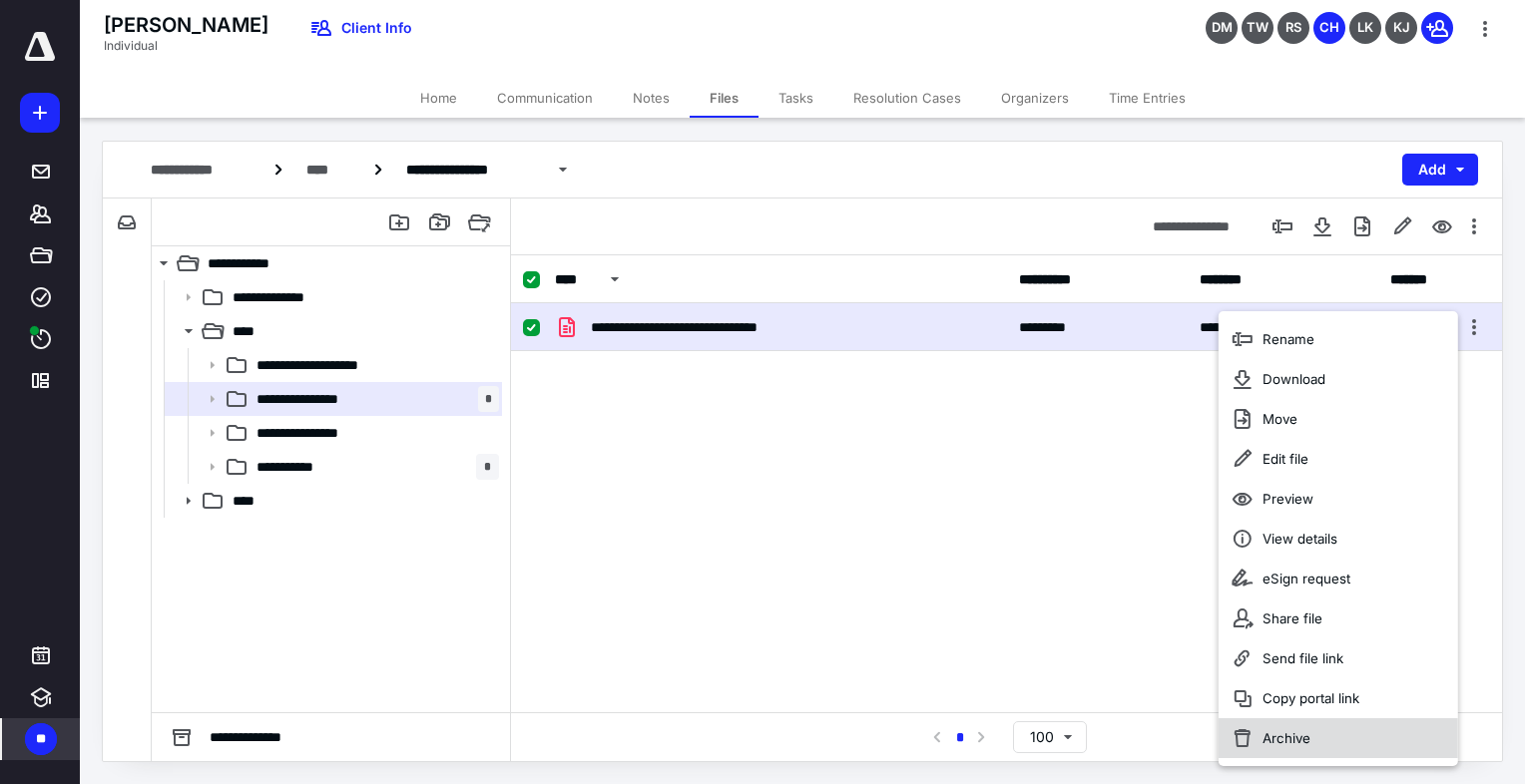 click on "Archive" at bounding box center [1286, 738] 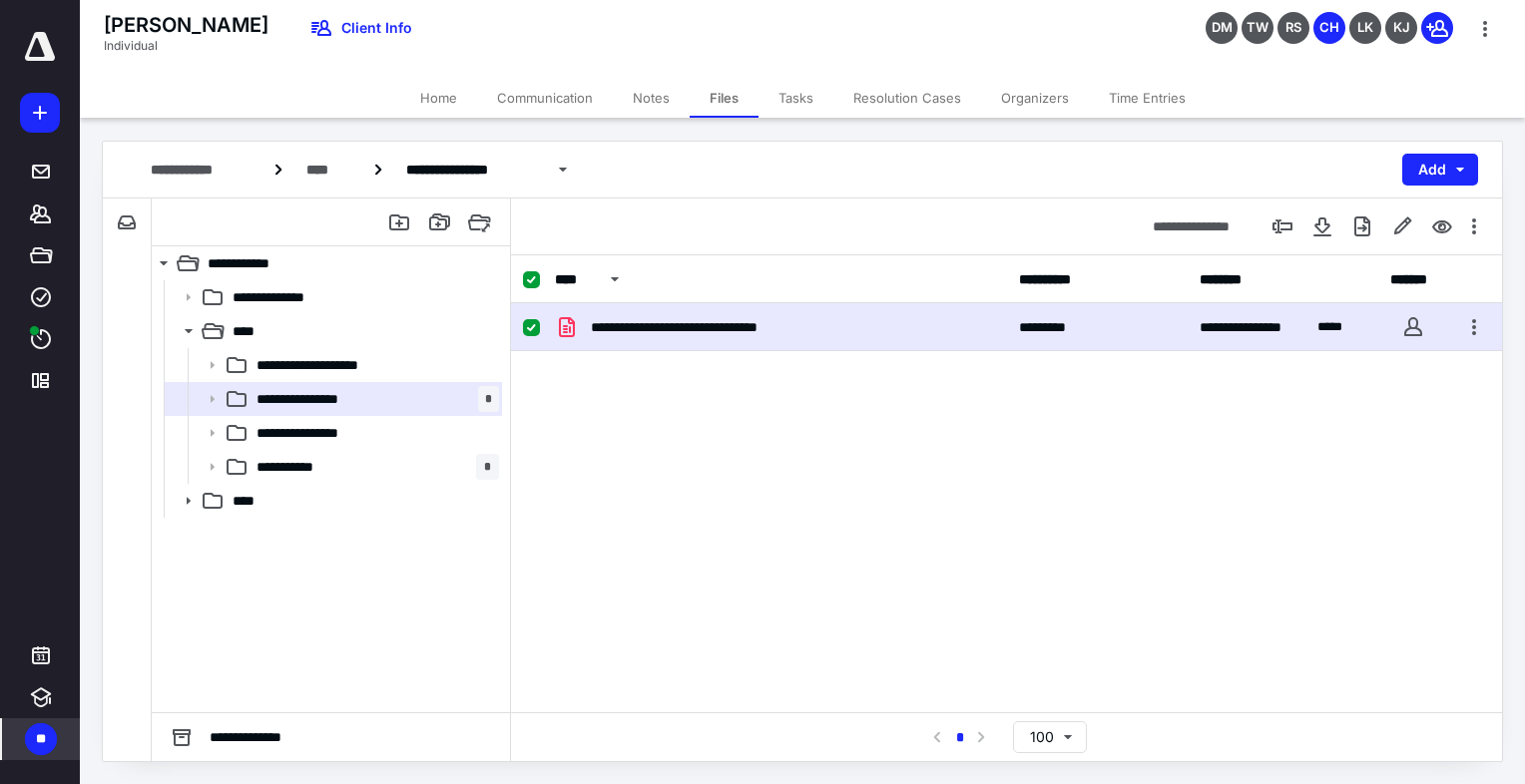 checkbox on "false" 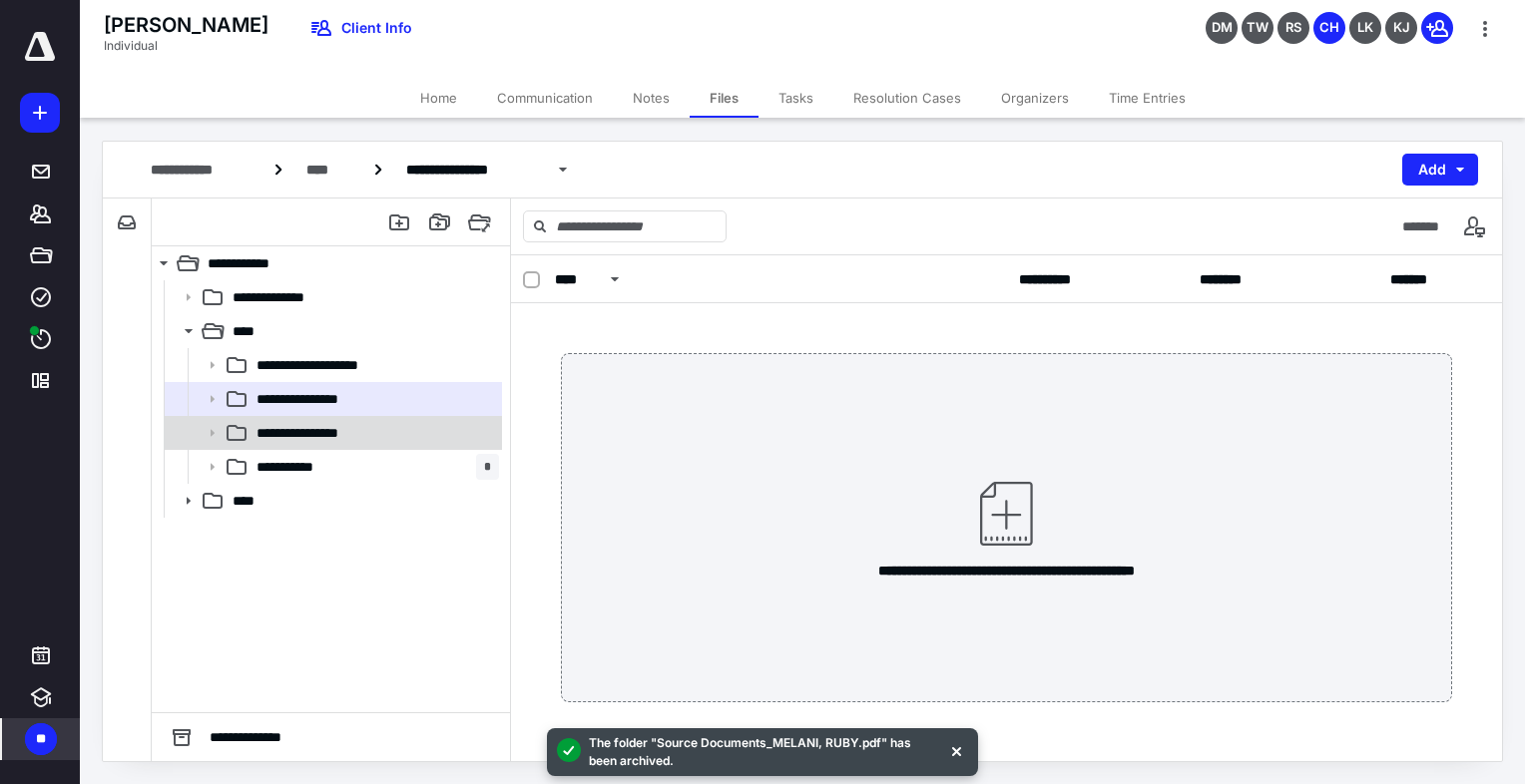 click on "**********" at bounding box center [373, 467] 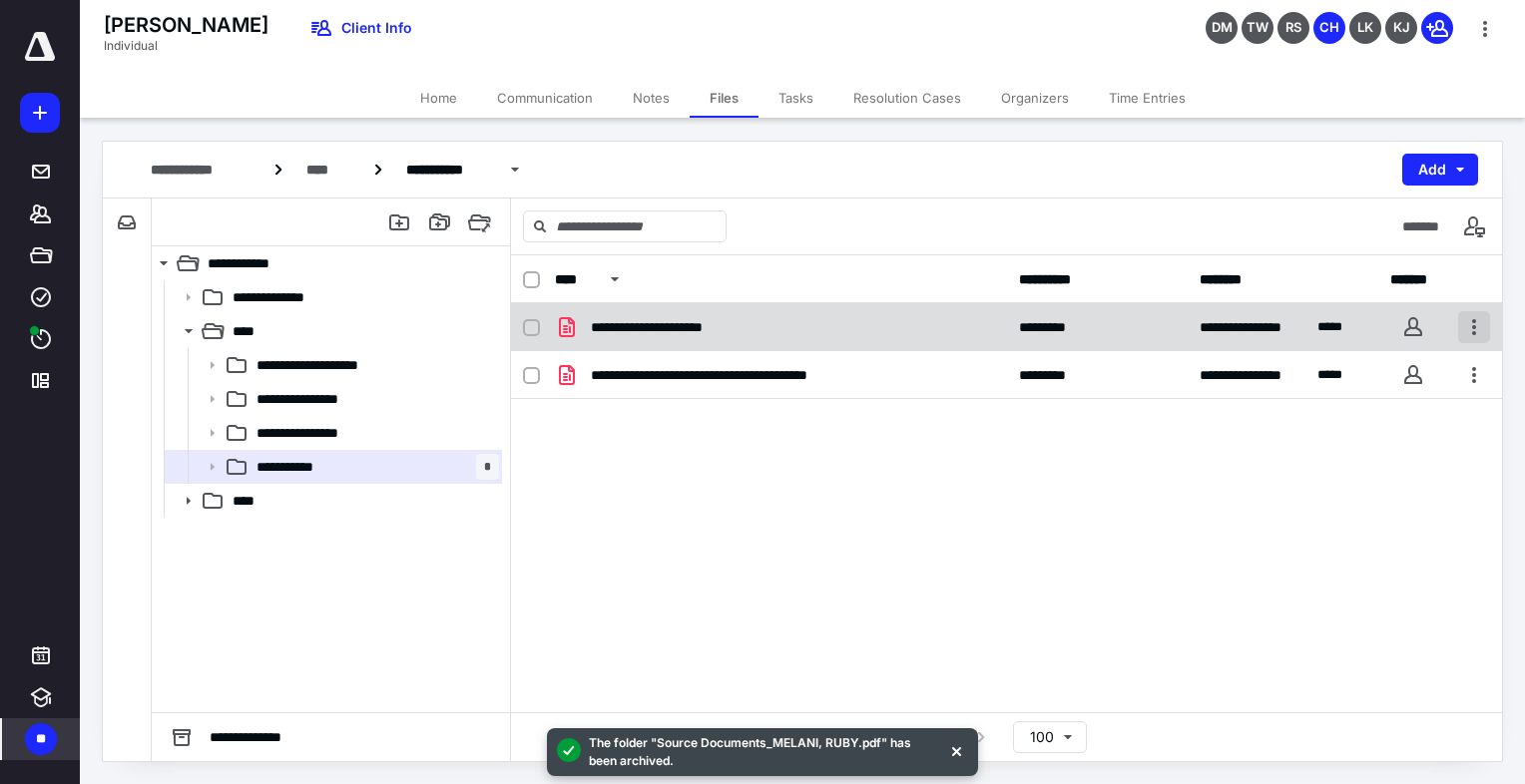 click at bounding box center (1474, 327) 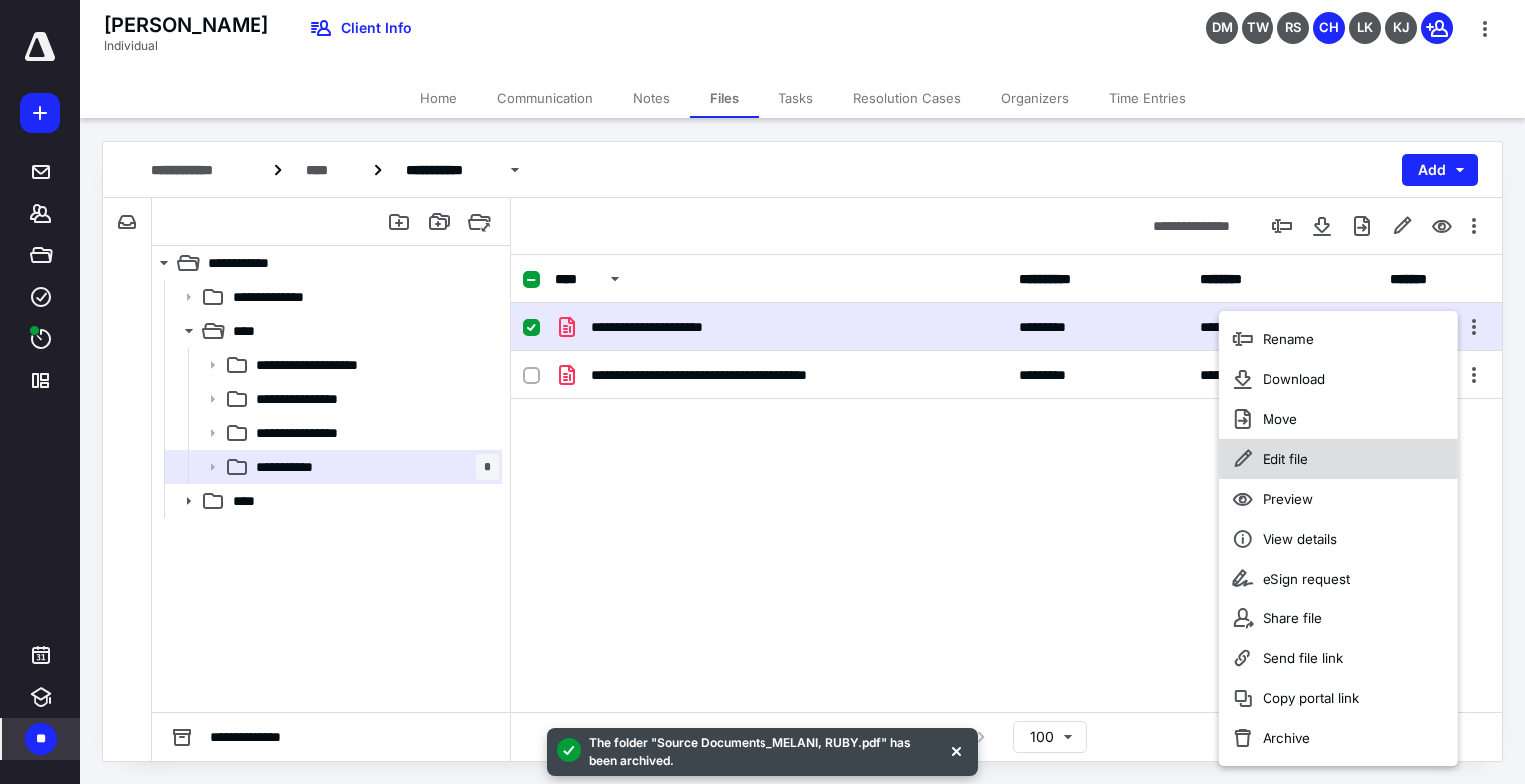 click on "Edit file" at bounding box center (1285, 459) 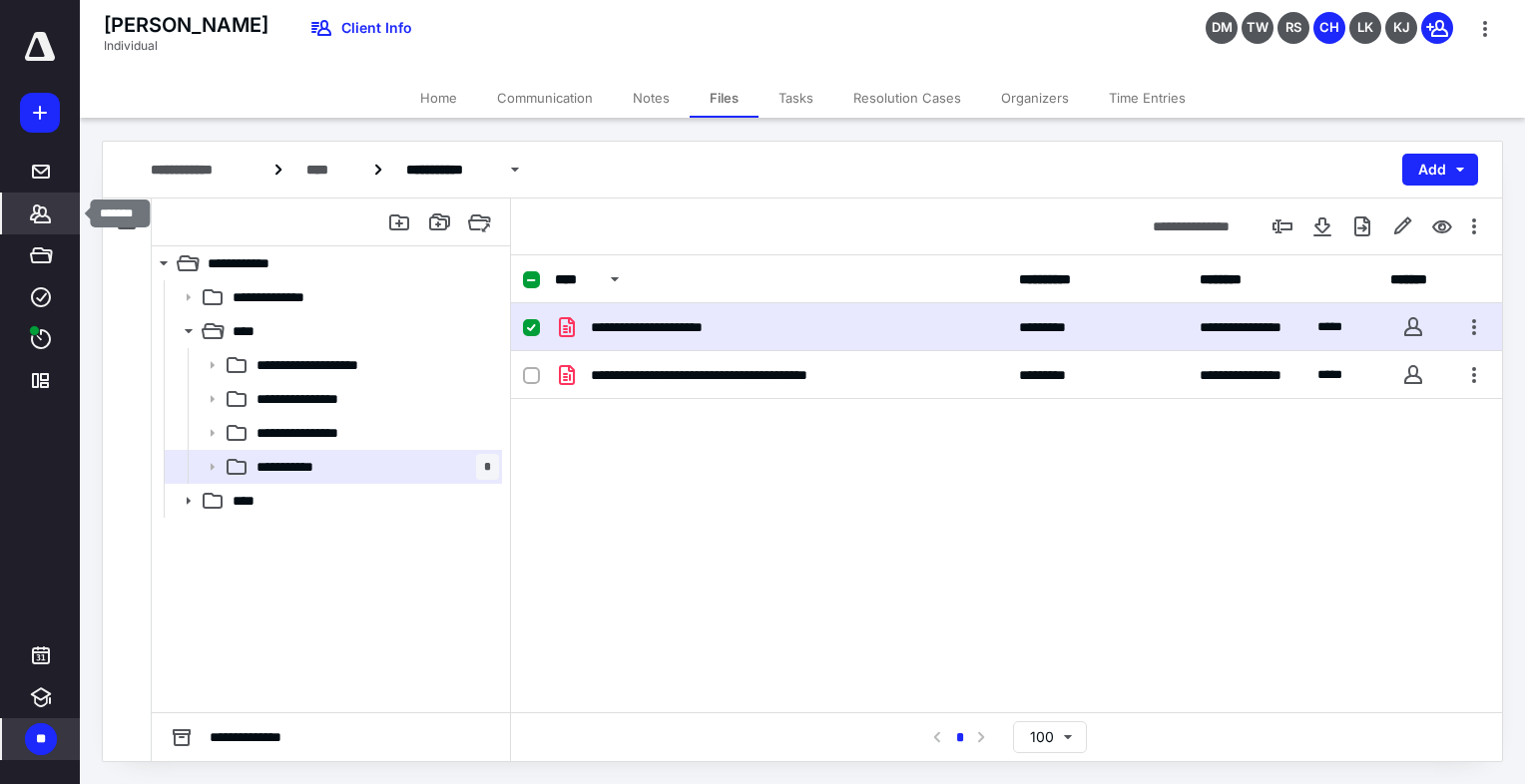 click 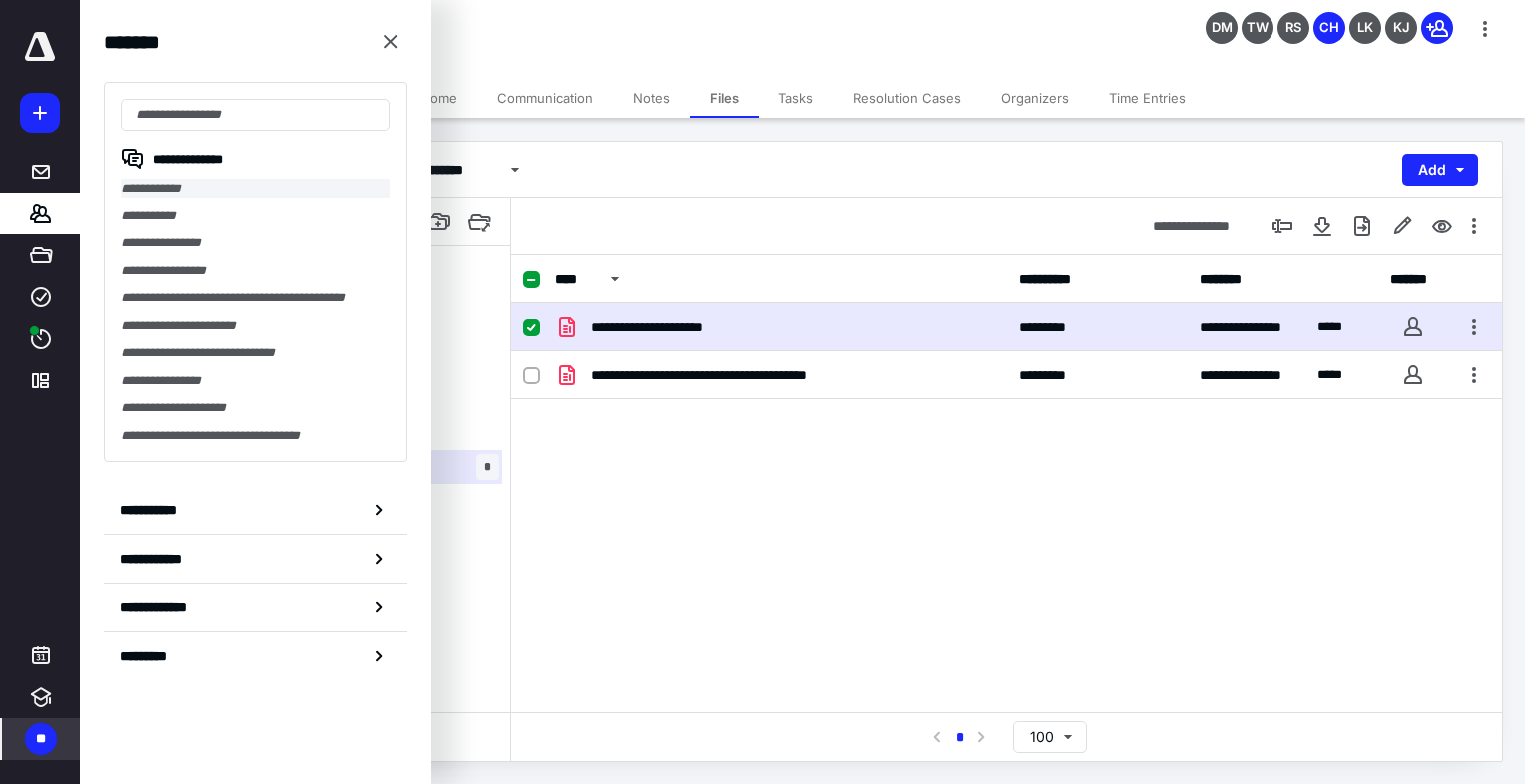 click on "**********" at bounding box center [255, 189] 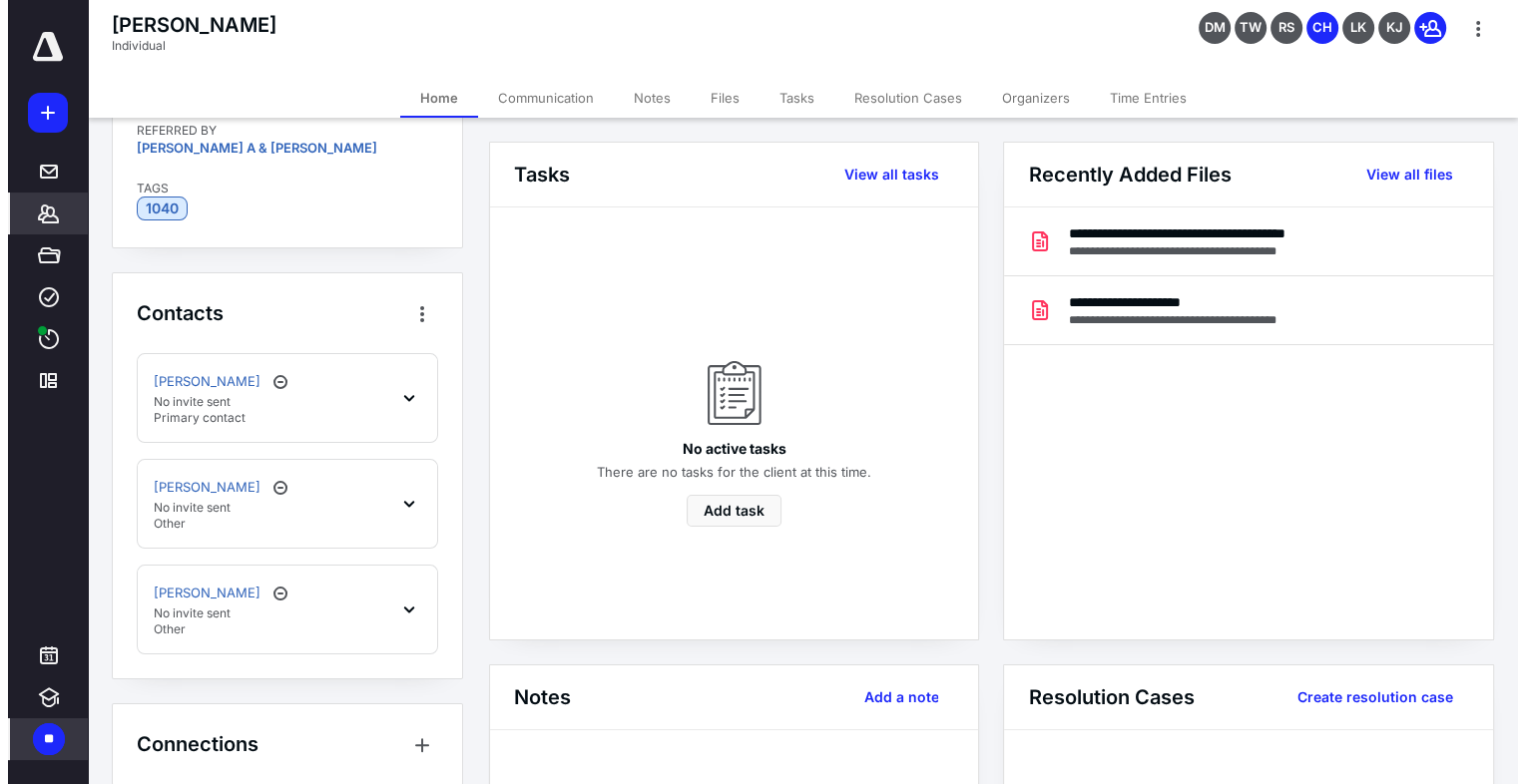 scroll, scrollTop: 353, scrollLeft: 0, axis: vertical 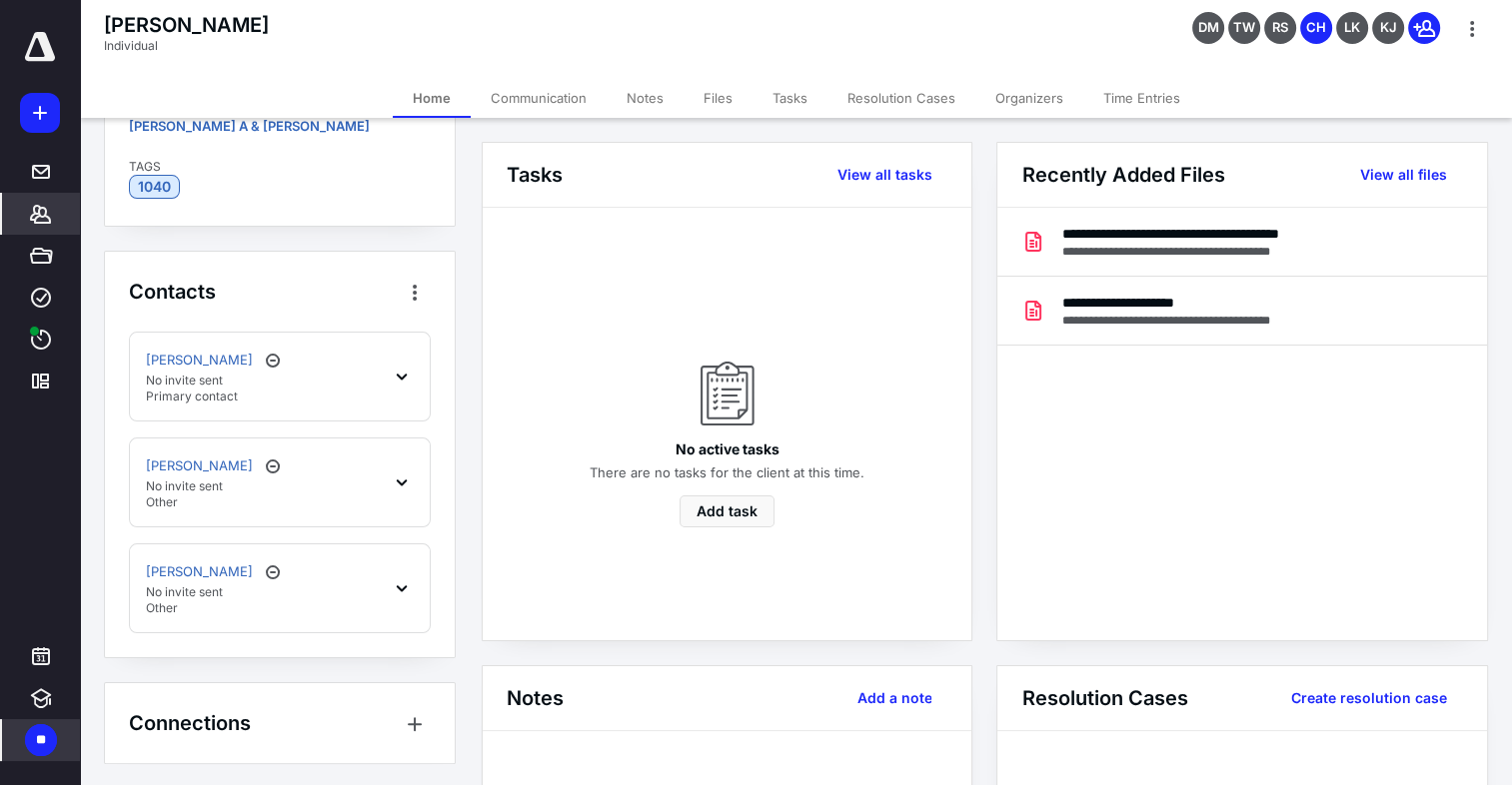 click on "[PERSON_NAME] Individual DM TW RS CH LK KJ" at bounding box center [795, 39] 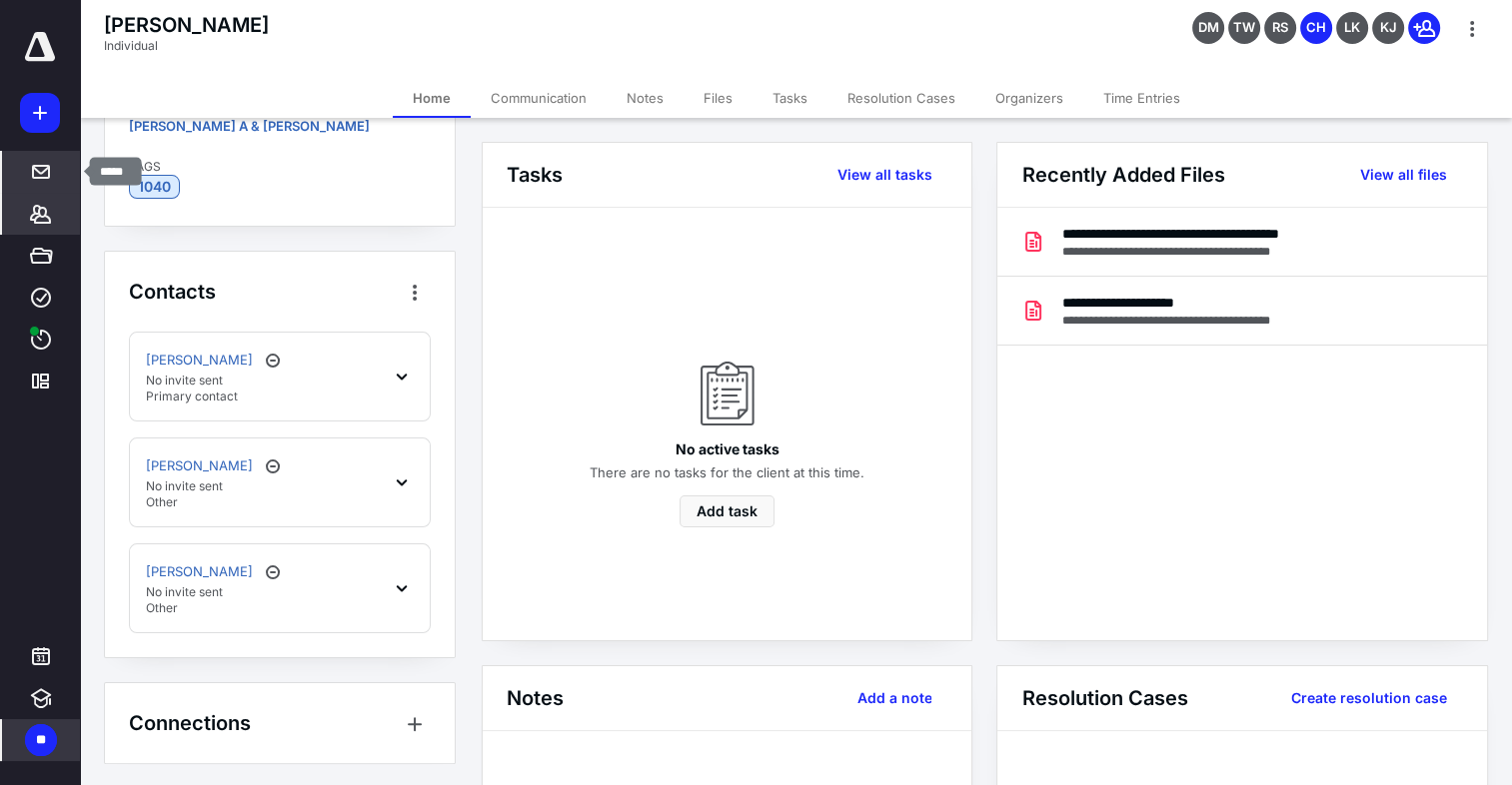 click 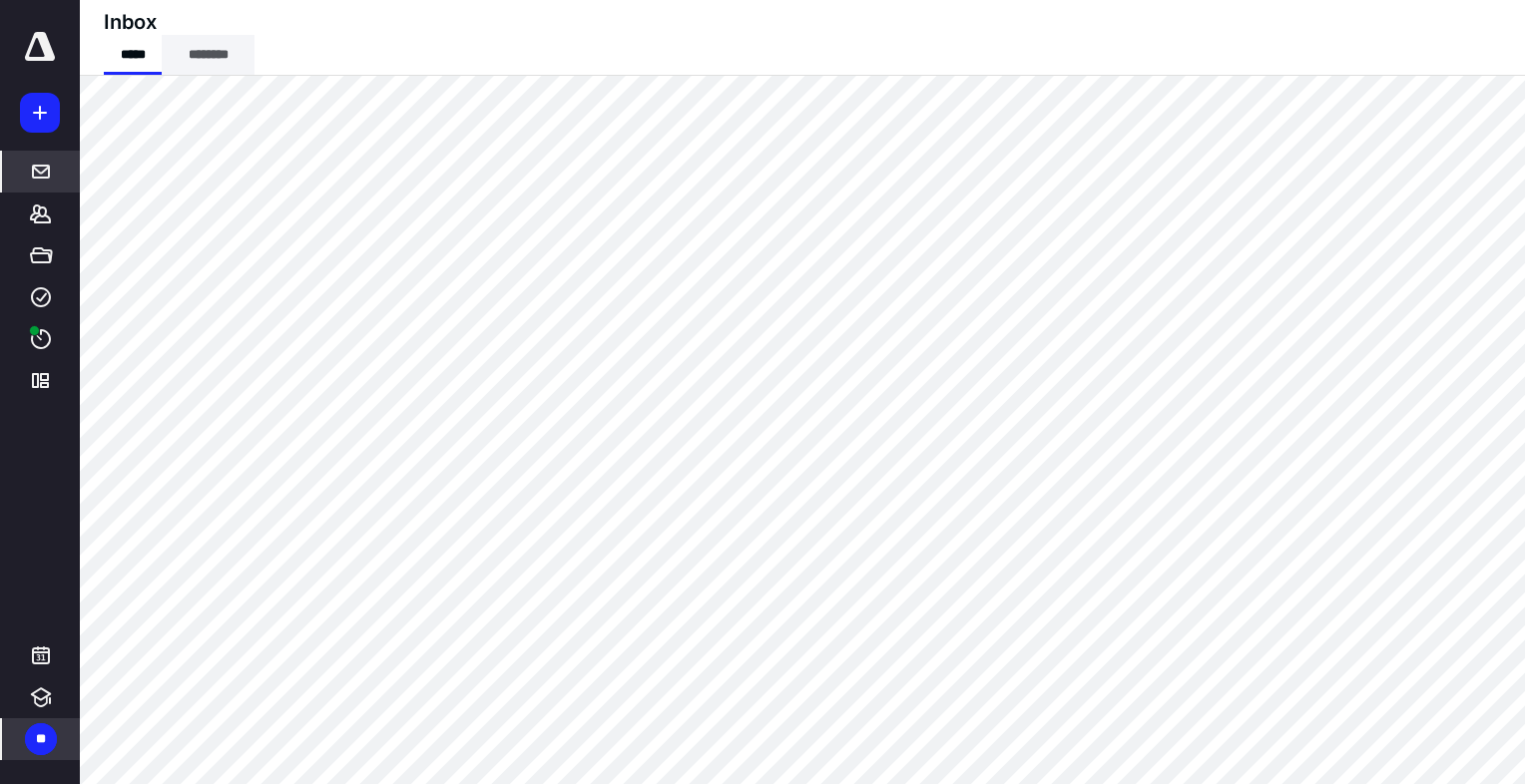 click on "********" at bounding box center [208, 55] 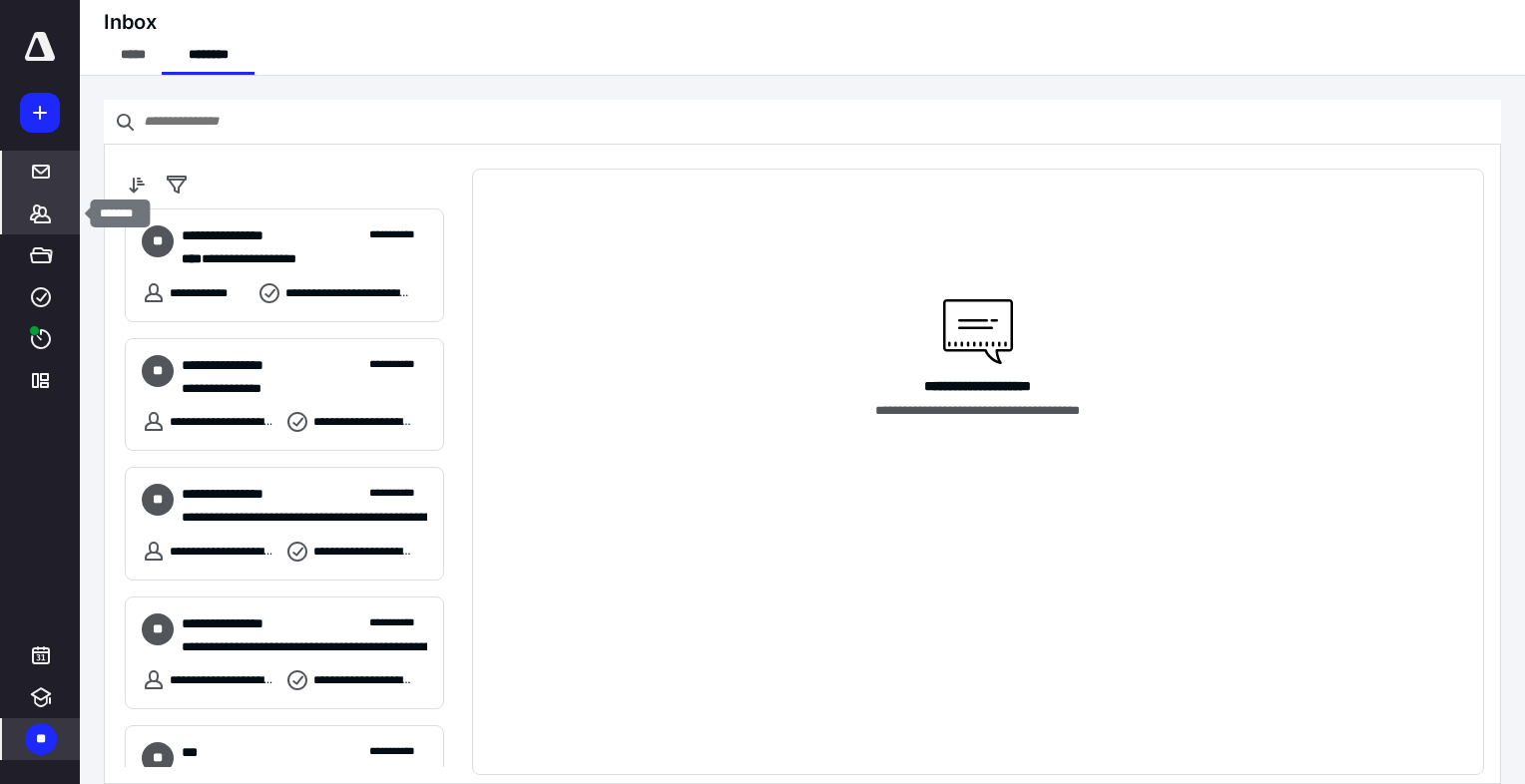 drag, startPoint x: 39, startPoint y: 217, endPoint x: 67, endPoint y: 209, distance: 29.12044 